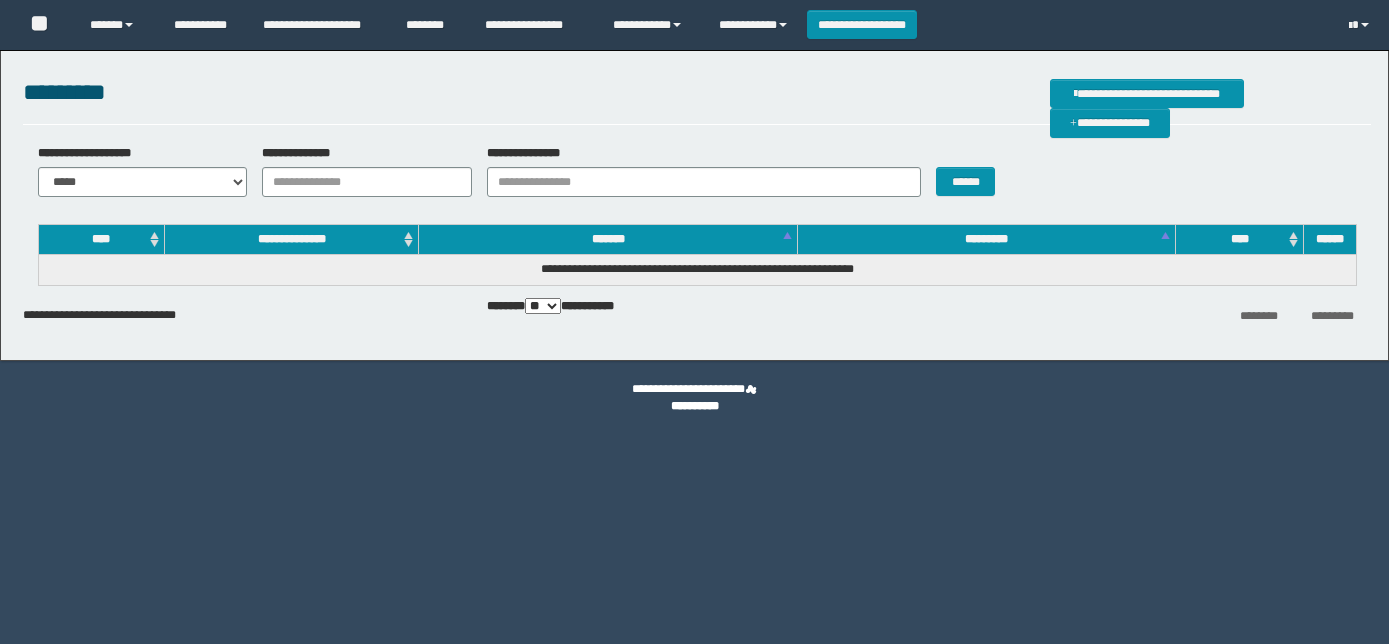 scroll, scrollTop: 0, scrollLeft: 0, axis: both 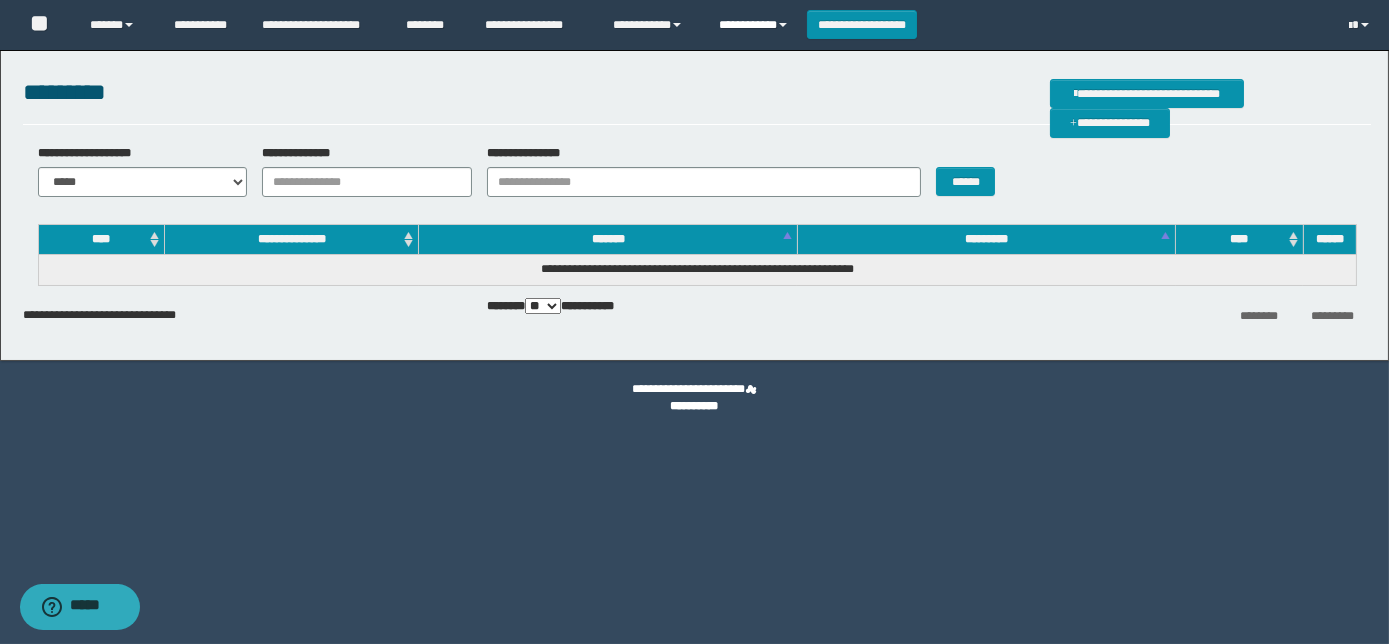 click on "**********" at bounding box center [755, 25] 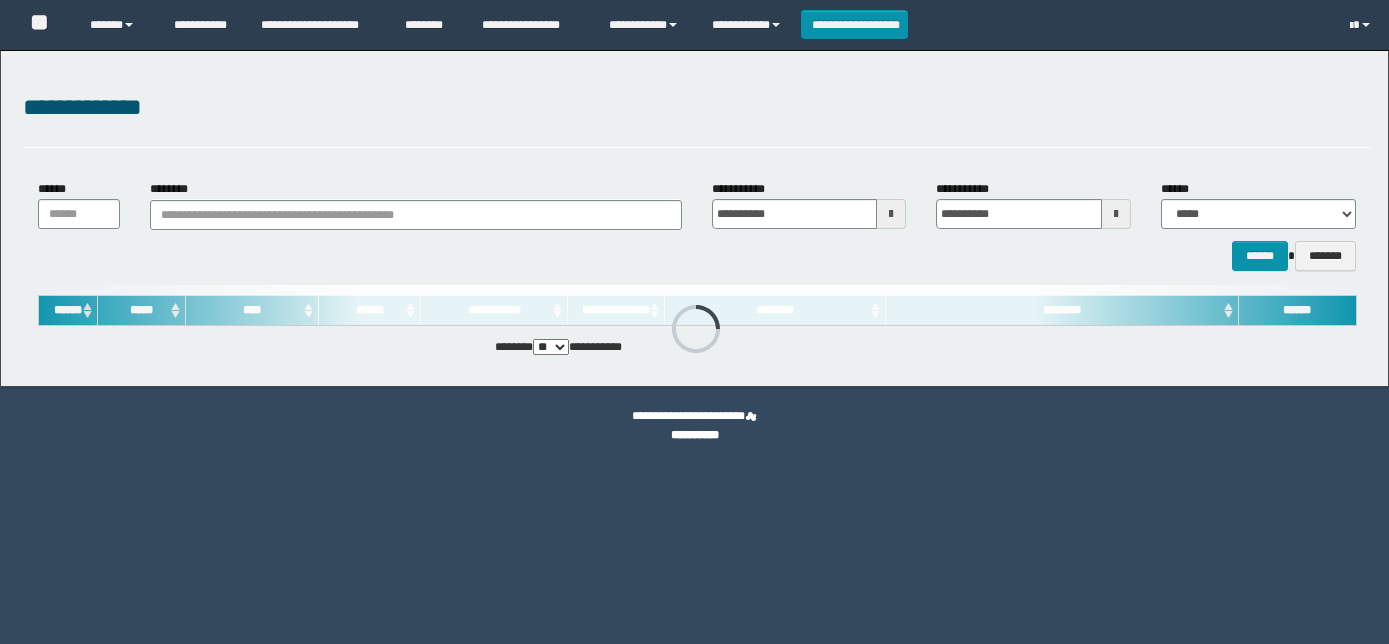 scroll, scrollTop: 0, scrollLeft: 0, axis: both 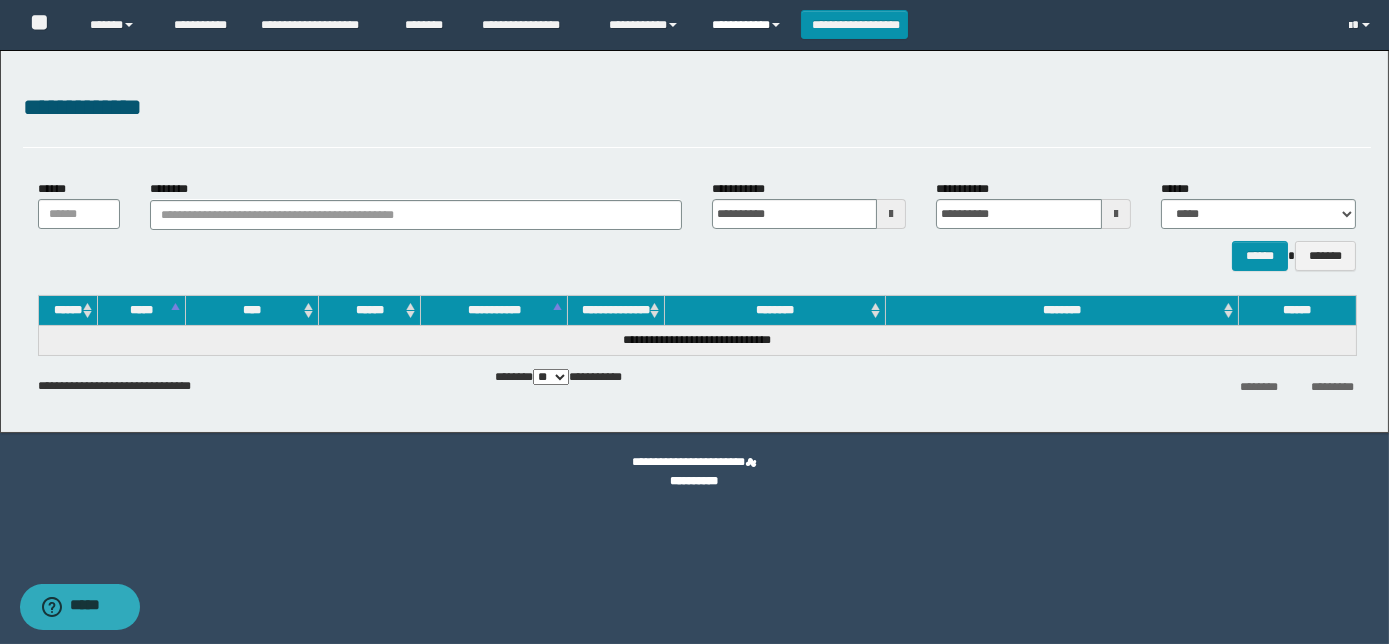 click on "**********" at bounding box center (749, 25) 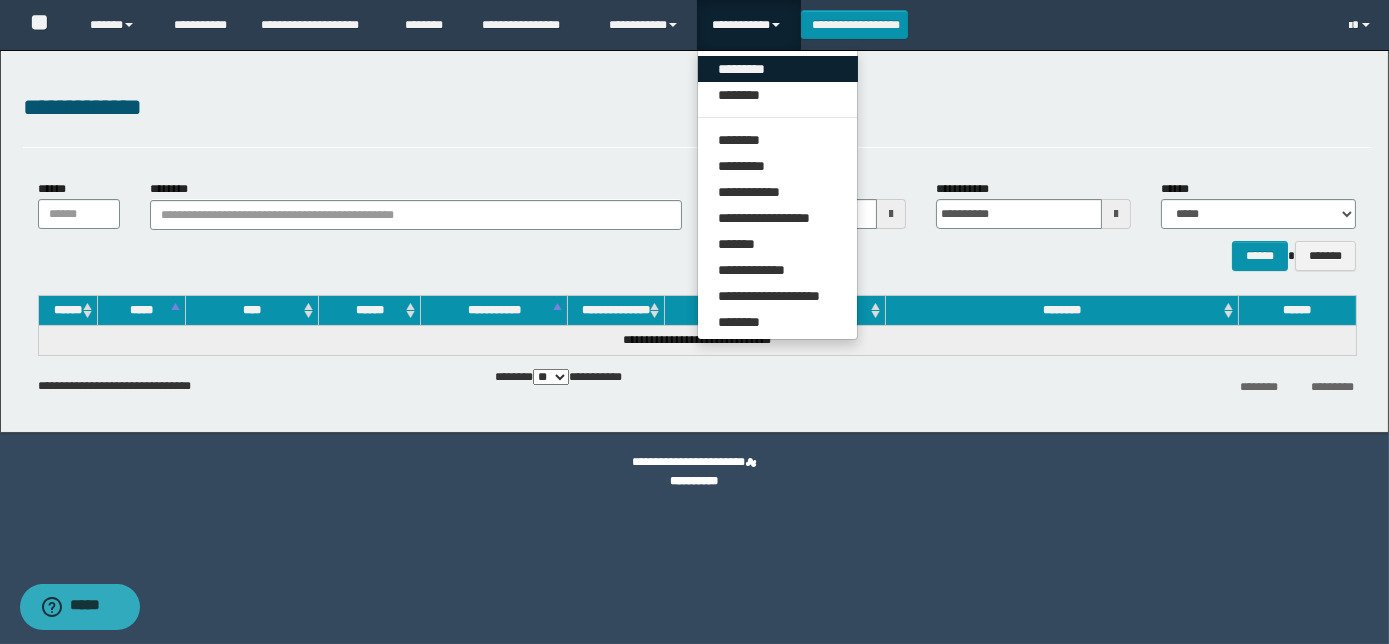 click on "*********" at bounding box center [778, 69] 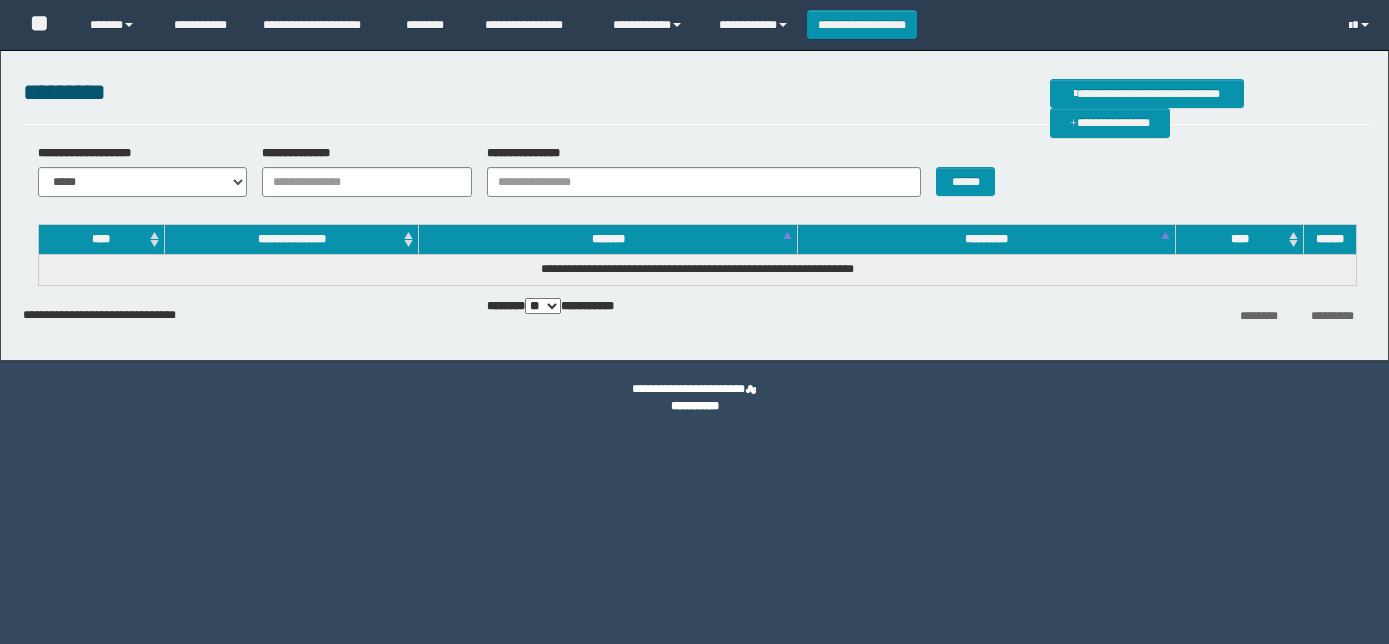 scroll, scrollTop: 0, scrollLeft: 0, axis: both 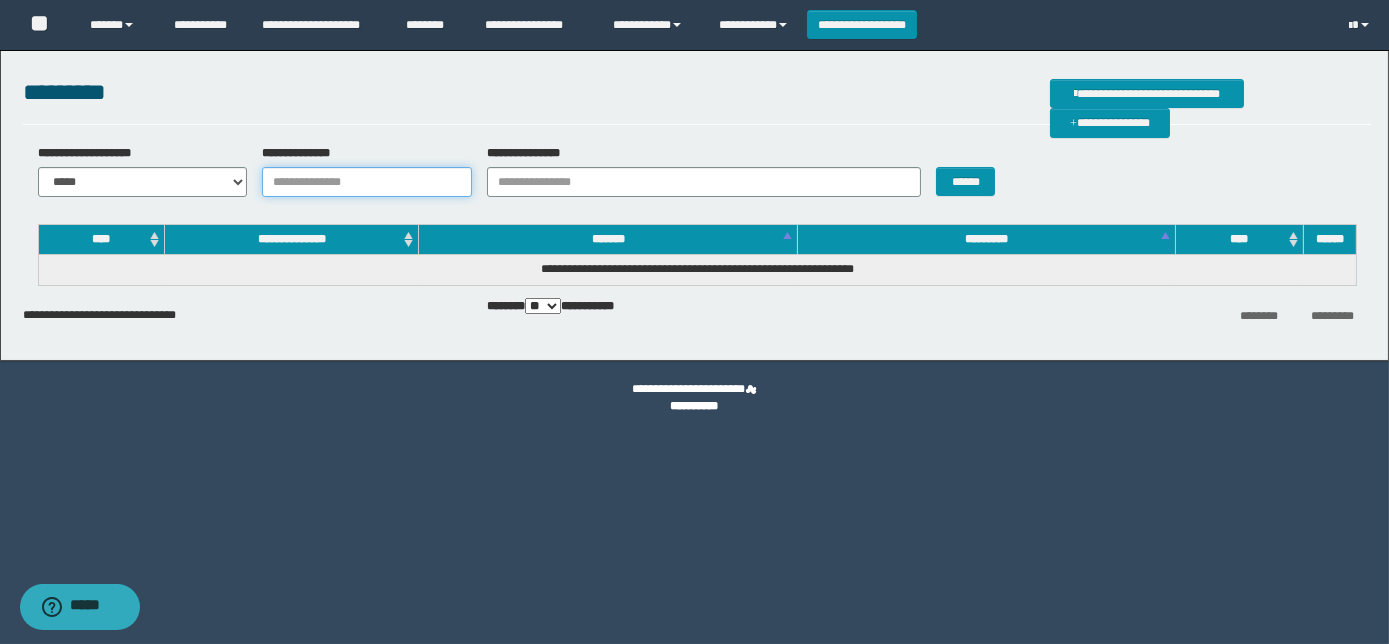 click on "**********" at bounding box center [367, 182] 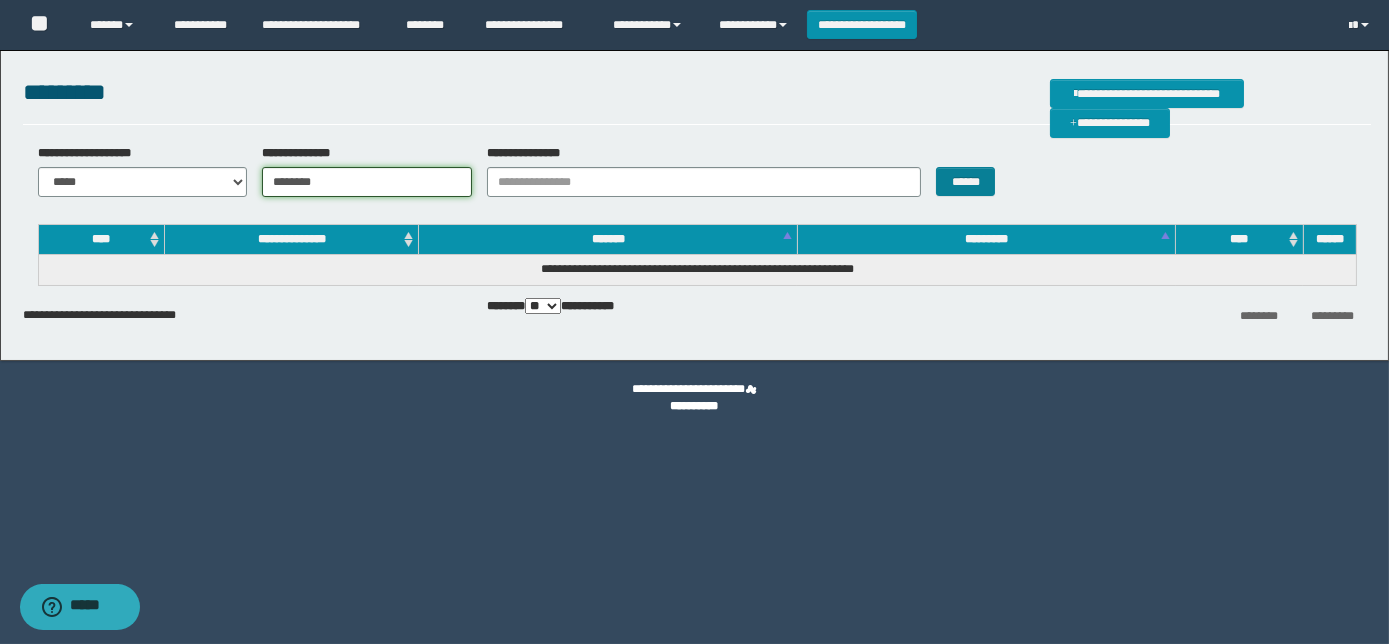 type on "********" 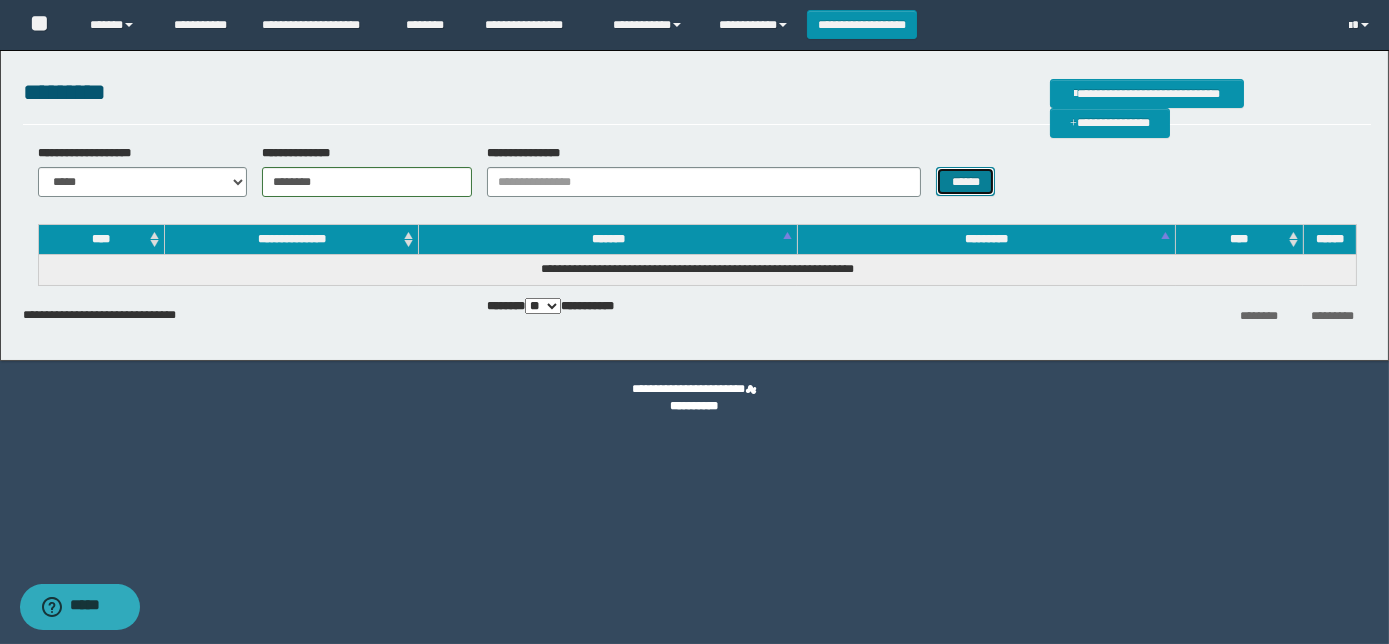 click on "******" at bounding box center [965, 181] 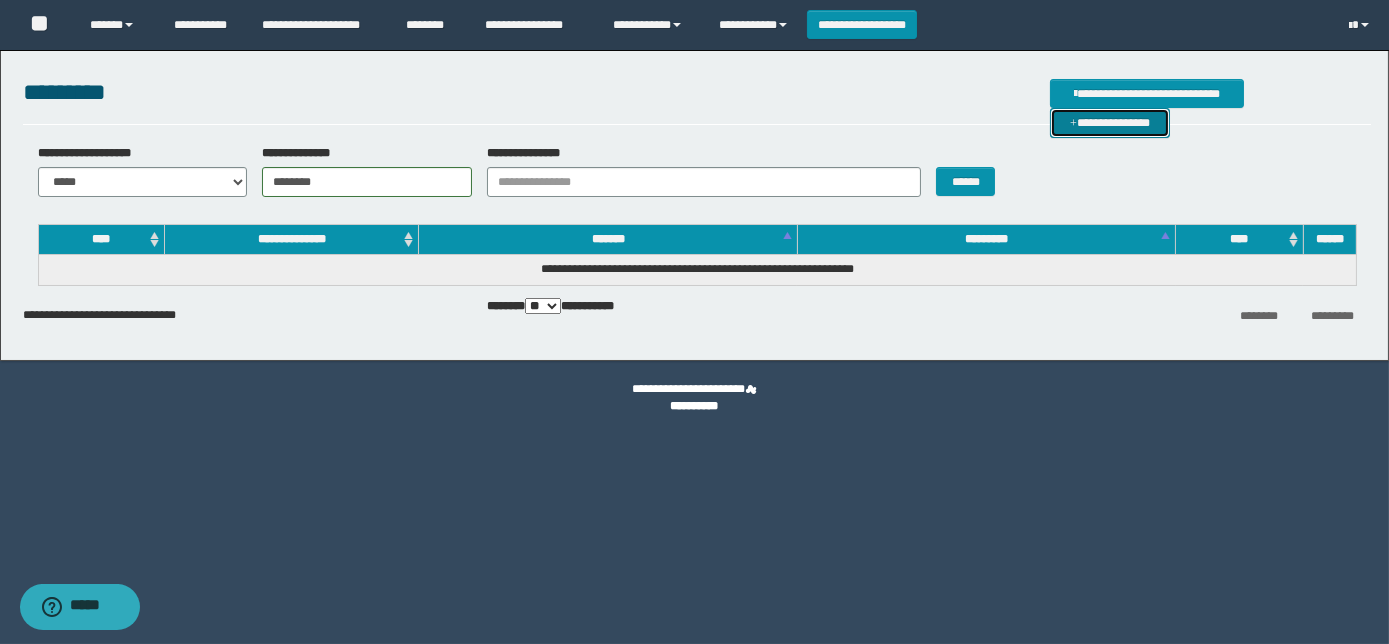 click on "**********" at bounding box center (1110, 122) 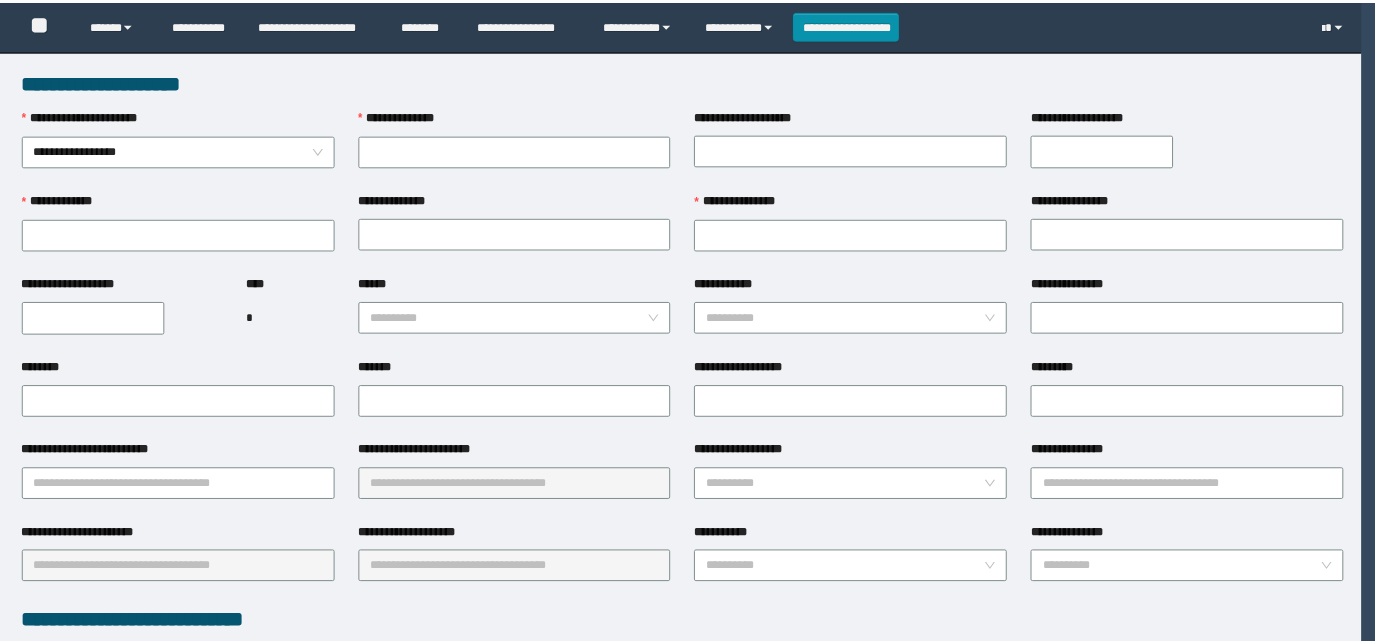 scroll, scrollTop: 0, scrollLeft: 0, axis: both 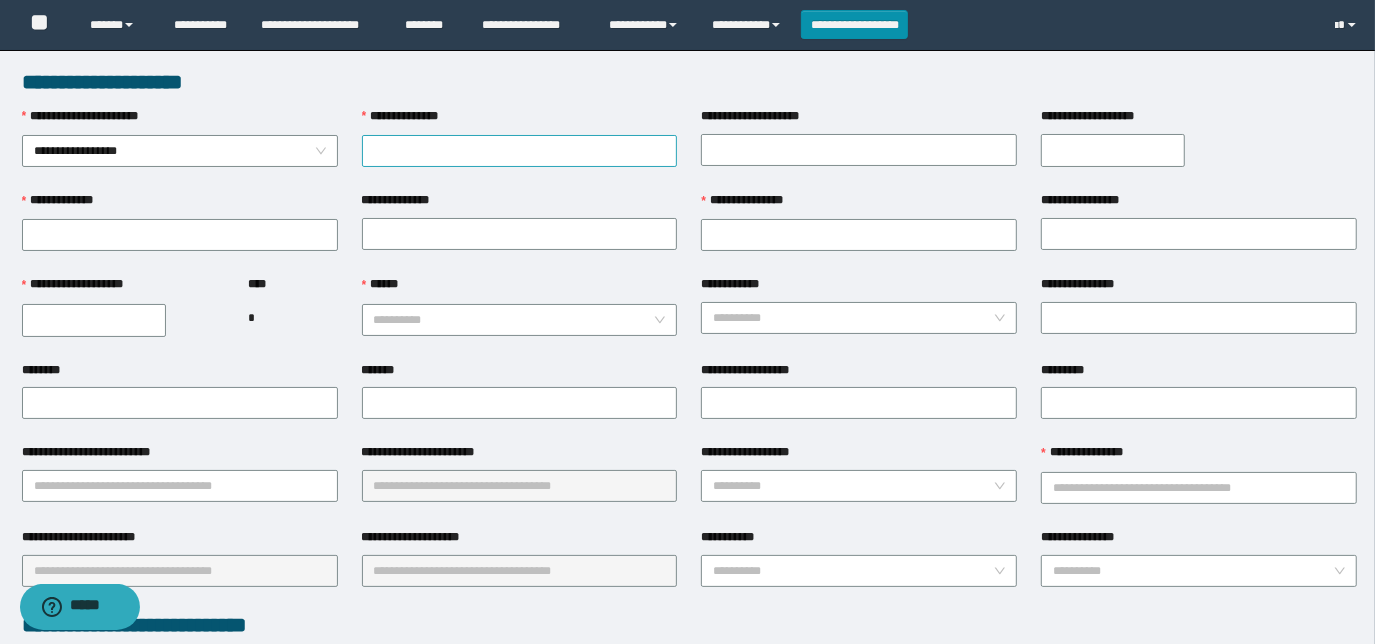 click on "**********" at bounding box center (520, 151) 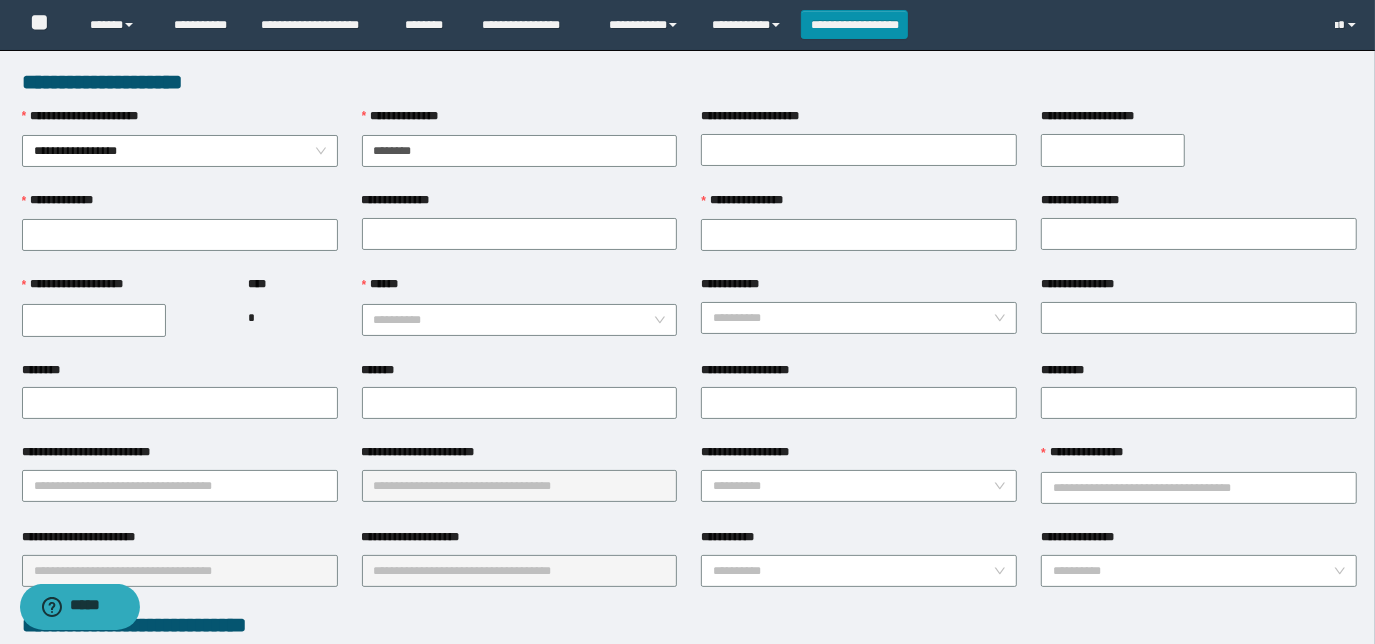 type on "********" 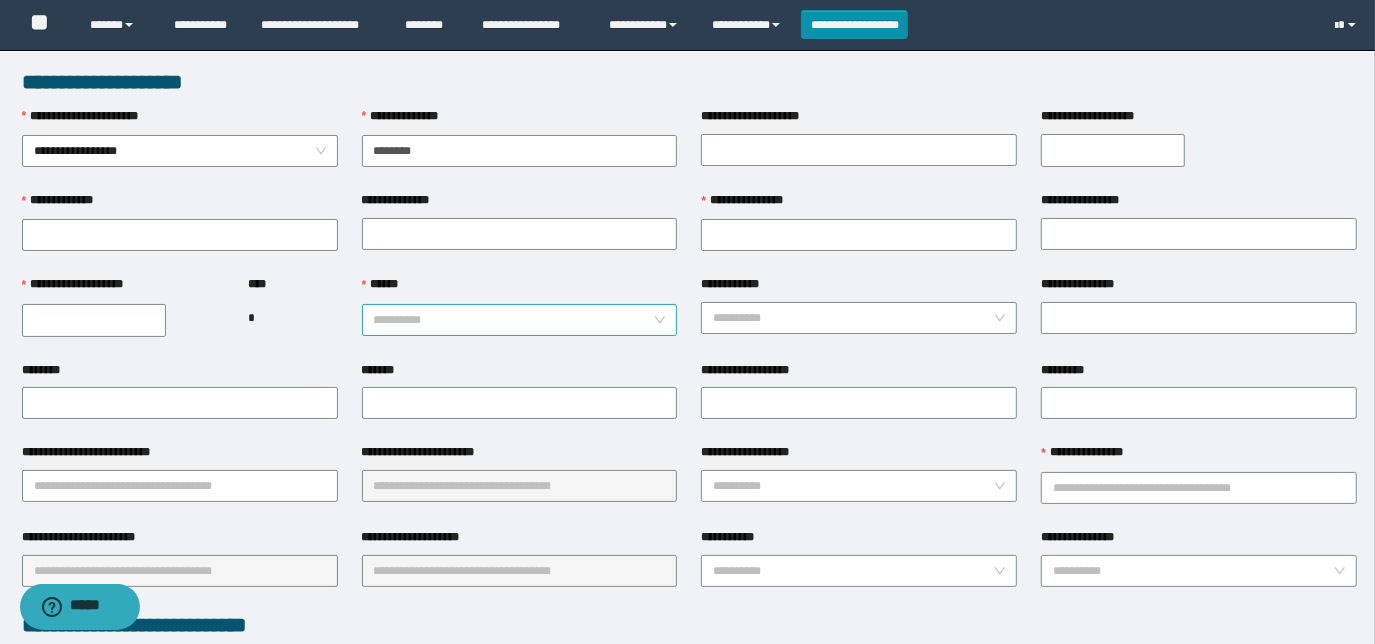 click on "******" at bounding box center [514, 320] 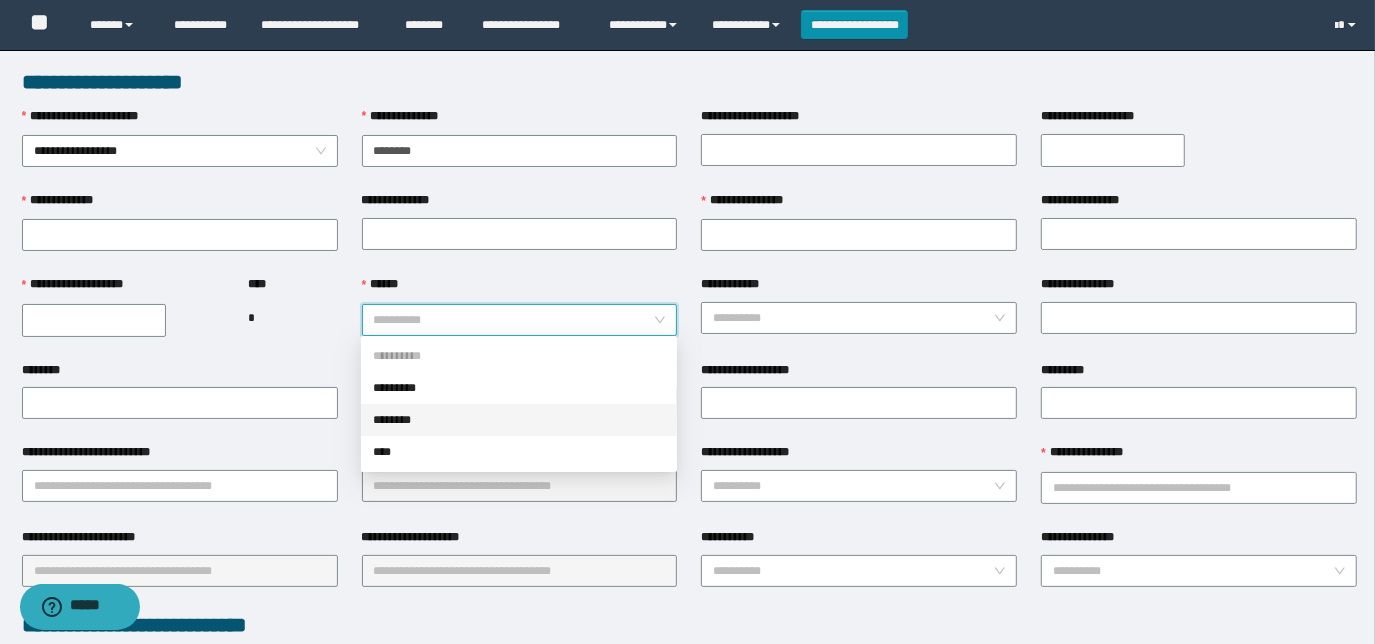 click on "********" at bounding box center (519, 420) 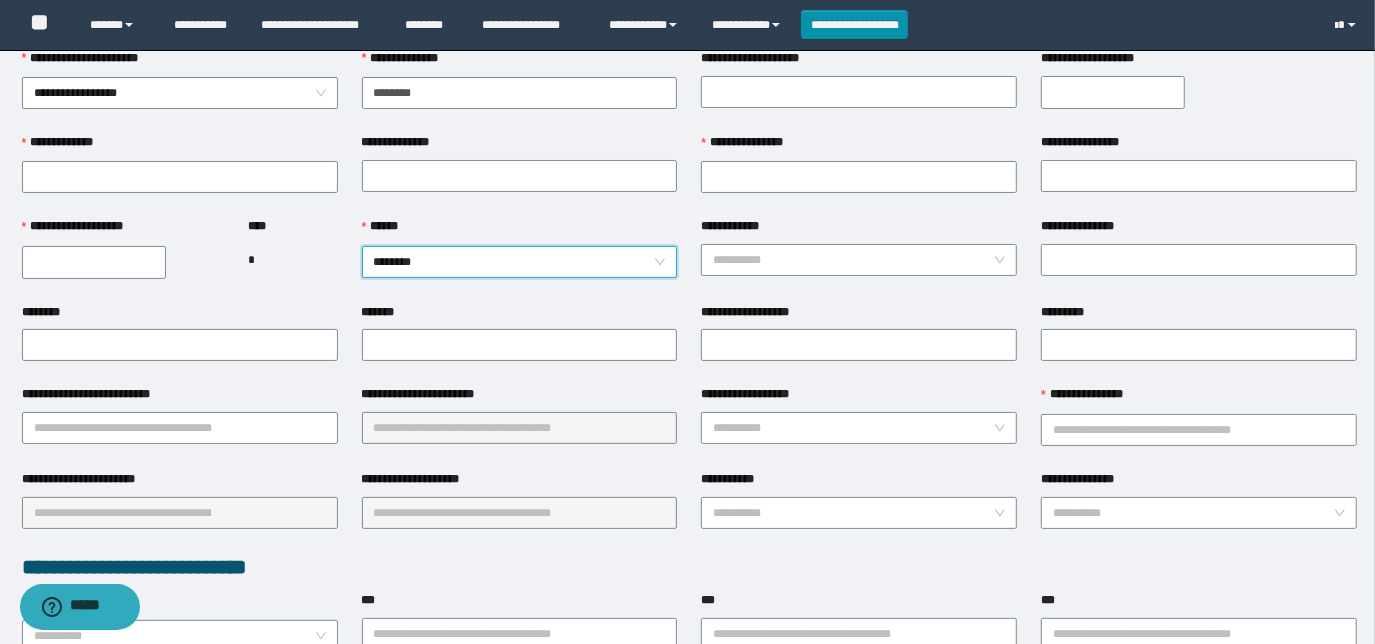 scroll, scrollTop: 90, scrollLeft: 0, axis: vertical 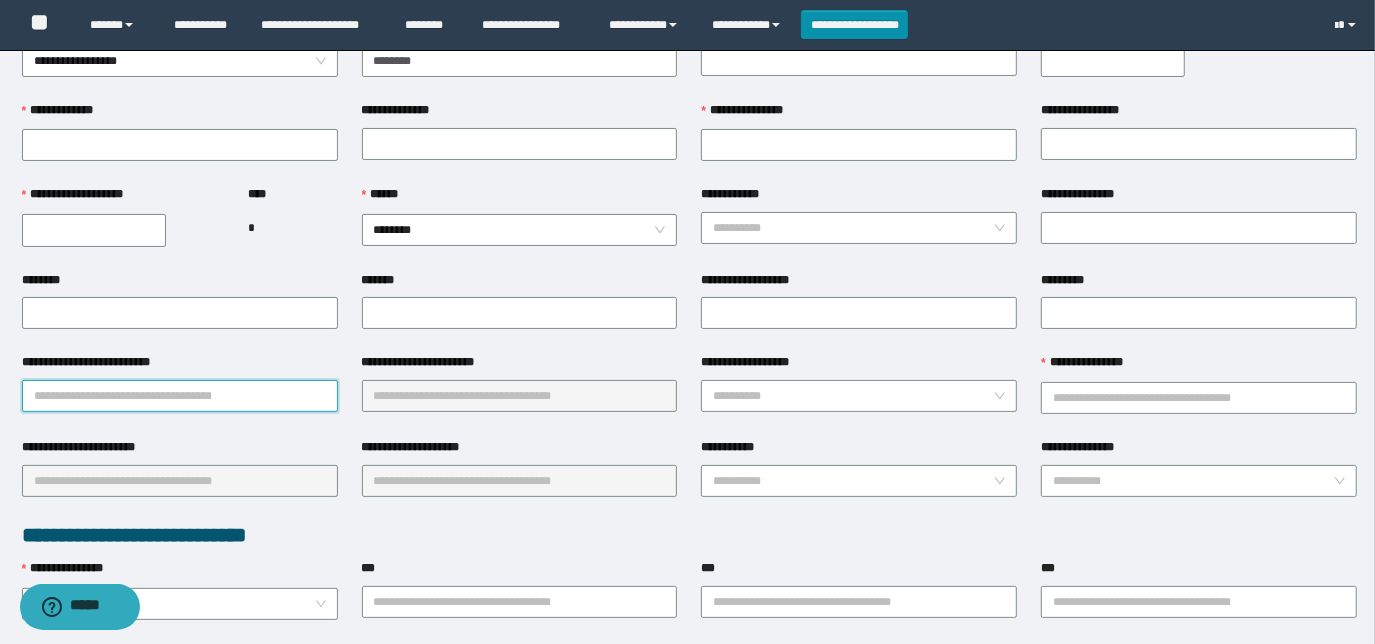 click on "**********" at bounding box center [180, 396] 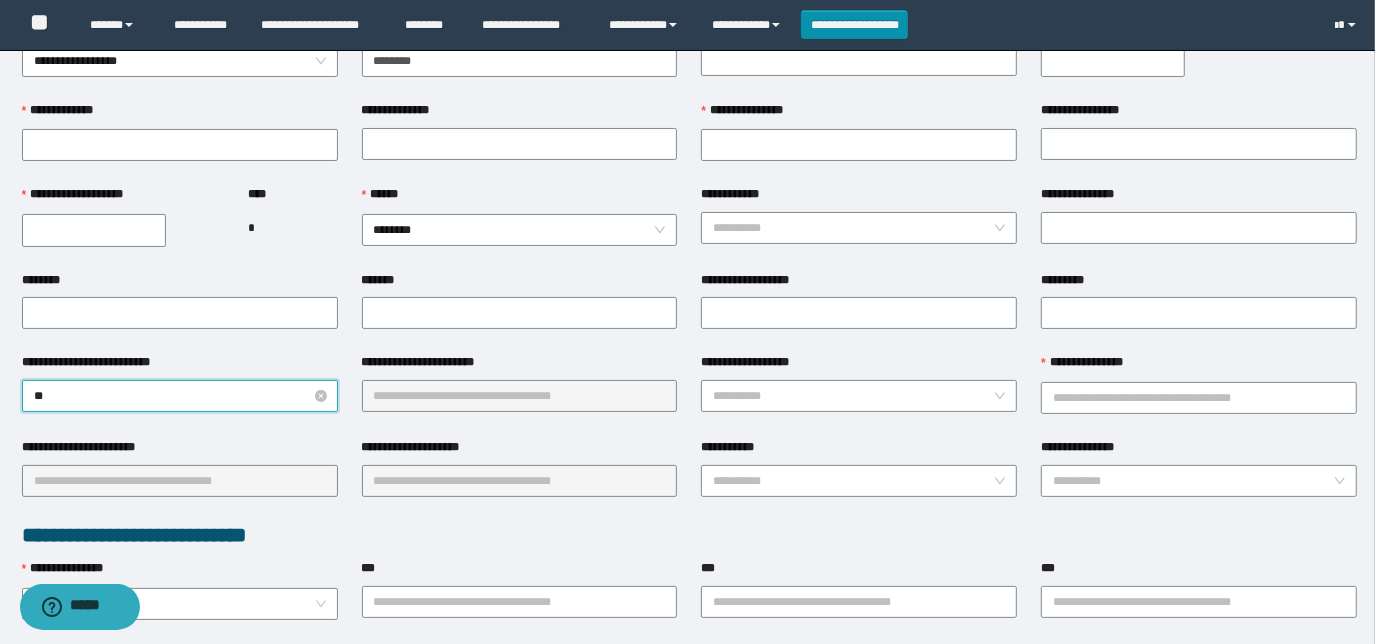 type on "***" 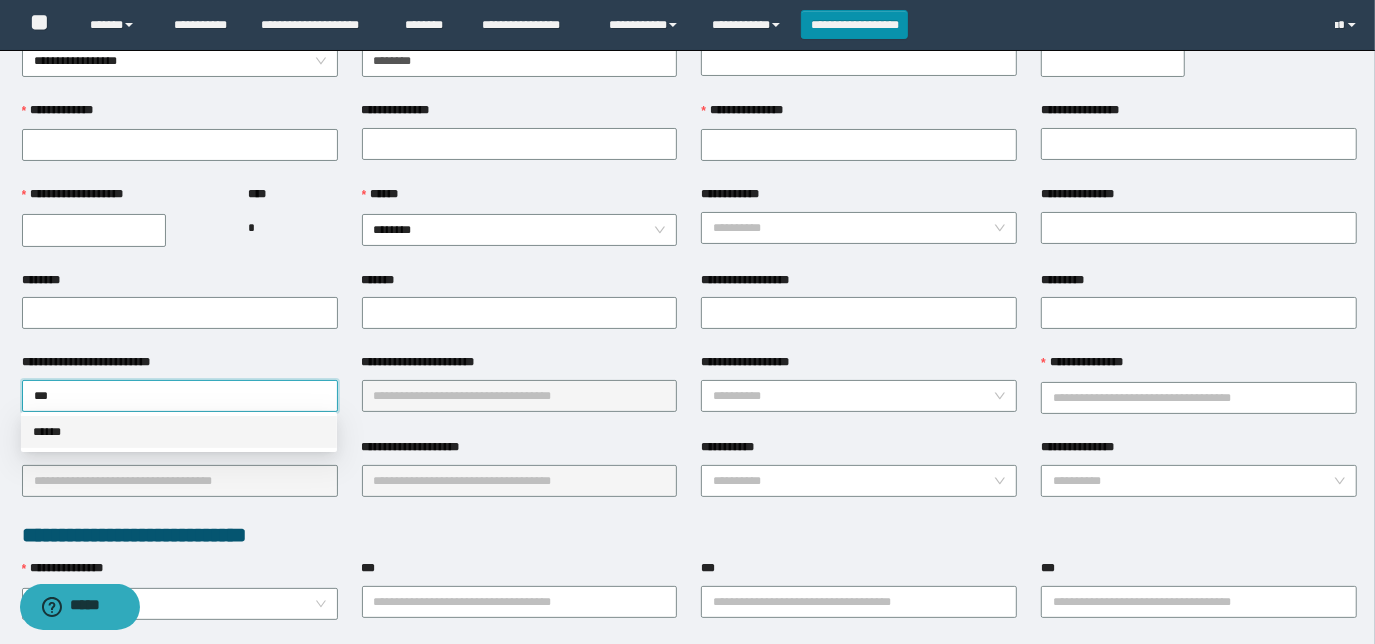 click on "******" at bounding box center (179, 432) 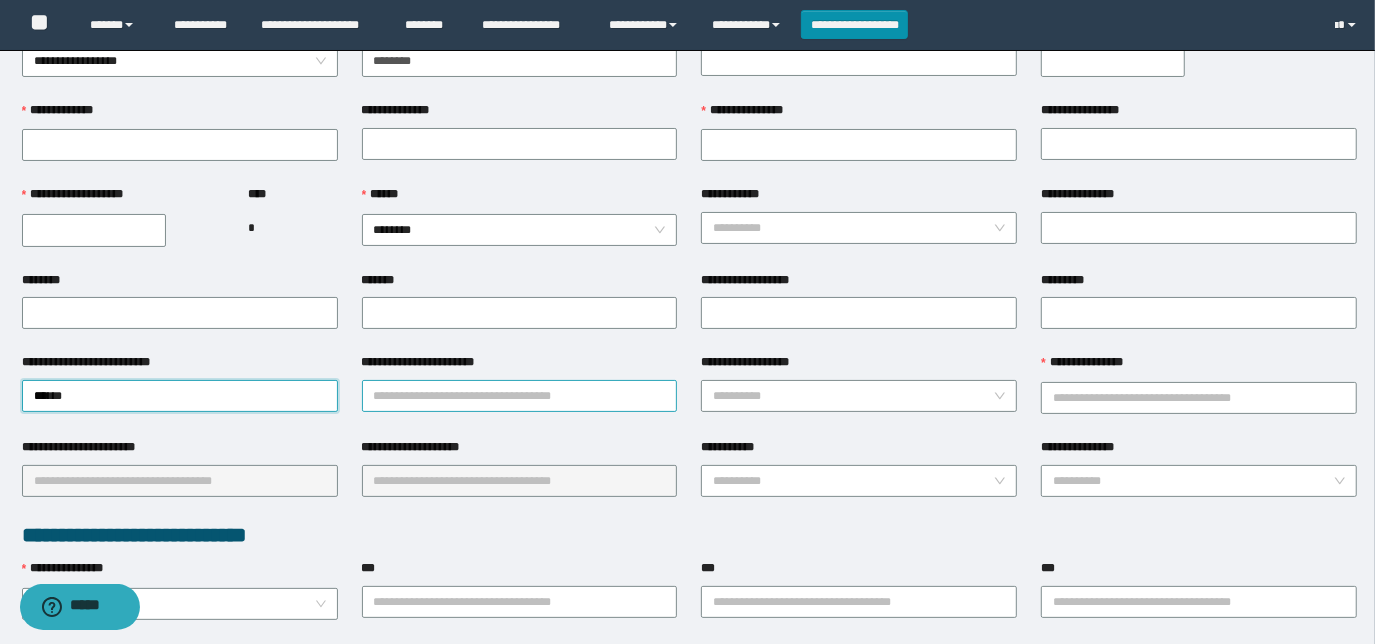 click on "**********" at bounding box center (520, 396) 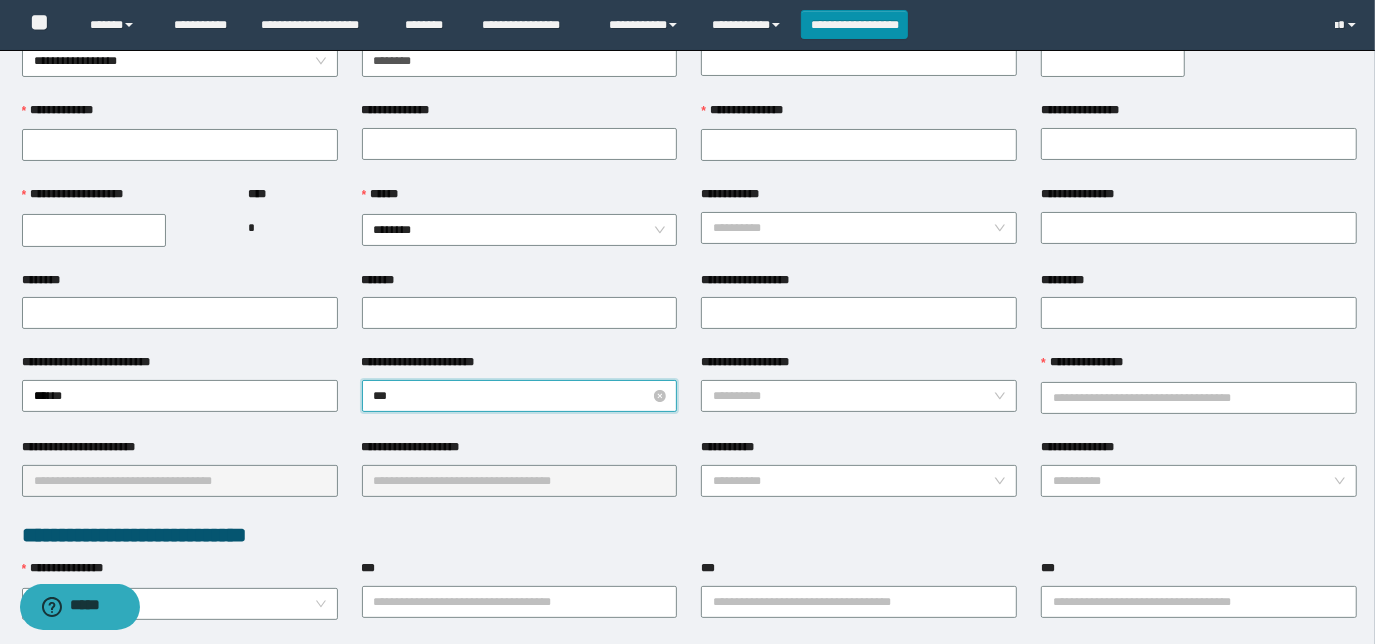 type on "****" 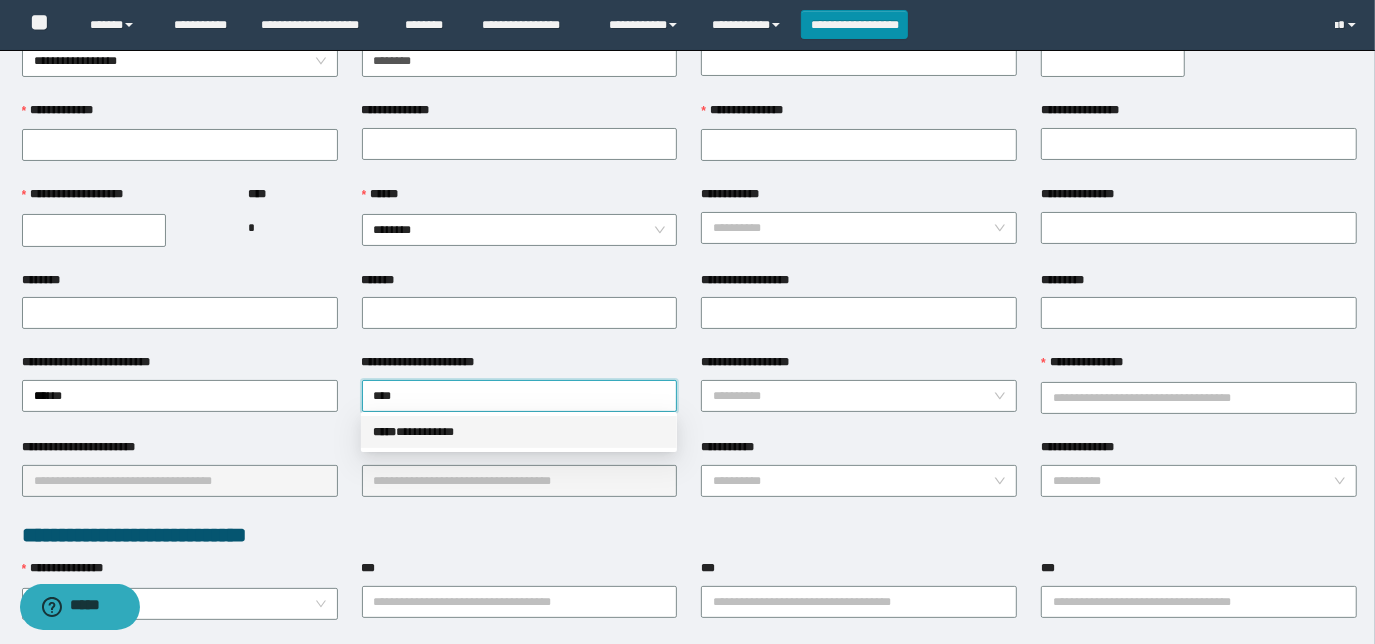 click on "***** * *********" at bounding box center (519, 432) 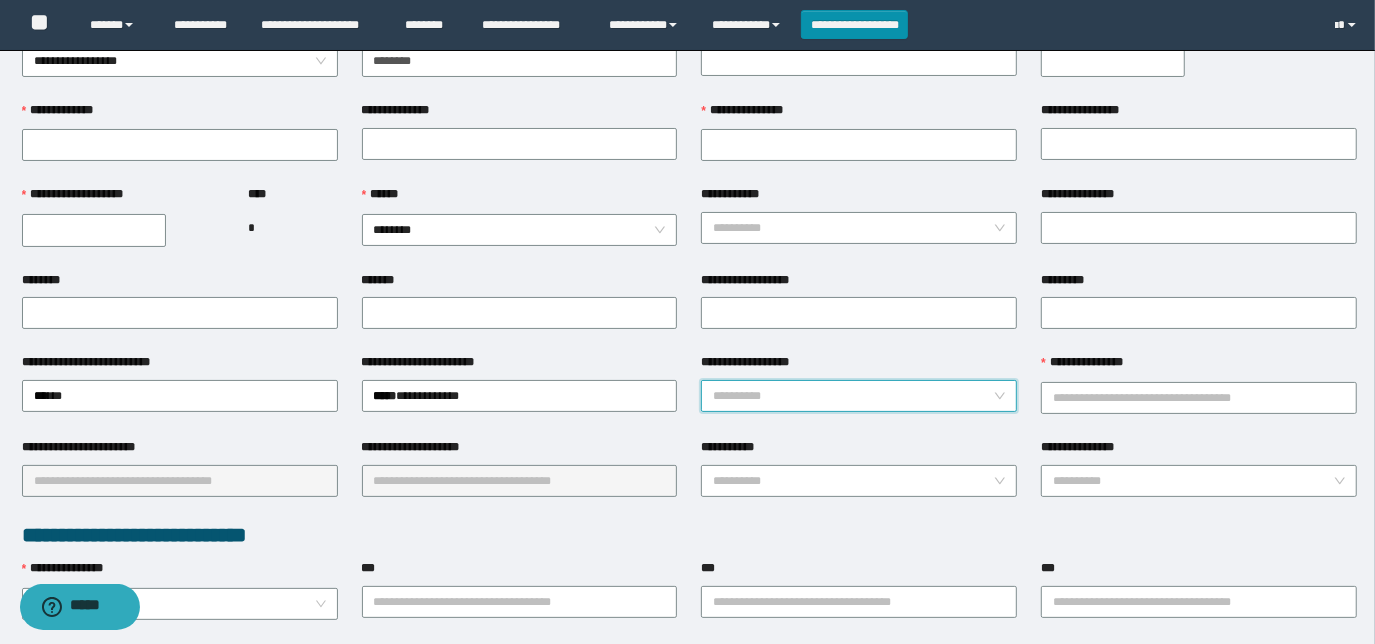 click on "**********" at bounding box center (853, 396) 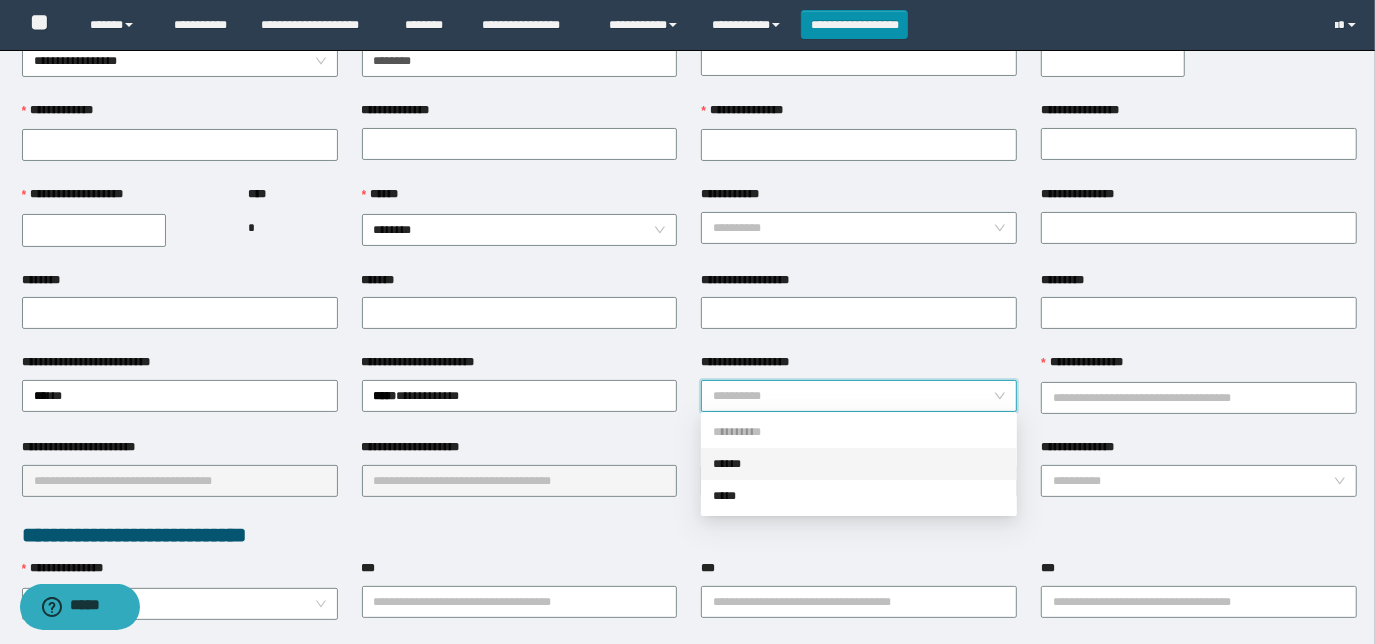 drag, startPoint x: 770, startPoint y: 469, endPoint x: 869, endPoint y: 436, distance: 104.35516 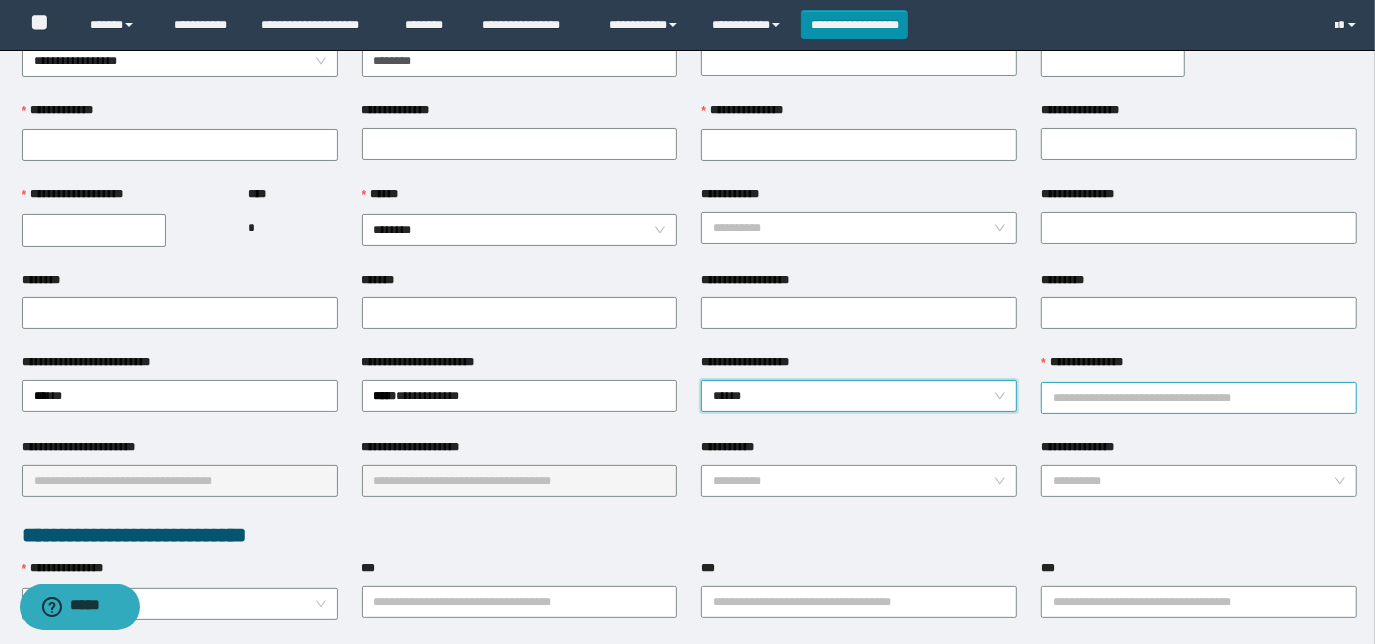 click on "**********" at bounding box center (1199, 398) 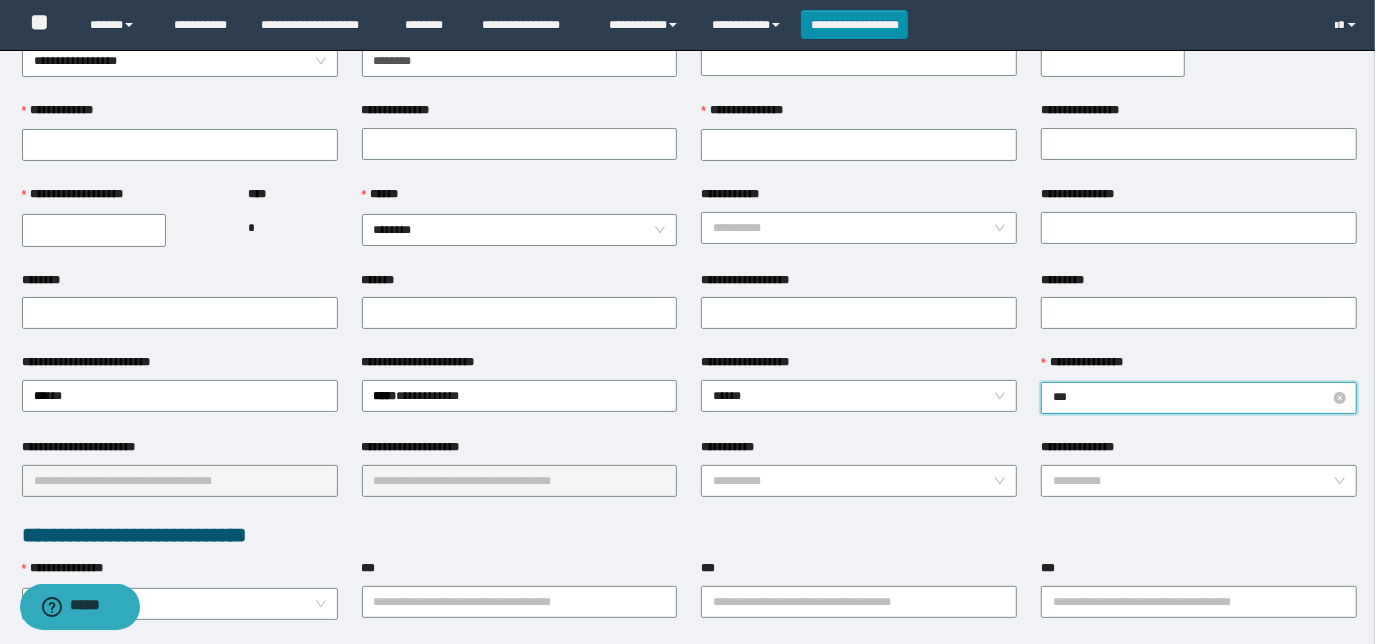 type on "****" 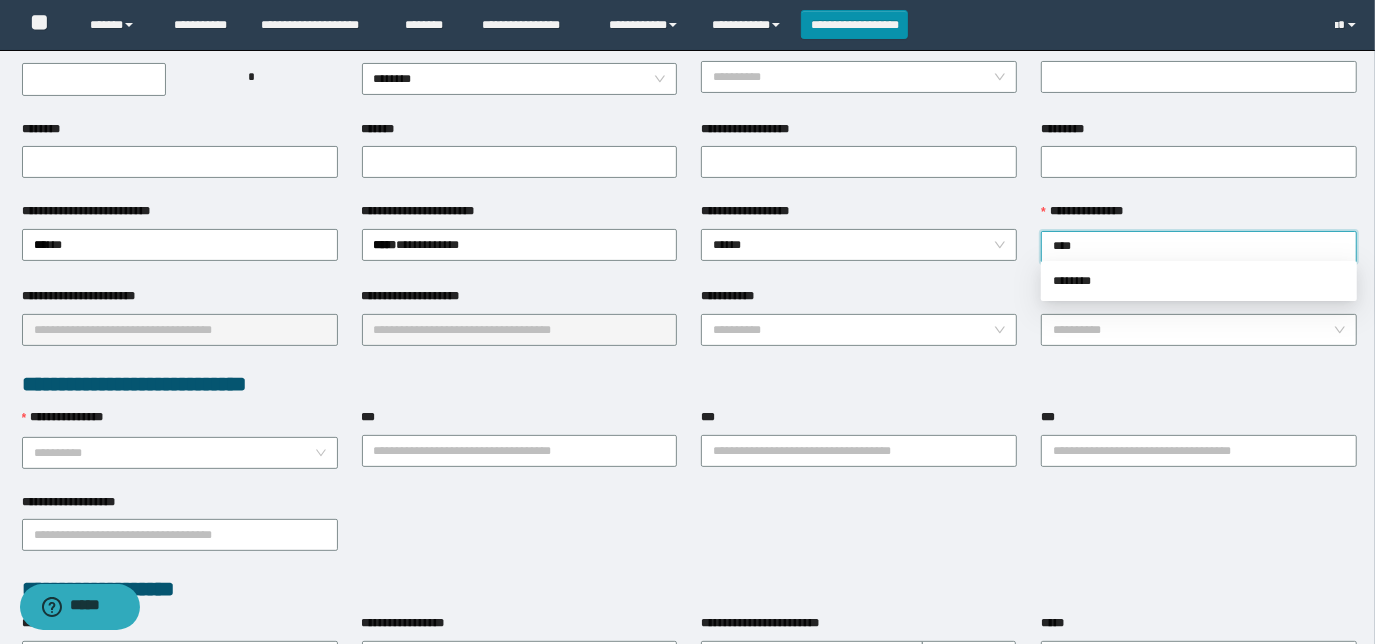 scroll, scrollTop: 272, scrollLeft: 0, axis: vertical 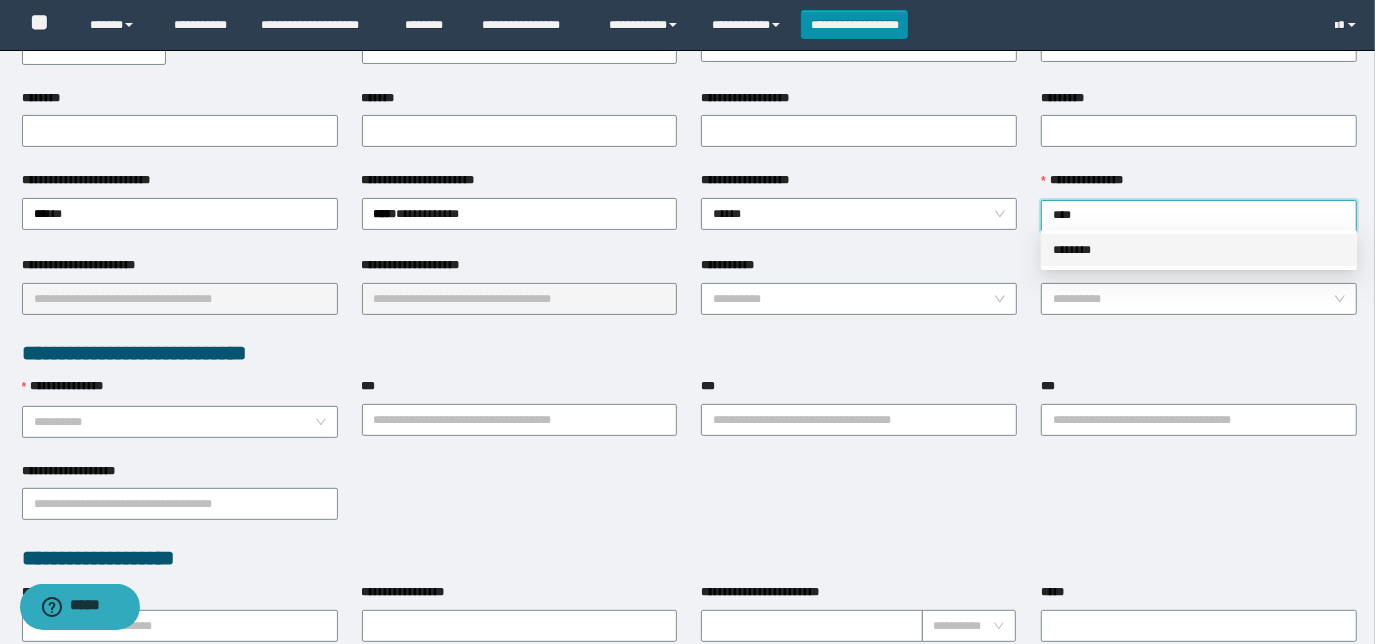click on "********" at bounding box center (1199, 250) 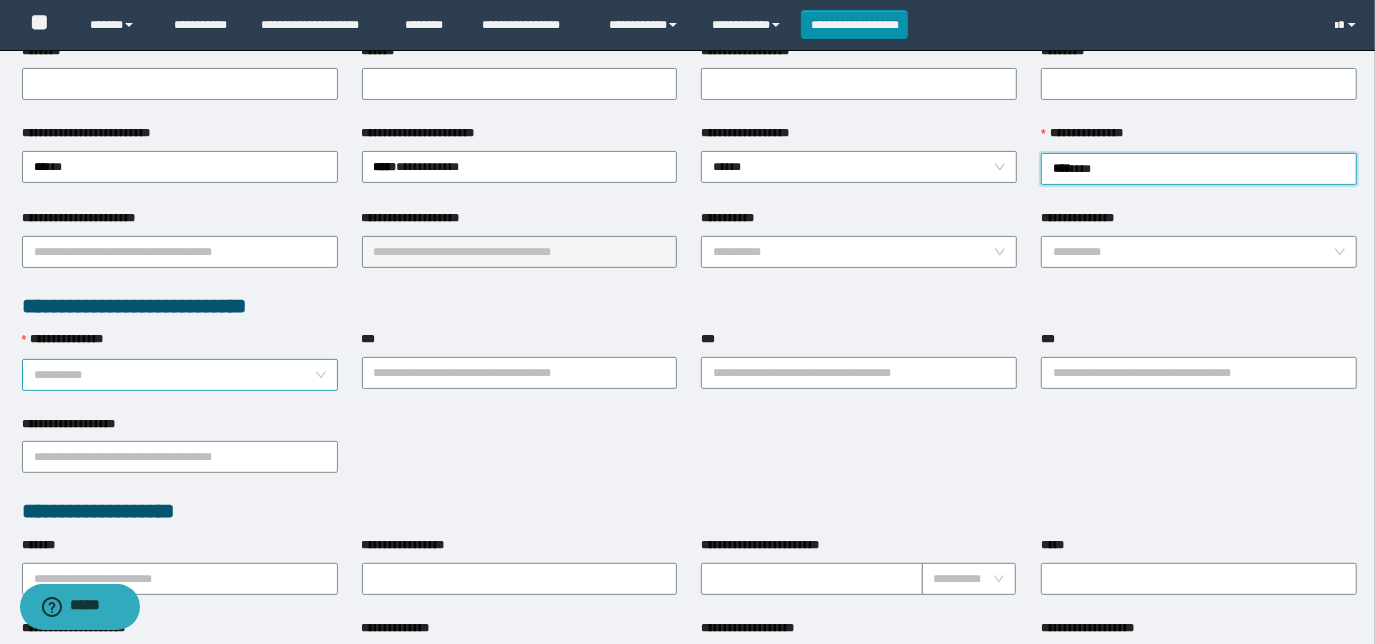 scroll, scrollTop: 363, scrollLeft: 0, axis: vertical 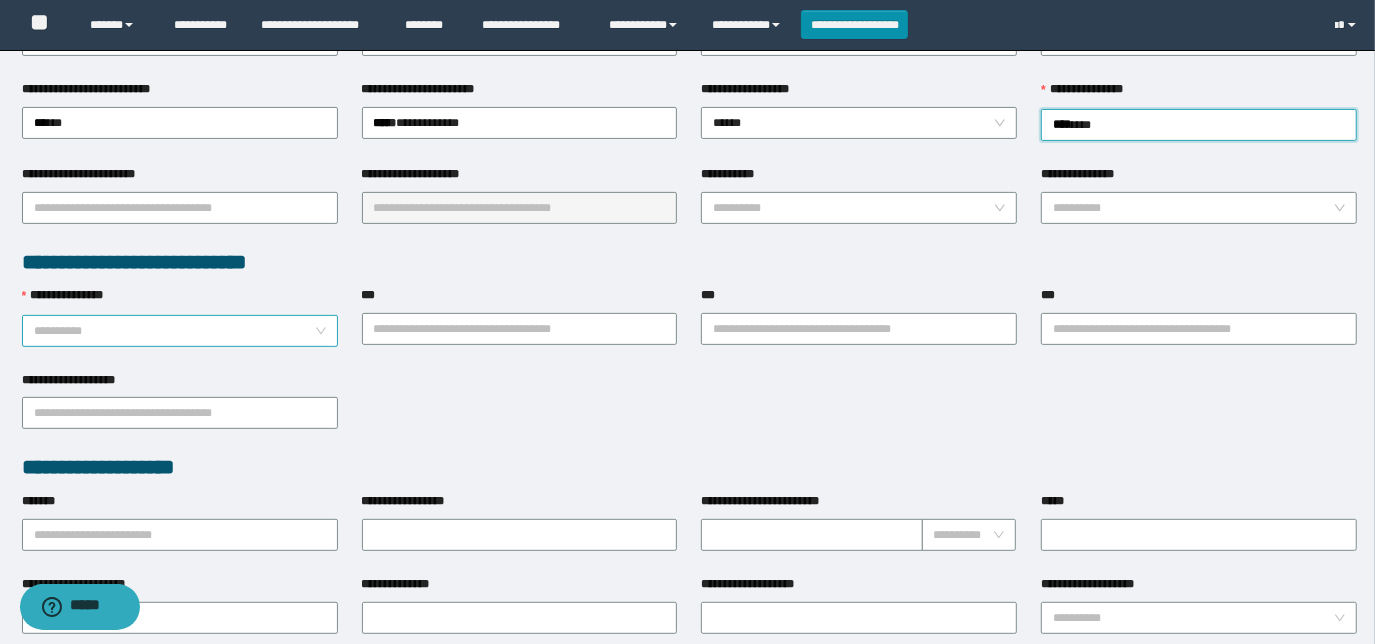 click on "**********" at bounding box center (174, 331) 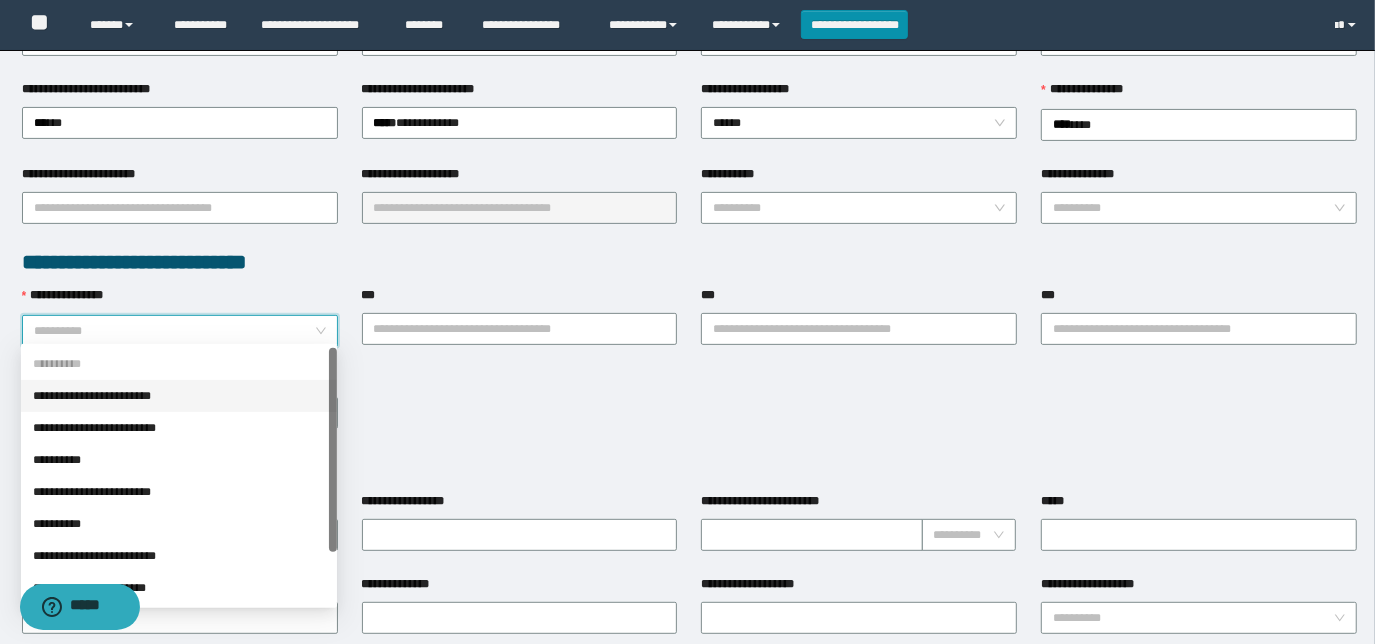 click on "**********" at bounding box center (179, 396) 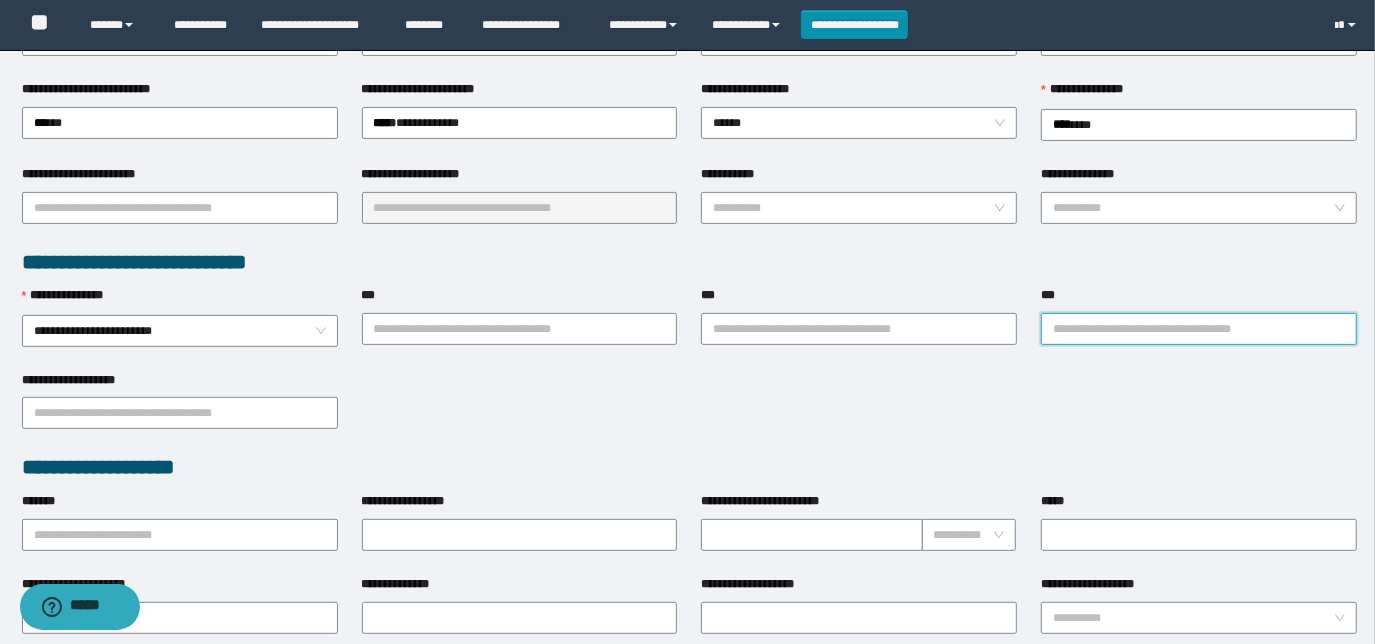click on "***" at bounding box center (1199, 329) 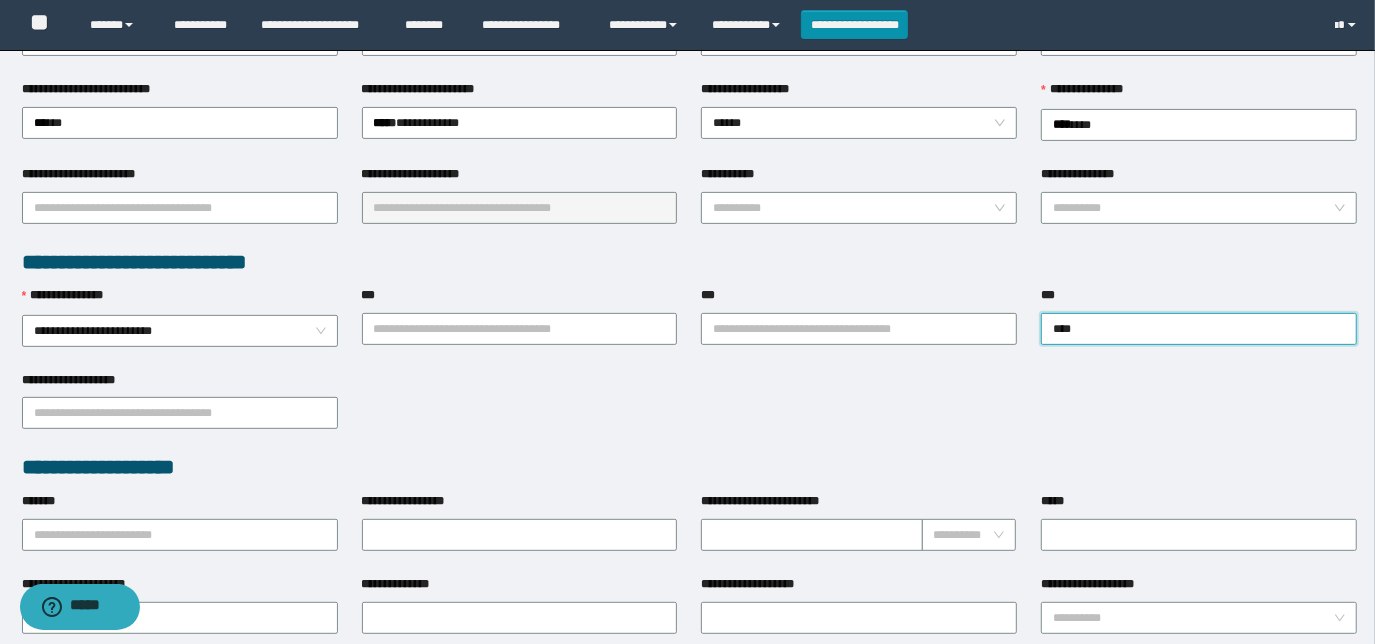 type on "*****" 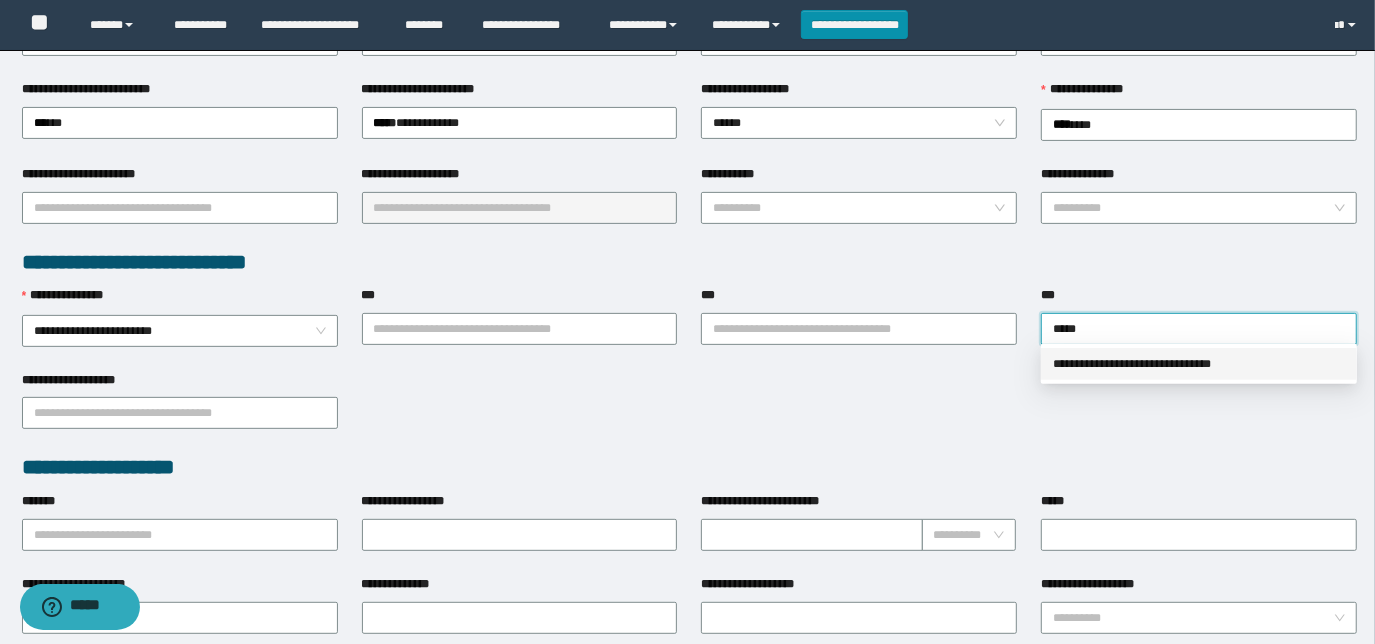 click on "**********" at bounding box center (1199, 364) 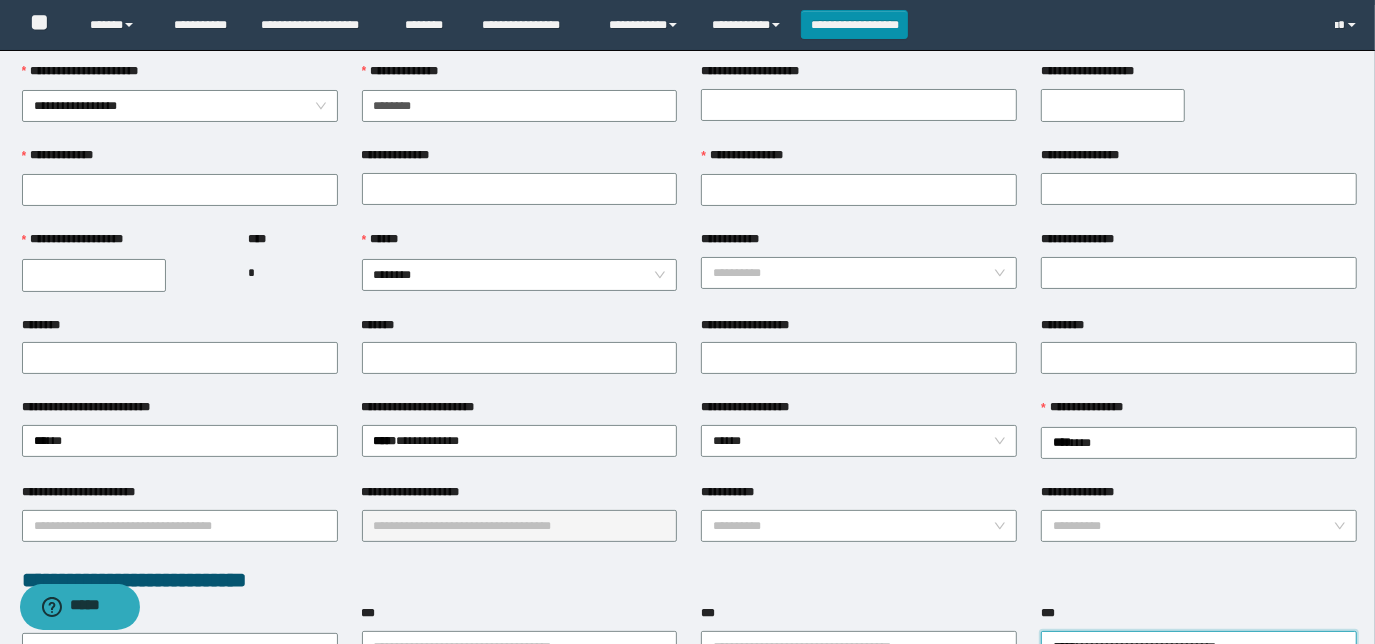 scroll, scrollTop: 0, scrollLeft: 0, axis: both 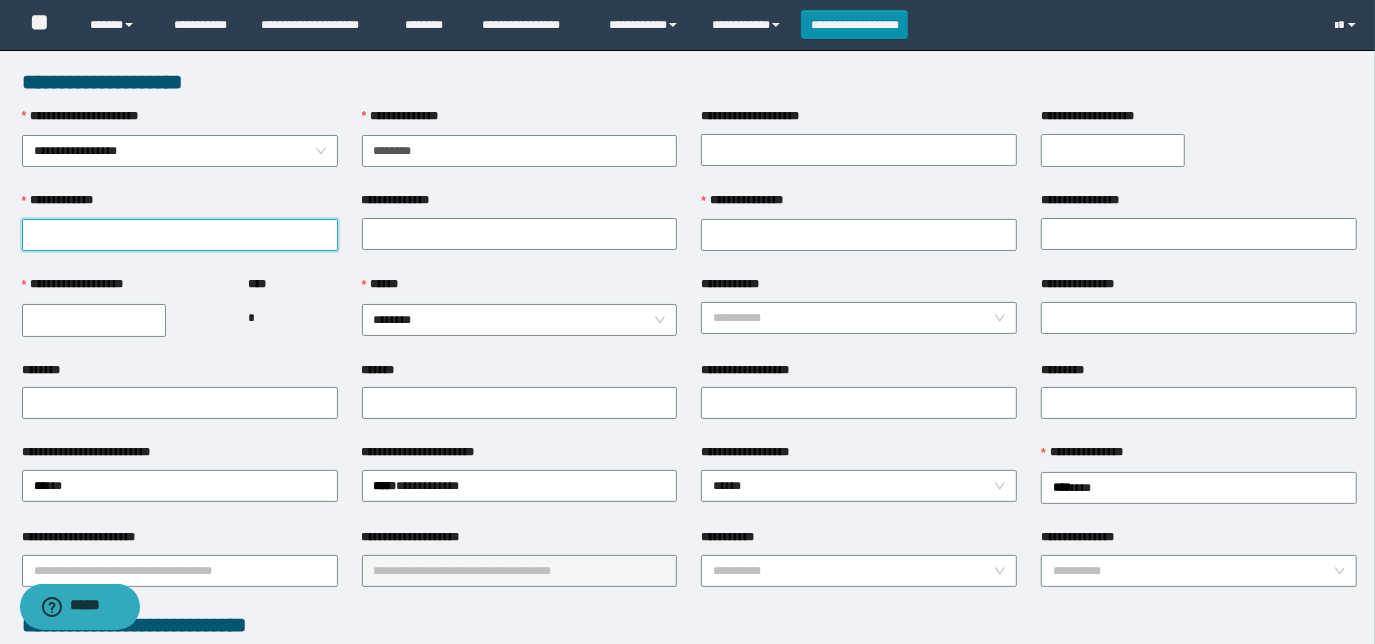 click on "**********" at bounding box center (180, 235) 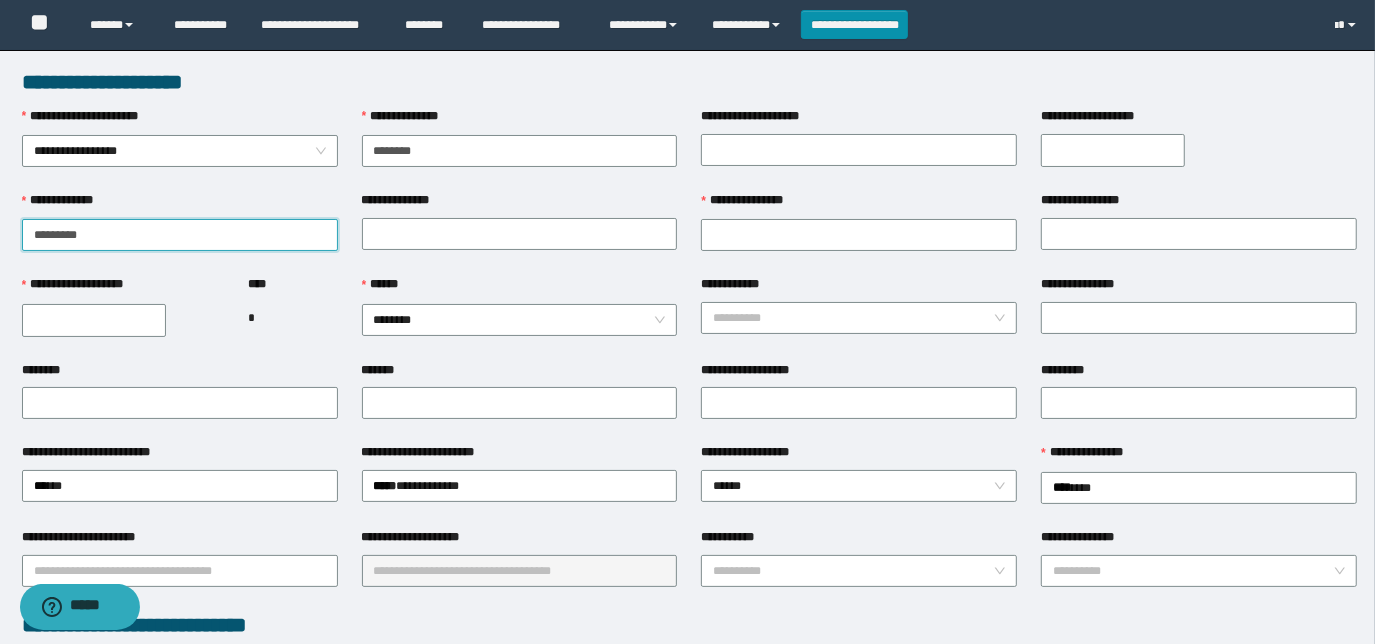 type on "*********" 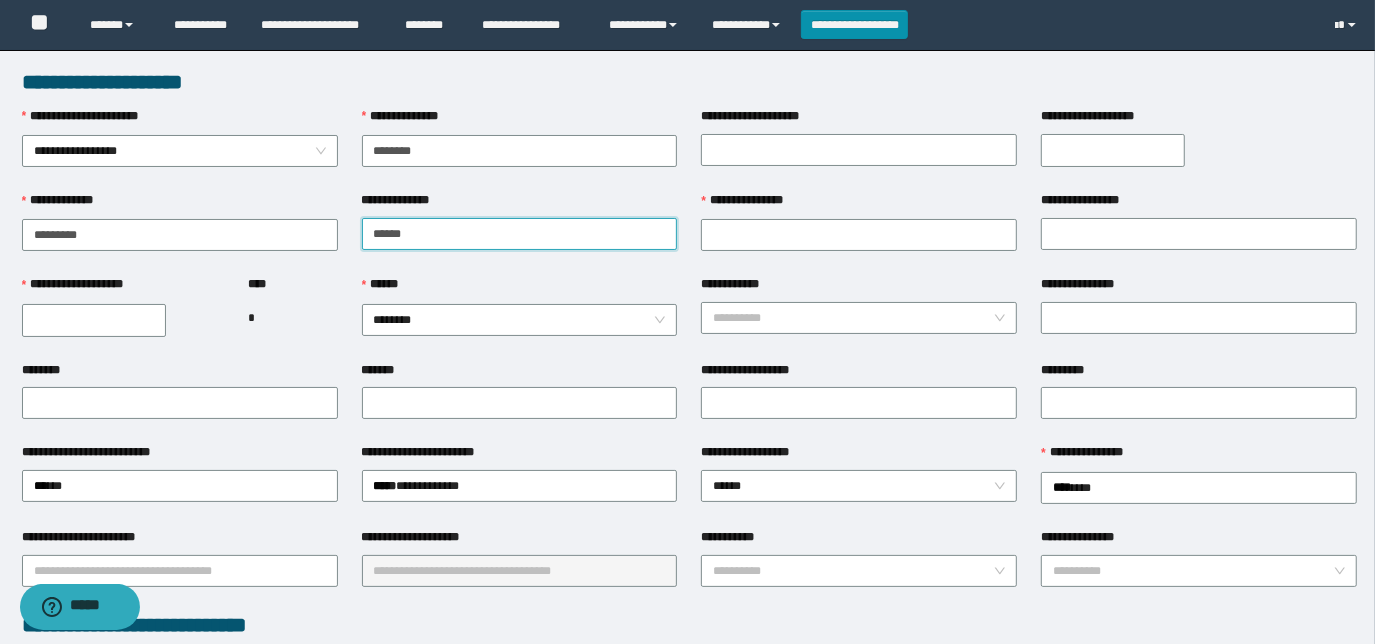 type on "******" 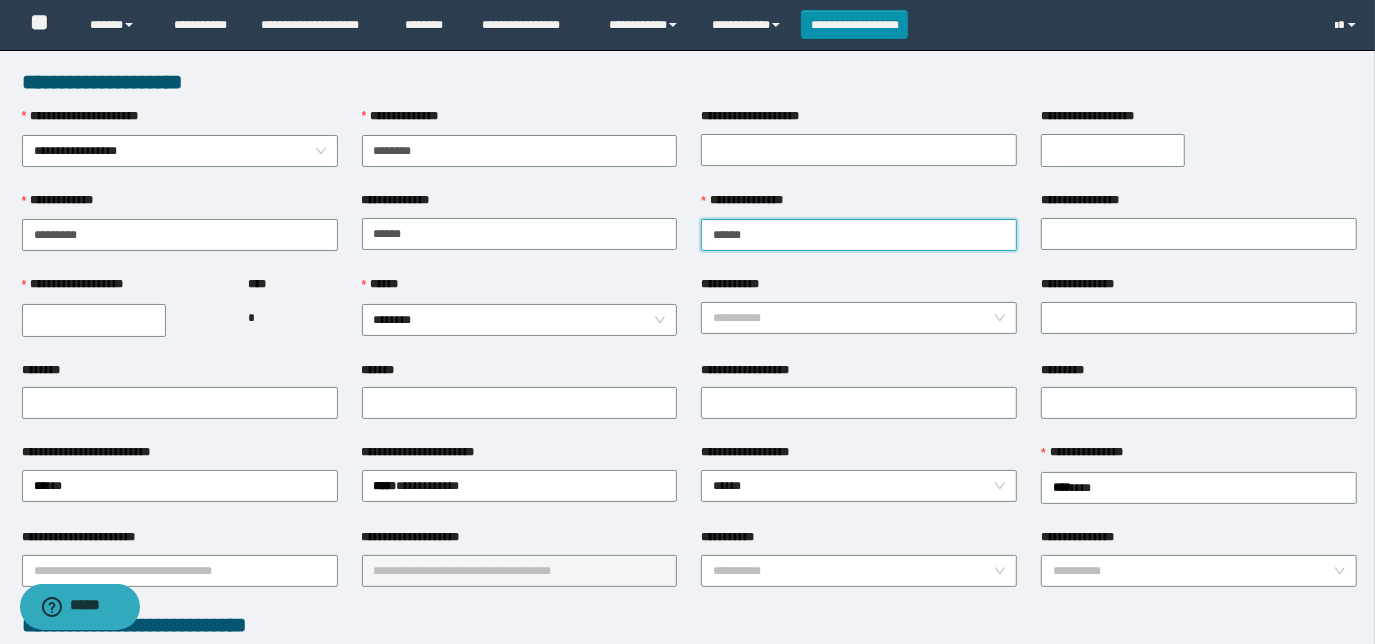 type on "******" 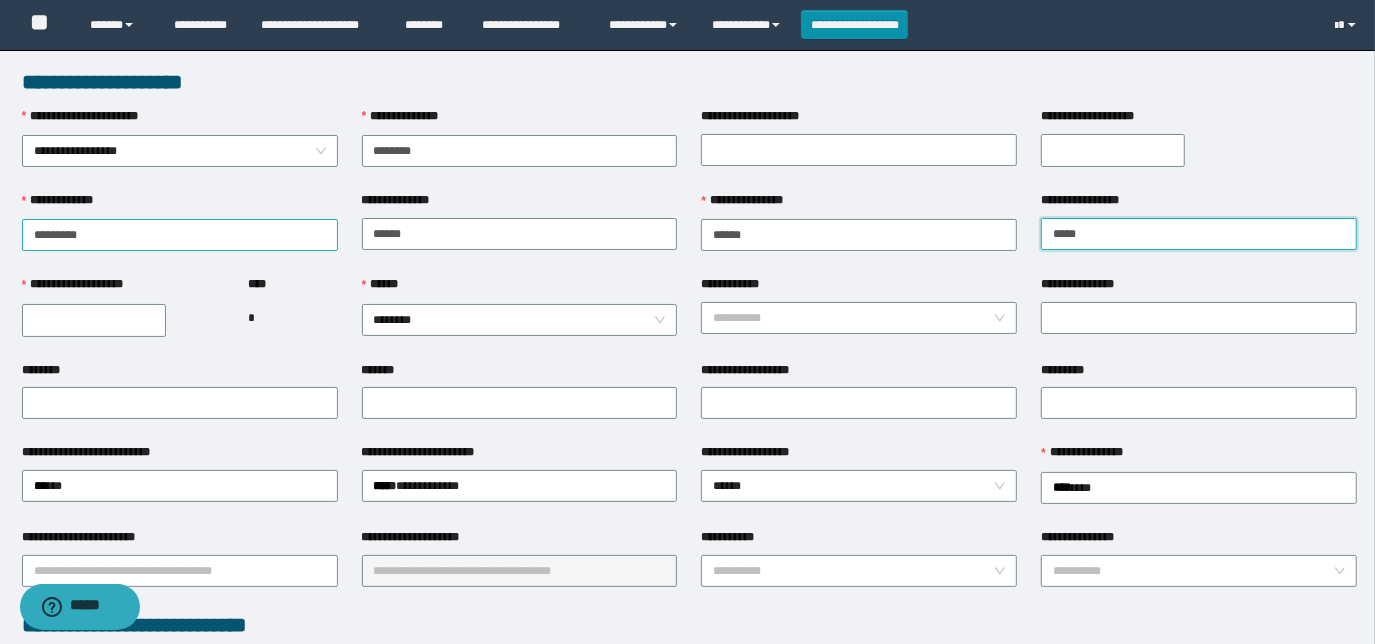type on "*****" 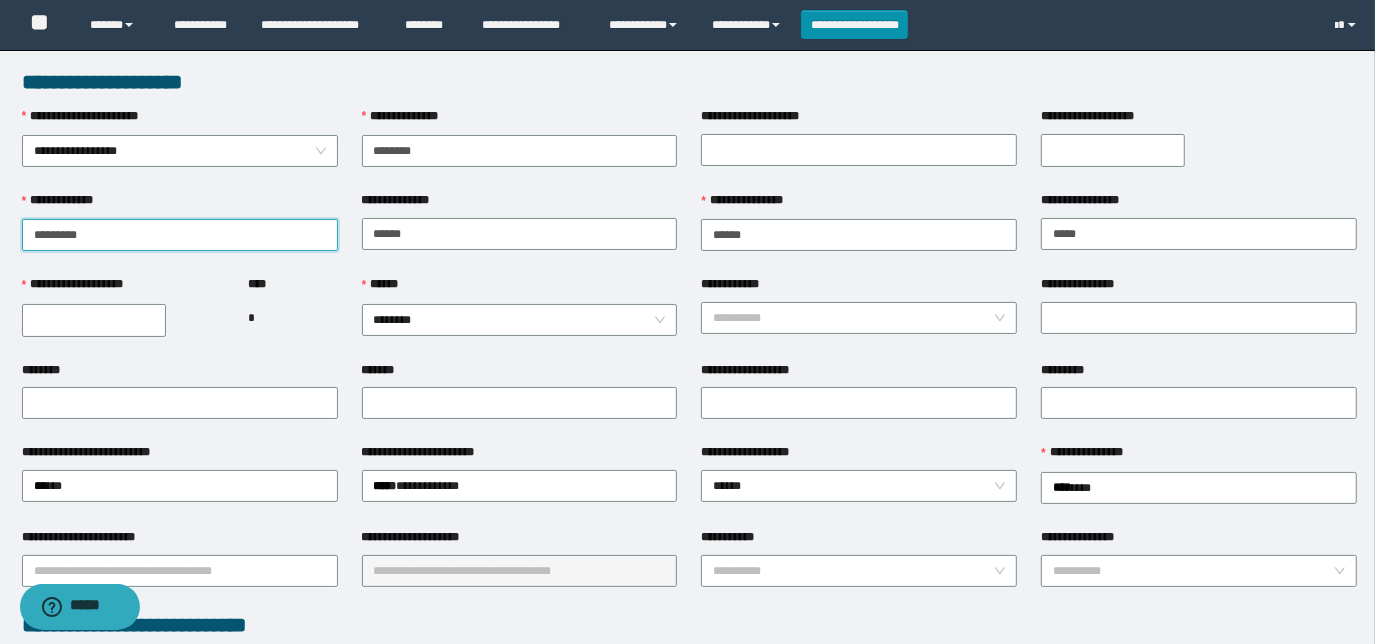 click on "*********" at bounding box center (180, 235) 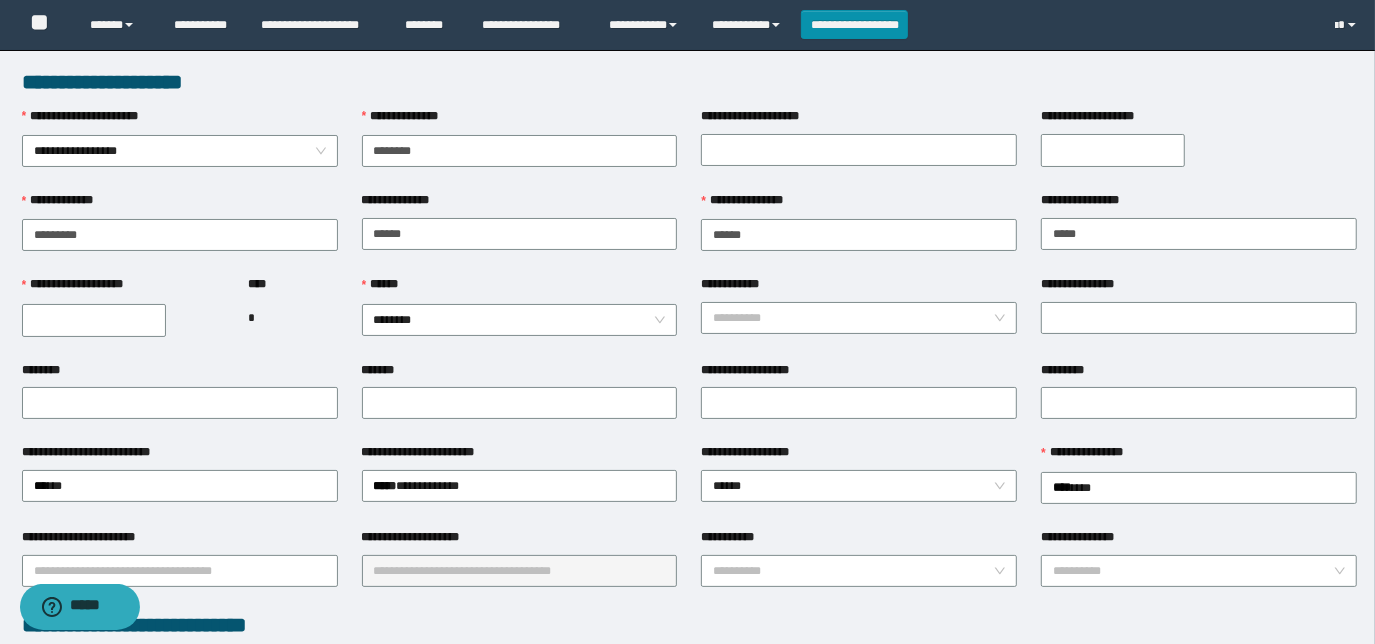 click on "**********" at bounding box center (94, 320) 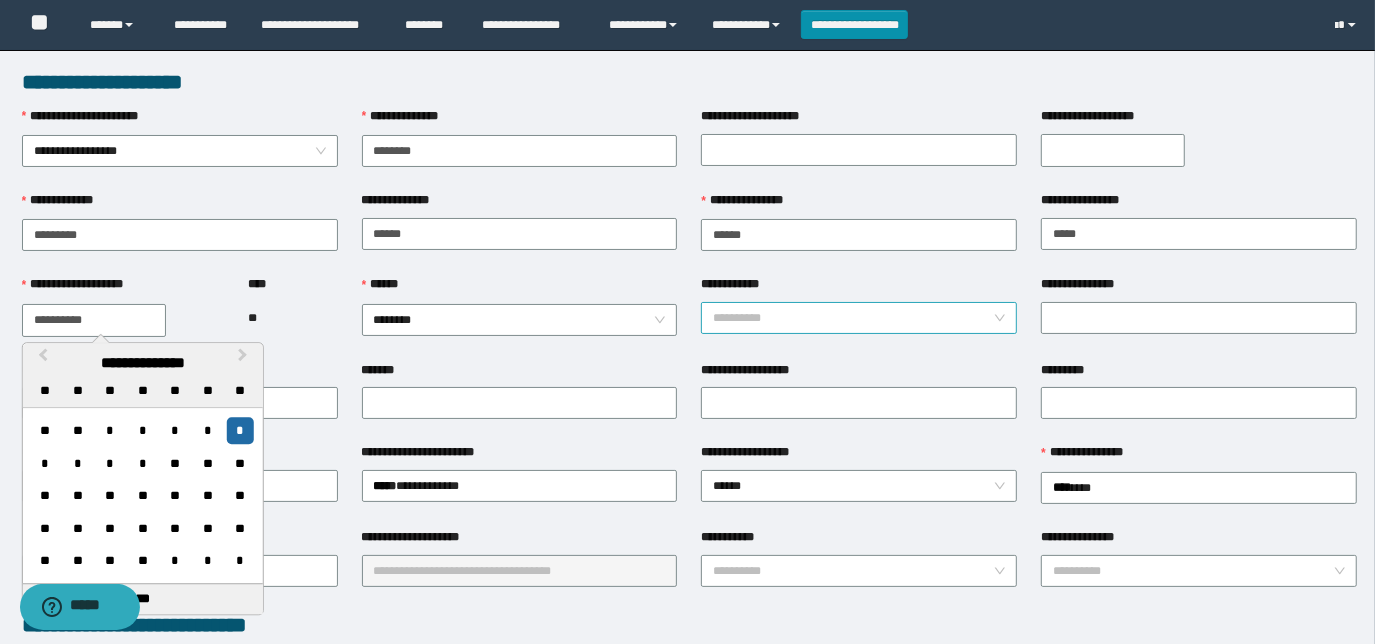 type on "**********" 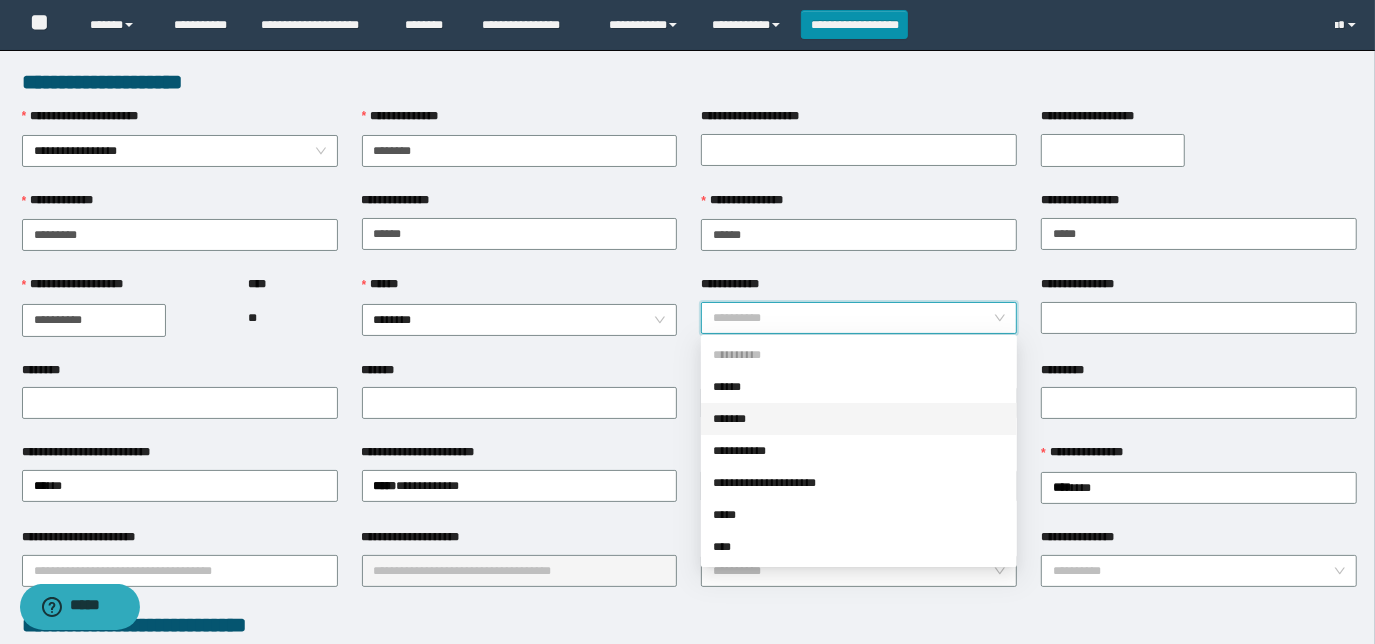 click on "*******" at bounding box center [859, 419] 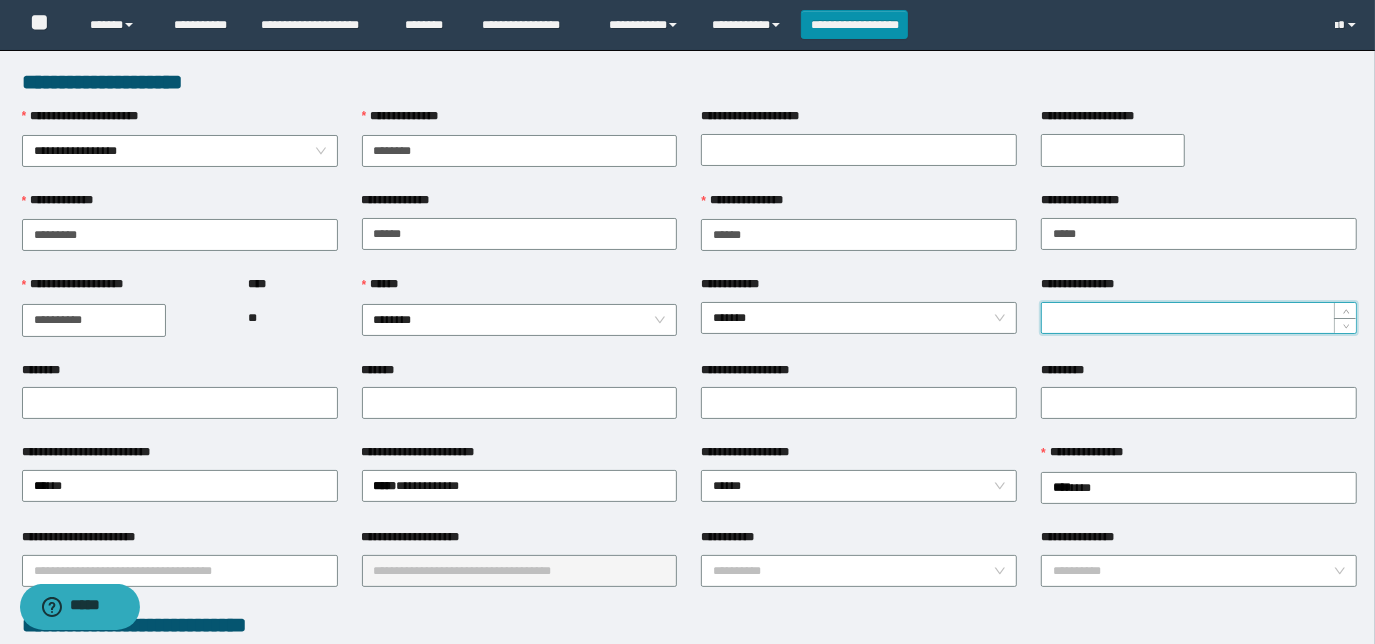 click on "**********" at bounding box center [1199, 318] 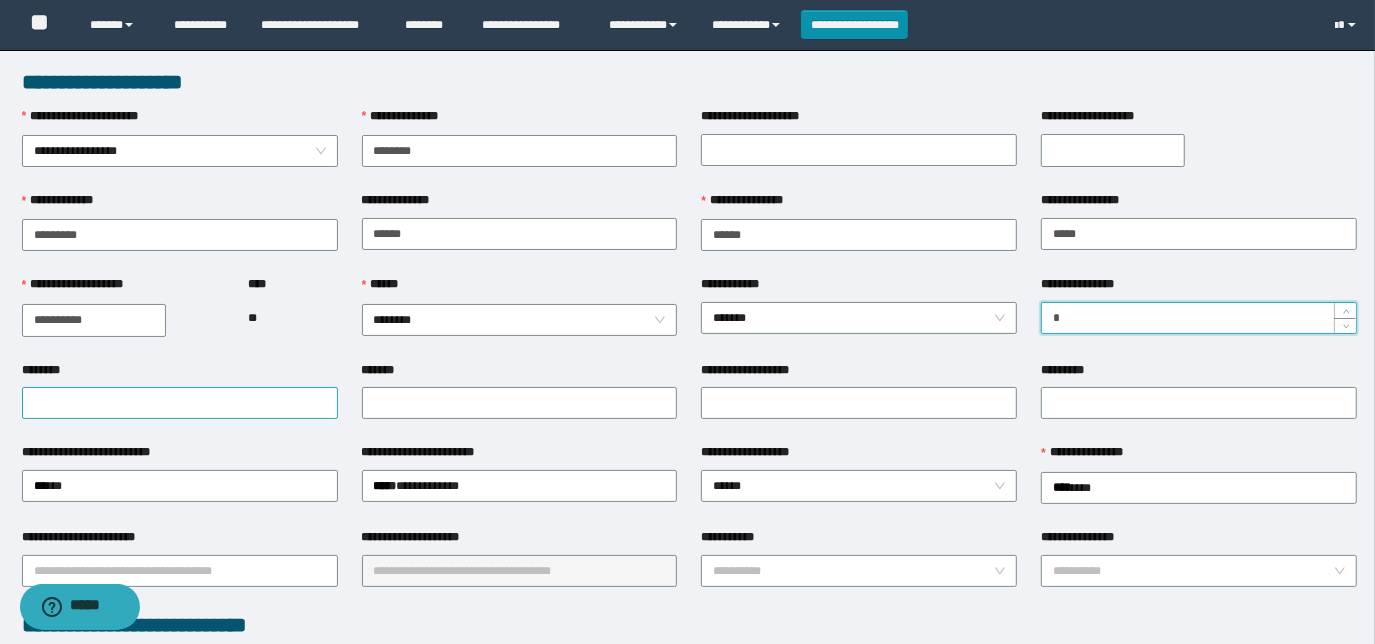 type on "*" 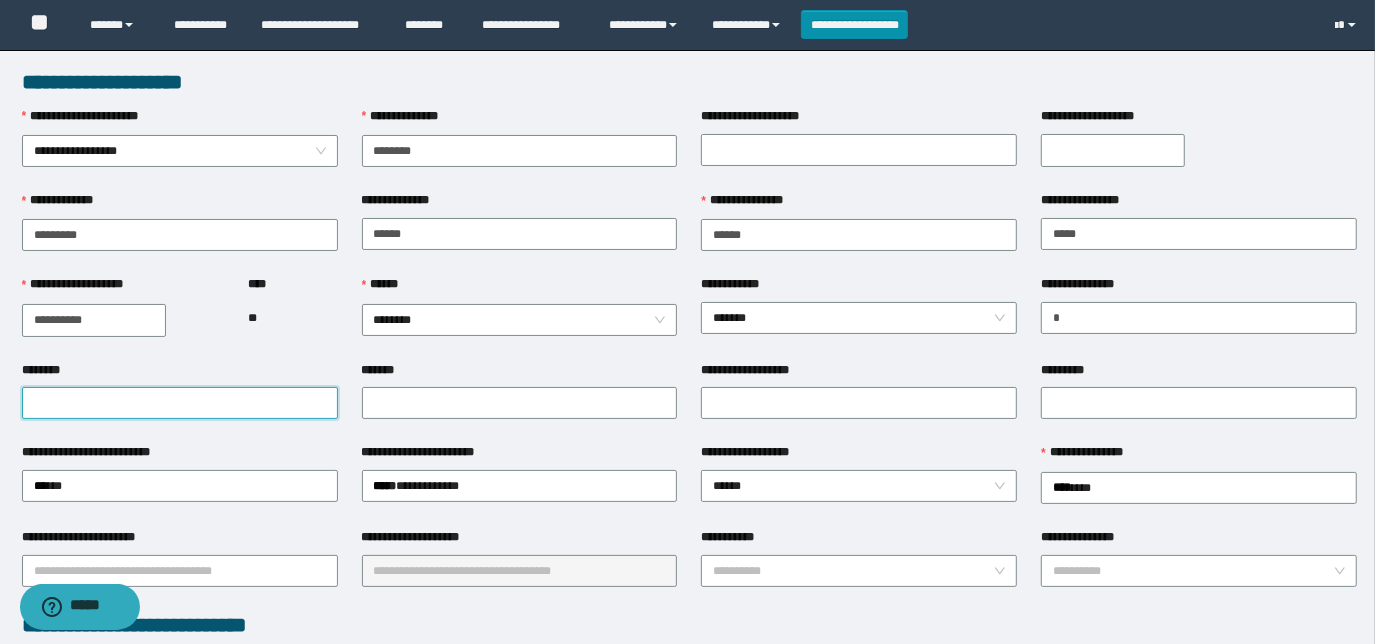 click on "********" at bounding box center (180, 403) 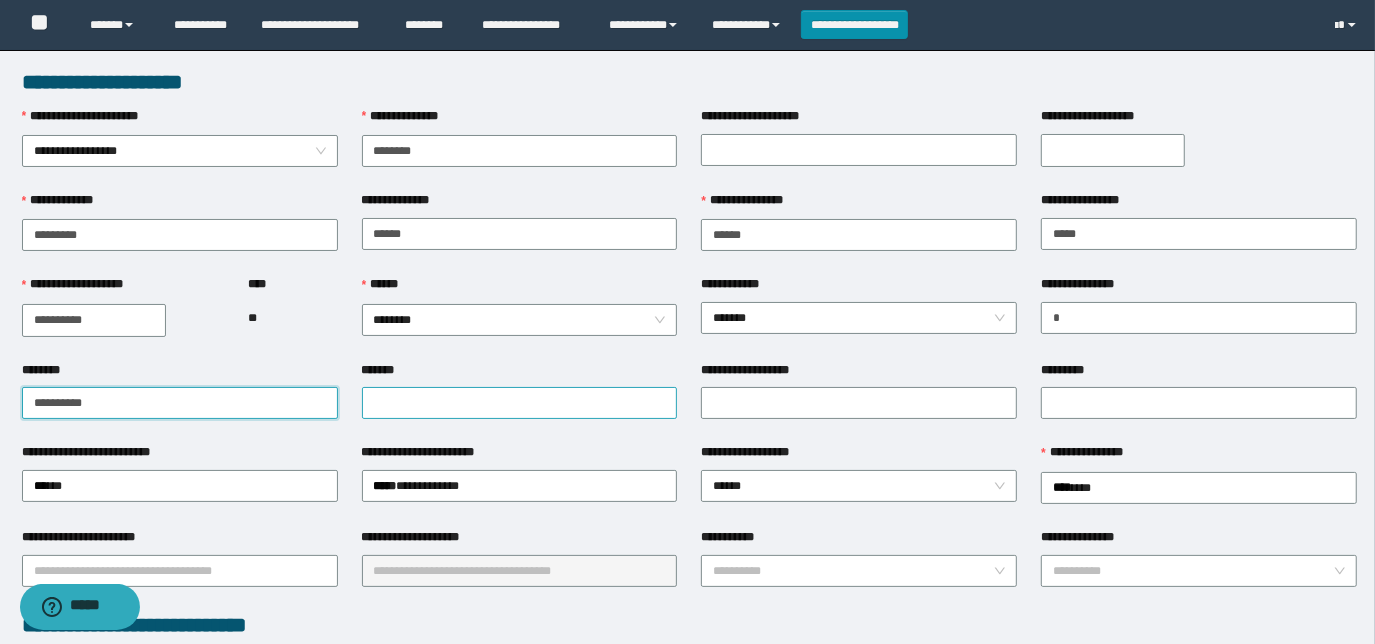 type on "**********" 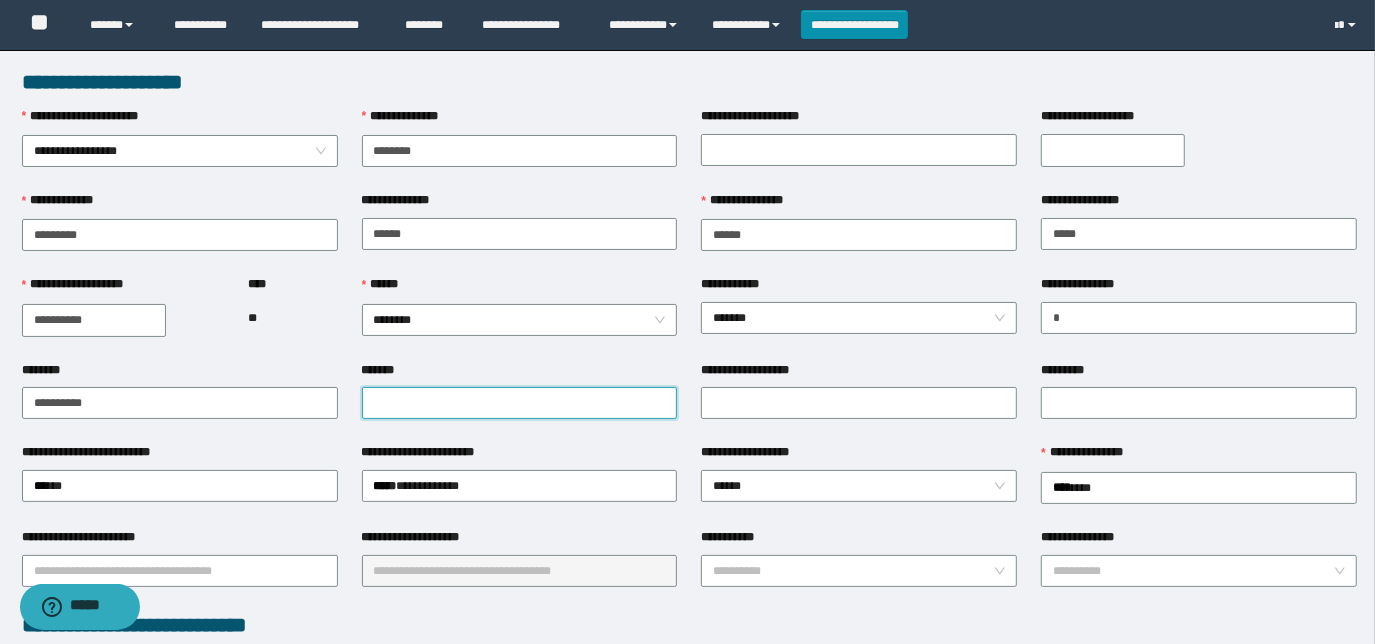 click on "*******" at bounding box center [520, 403] 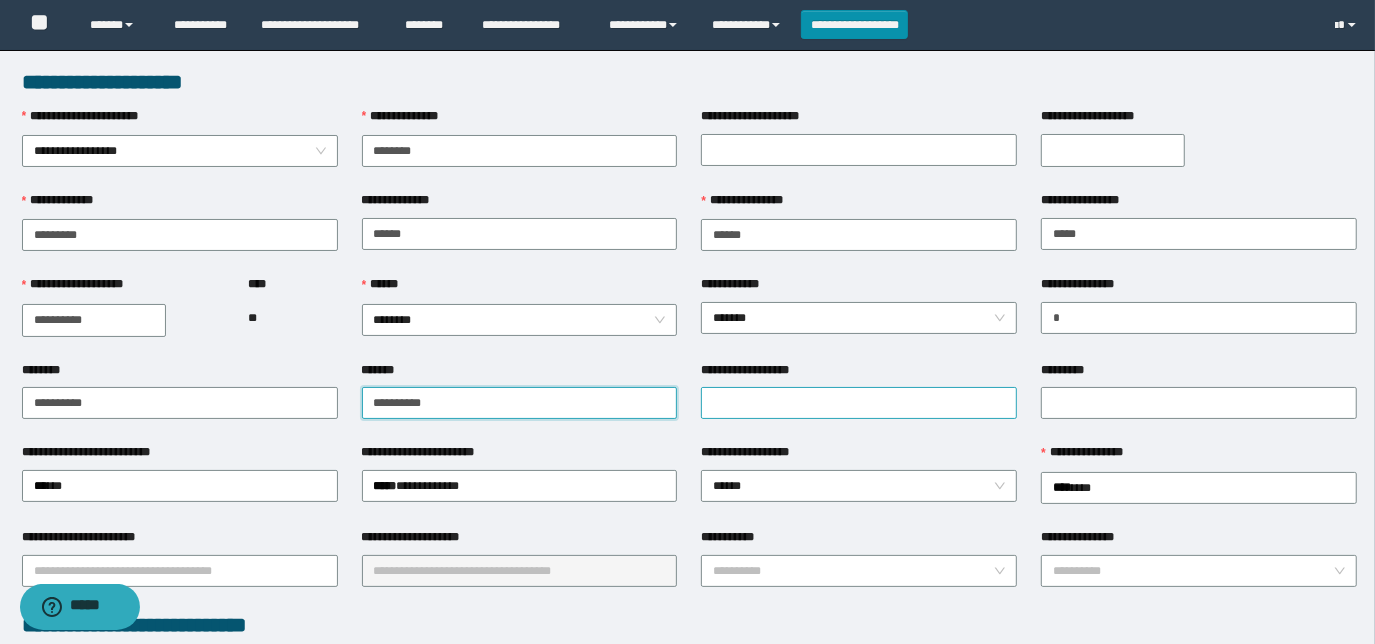 type on "**********" 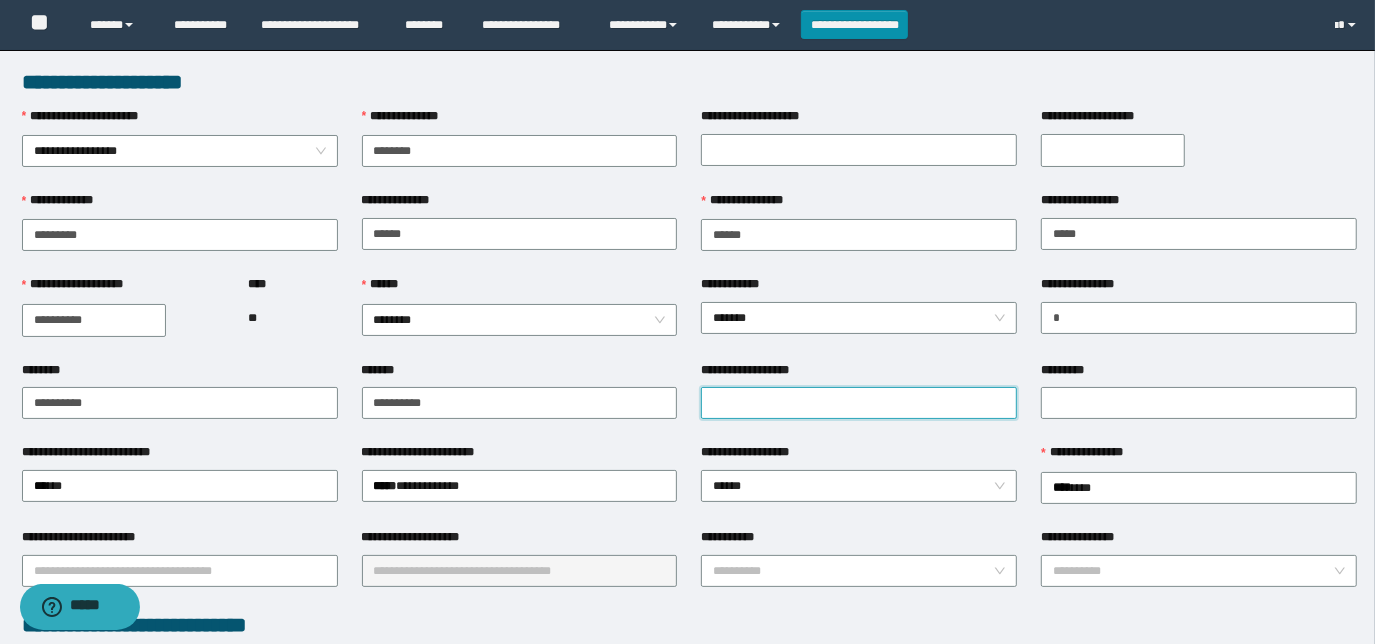 click on "**********" at bounding box center (859, 403) 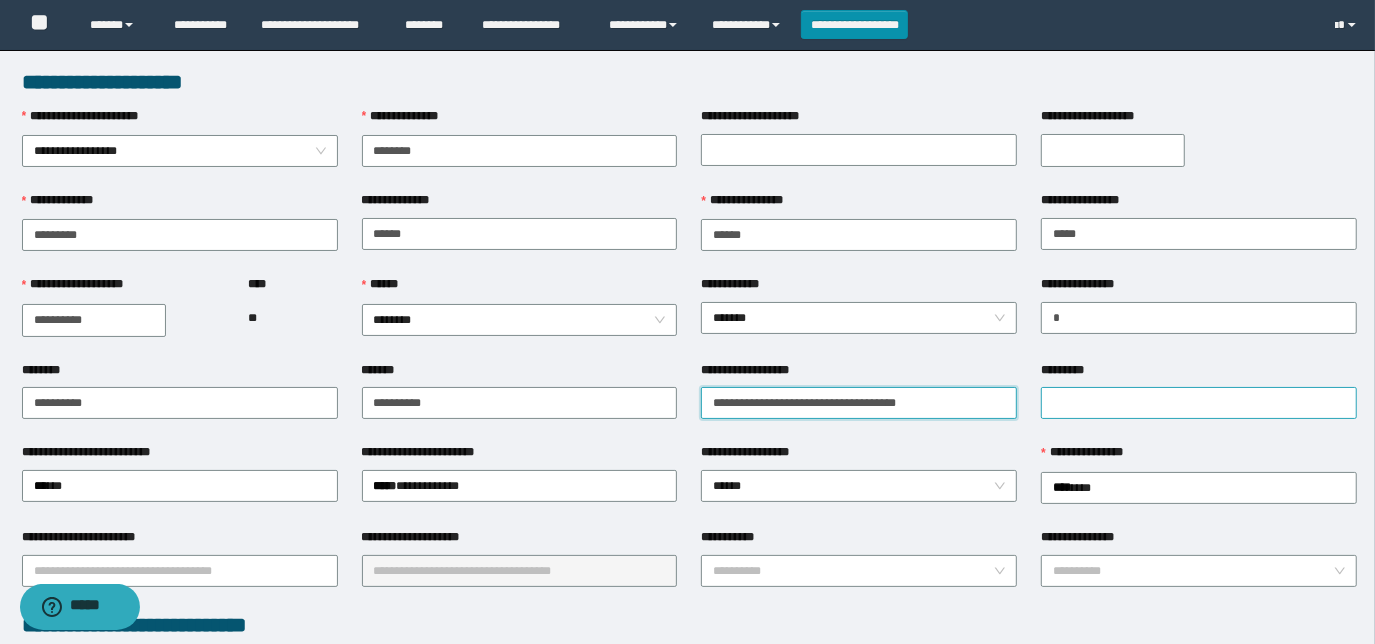 type on "**********" 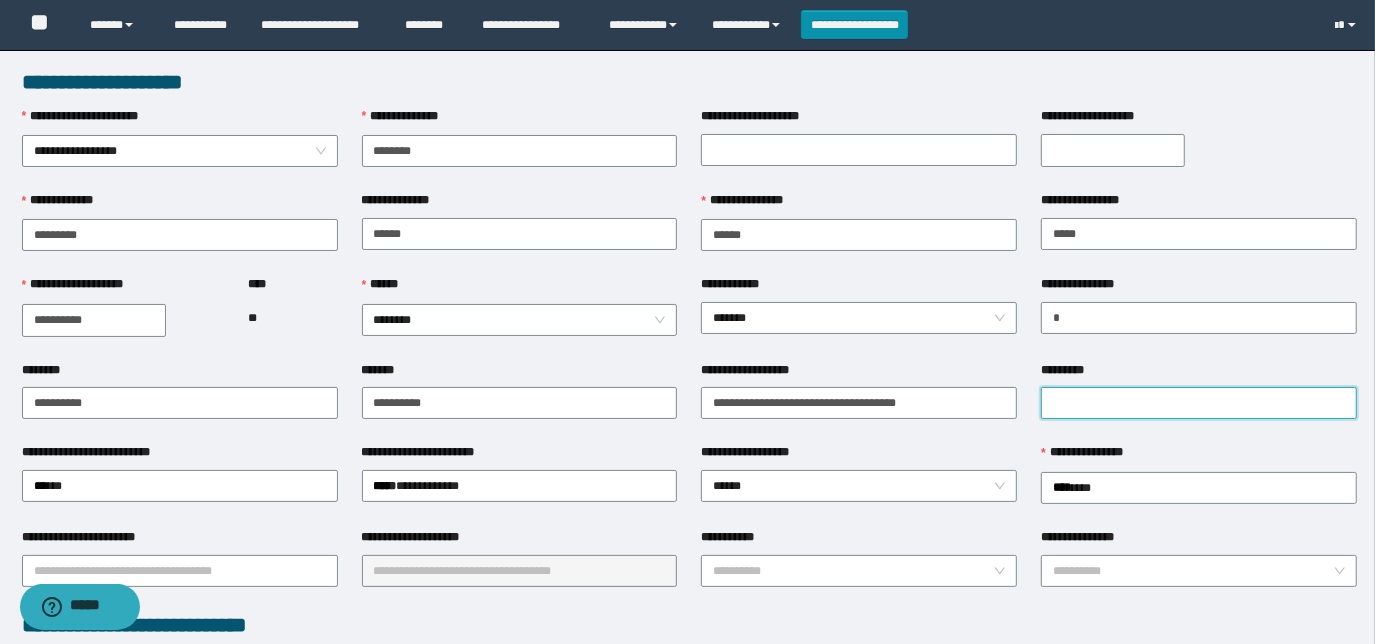 click on "*********" at bounding box center [1199, 403] 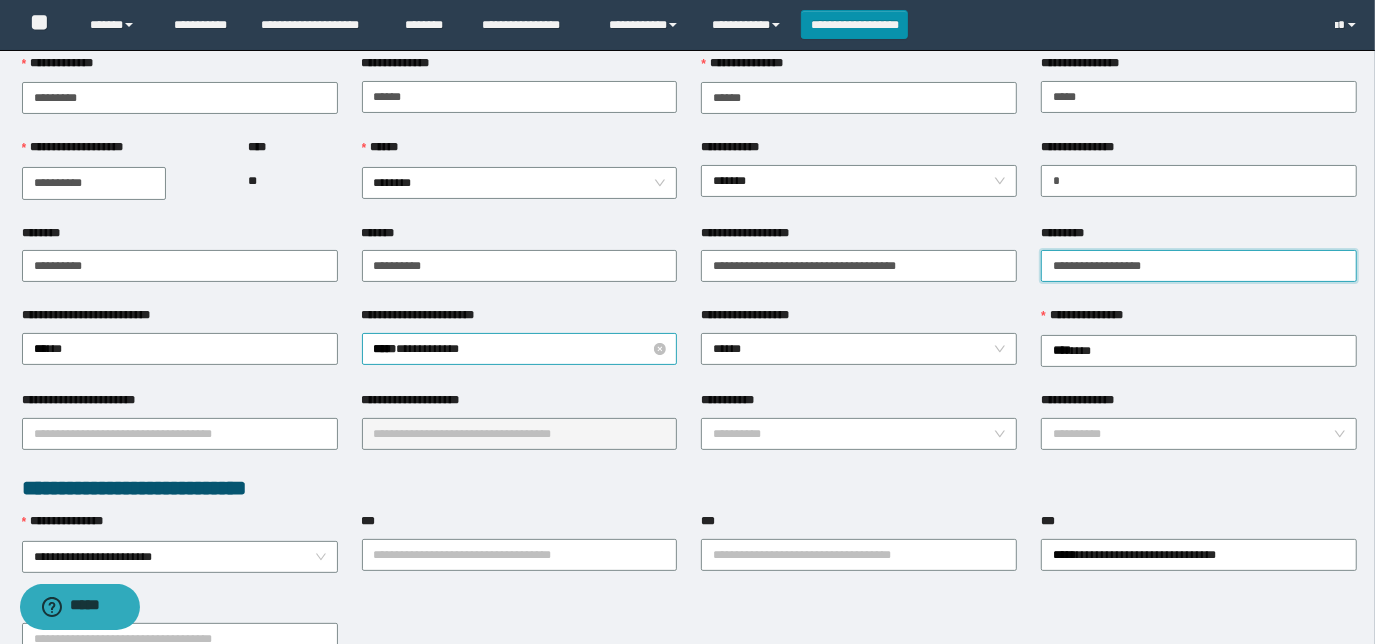 scroll, scrollTop: 181, scrollLeft: 0, axis: vertical 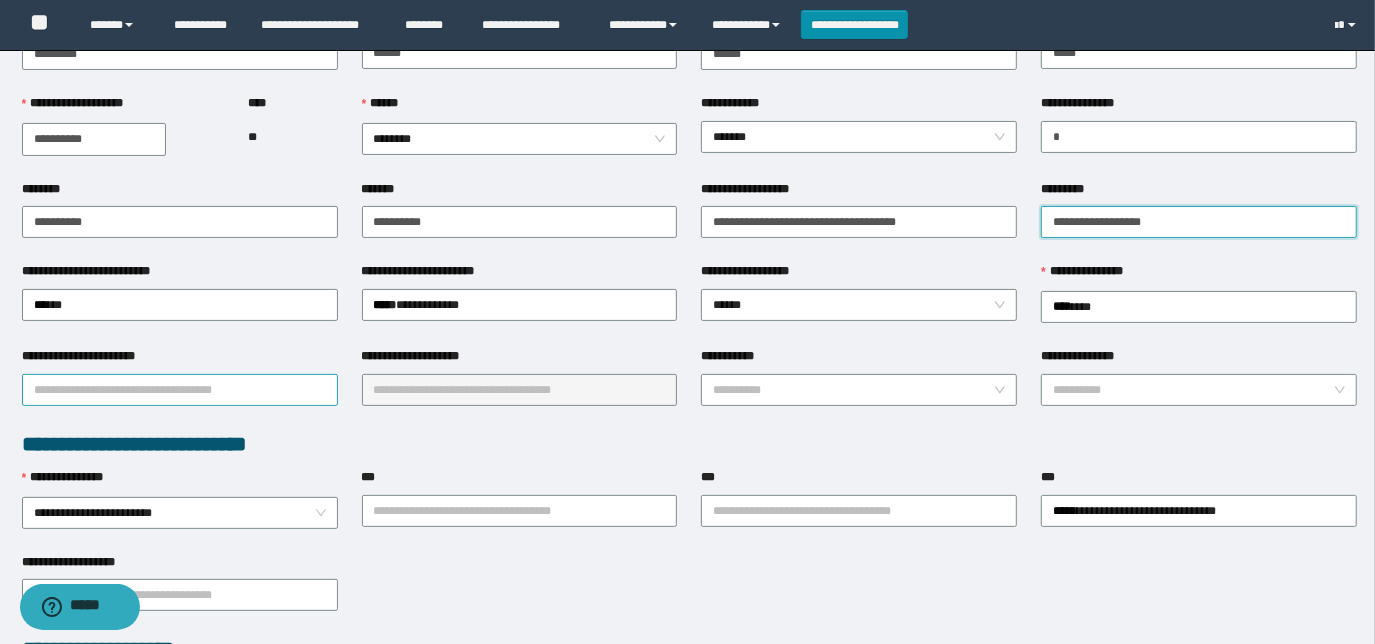 type on "**********" 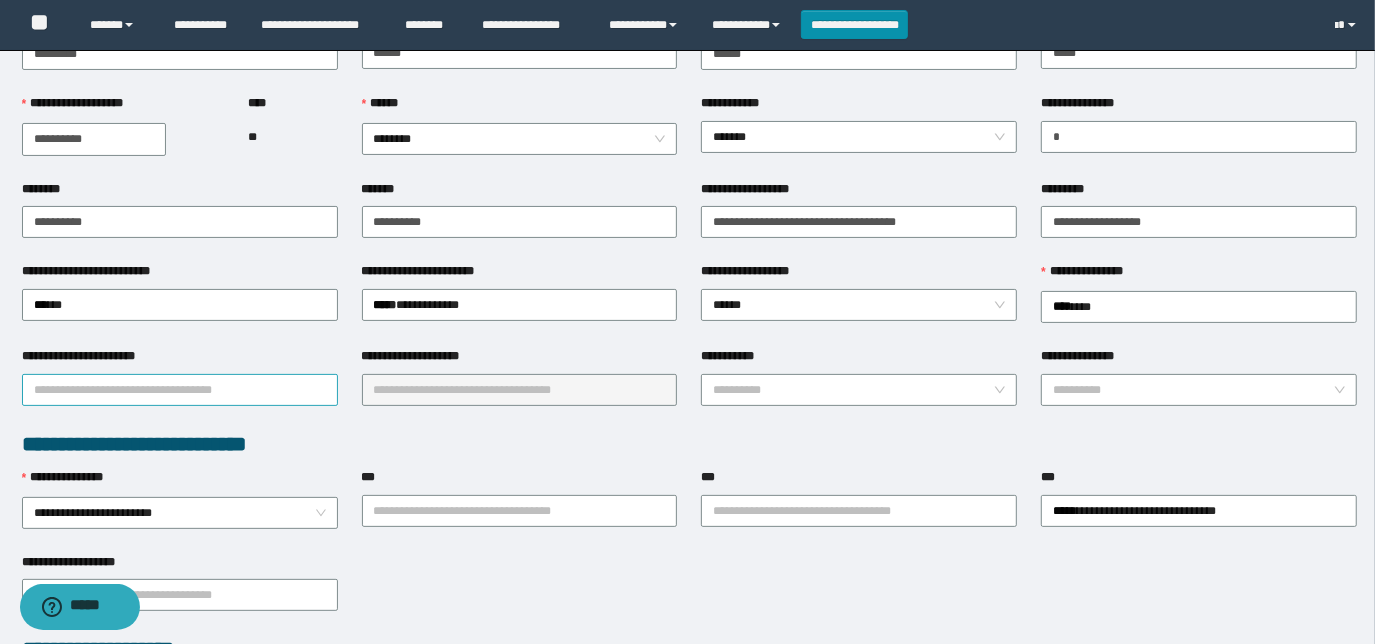 click on "**********" at bounding box center [180, 390] 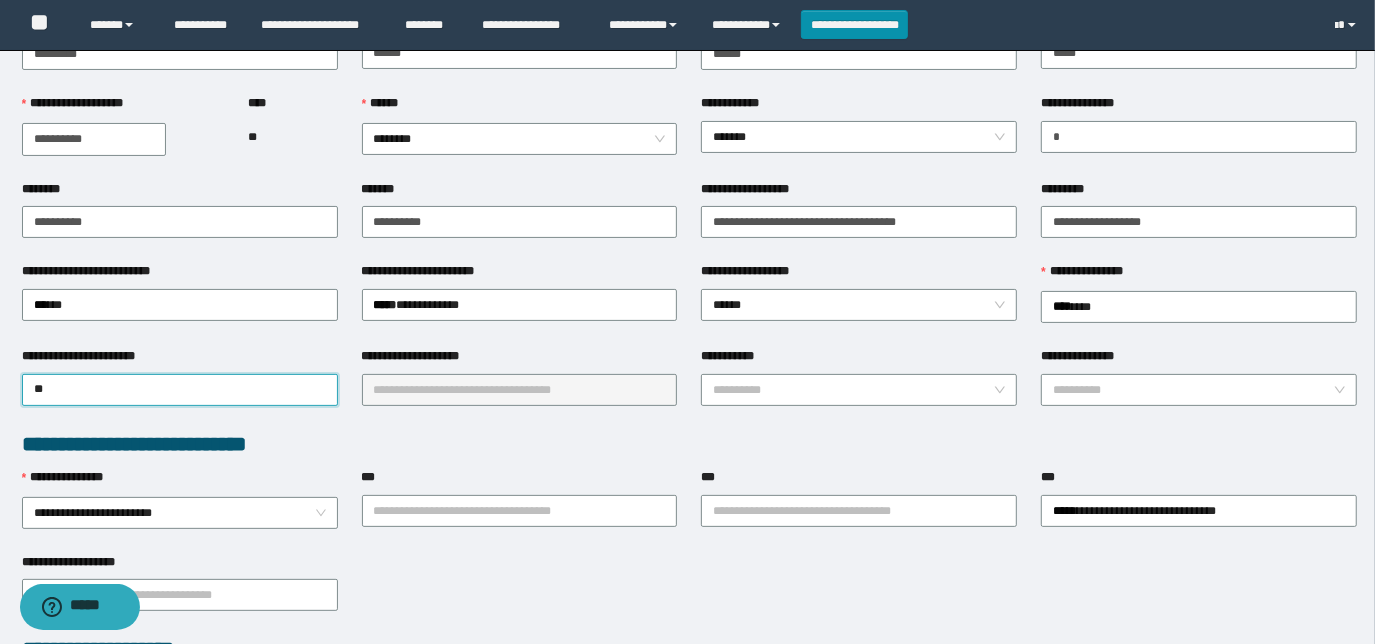 type on "***" 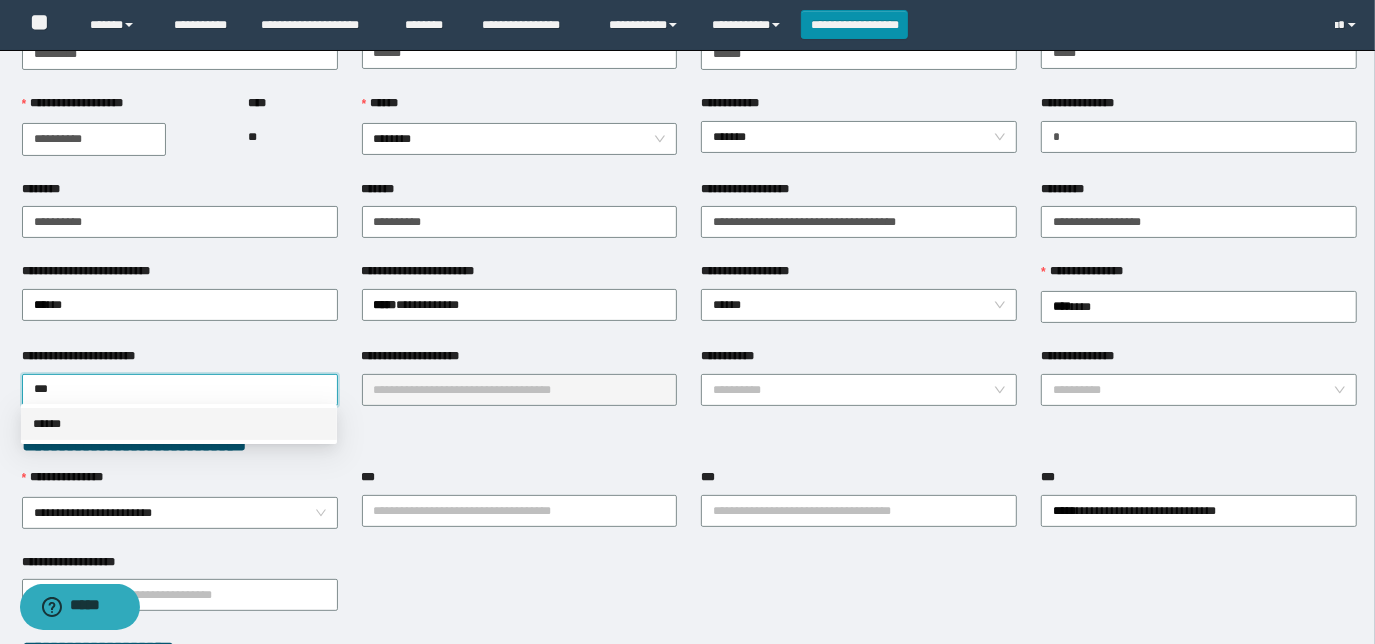 click on "******" at bounding box center [179, 424] 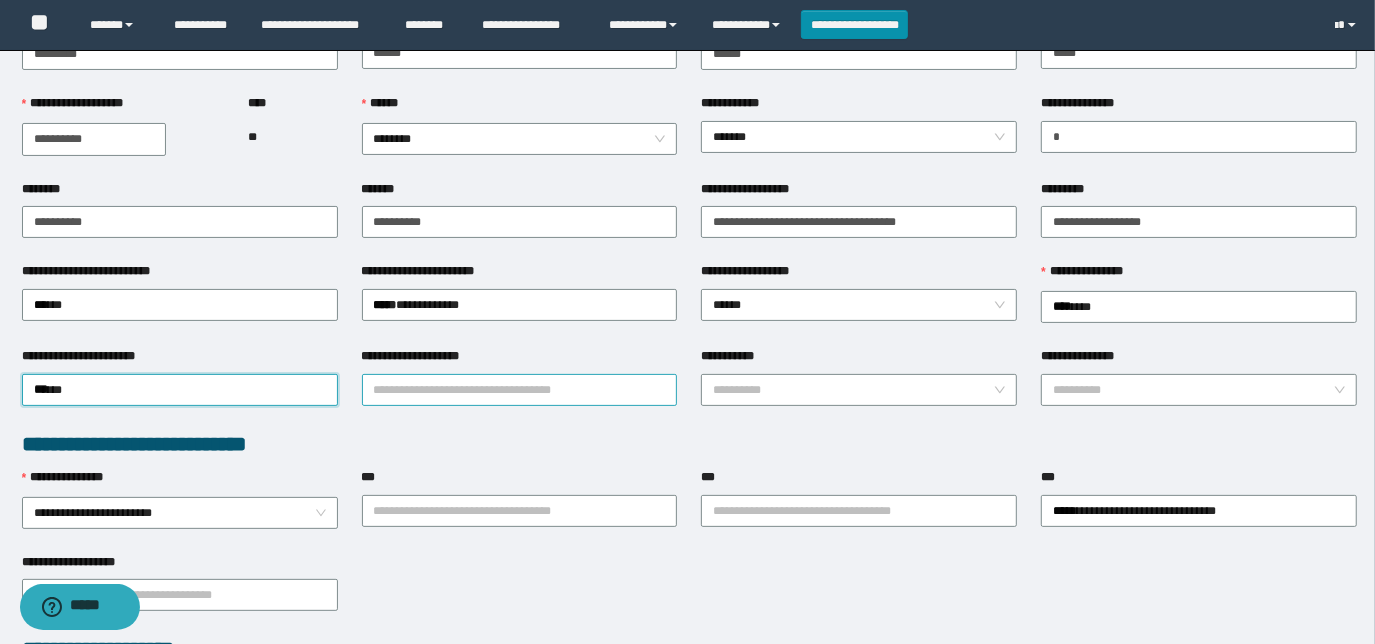 click on "**********" at bounding box center [520, 390] 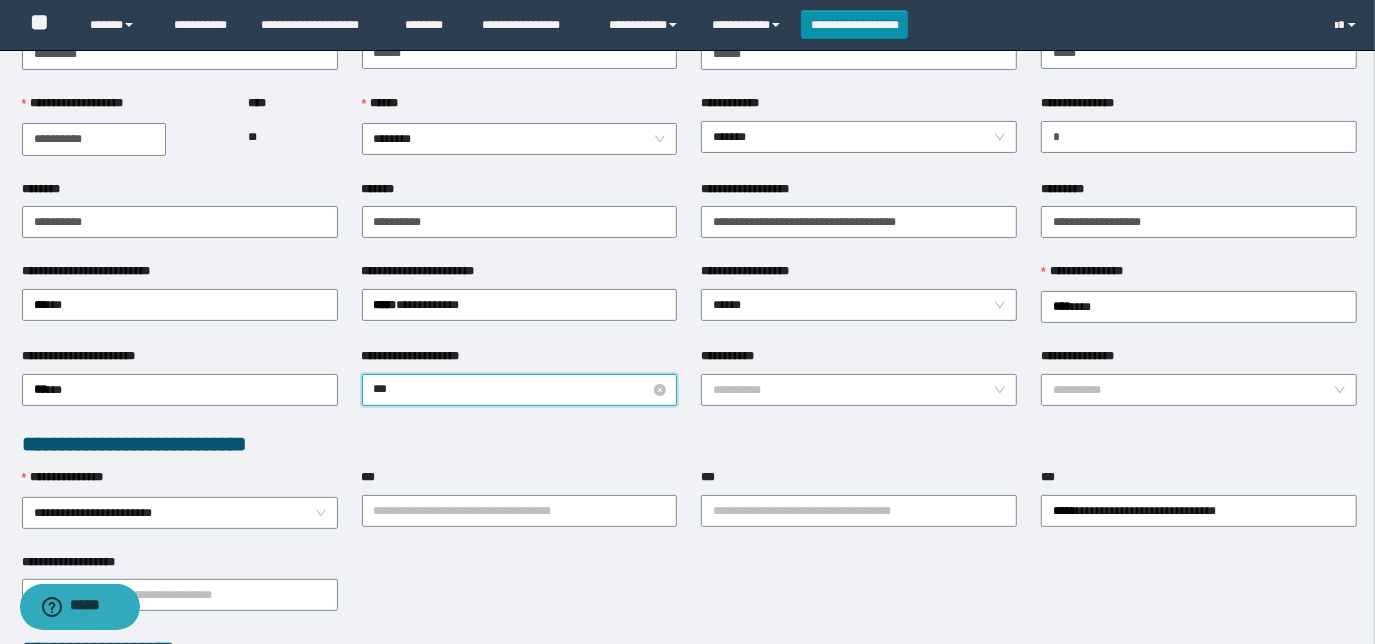 type on "****" 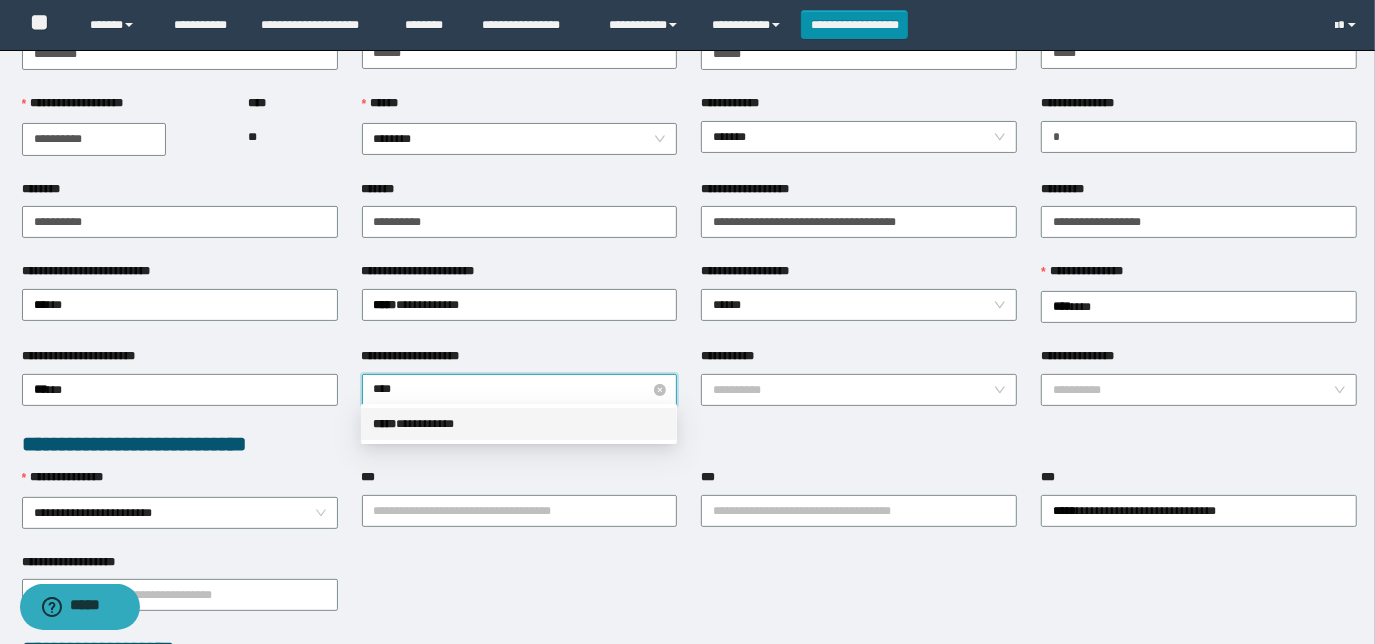 click on "***** * *********" at bounding box center (519, 424) 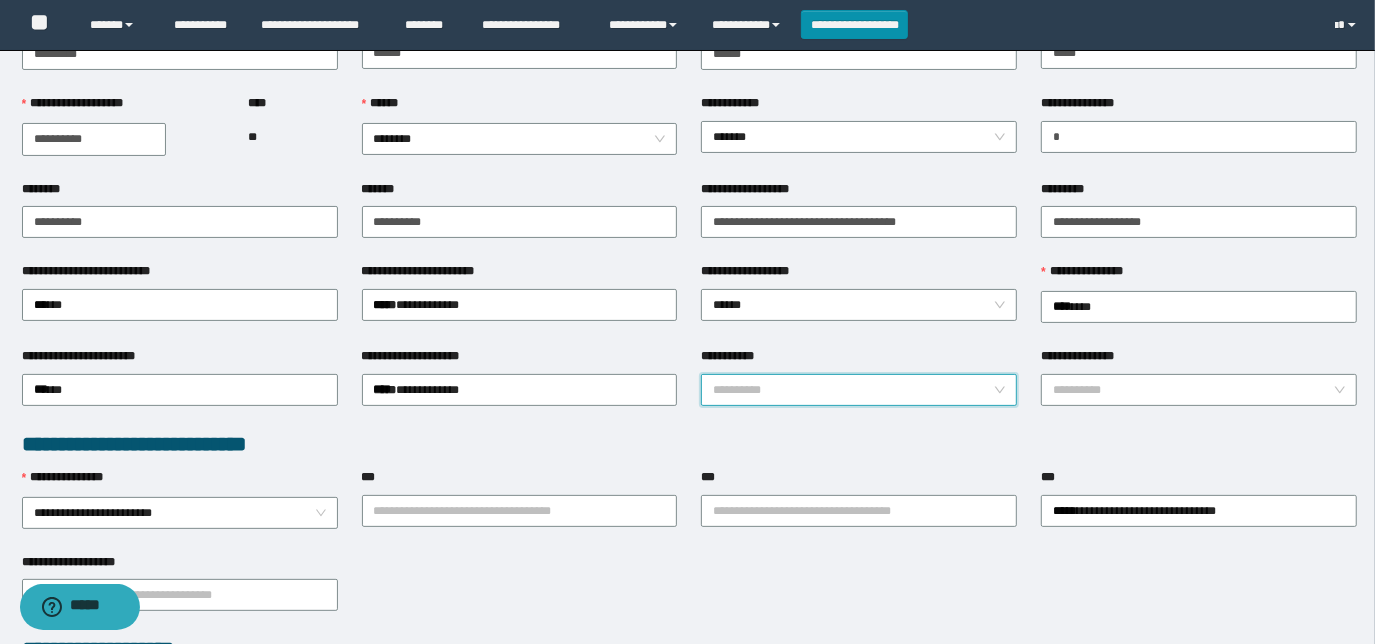 click on "**********" at bounding box center (853, 390) 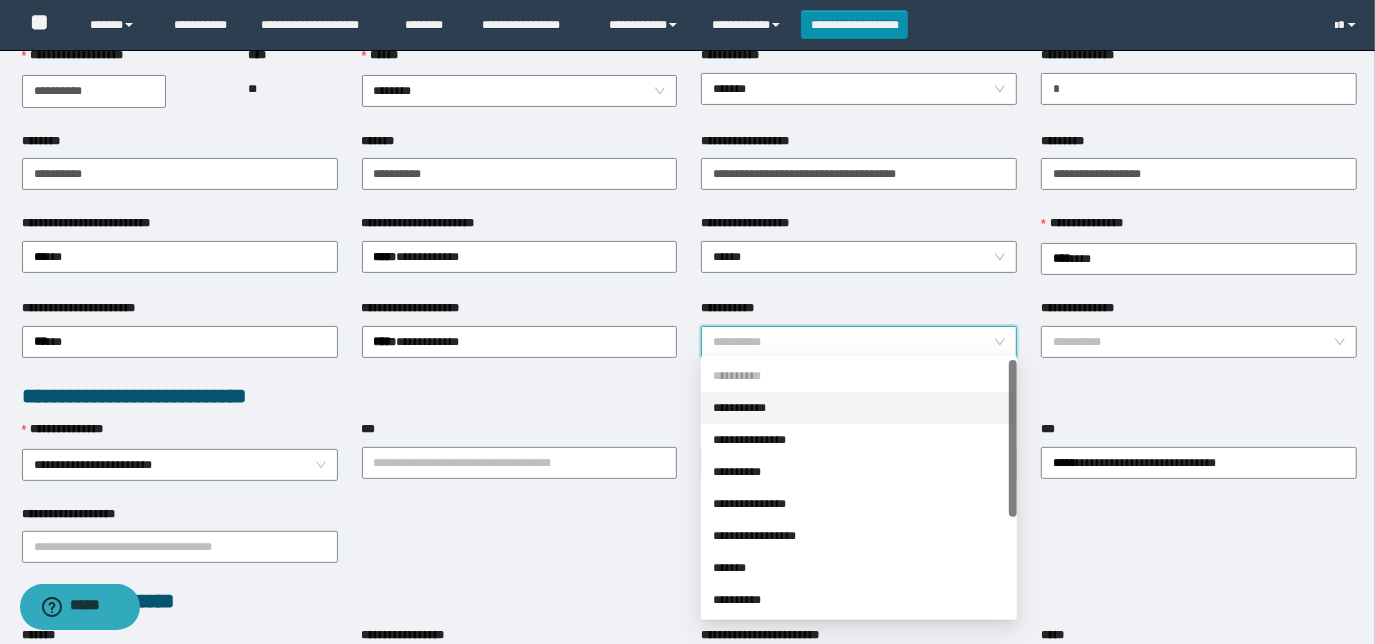 scroll, scrollTop: 272, scrollLeft: 0, axis: vertical 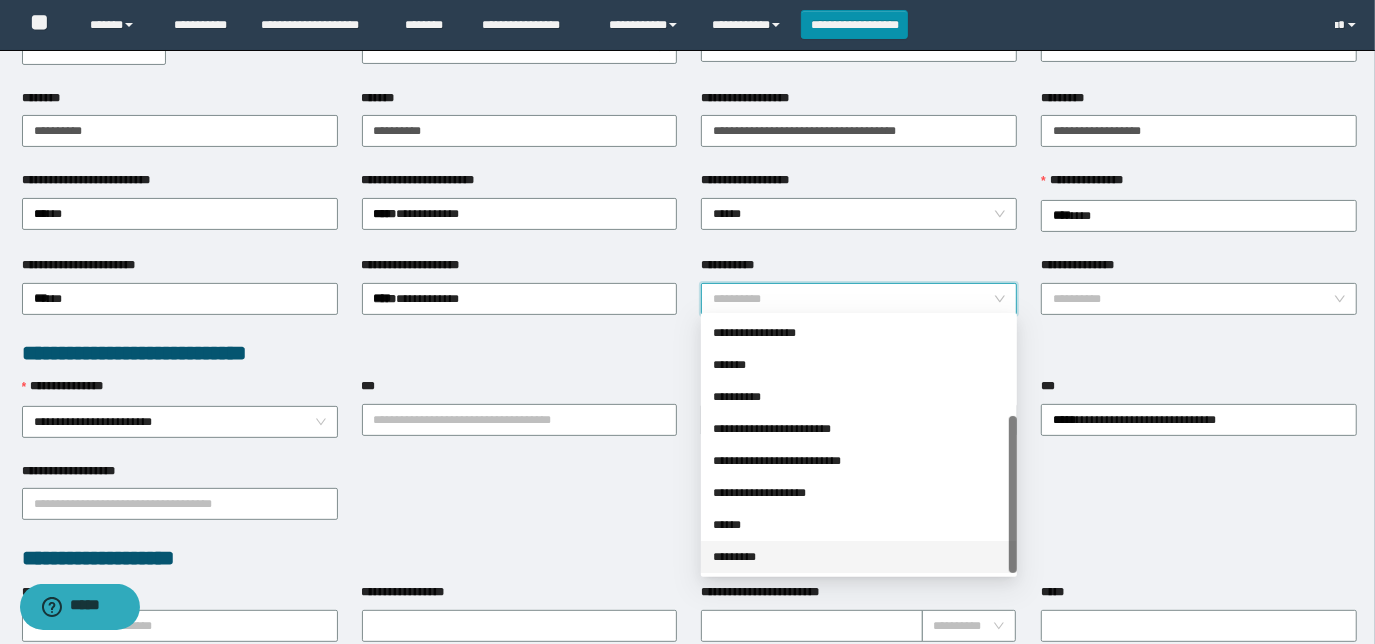 click on "*********" at bounding box center (859, 557) 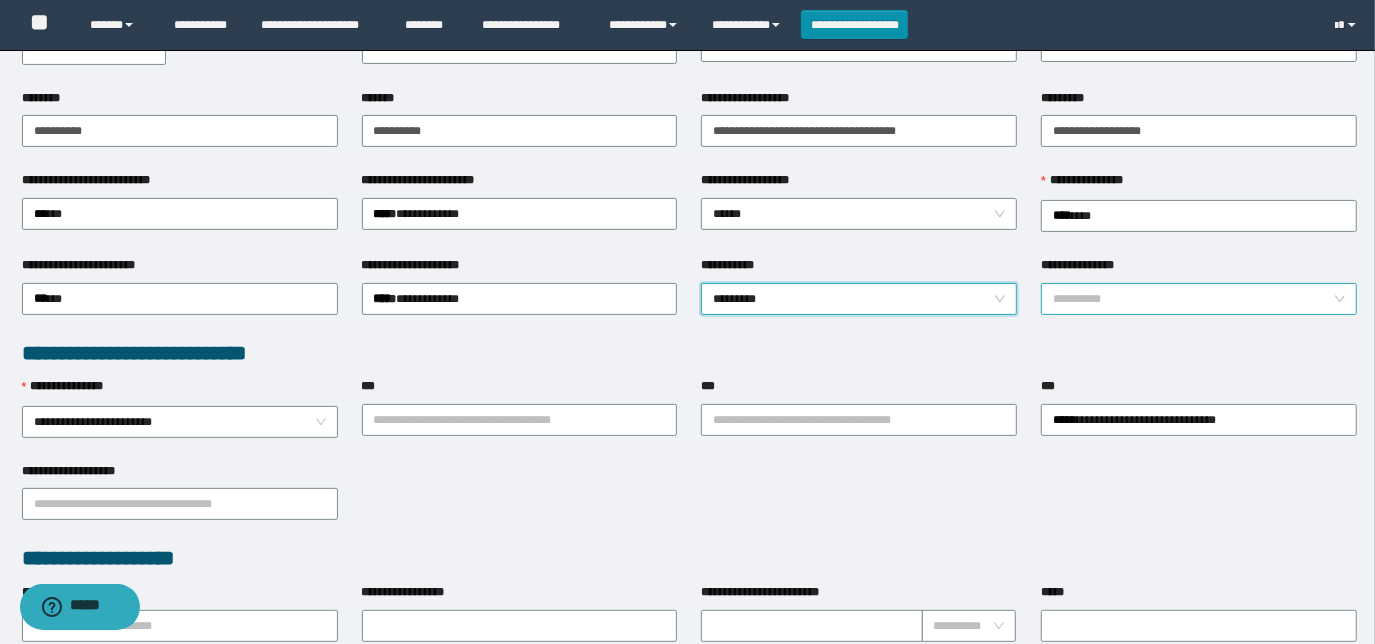 click on "**********" at bounding box center [1193, 299] 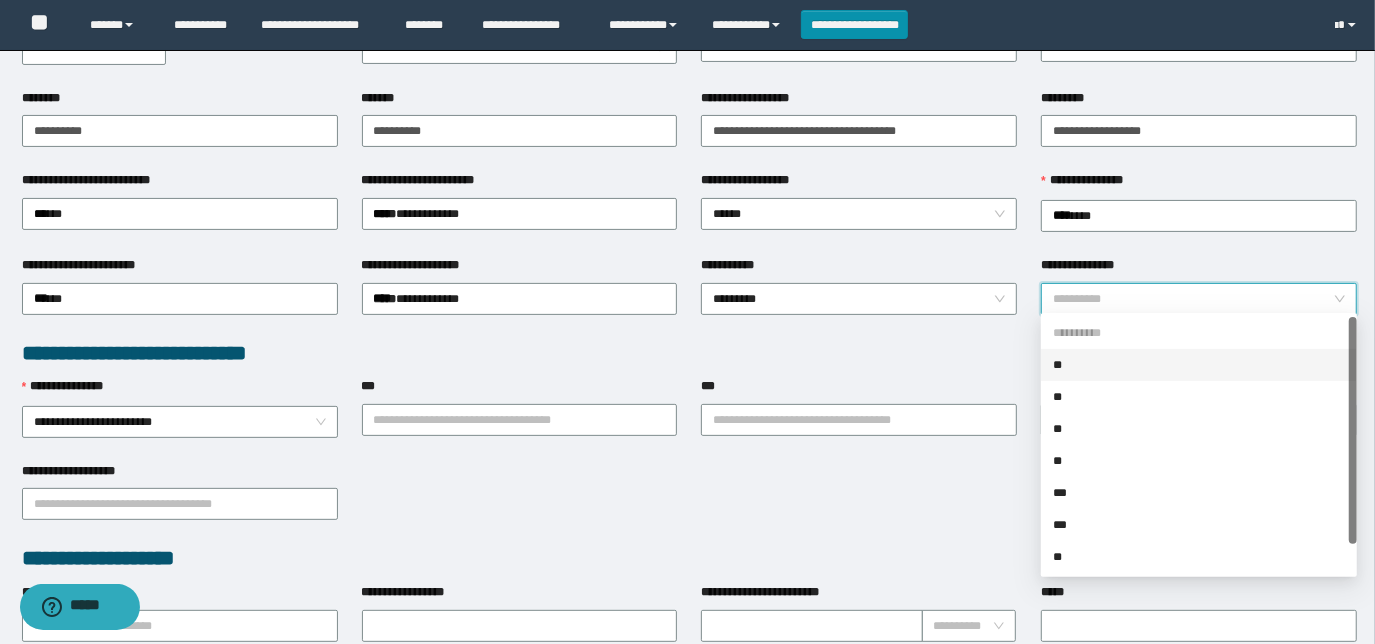 click on "**" at bounding box center [1199, 365] 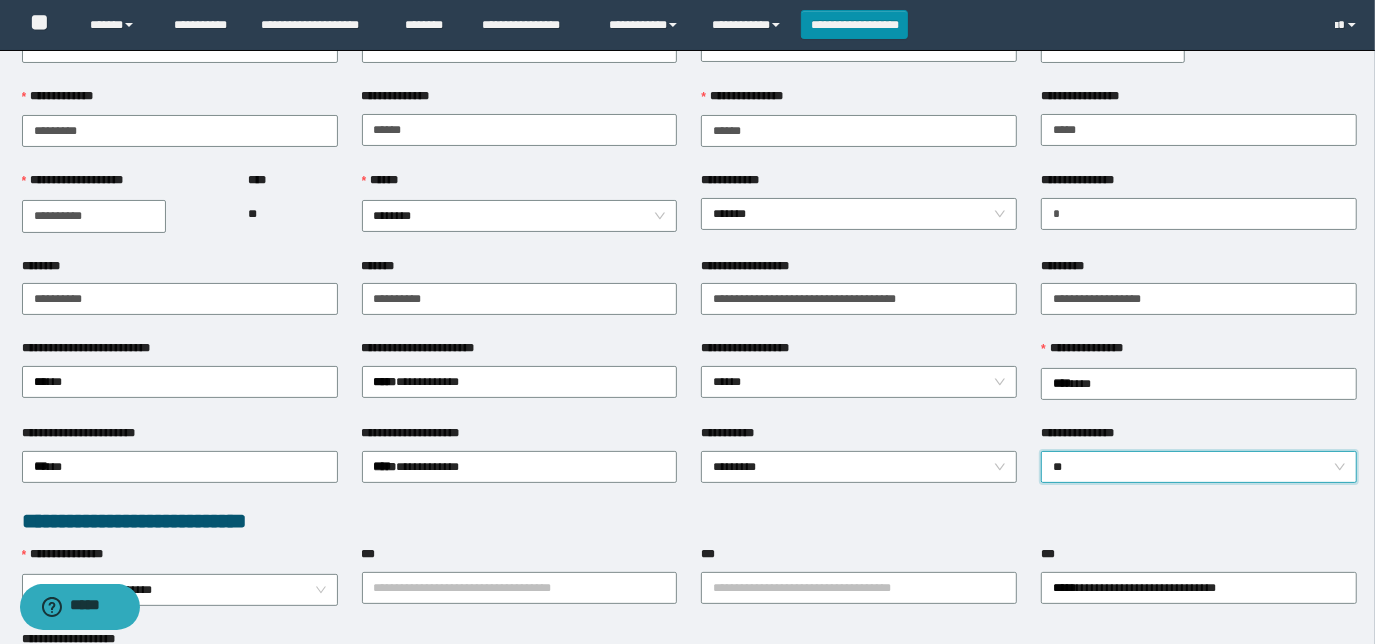 scroll, scrollTop: 0, scrollLeft: 0, axis: both 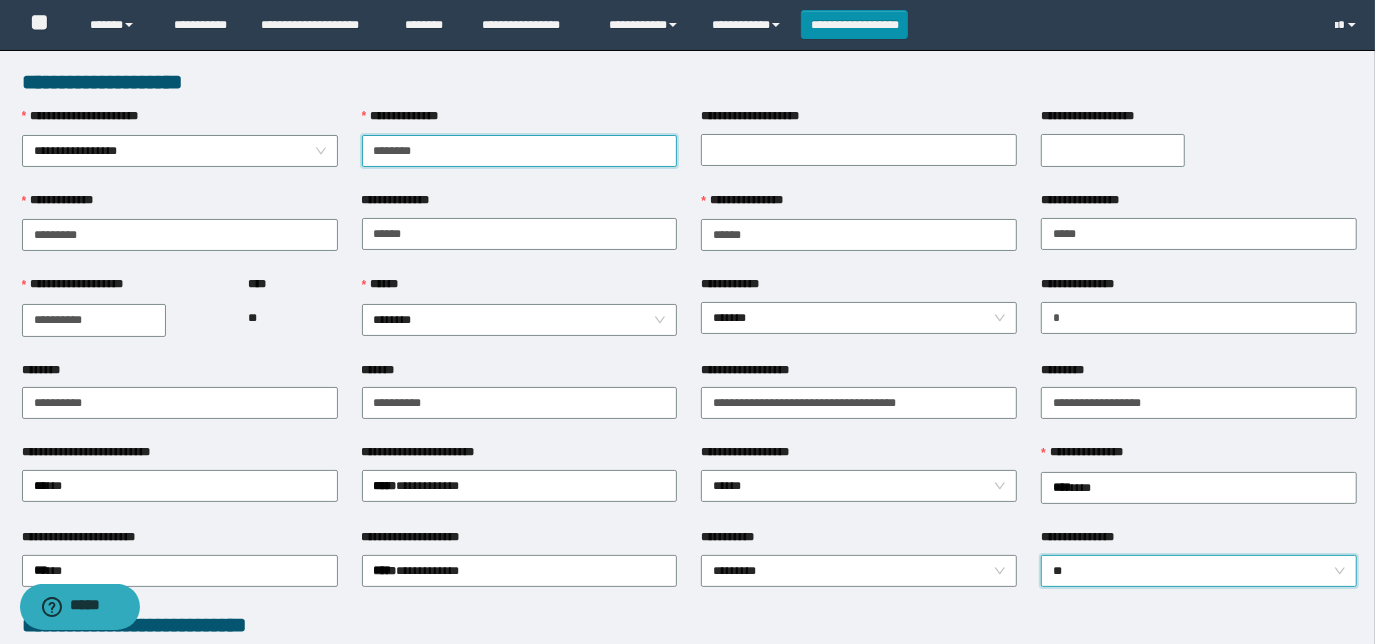 click on "********" at bounding box center (520, 151) 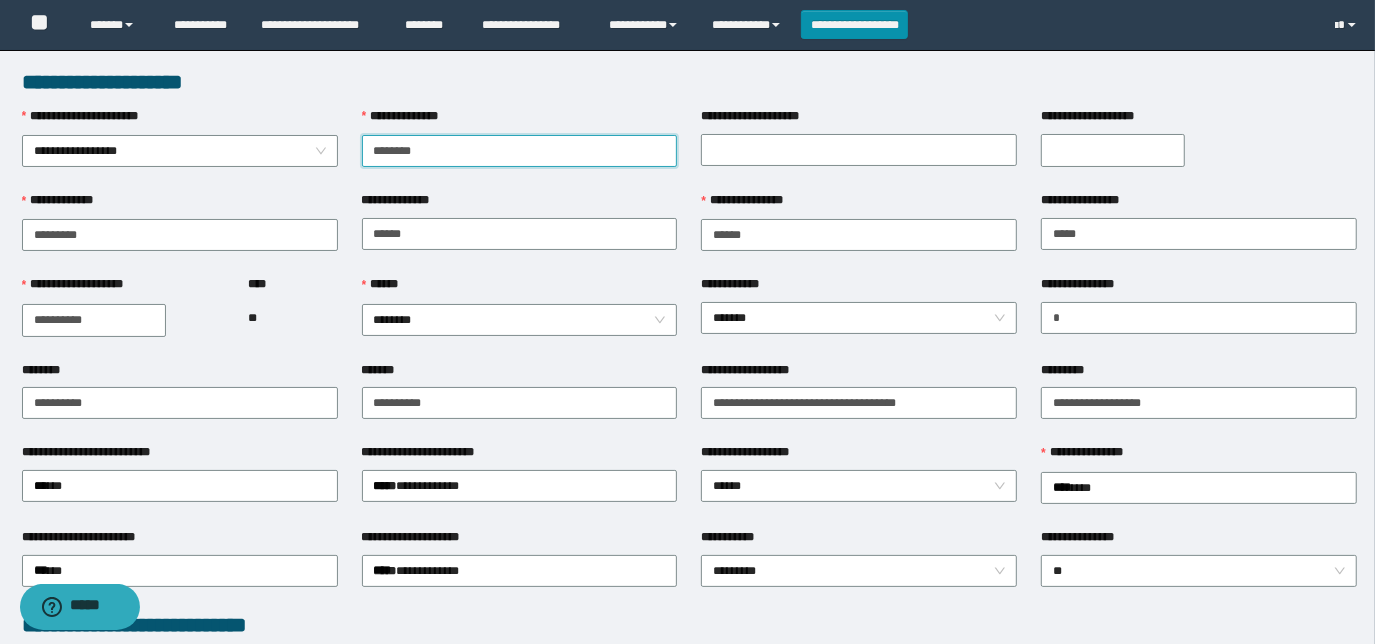 click on "********" at bounding box center [520, 151] 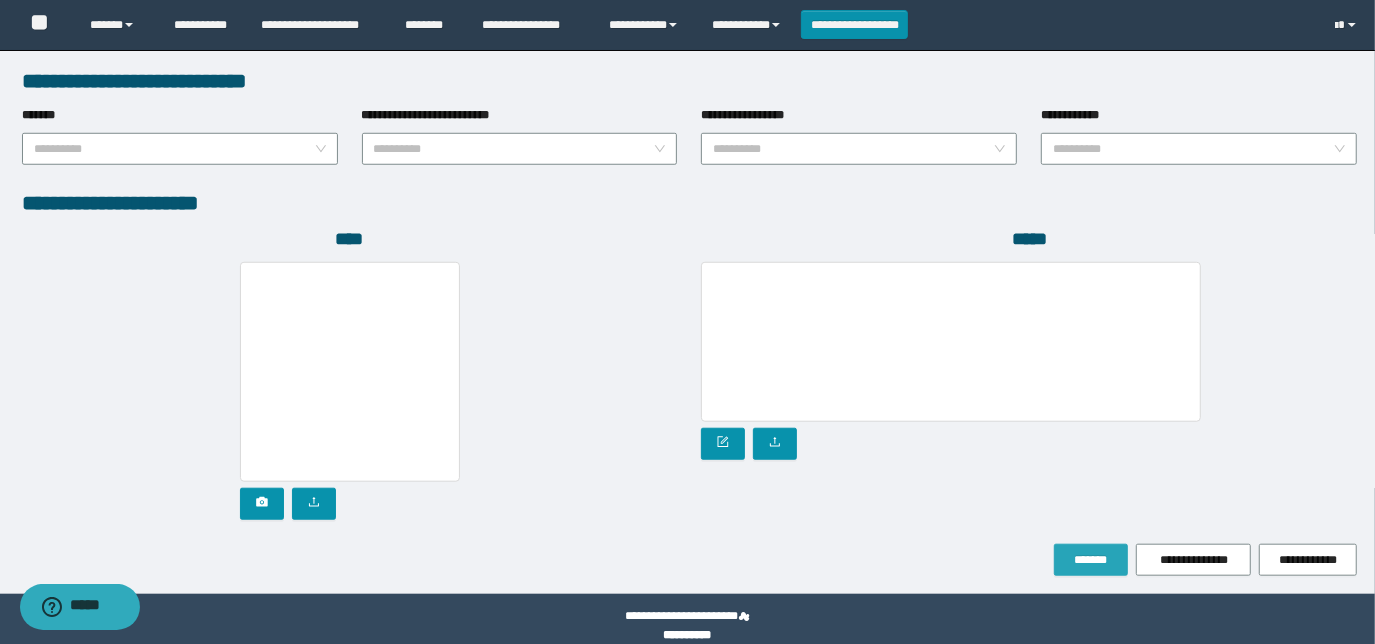 scroll, scrollTop: 1058, scrollLeft: 0, axis: vertical 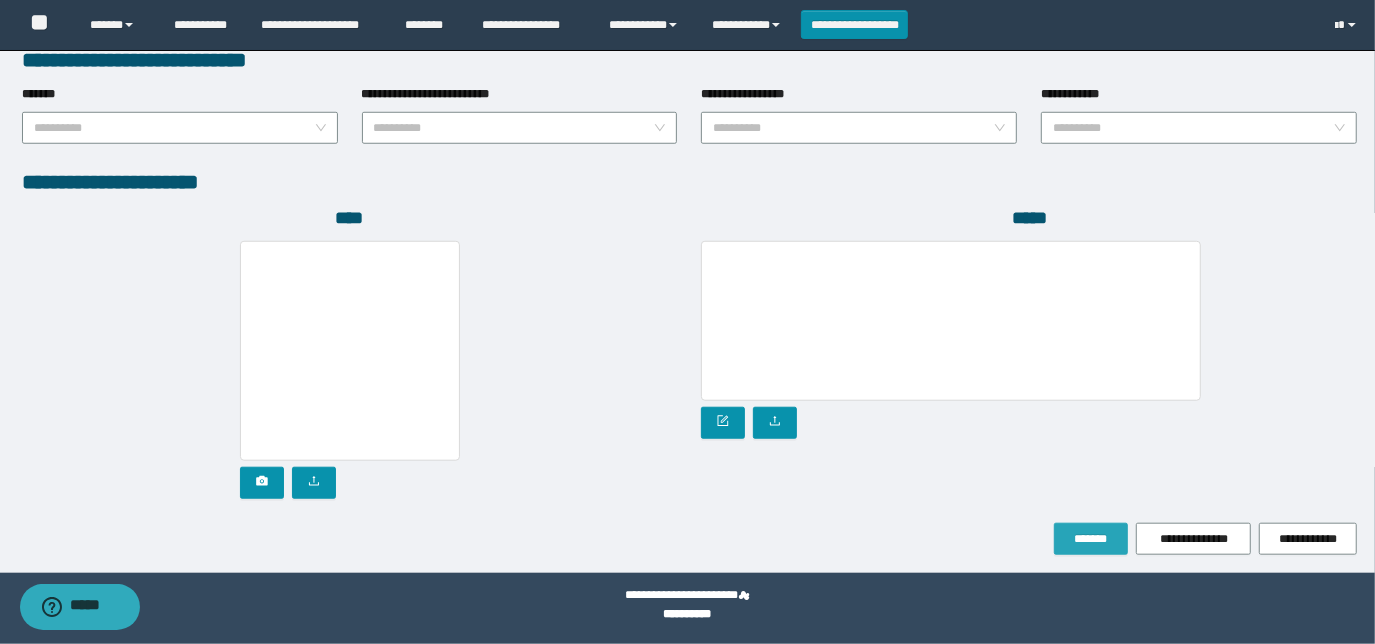click on "*******" at bounding box center (1091, 539) 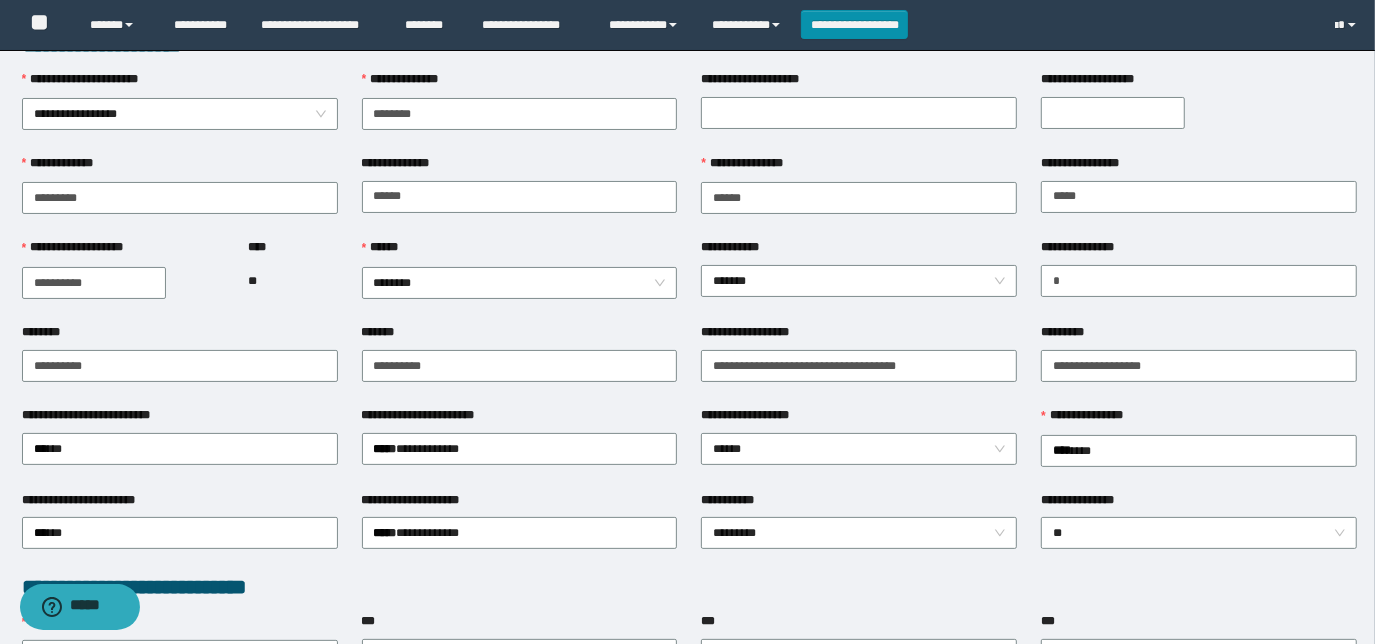 scroll, scrollTop: 6, scrollLeft: 0, axis: vertical 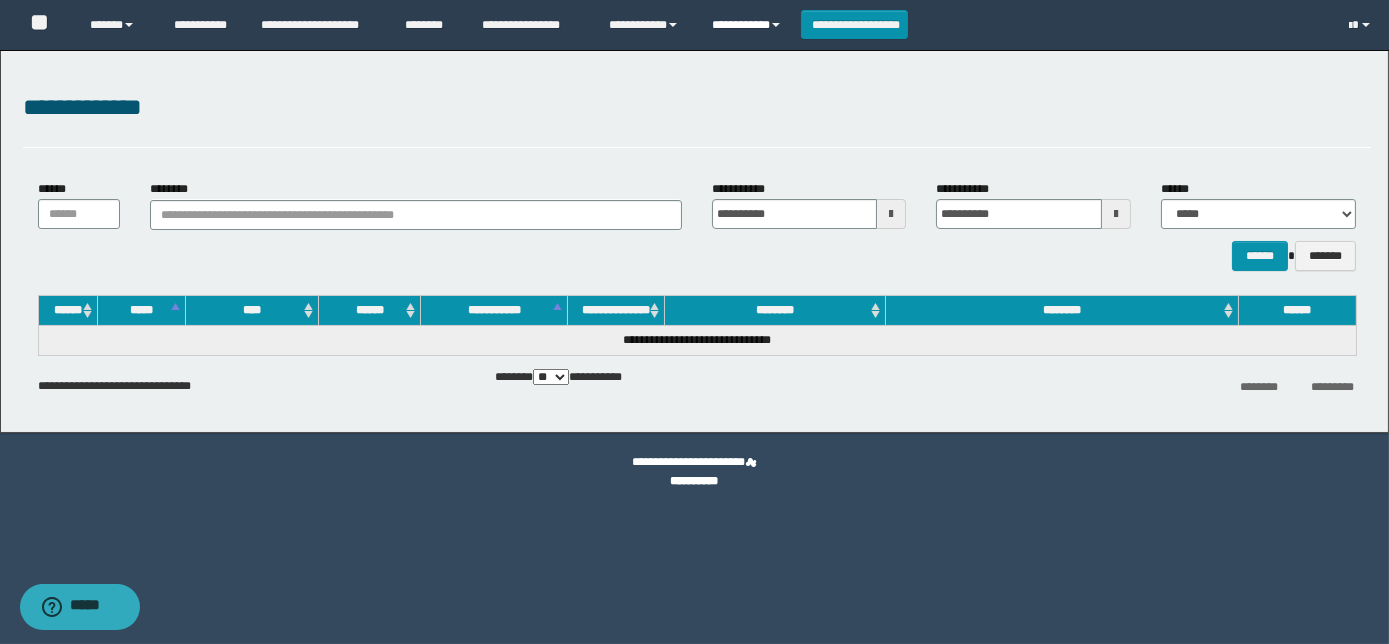 click on "**********" at bounding box center (749, 25) 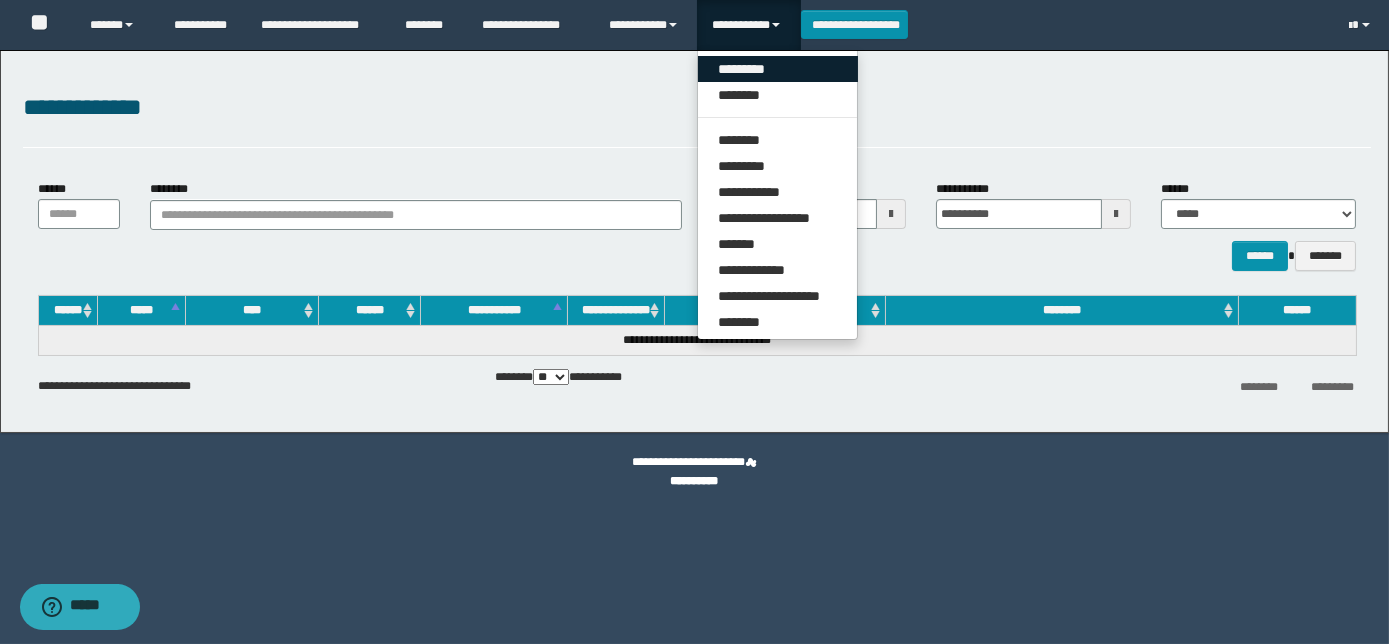 click on "*********" at bounding box center [778, 69] 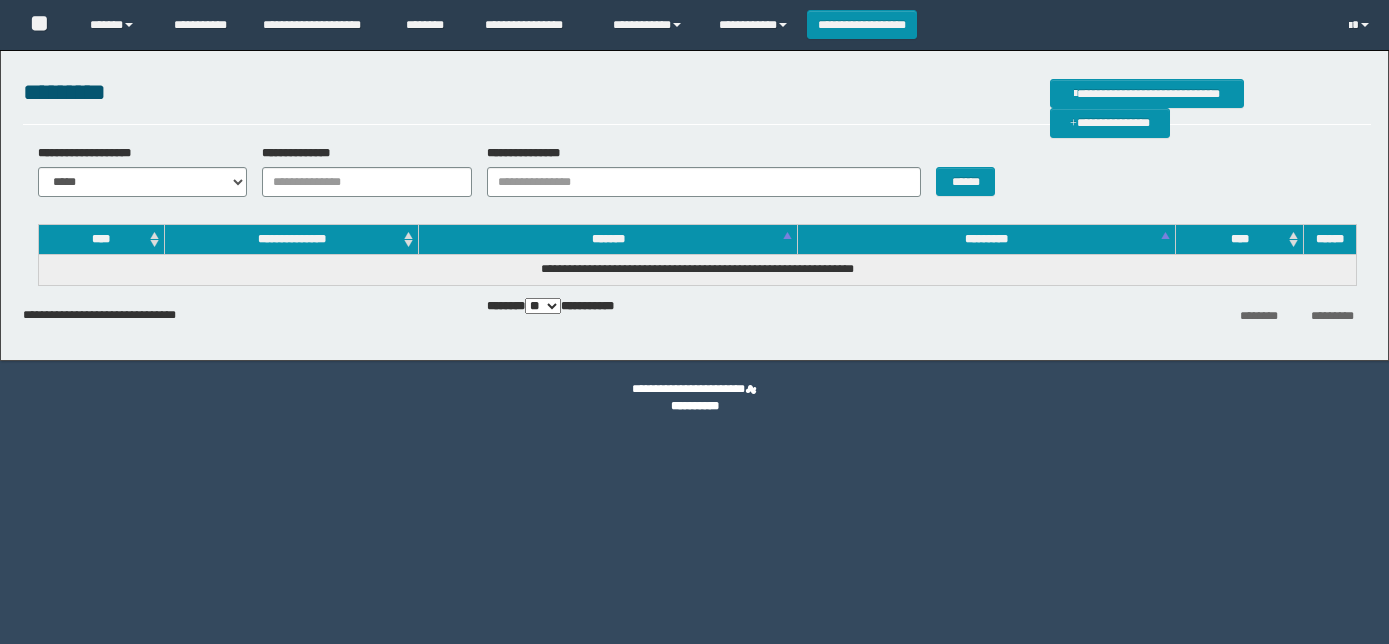 scroll, scrollTop: 0, scrollLeft: 0, axis: both 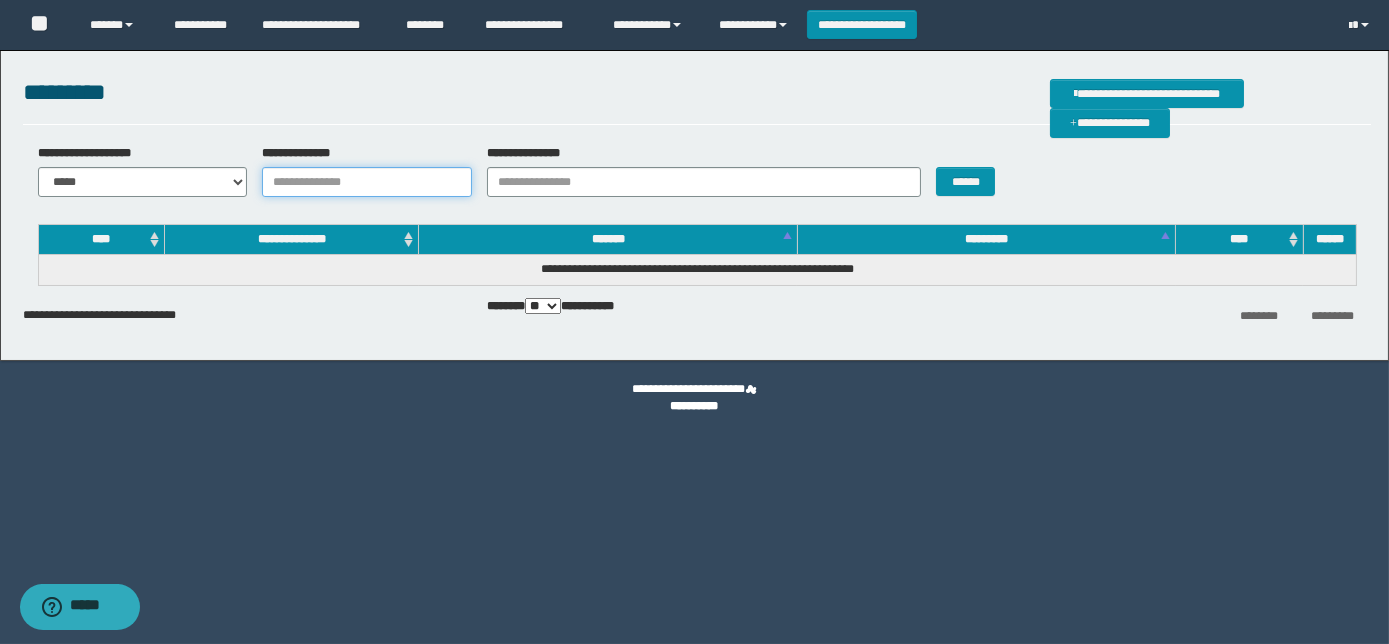 click on "**********" at bounding box center (367, 182) 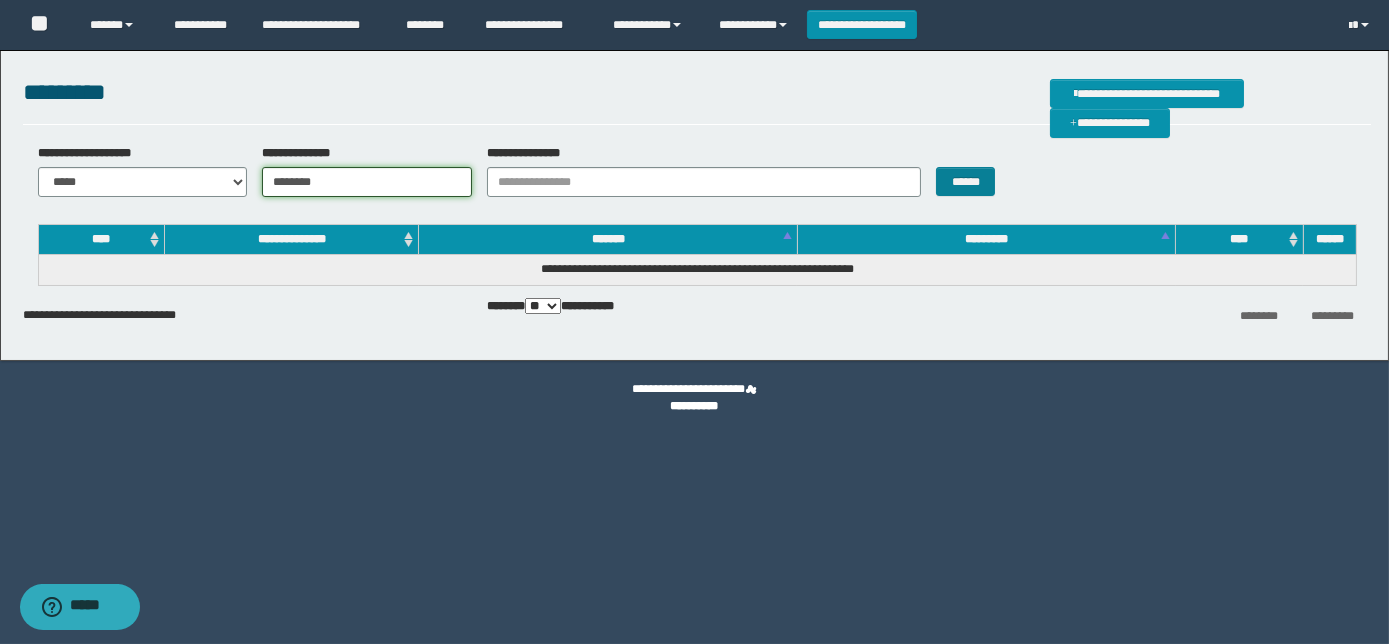 type on "********" 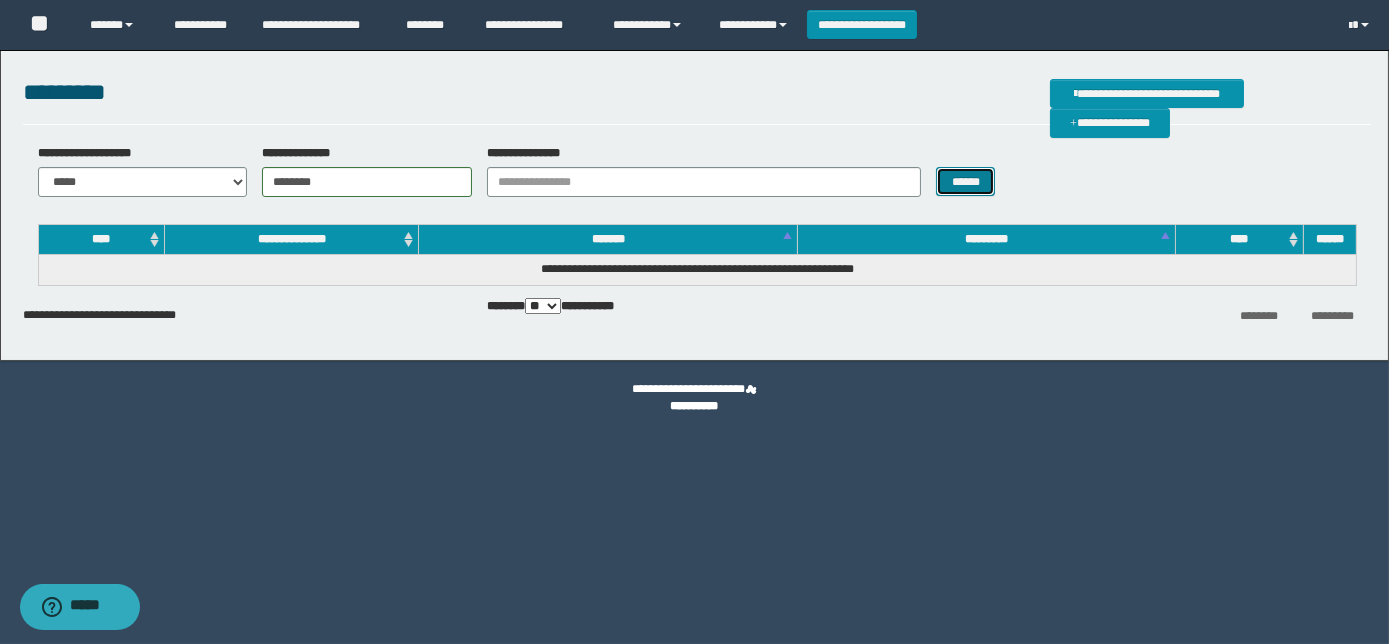 click on "******" at bounding box center [965, 181] 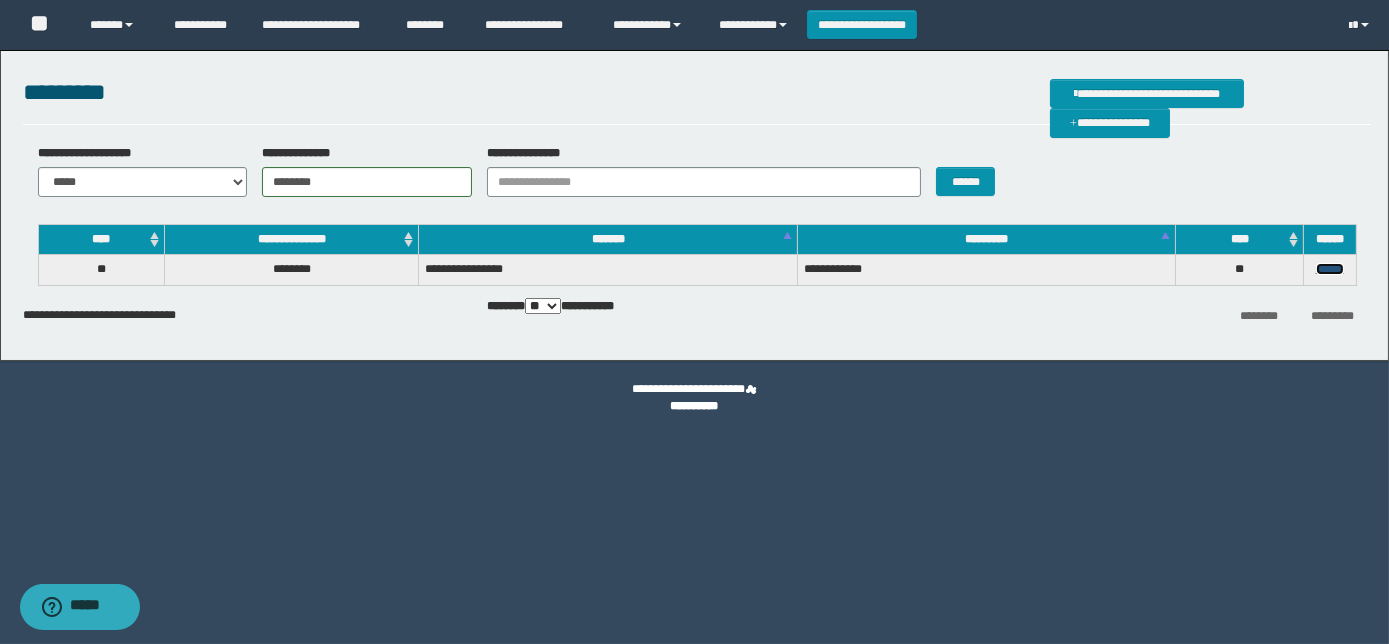 click on "******" at bounding box center (1330, 269) 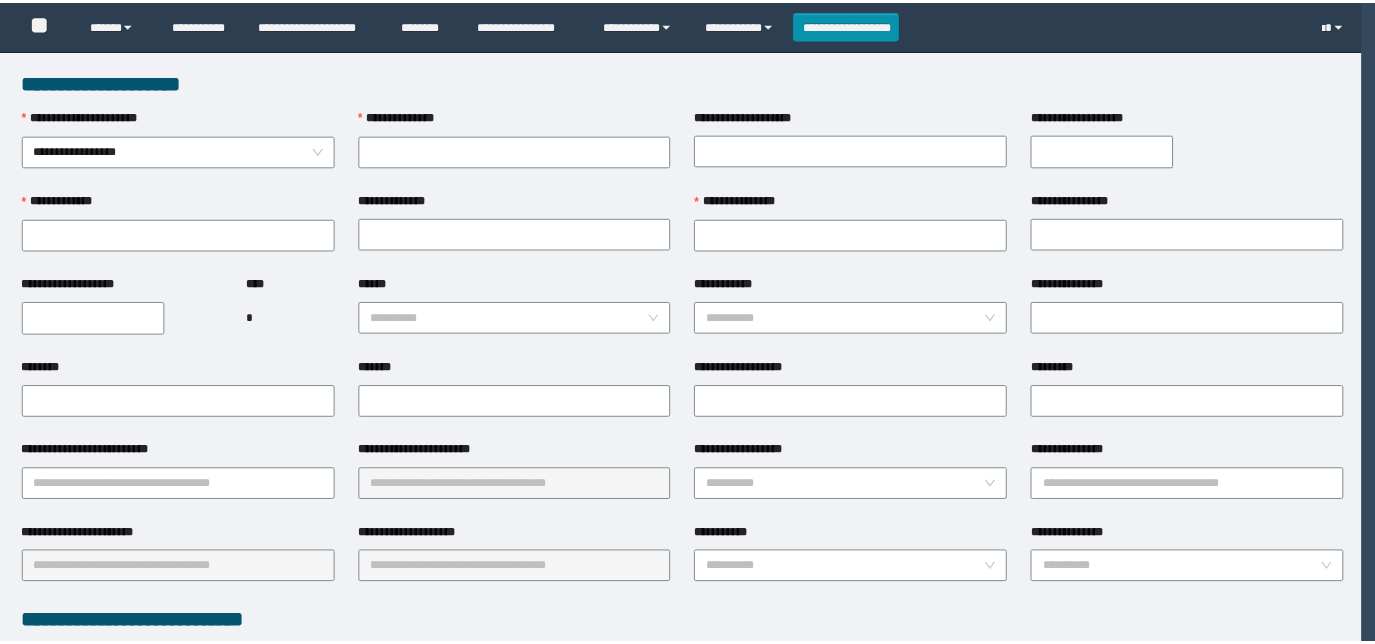 scroll, scrollTop: 0, scrollLeft: 0, axis: both 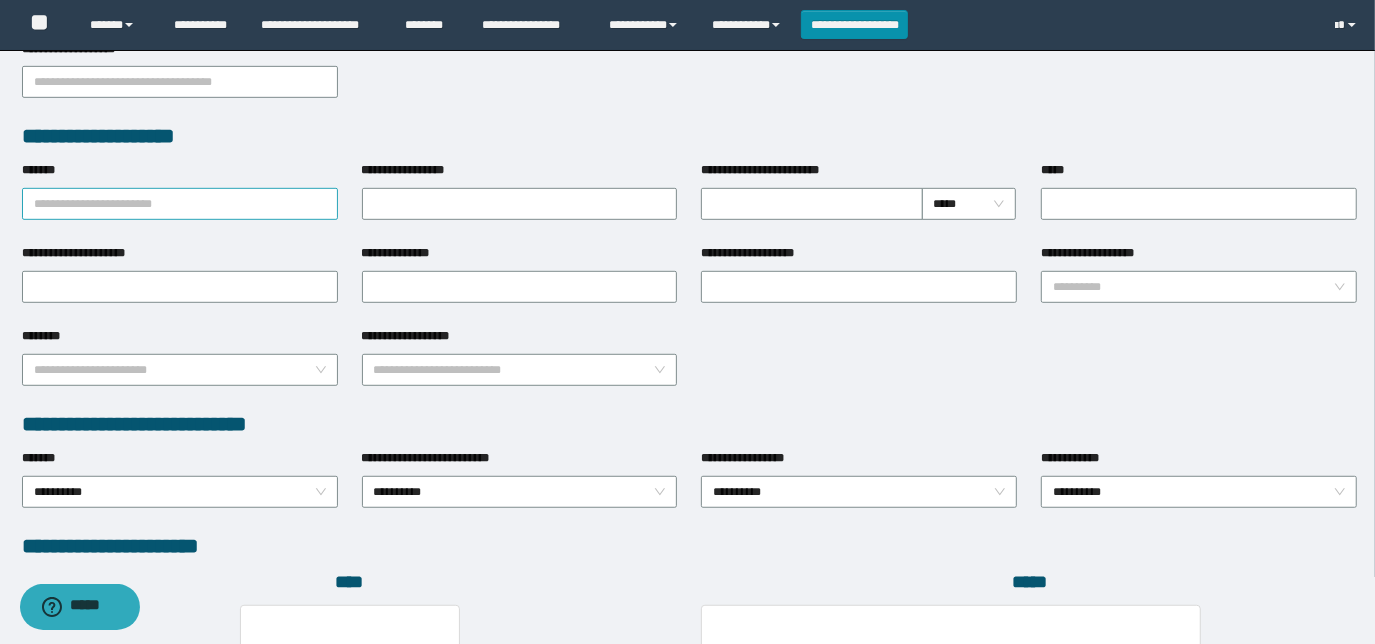 click on "*******" at bounding box center (180, 204) 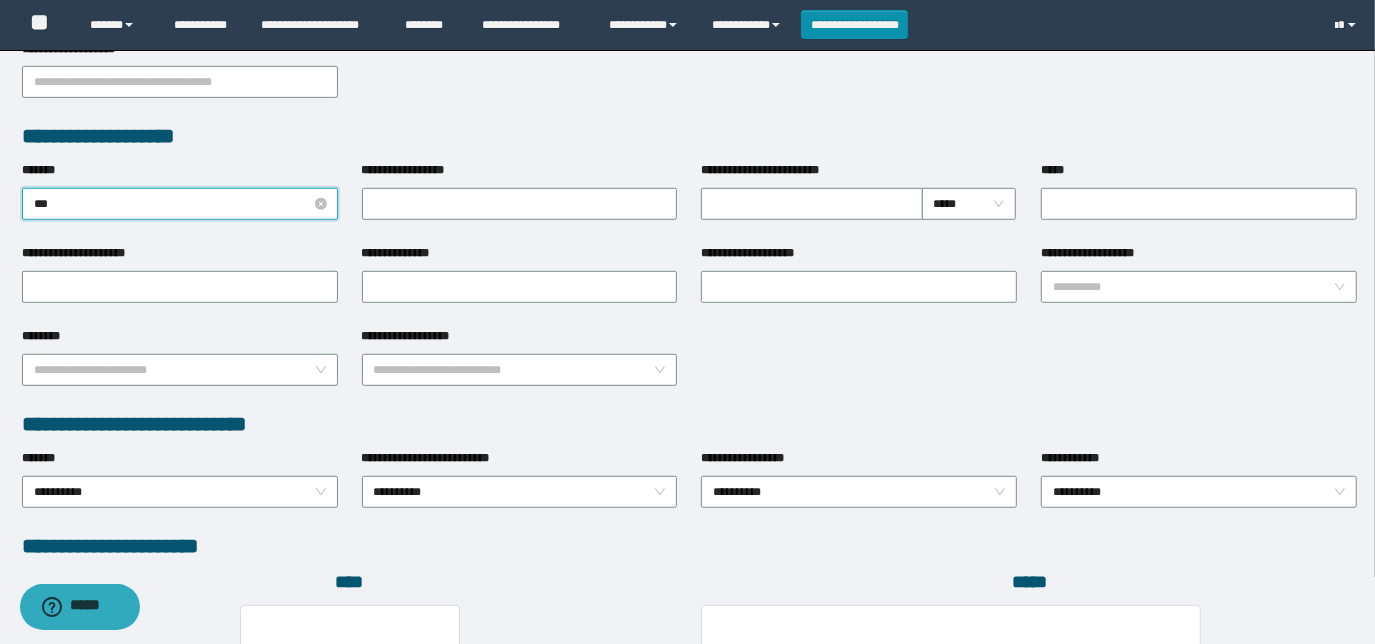 type on "****" 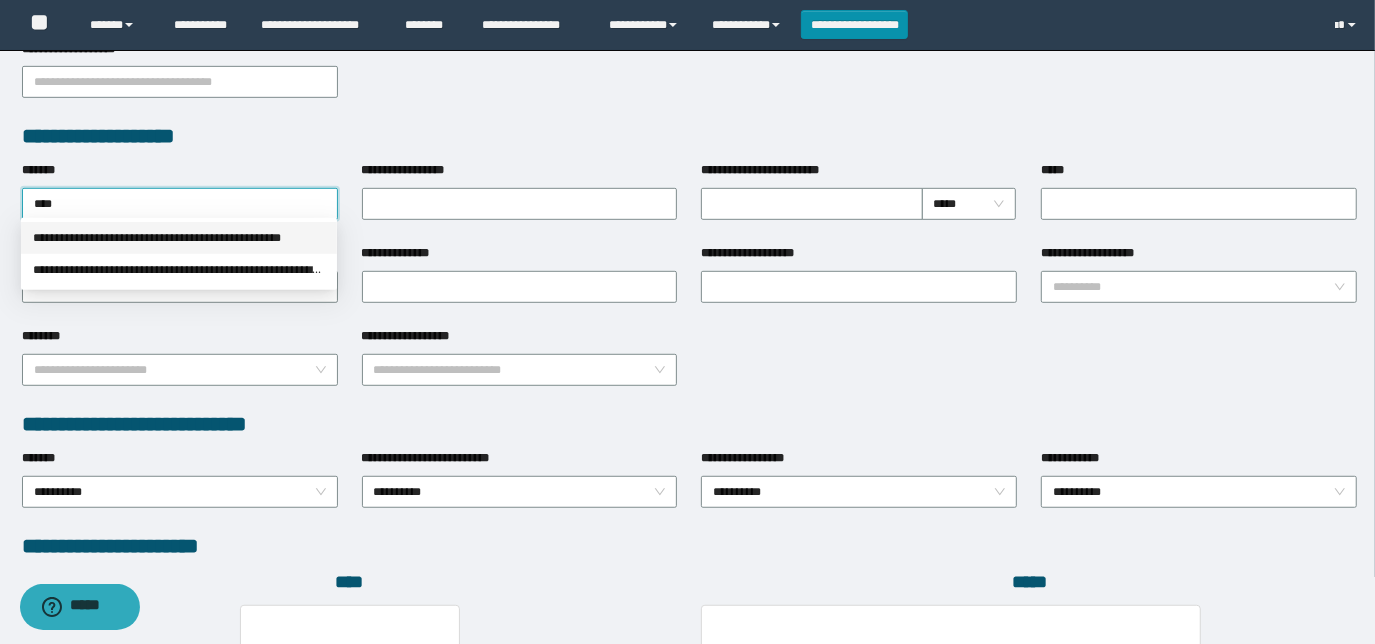 drag, startPoint x: 248, startPoint y: 233, endPoint x: 384, endPoint y: 227, distance: 136.1323 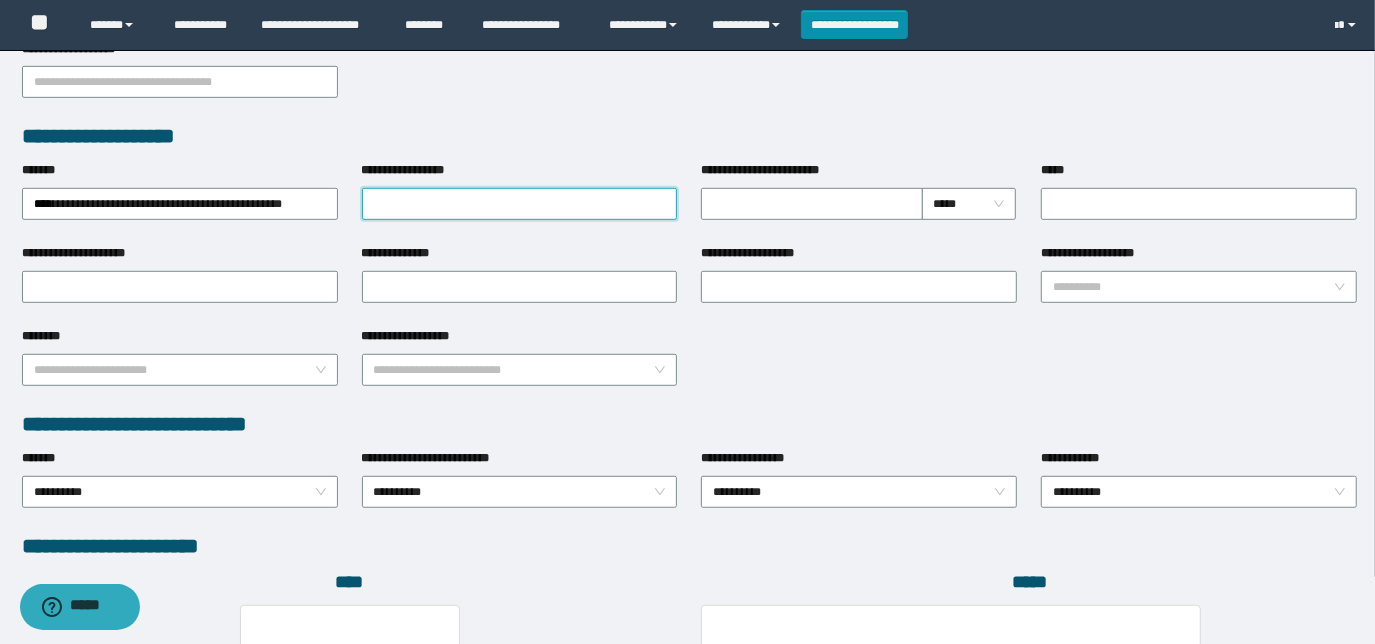 click on "**********" at bounding box center (520, 204) 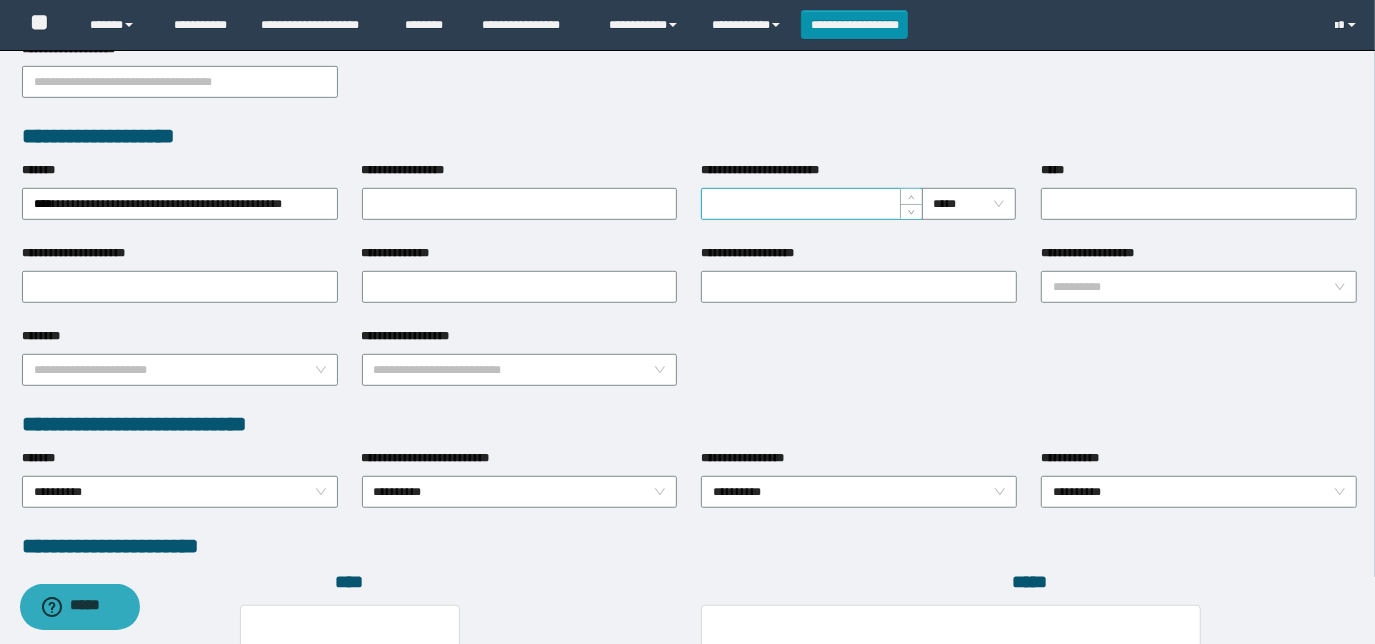 click on "**********" at bounding box center [811, 204] 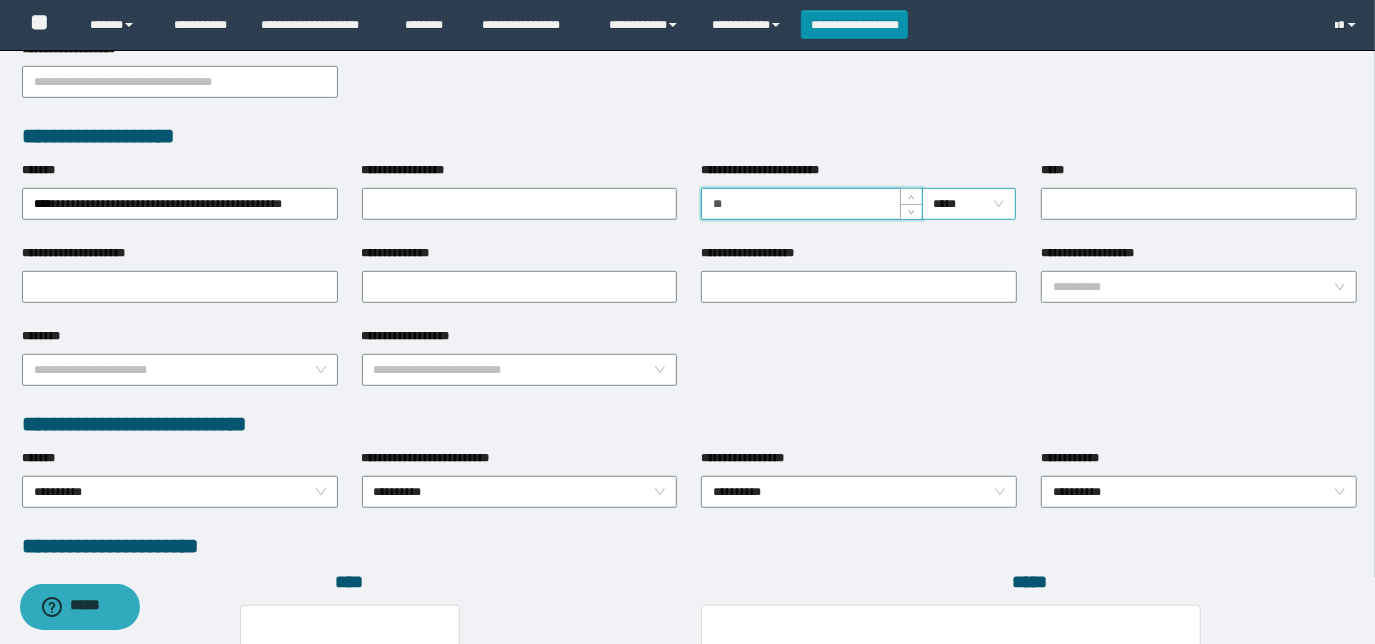 click on "*****" at bounding box center (969, 204) 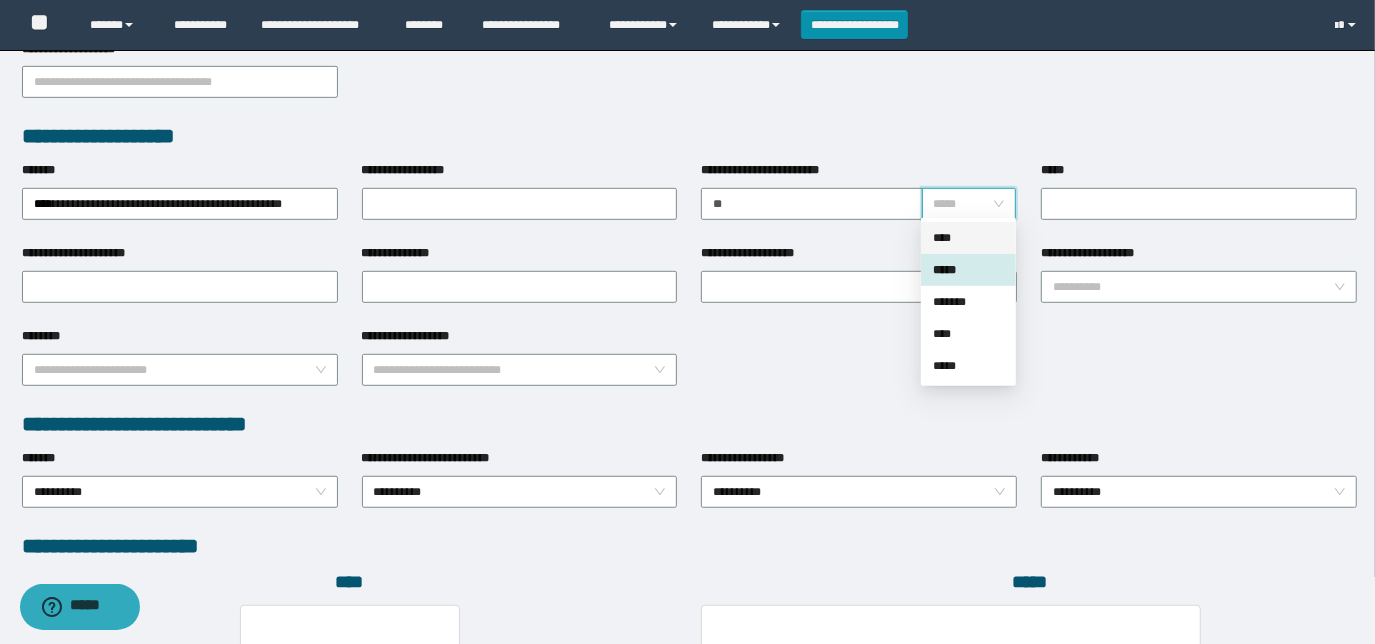 click on "****" at bounding box center (968, 238) 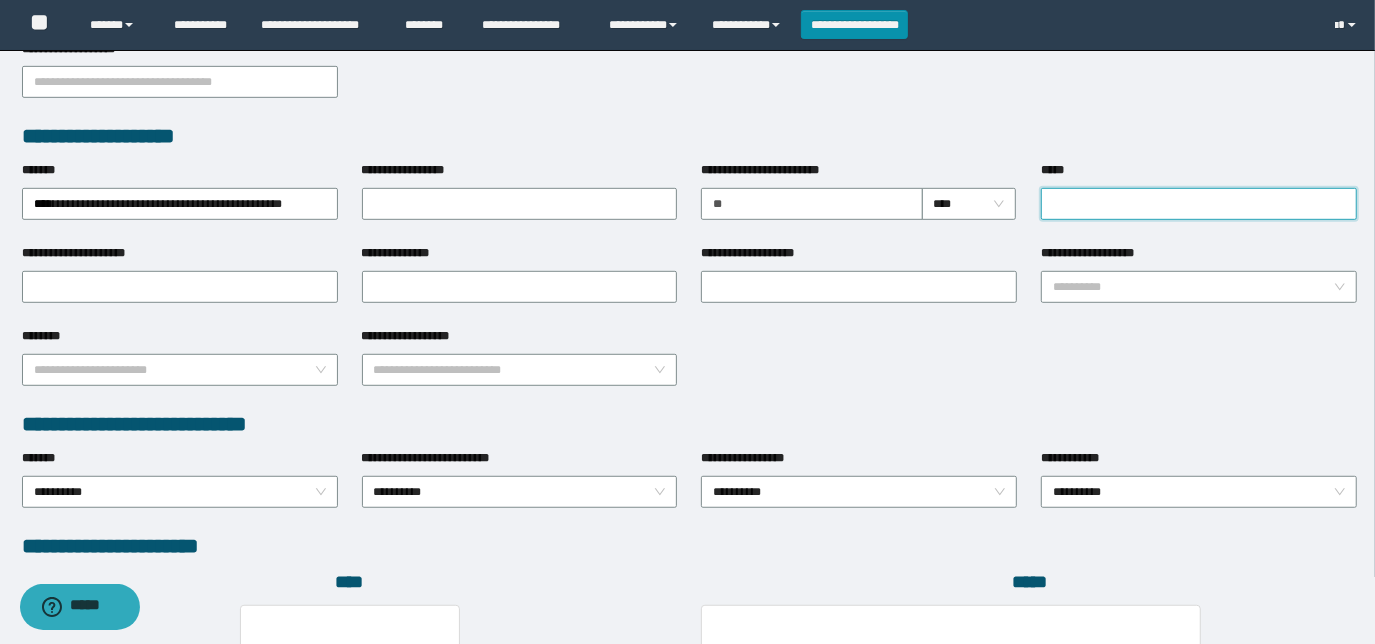 click on "*****" at bounding box center [1199, 204] 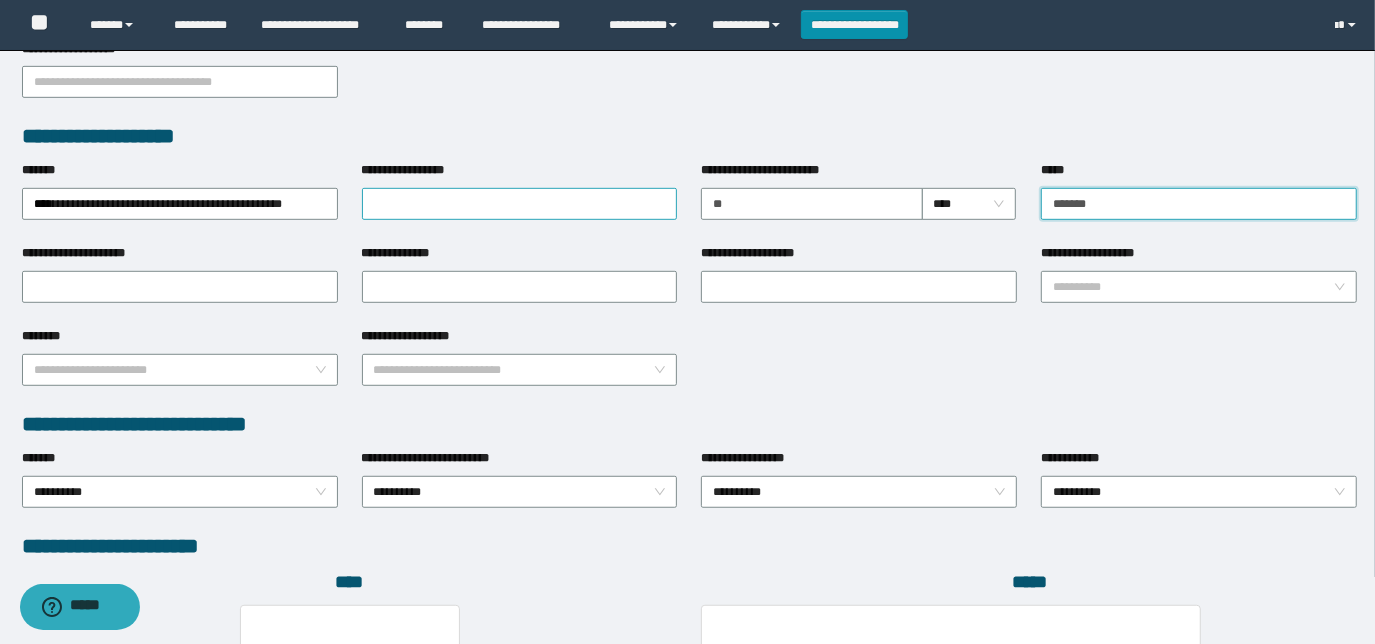 type on "*******" 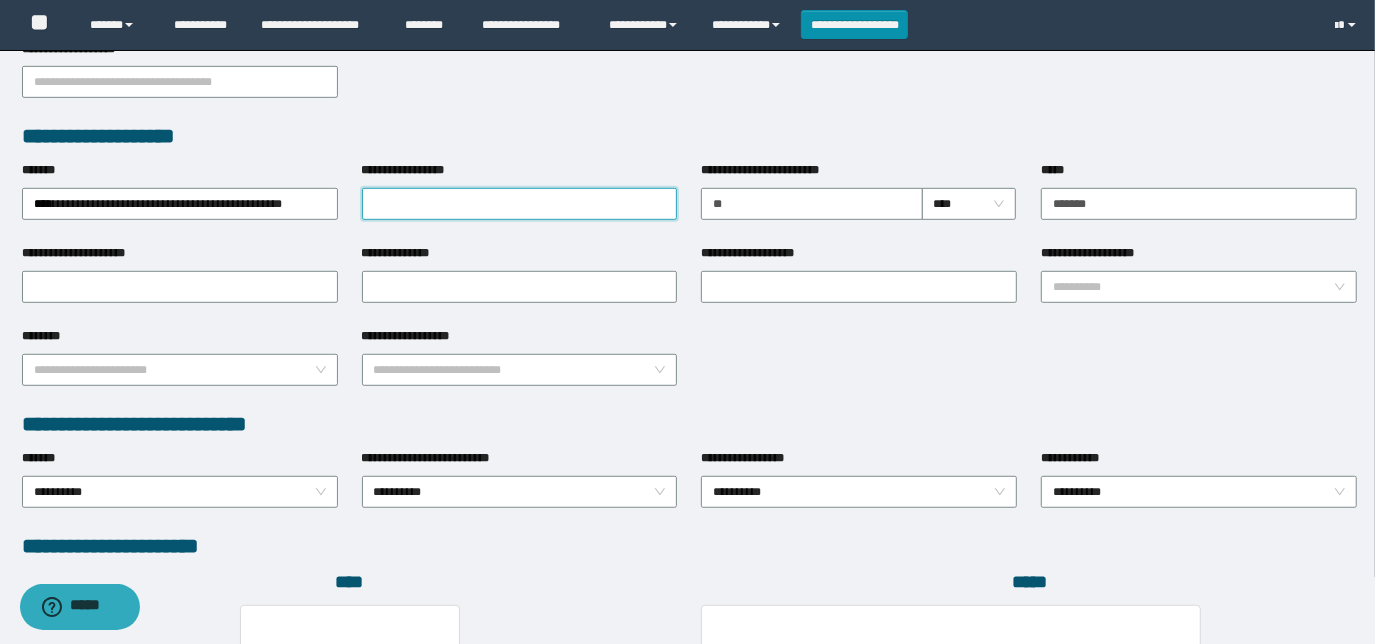 click on "**********" at bounding box center (520, 204) 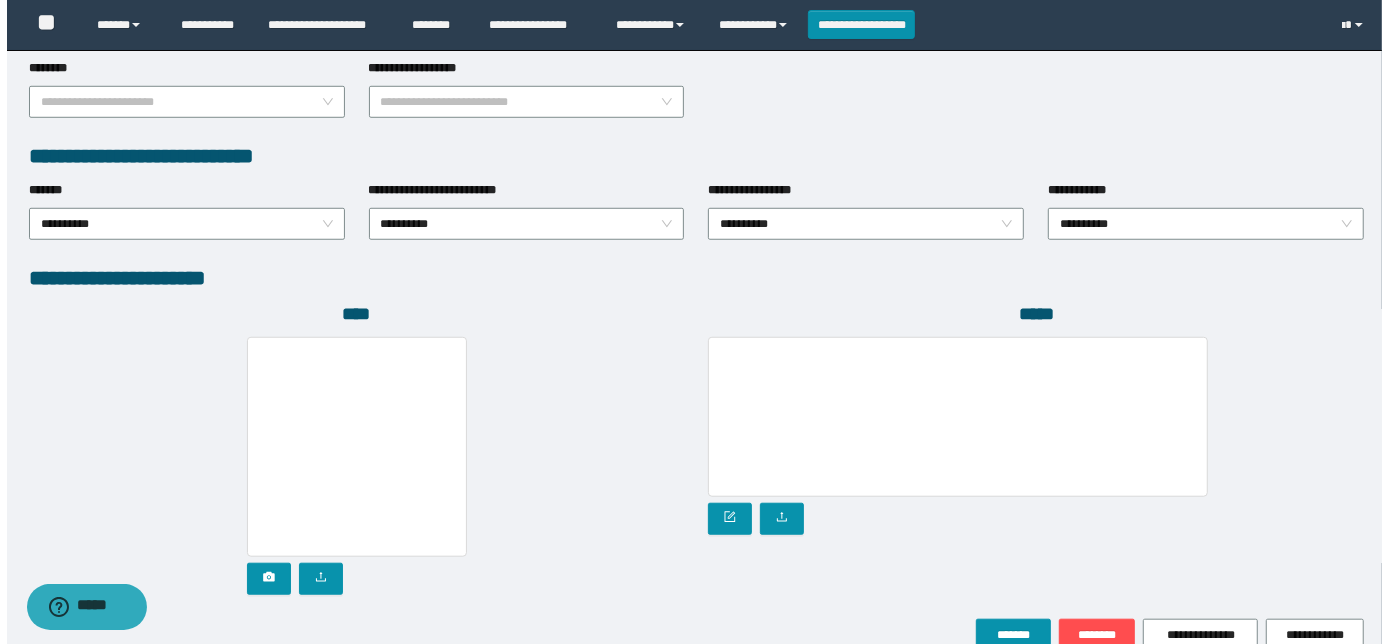 scroll, scrollTop: 967, scrollLeft: 0, axis: vertical 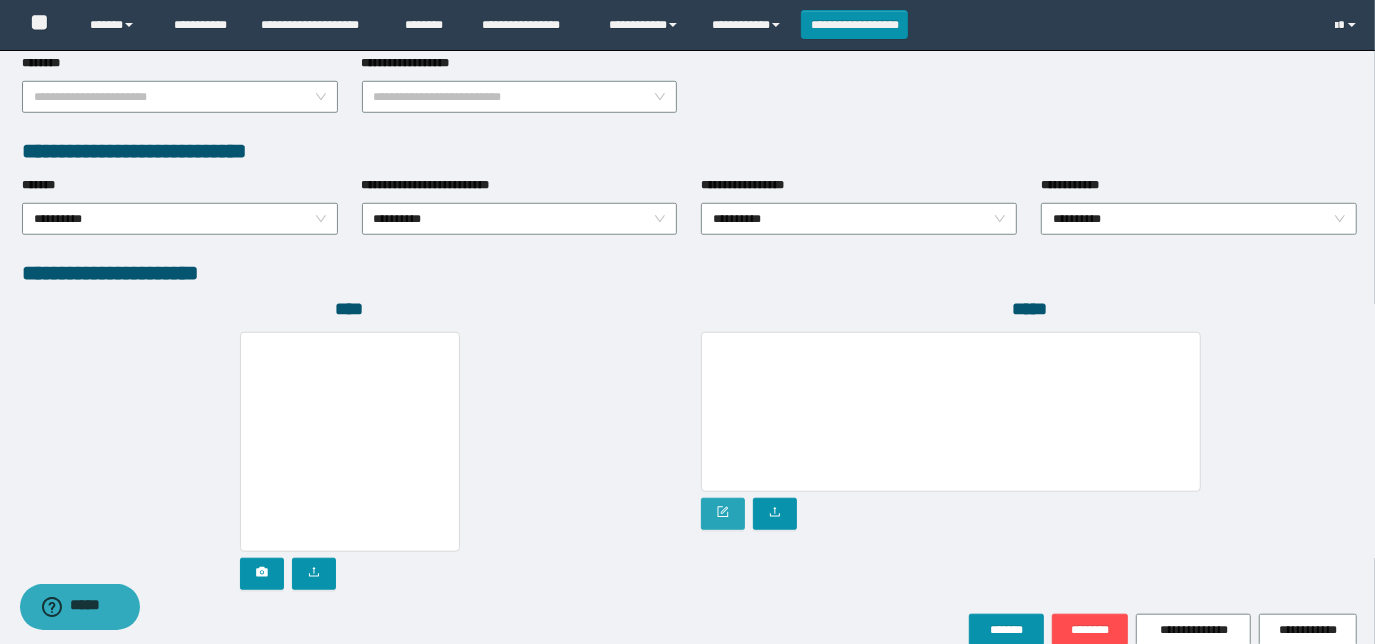 type on "**********" 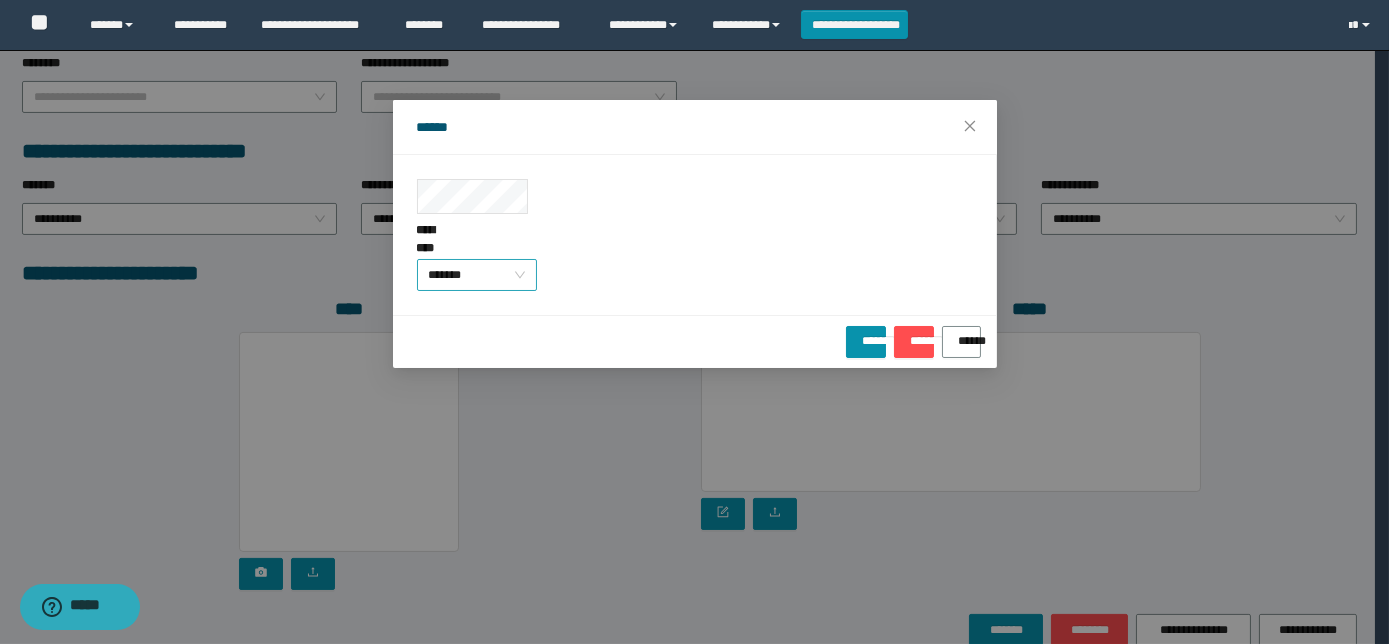 click on "*******" at bounding box center (477, 275) 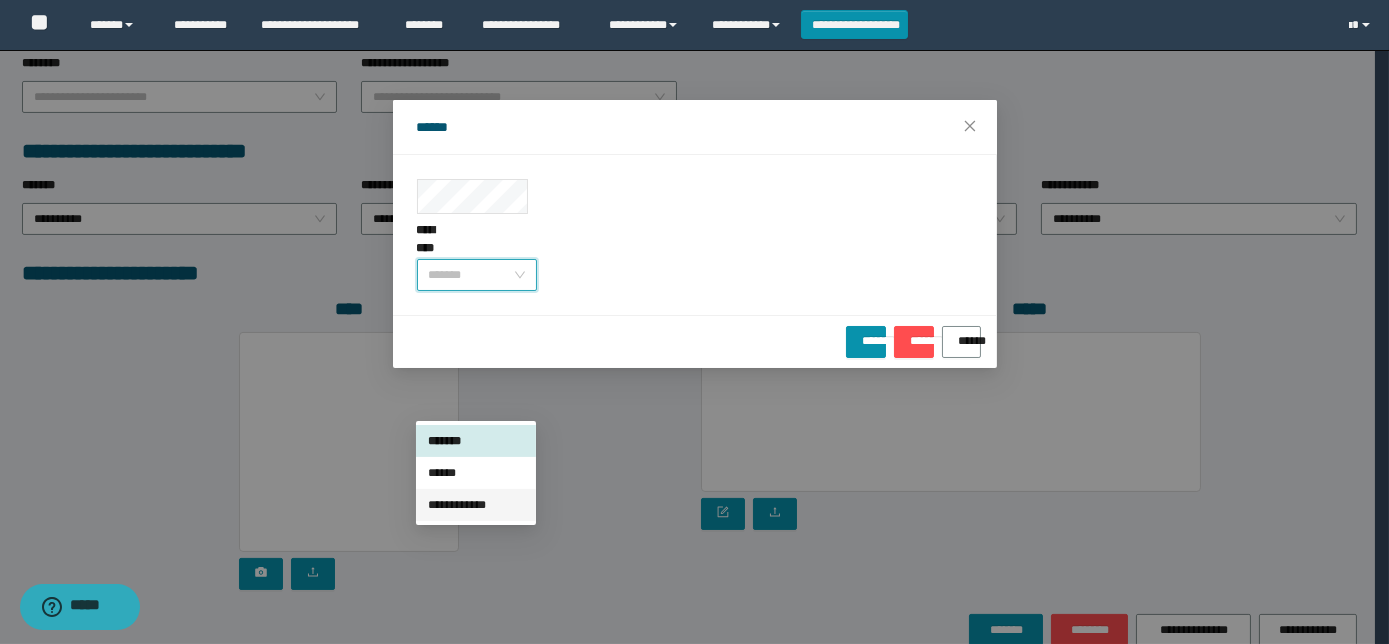 click on "**********" at bounding box center (476, 505) 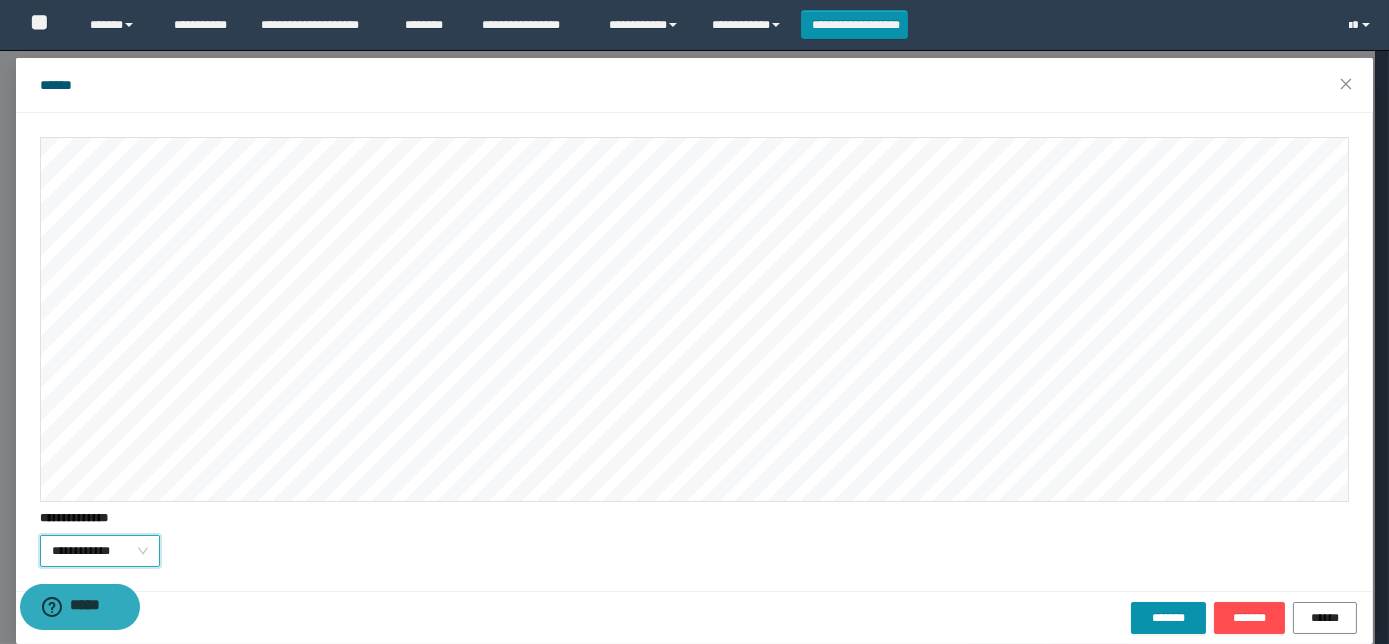 scroll, scrollTop: 64, scrollLeft: 0, axis: vertical 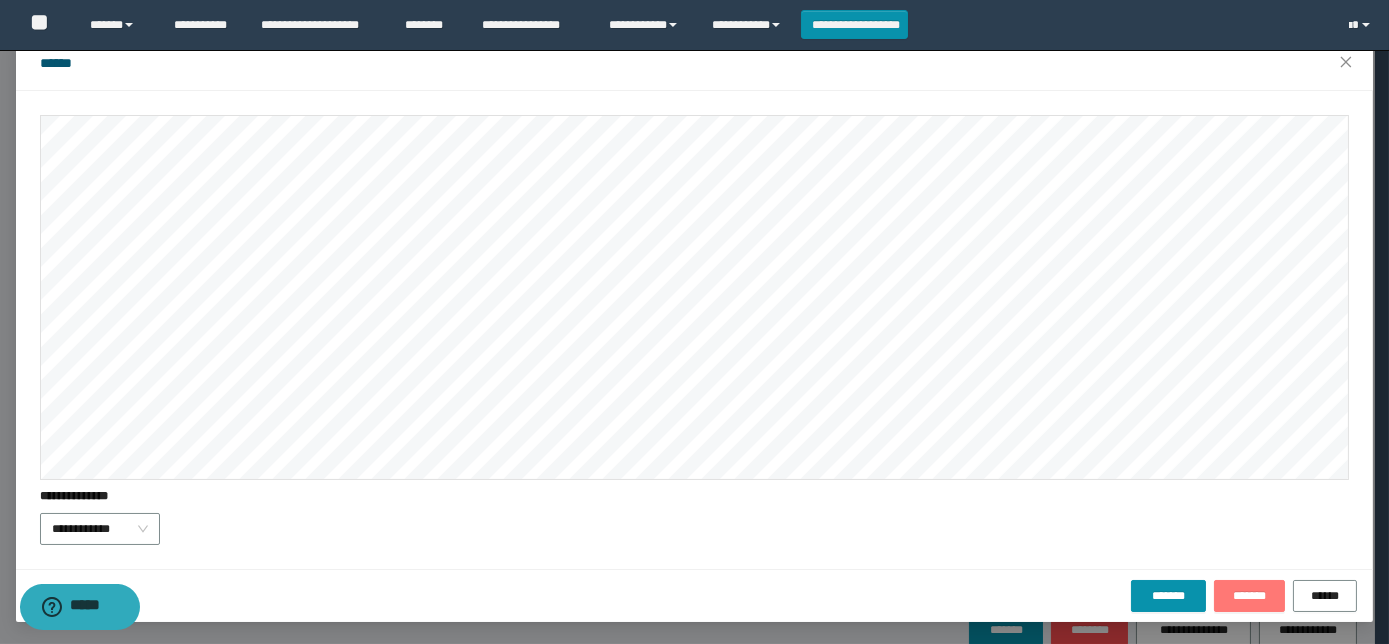 click on "*******" at bounding box center (1249, 596) 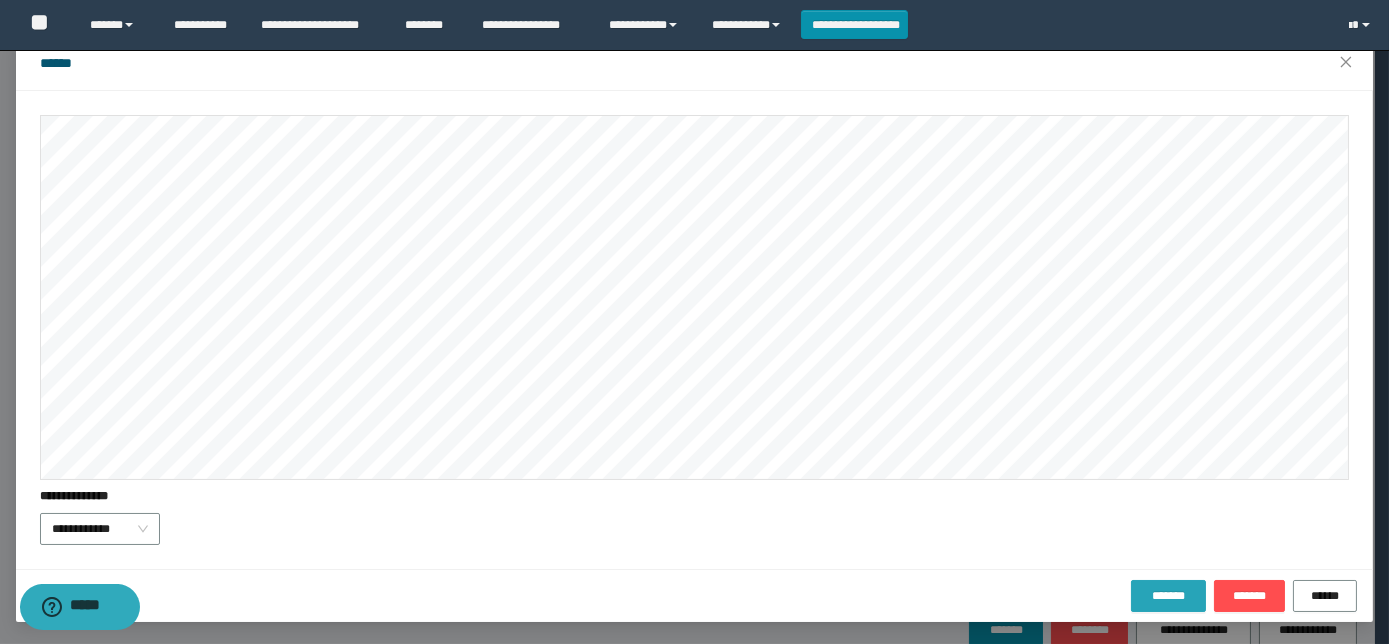 click on "*******" at bounding box center [1168, 596] 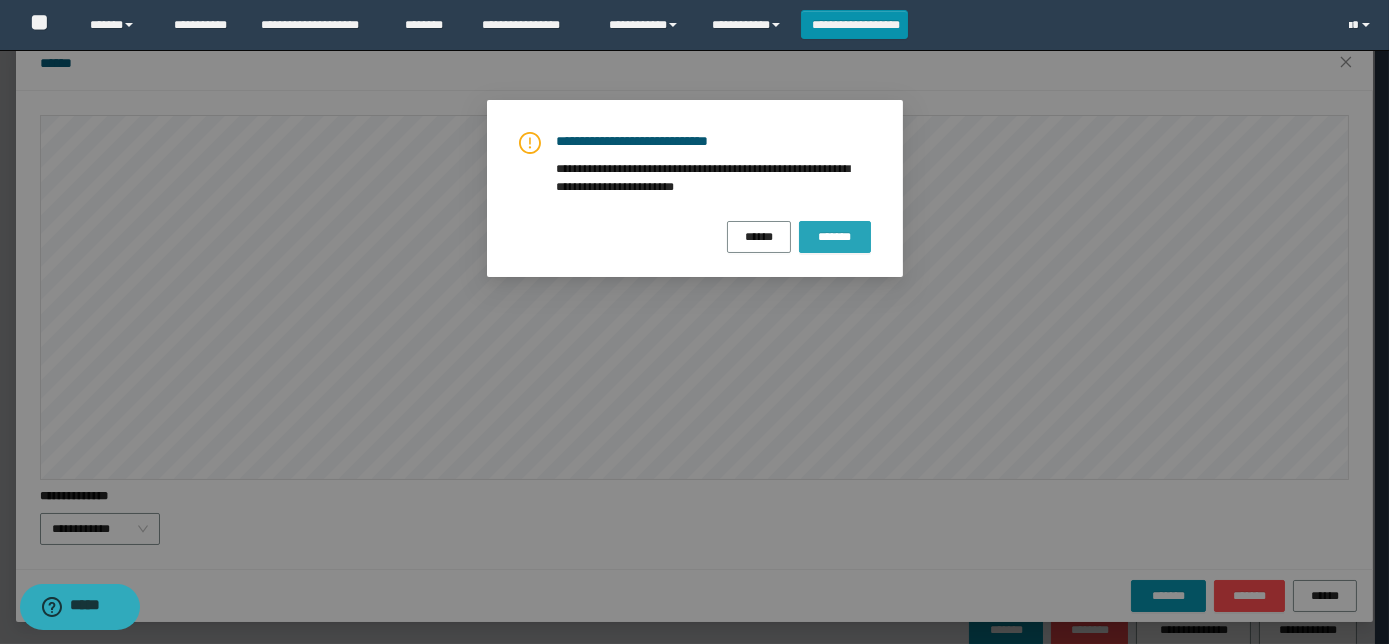 click on "*******" at bounding box center (835, 237) 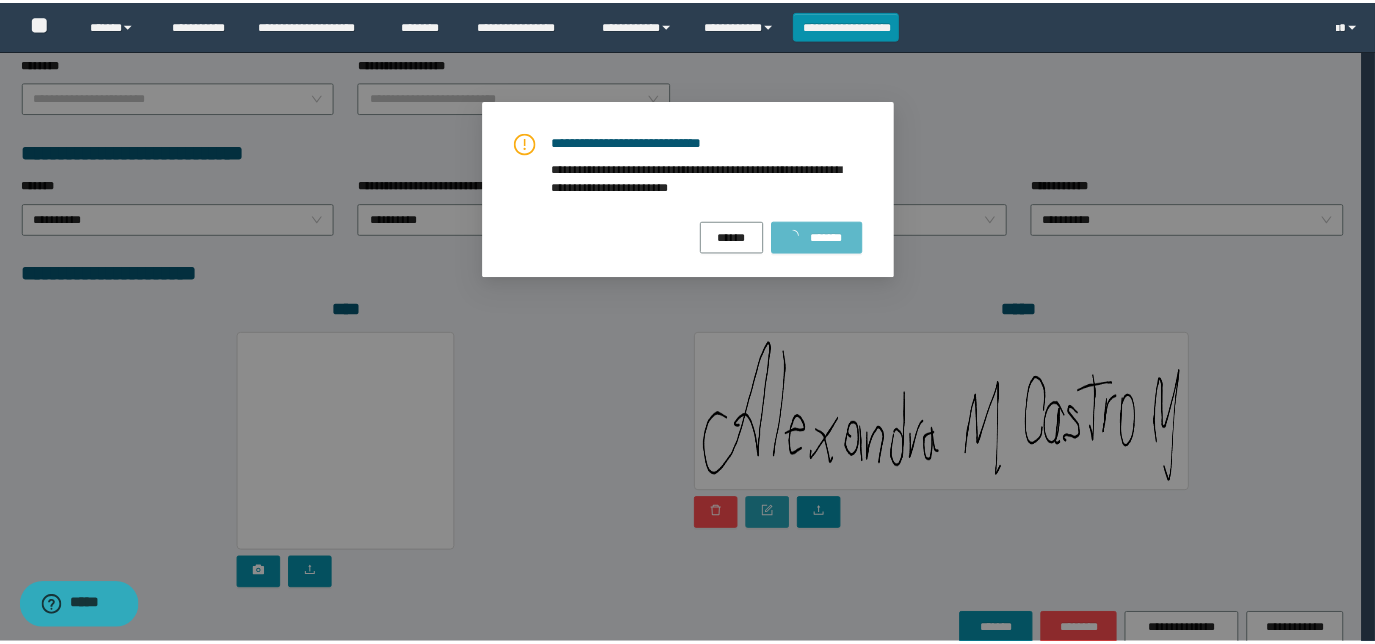 scroll, scrollTop: 0, scrollLeft: 0, axis: both 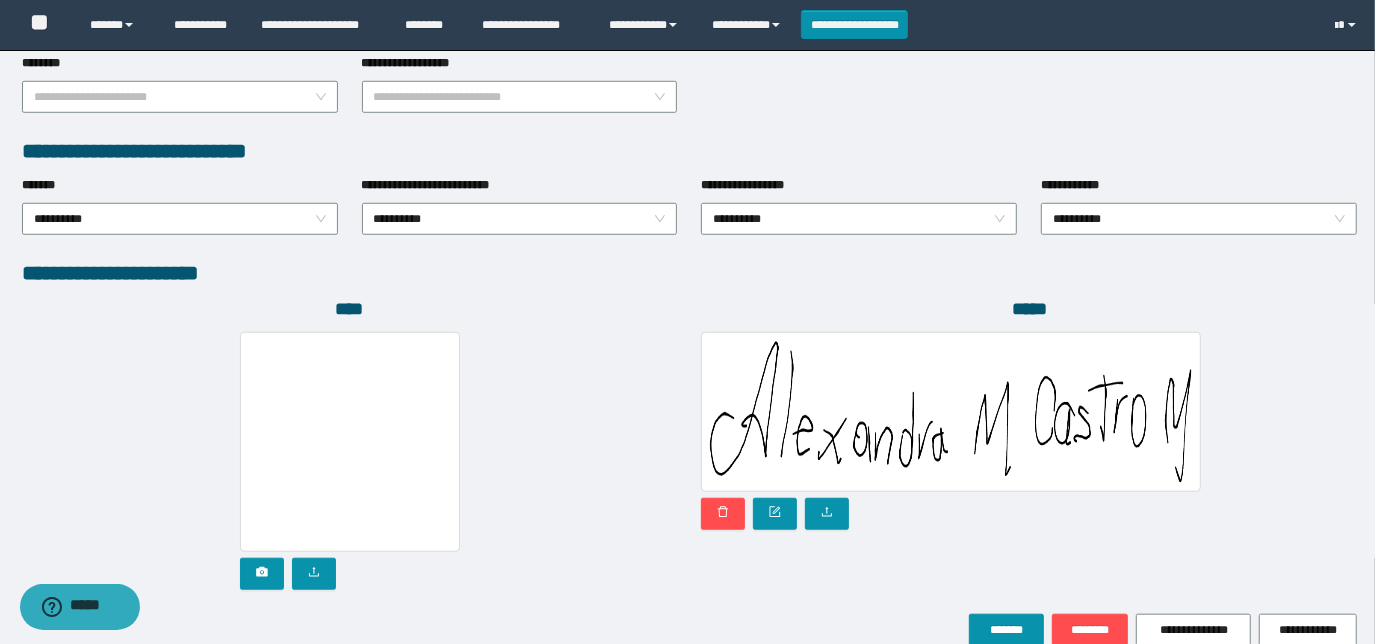 click at bounding box center (350, 461) 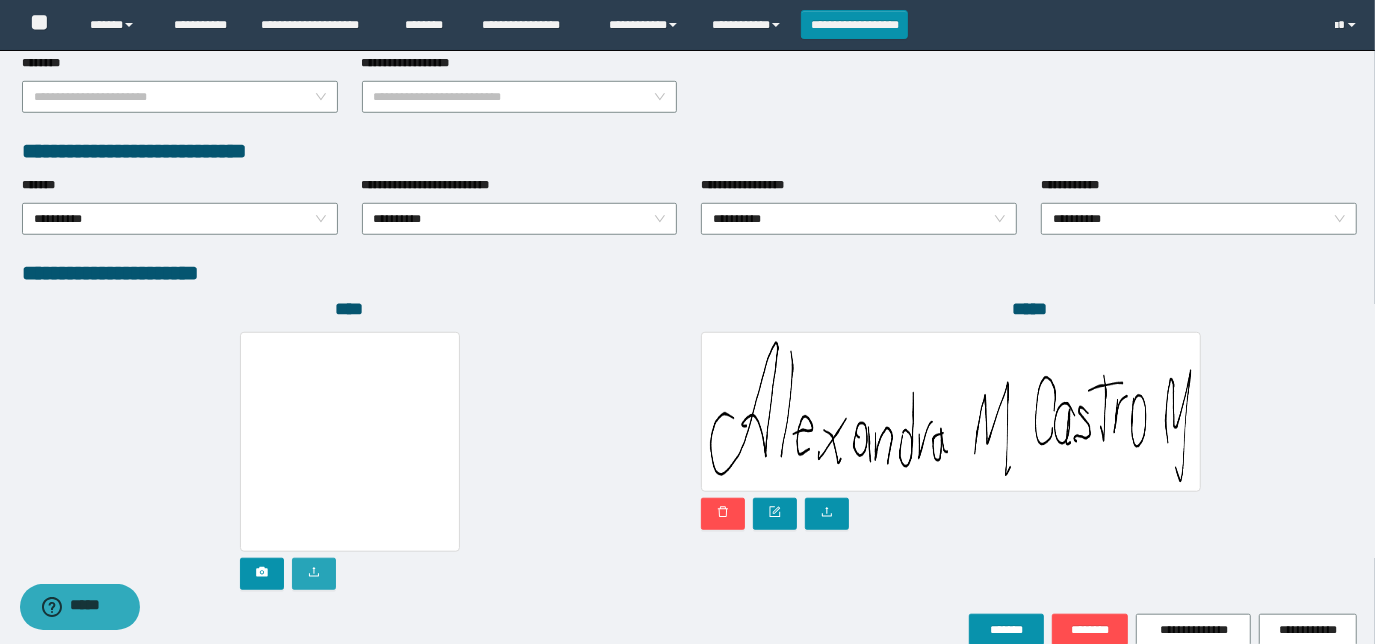 click at bounding box center (314, 574) 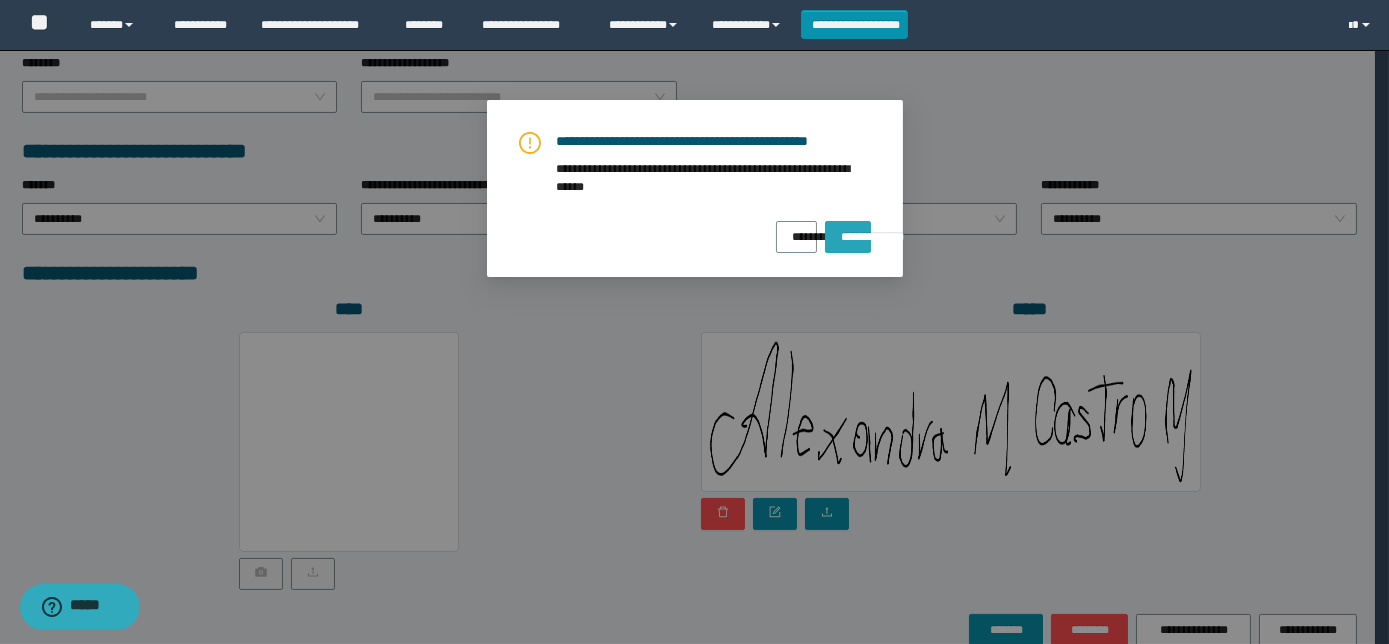 drag, startPoint x: 800, startPoint y: 221, endPoint x: 803, endPoint y: 238, distance: 17.262676 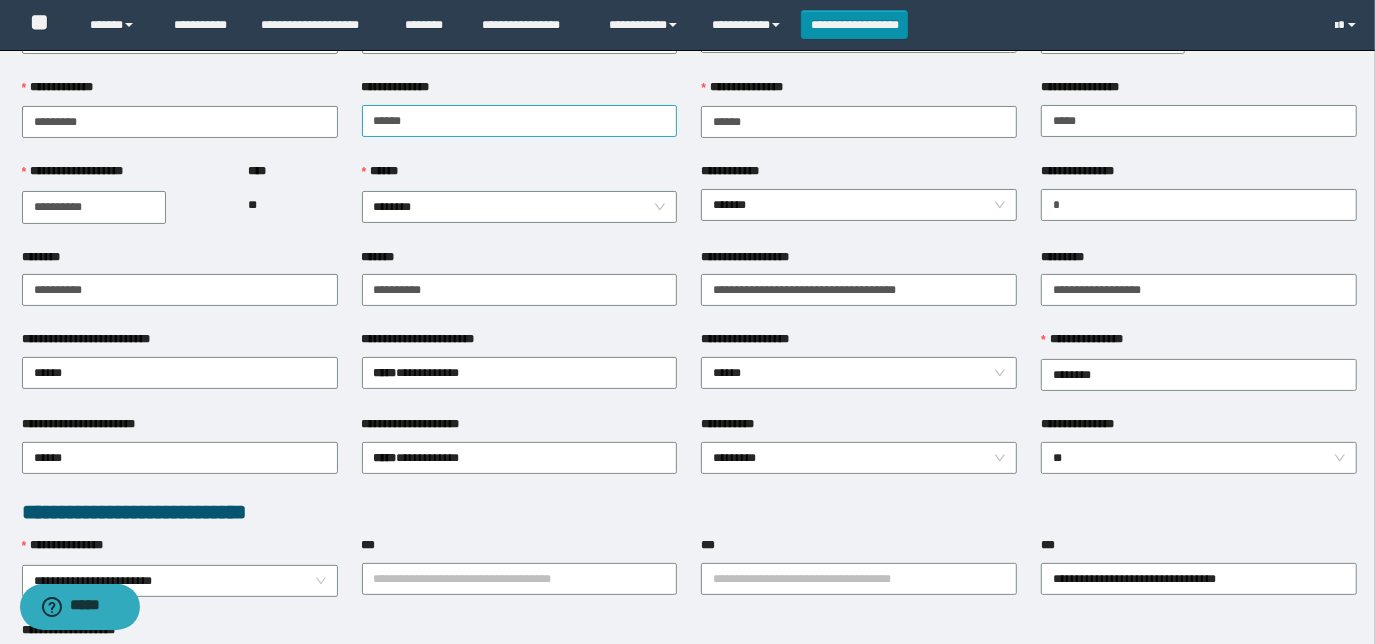 scroll, scrollTop: 0, scrollLeft: 0, axis: both 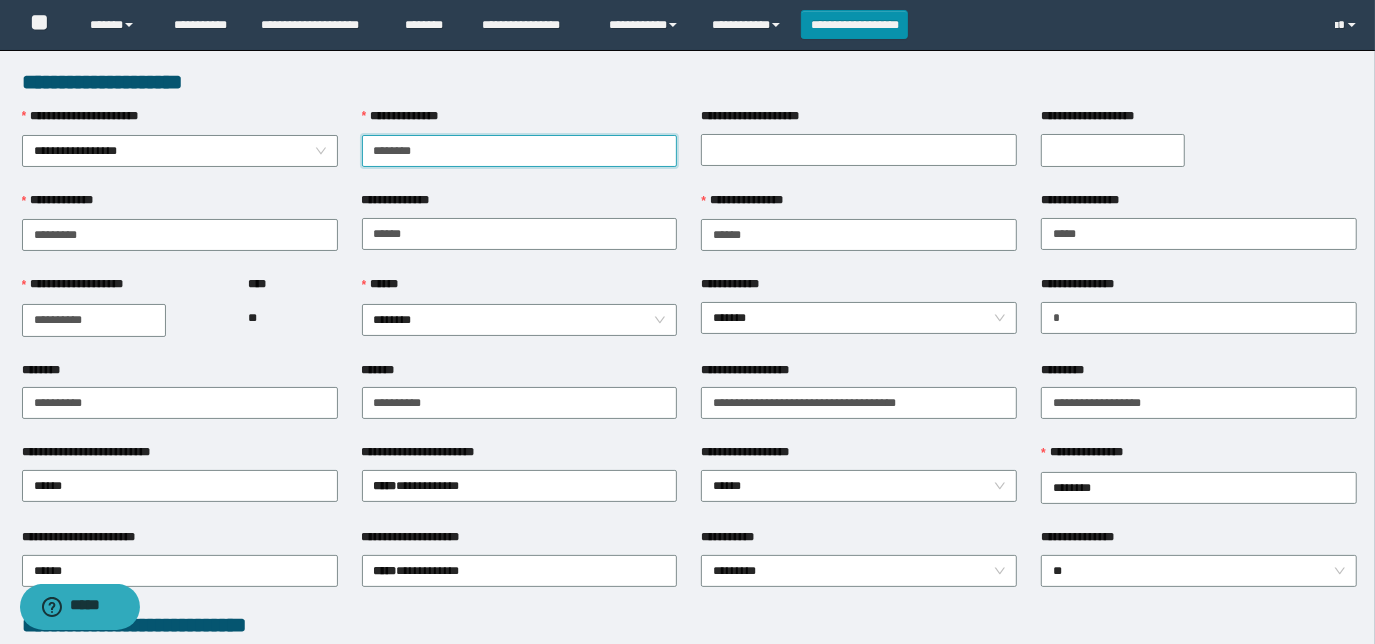click on "**********" at bounding box center [520, 151] 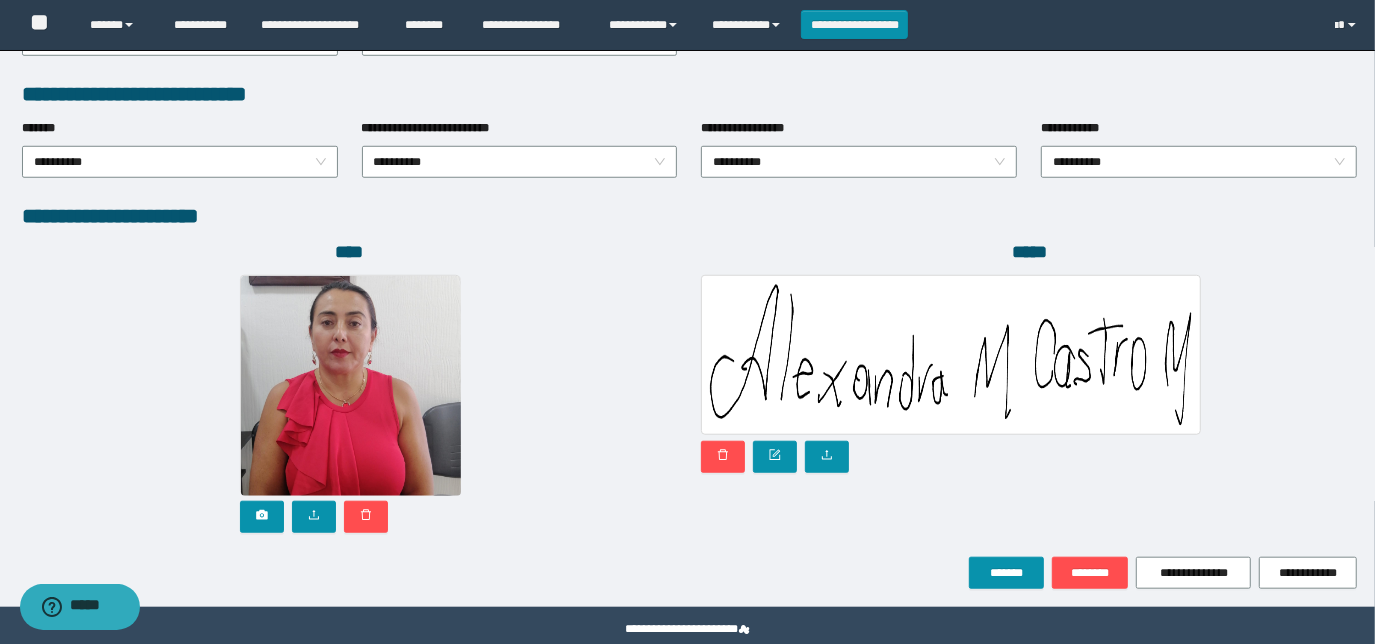scroll, scrollTop: 1058, scrollLeft: 0, axis: vertical 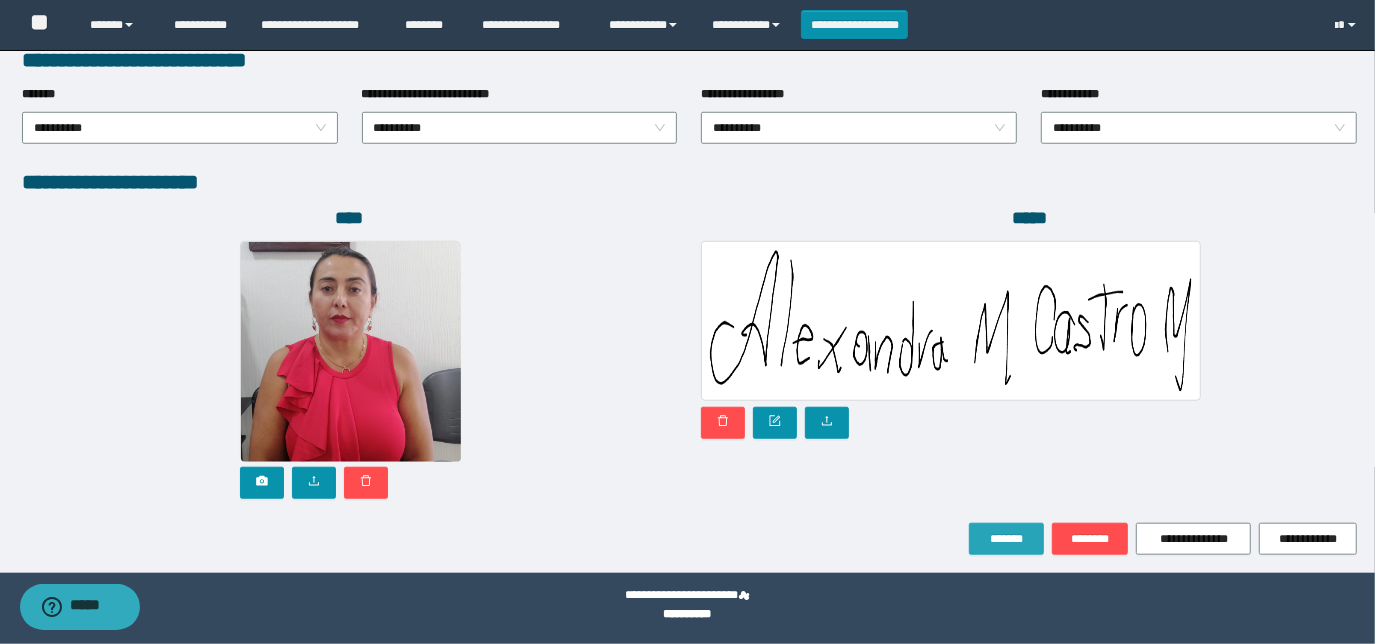 click on "*******" at bounding box center (1006, 539) 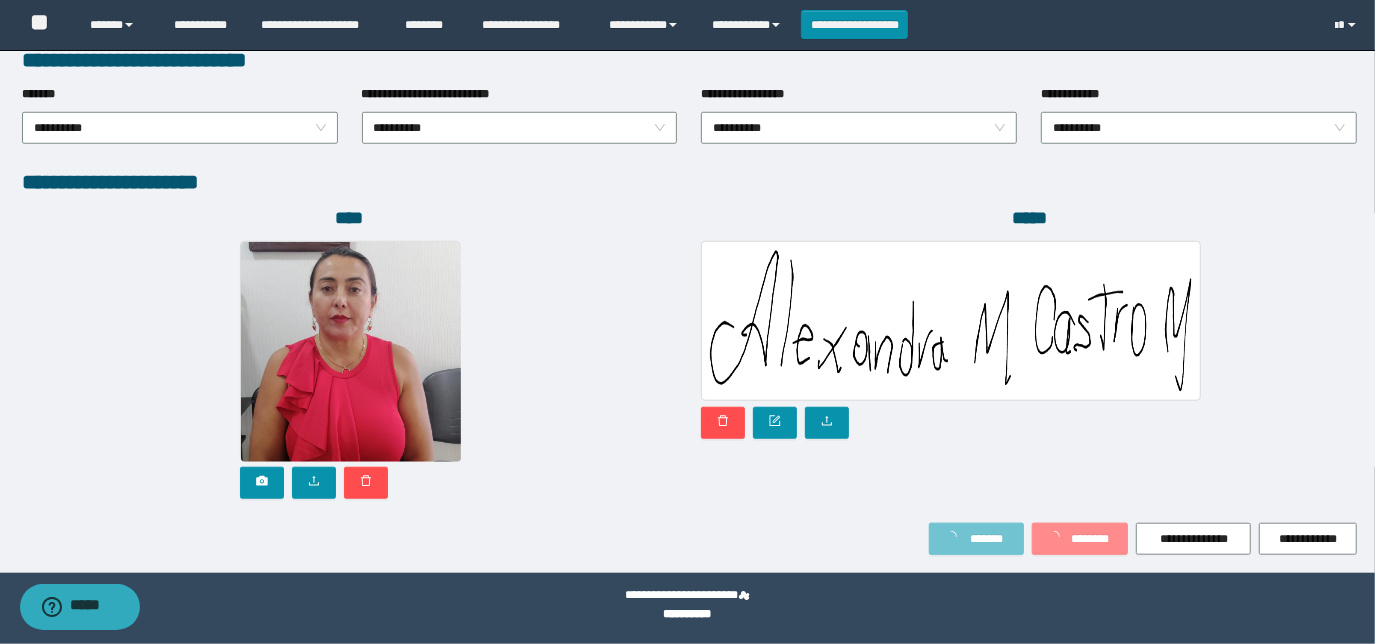 scroll, scrollTop: 1109, scrollLeft: 0, axis: vertical 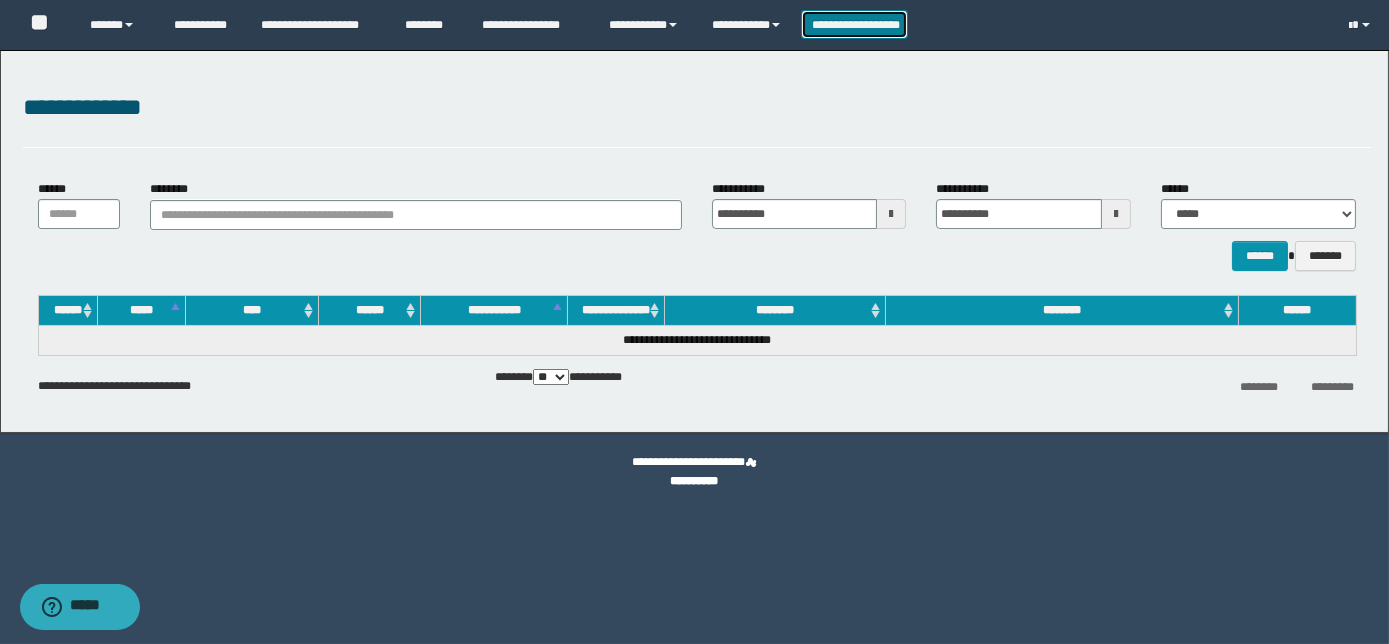 click on "**********" at bounding box center (855, 24) 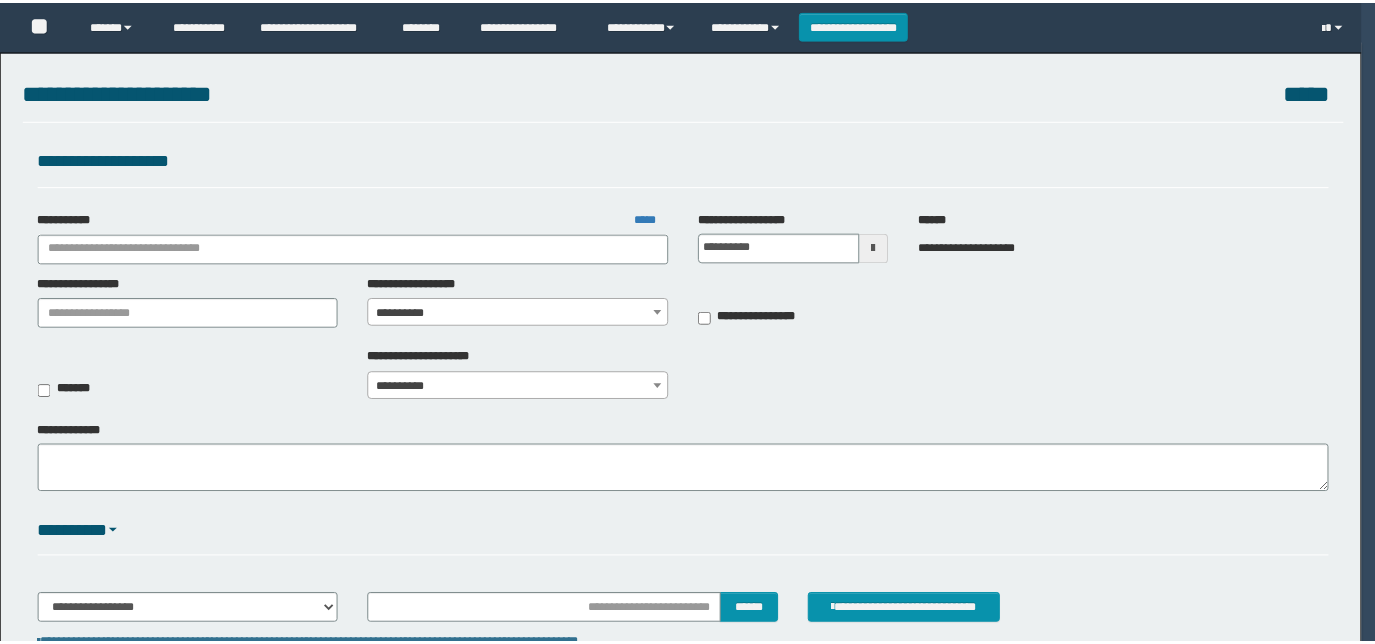 scroll, scrollTop: 0, scrollLeft: 0, axis: both 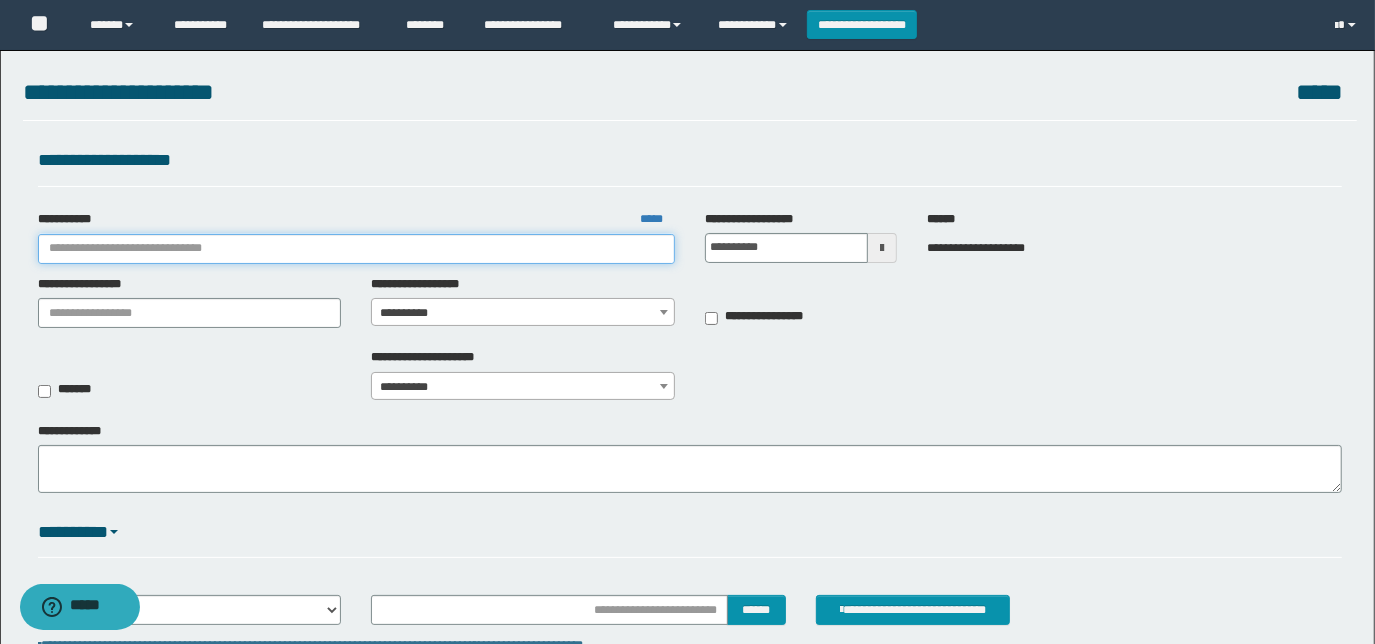 click on "**********" at bounding box center (356, 249) 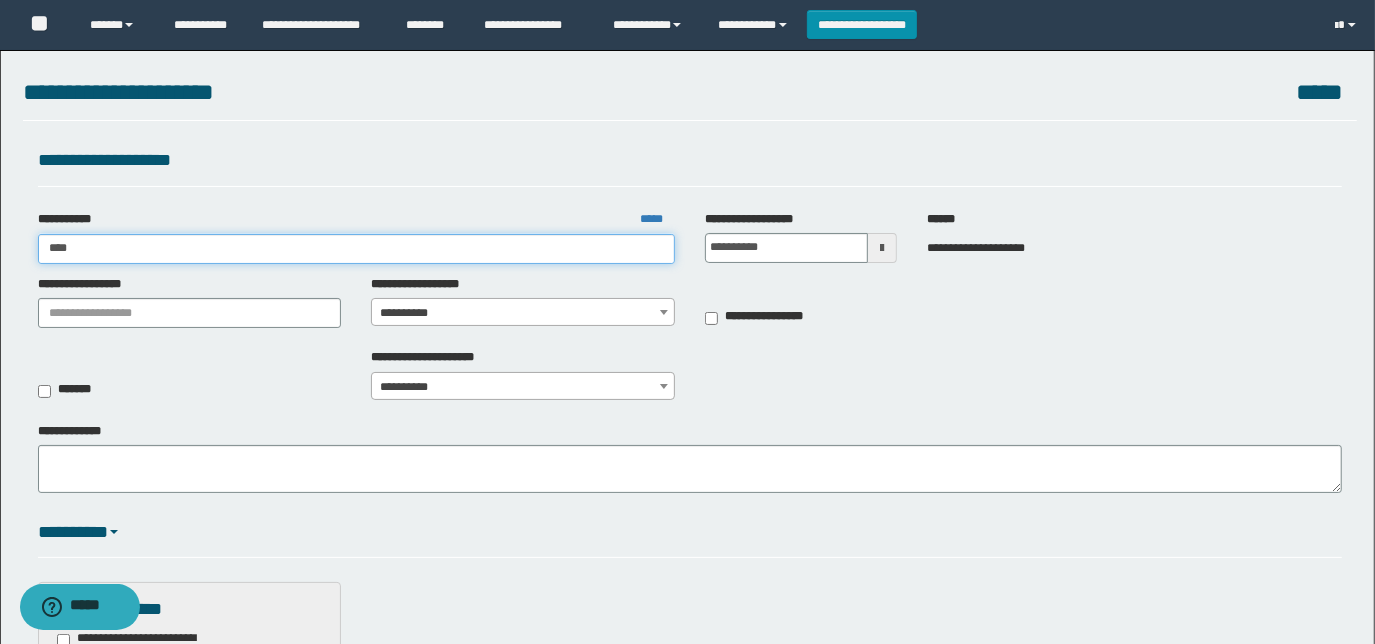 type on "****" 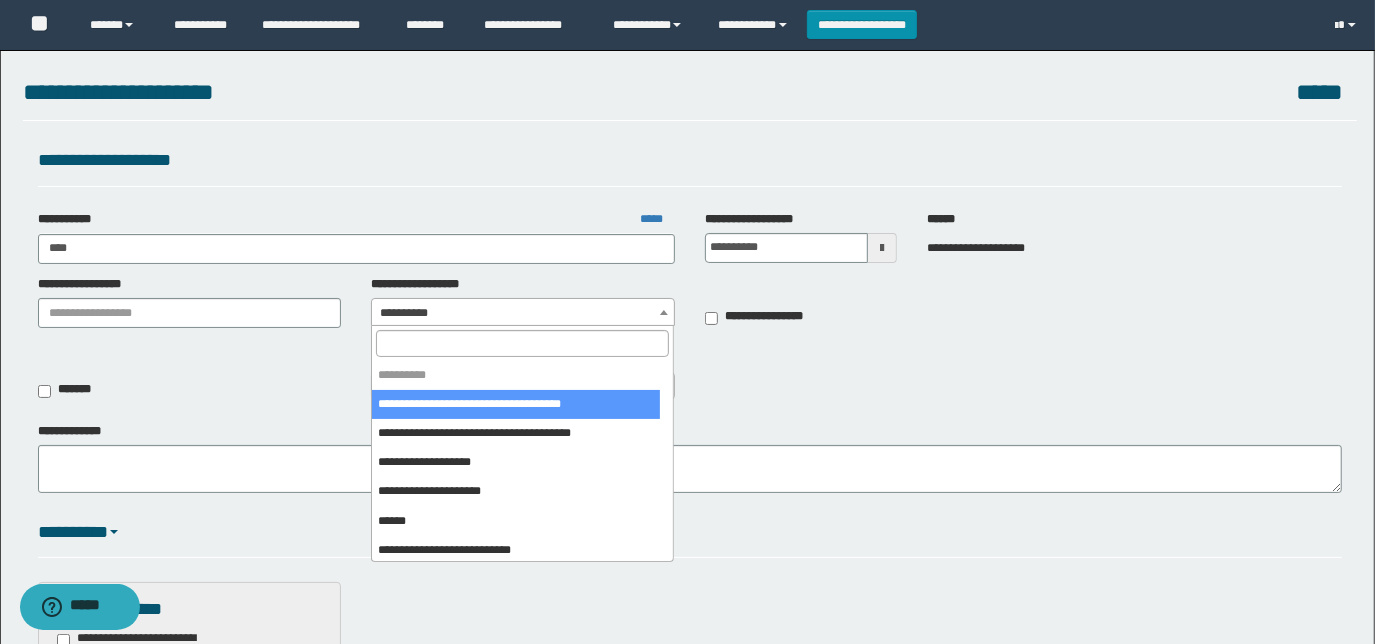 click on "**********" at bounding box center (523, 313) 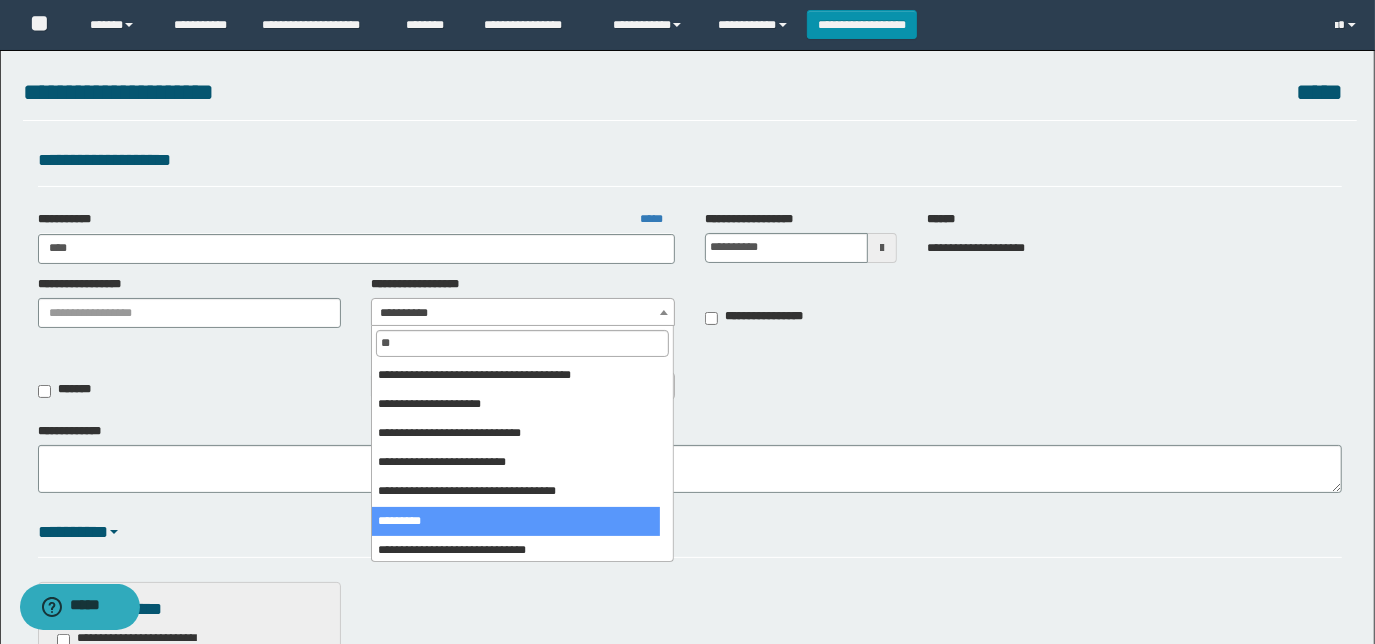type on "**" 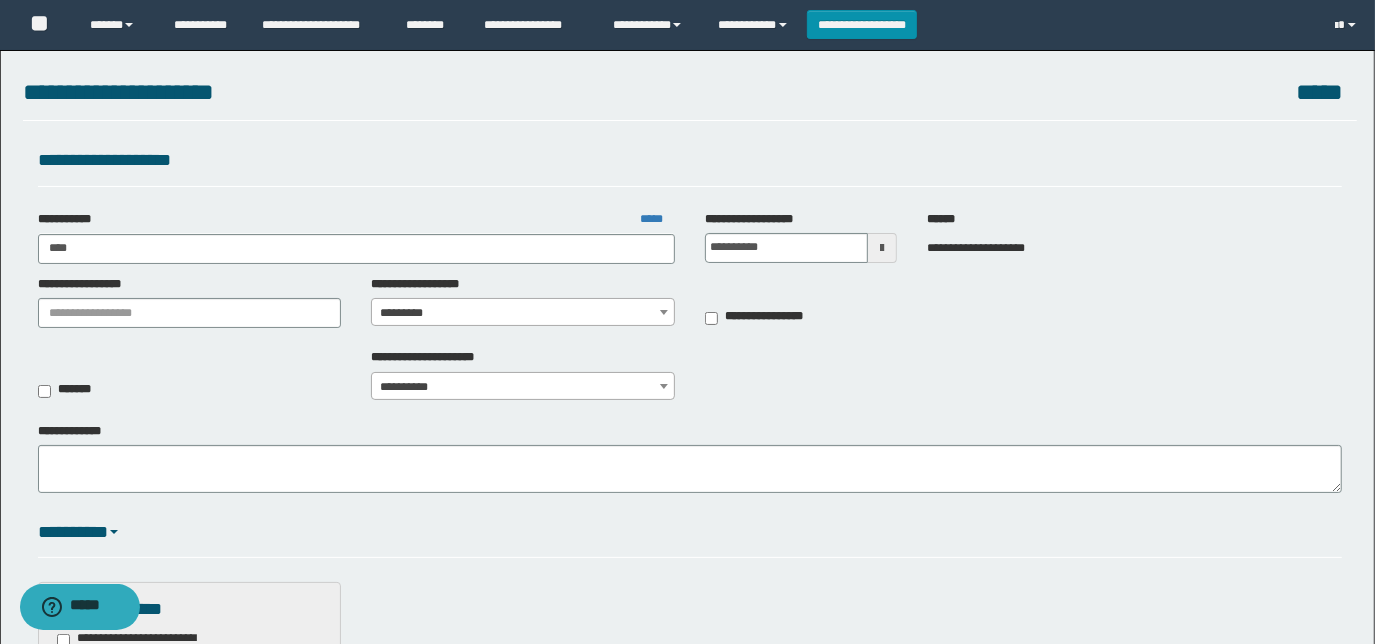 click on "**********" at bounding box center [523, 387] 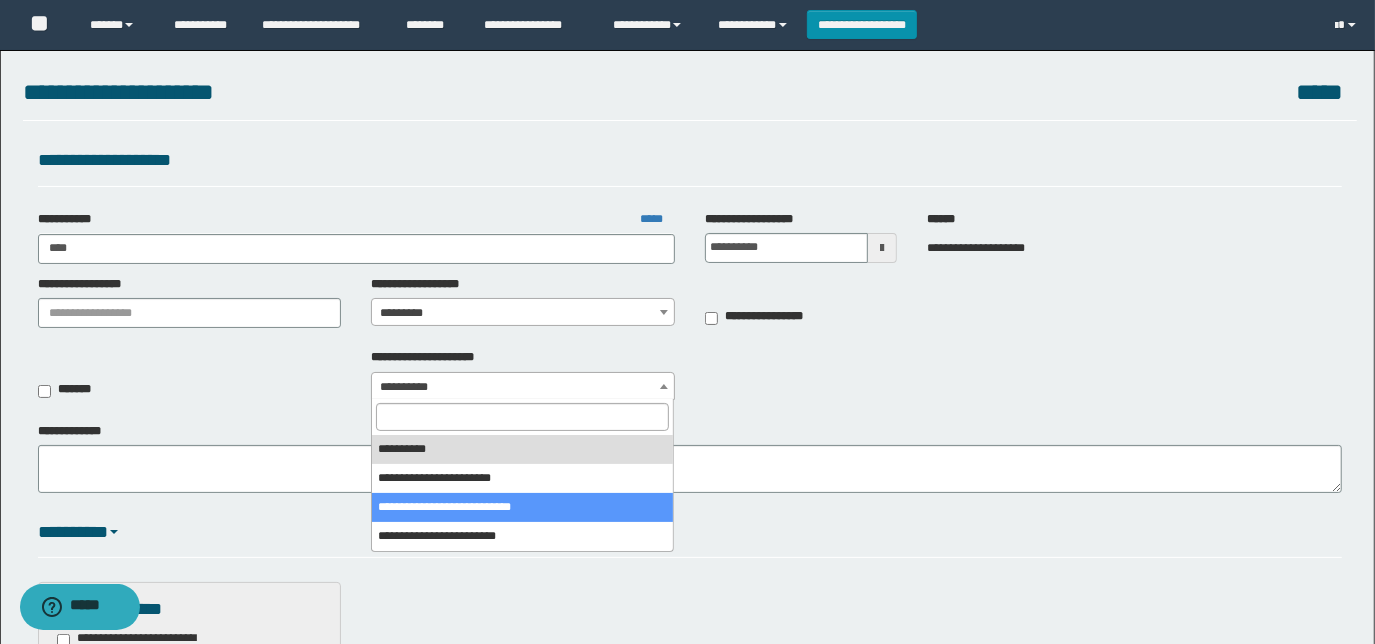 select on "*" 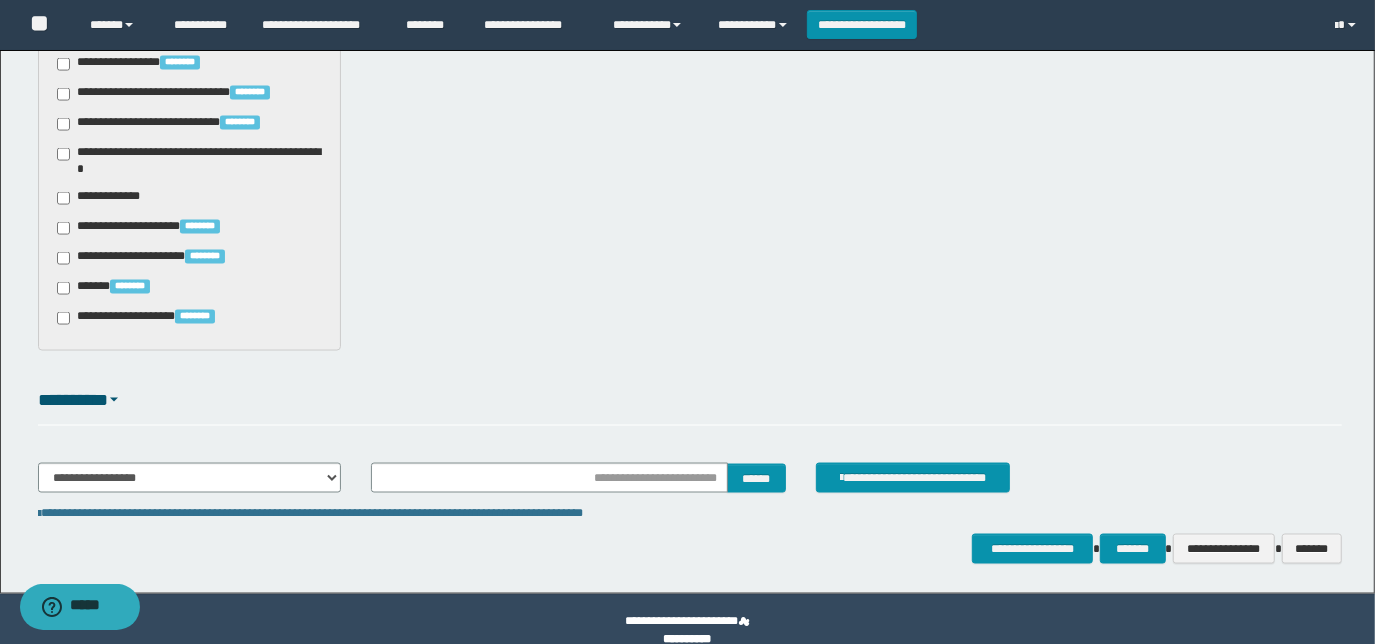 scroll, scrollTop: 1978, scrollLeft: 0, axis: vertical 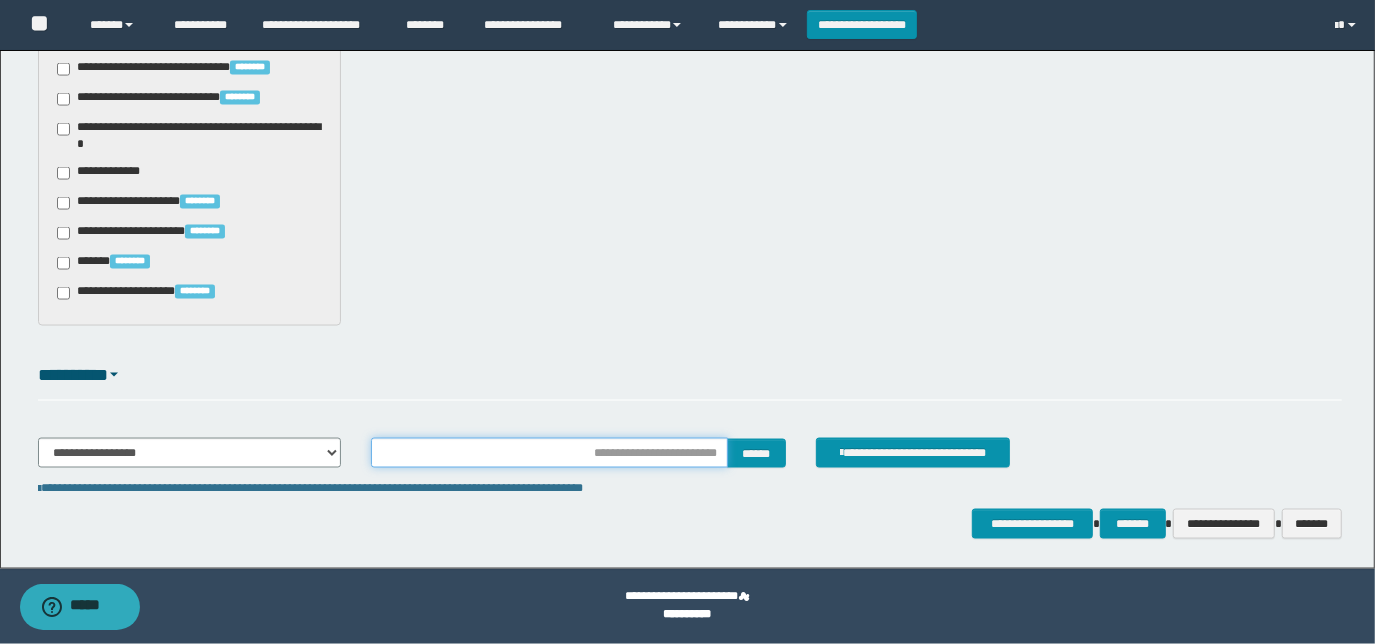click at bounding box center (549, 453) 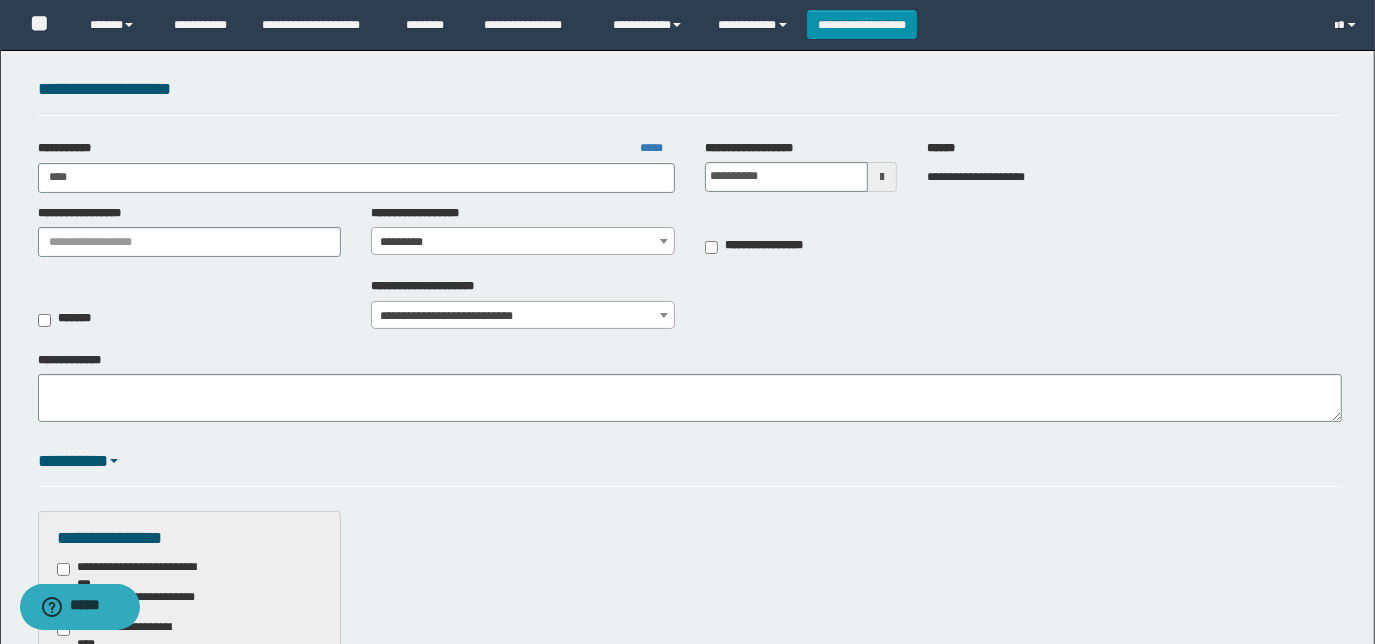 scroll, scrollTop: 0, scrollLeft: 0, axis: both 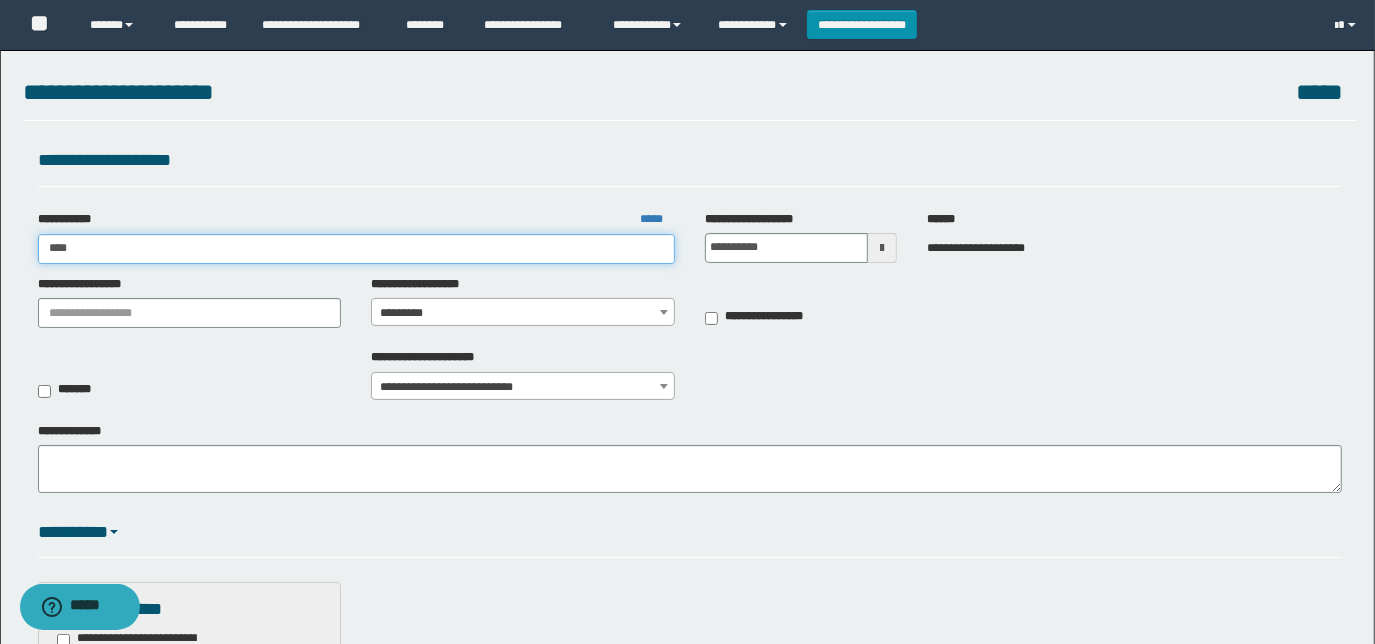 type on "****" 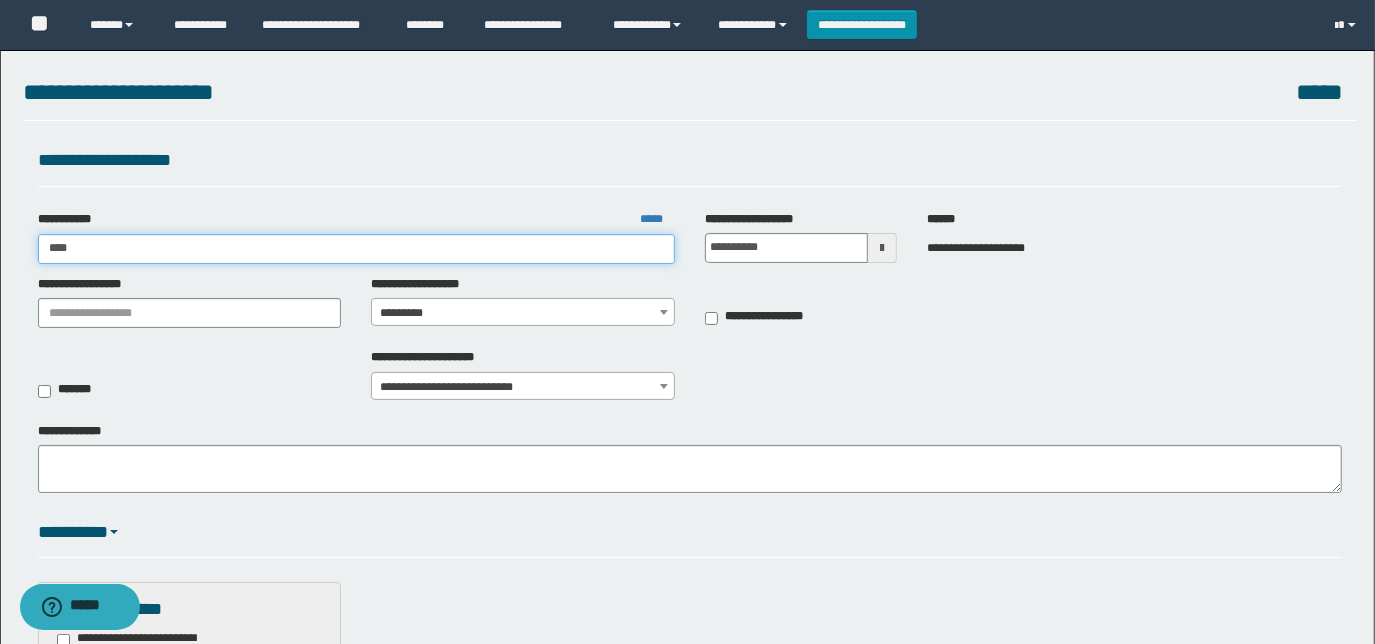click on "****" at bounding box center (356, 249) 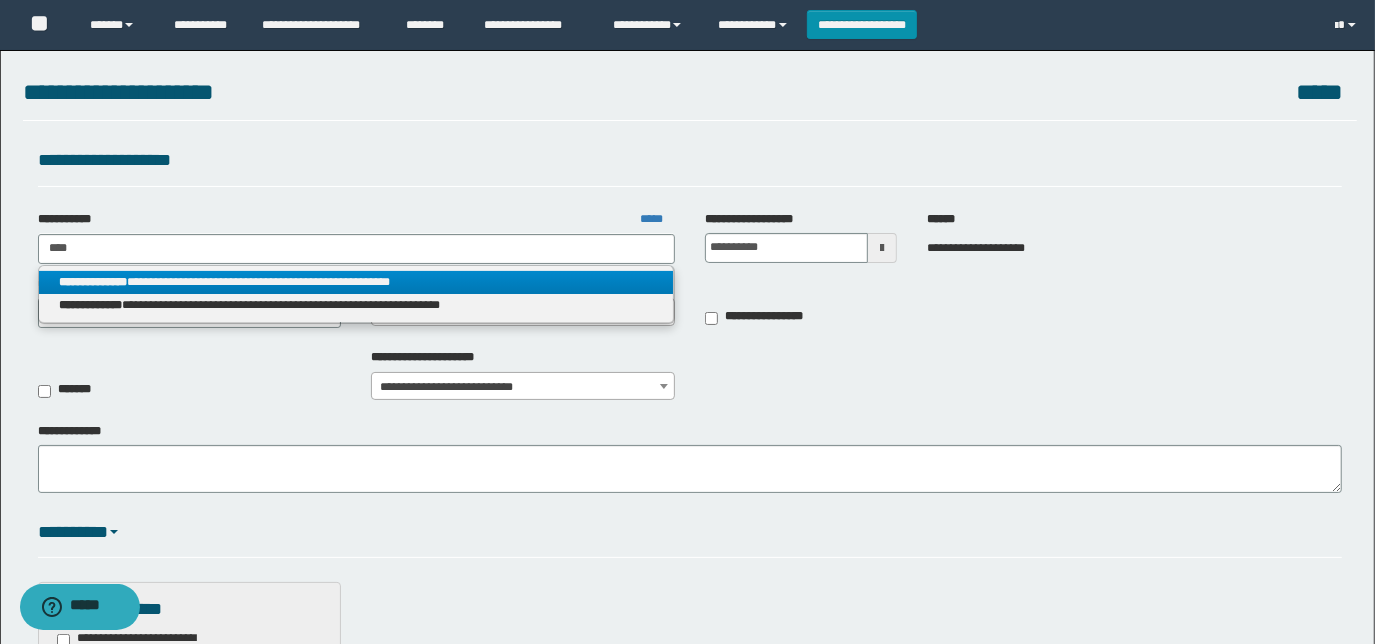 click on "**********" at bounding box center (356, 282) 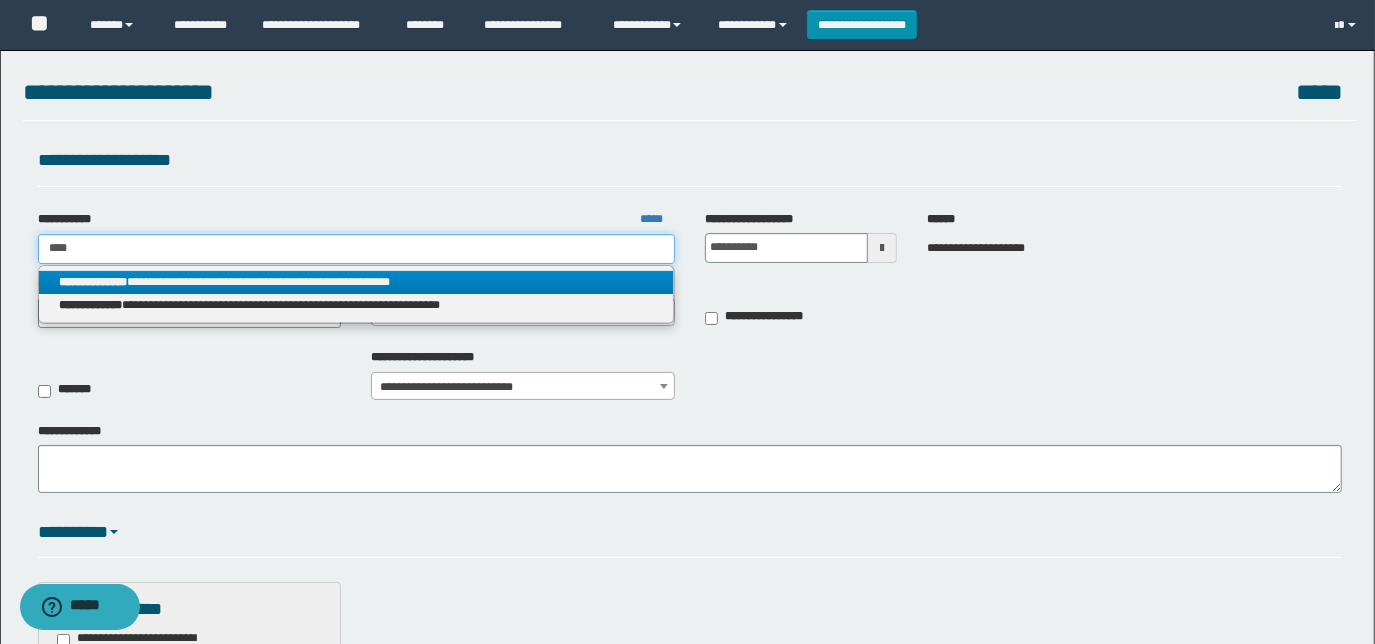 type 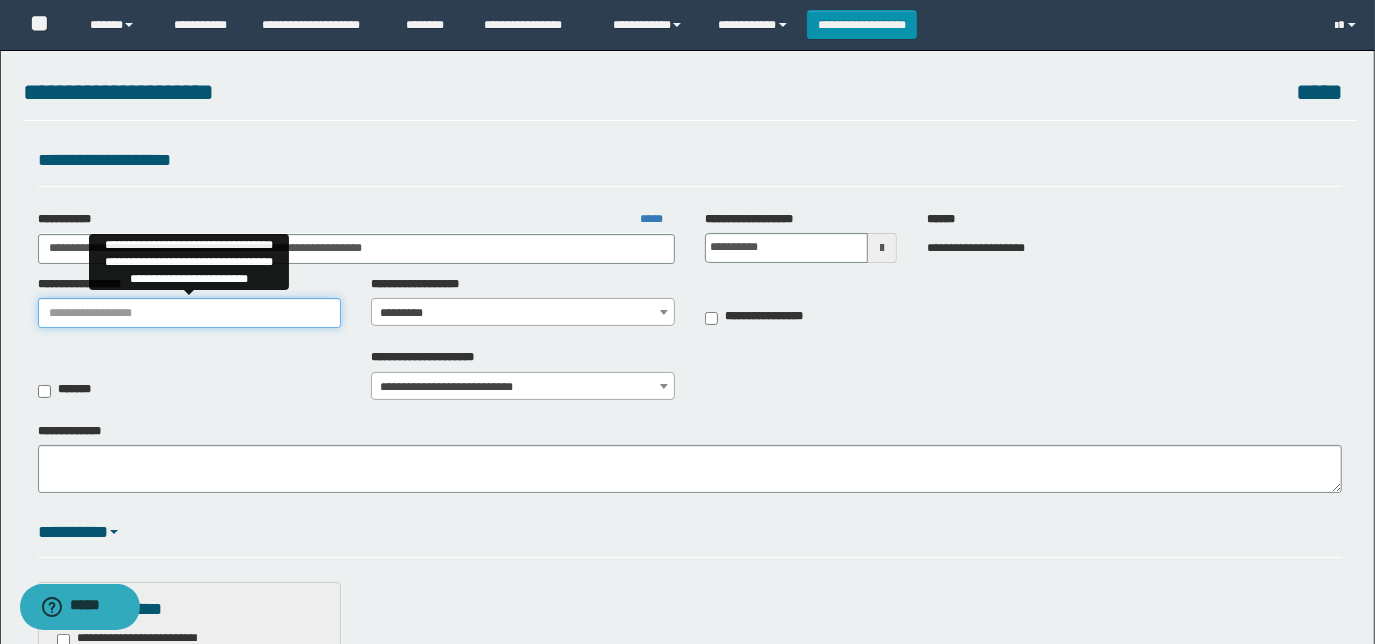 click on "**********" at bounding box center [190, 313] 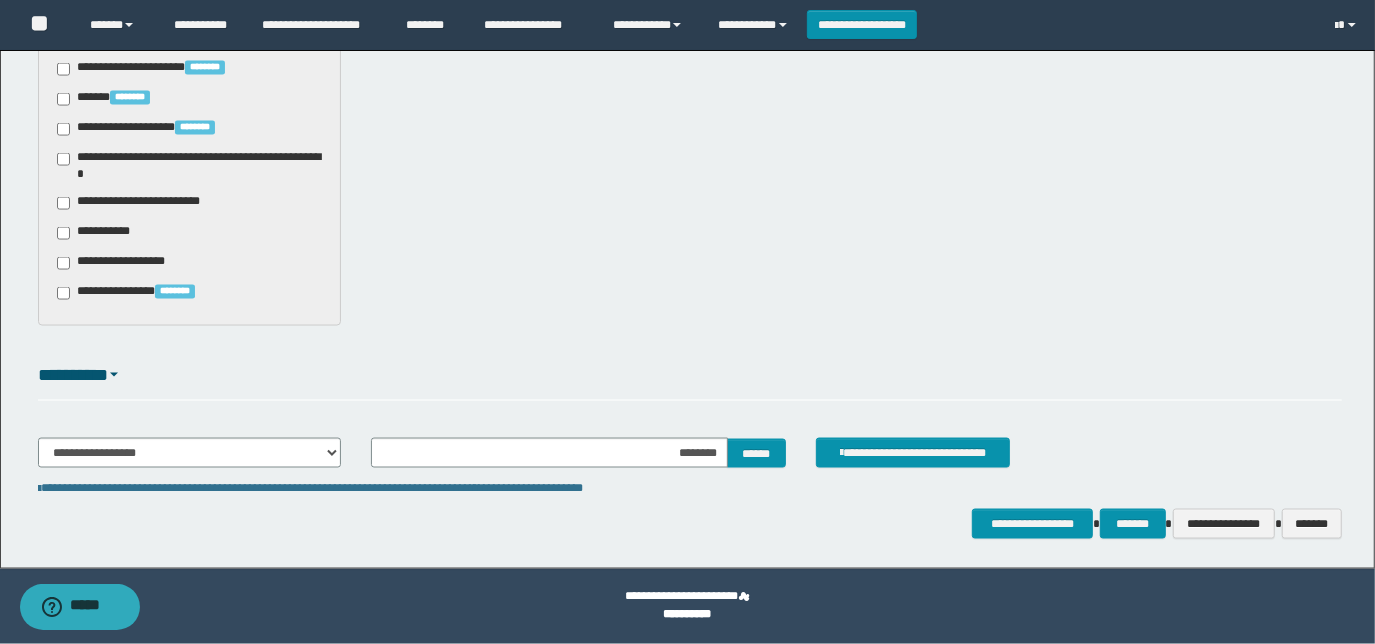scroll, scrollTop: 1887, scrollLeft: 0, axis: vertical 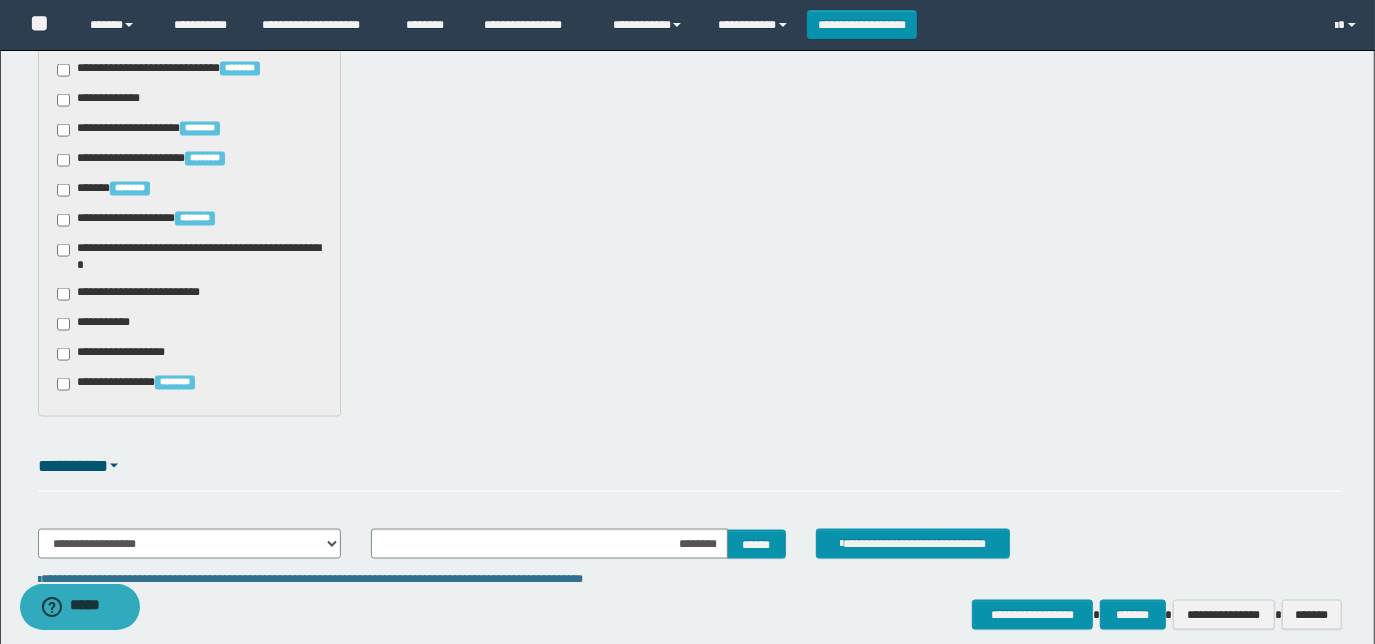 click on "**********" at bounding box center (143, 294) 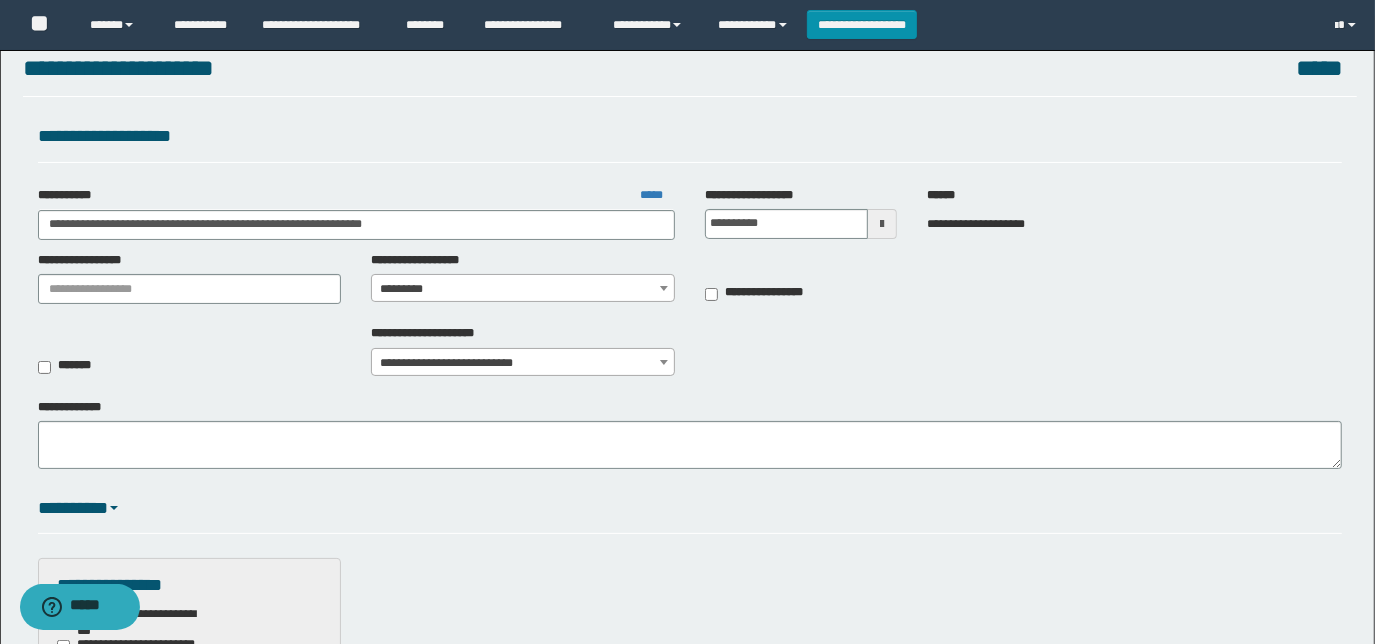 scroll, scrollTop: 0, scrollLeft: 0, axis: both 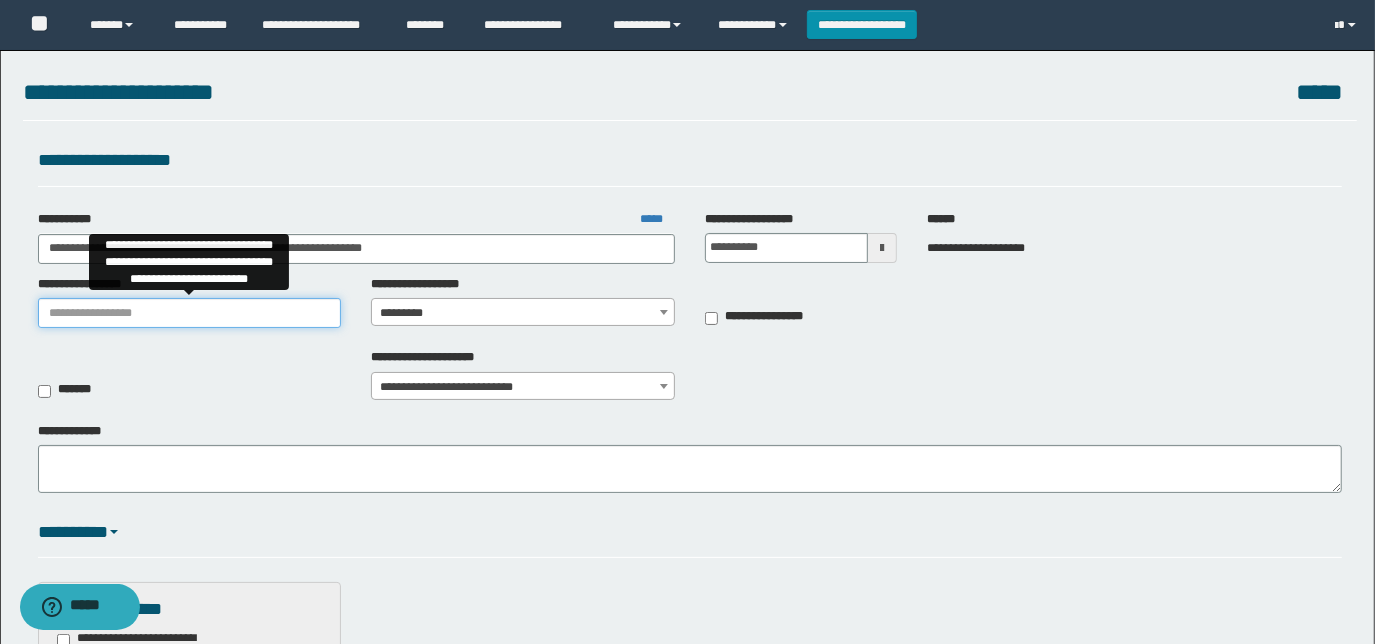 click on "**********" at bounding box center (190, 313) 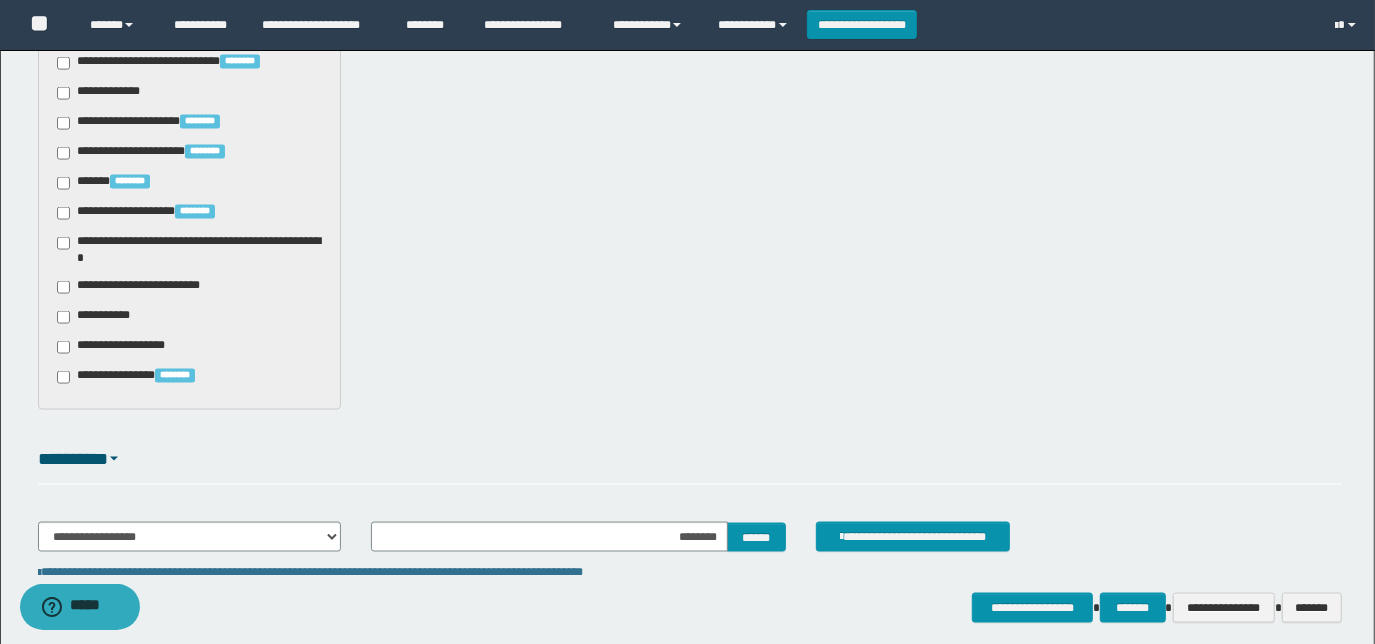 scroll, scrollTop: 1978, scrollLeft: 0, axis: vertical 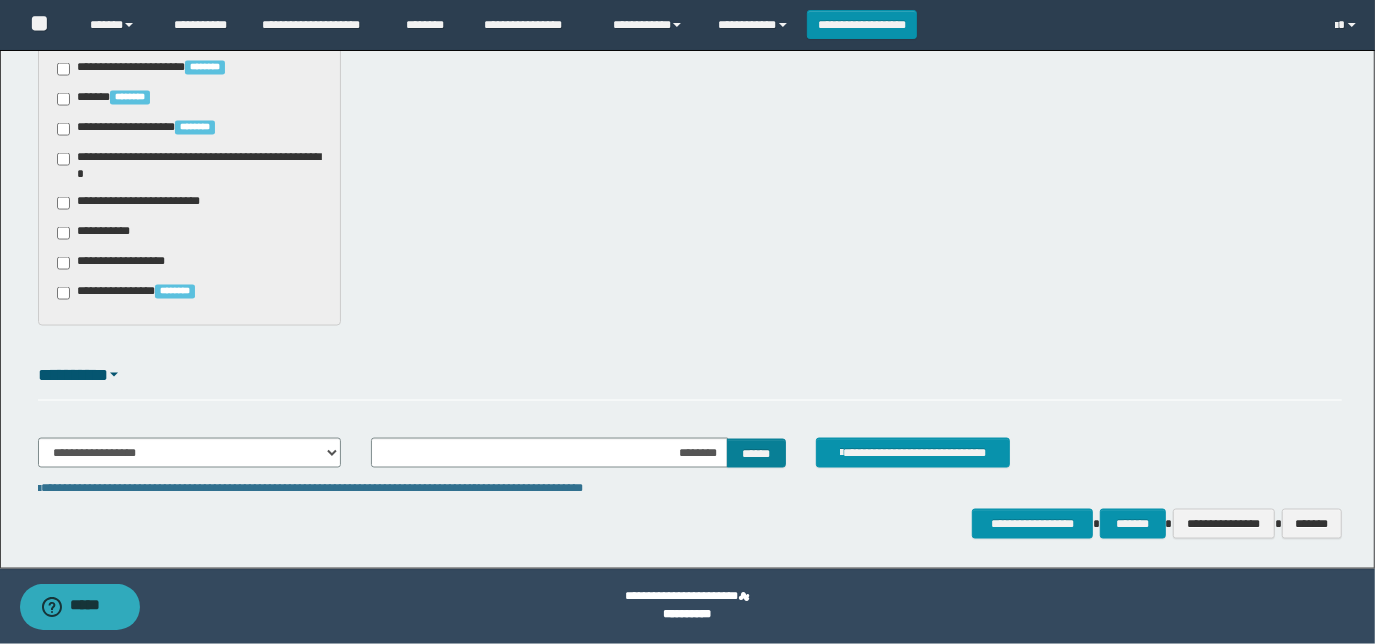 type on "**********" 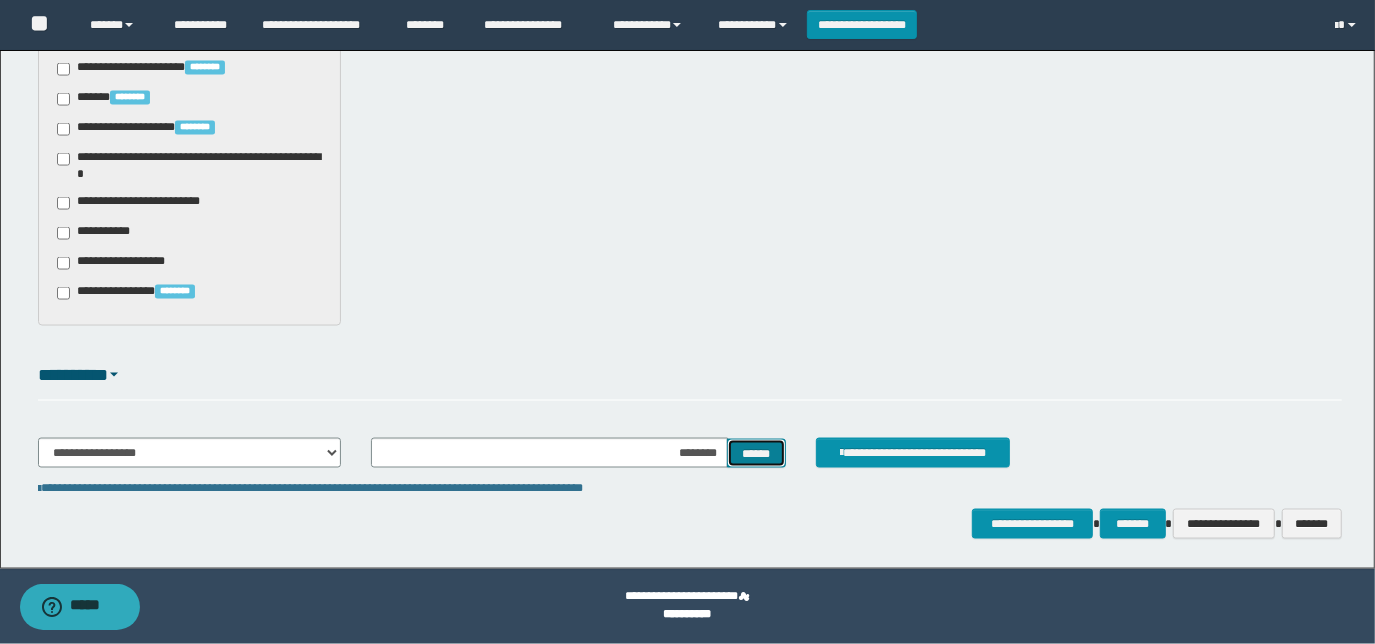 click on "******" at bounding box center [756, 453] 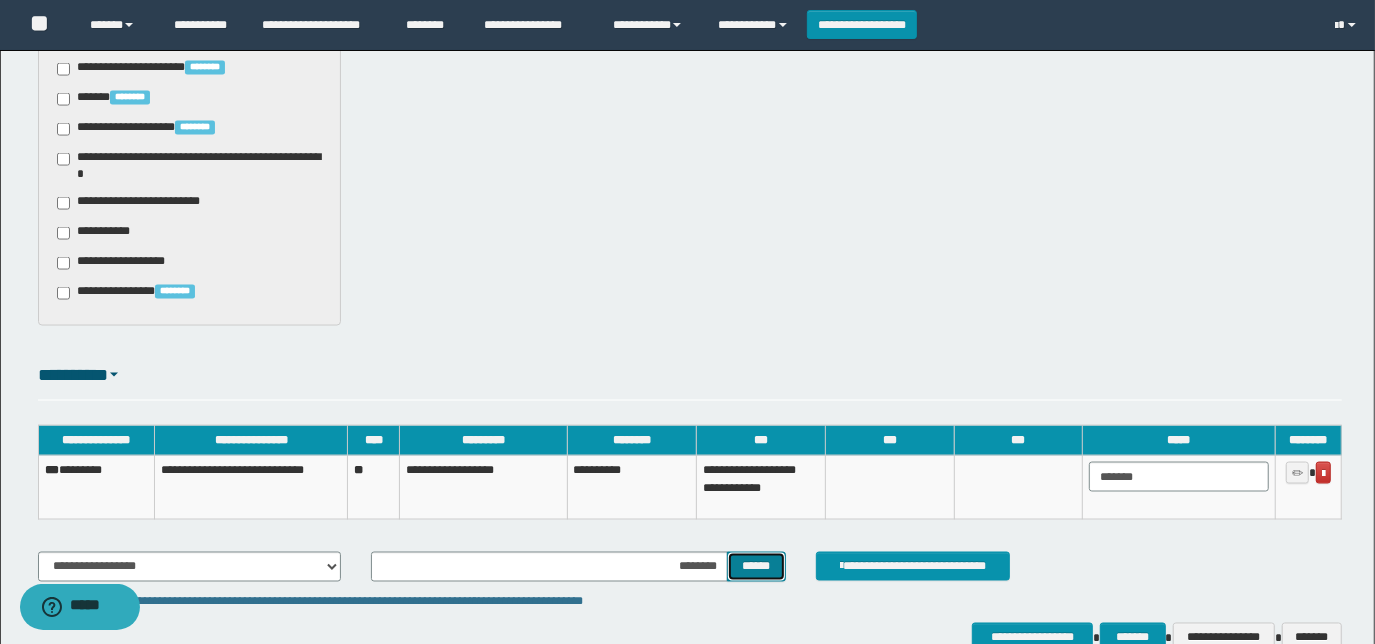 scroll, scrollTop: 2069, scrollLeft: 0, axis: vertical 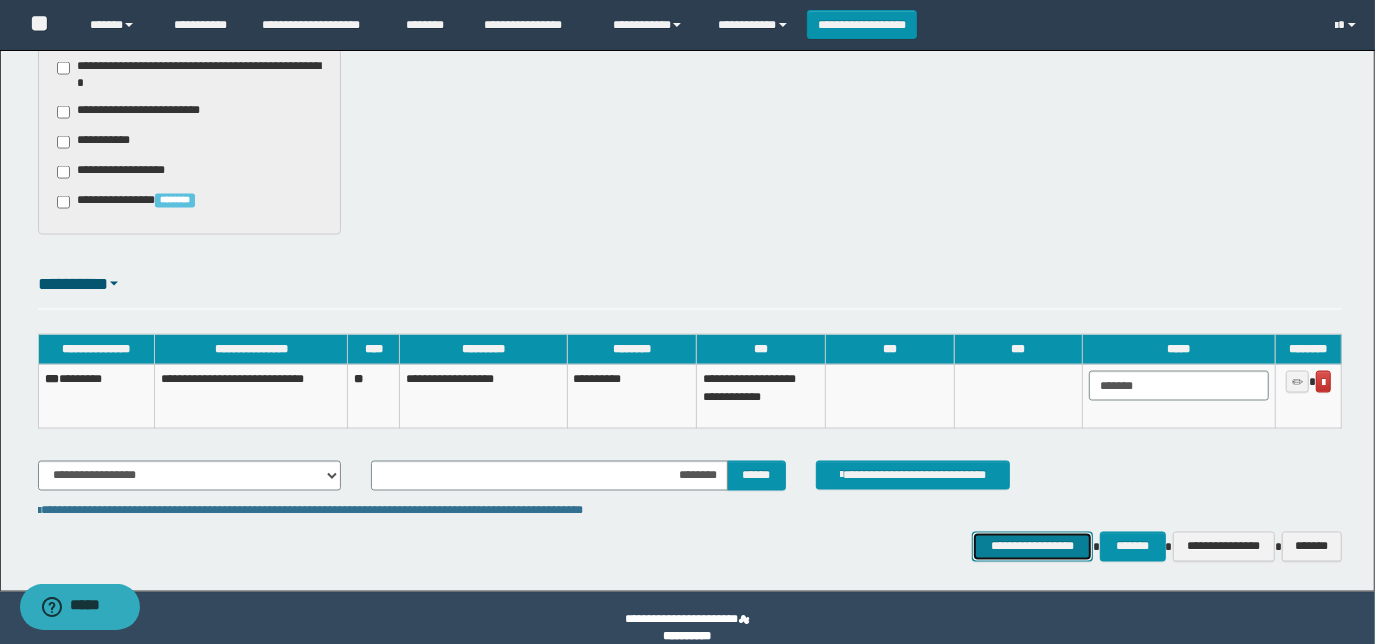 click on "**********" at bounding box center [1033, 546] 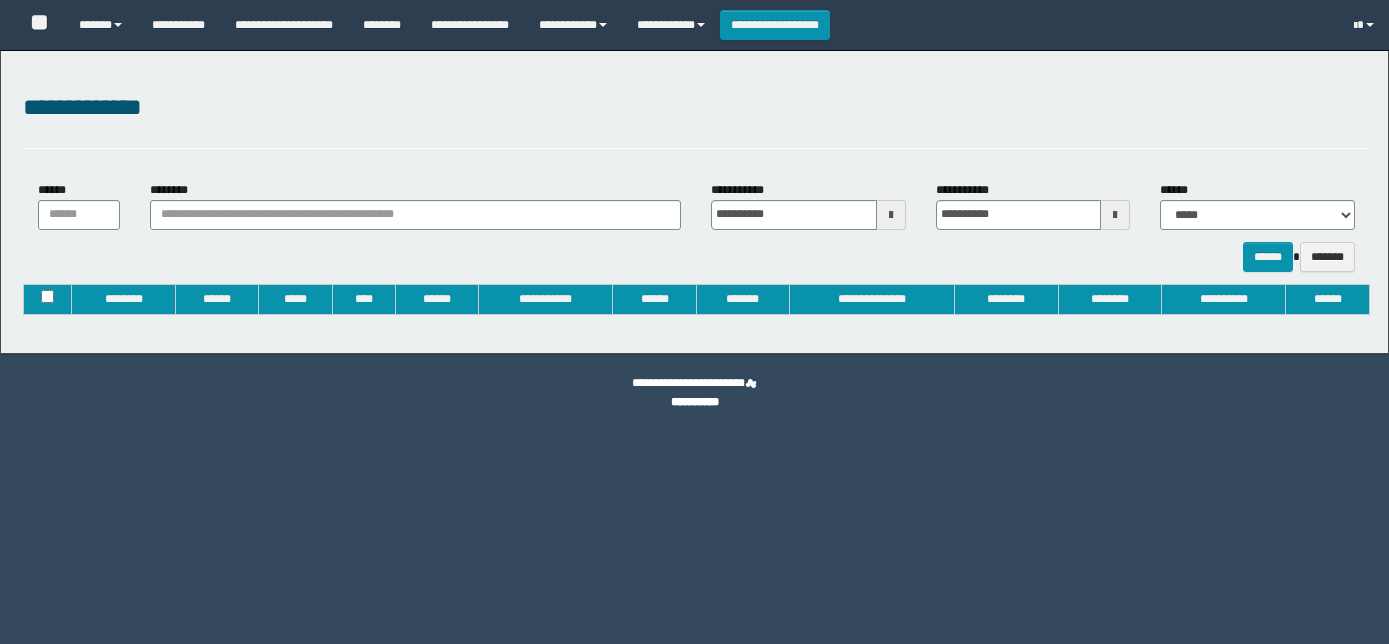 type on "**********" 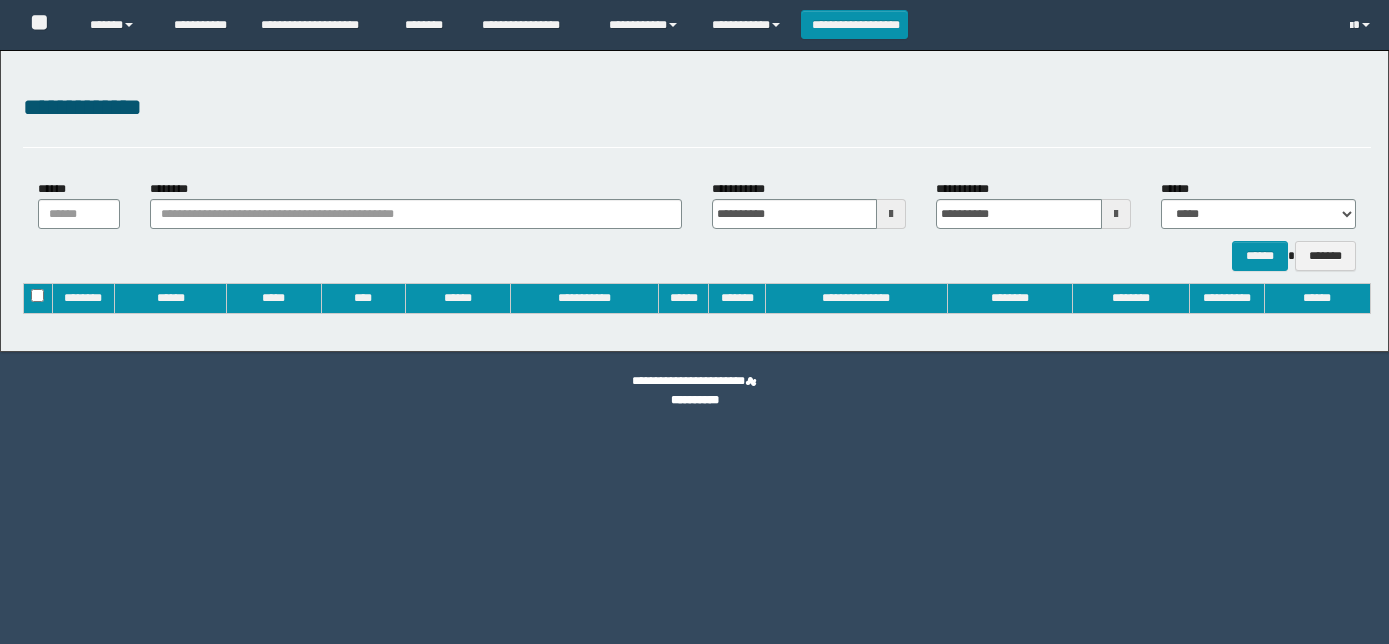 scroll, scrollTop: 0, scrollLeft: 0, axis: both 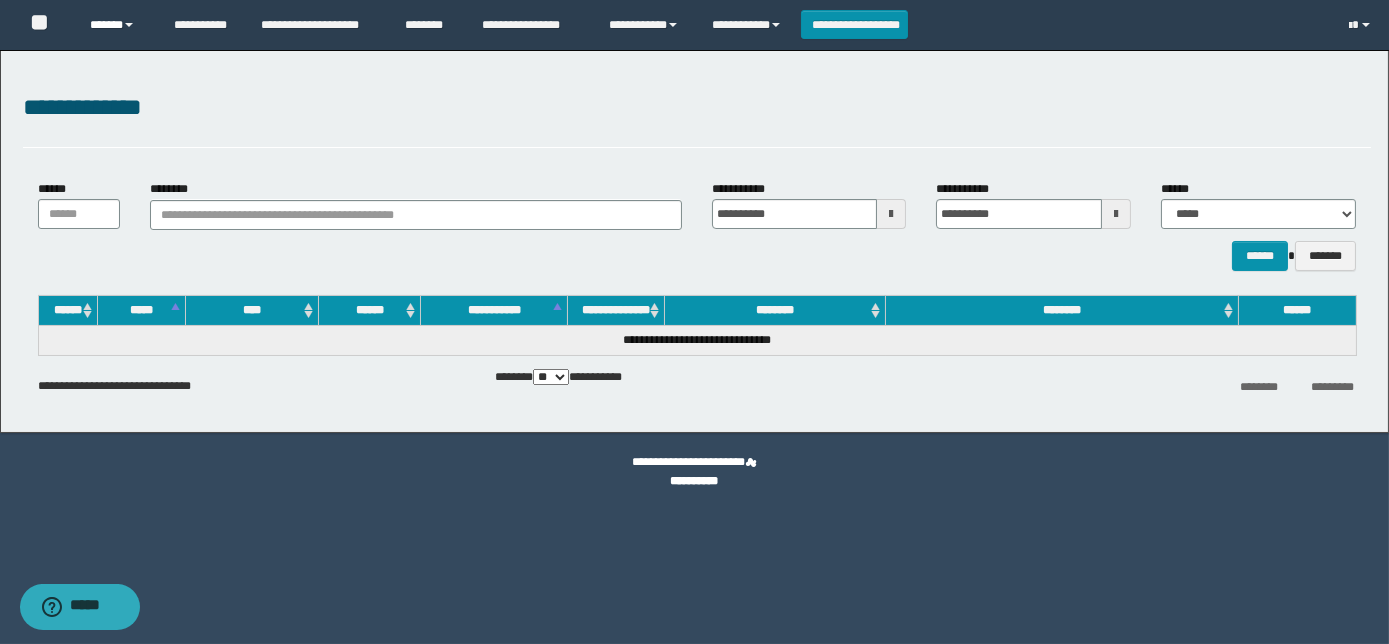 click on "******" at bounding box center (117, 25) 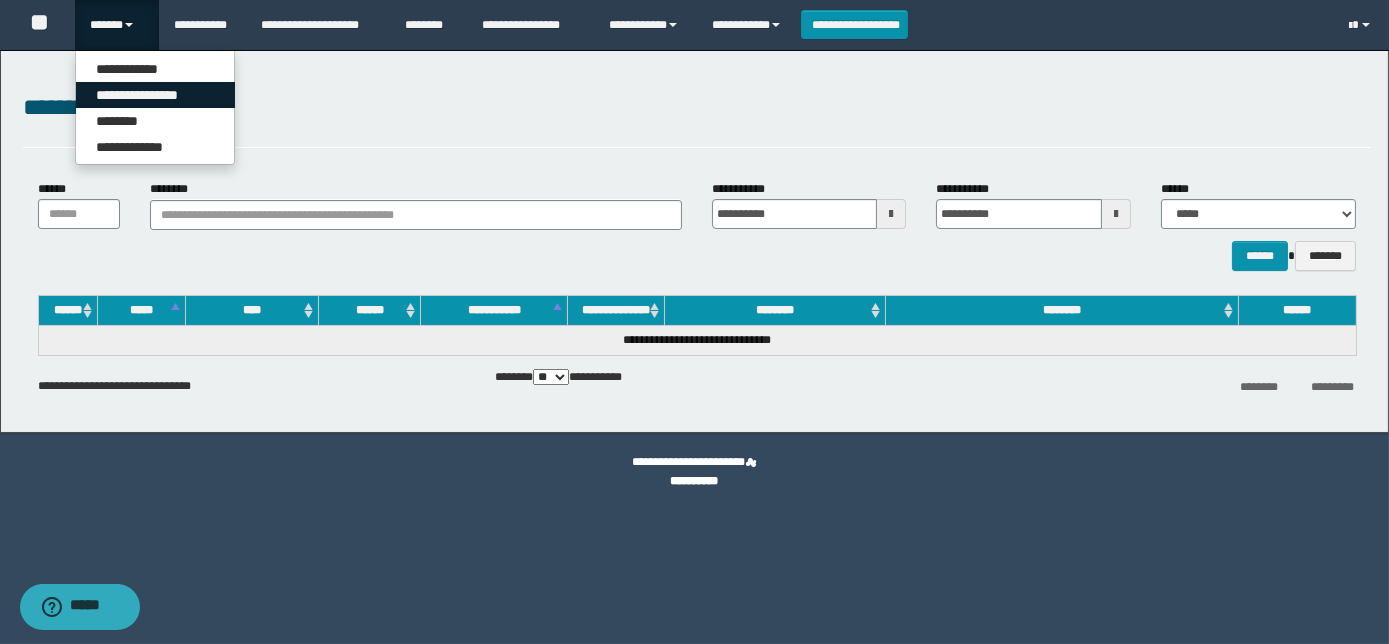 click on "**********" at bounding box center (155, 95) 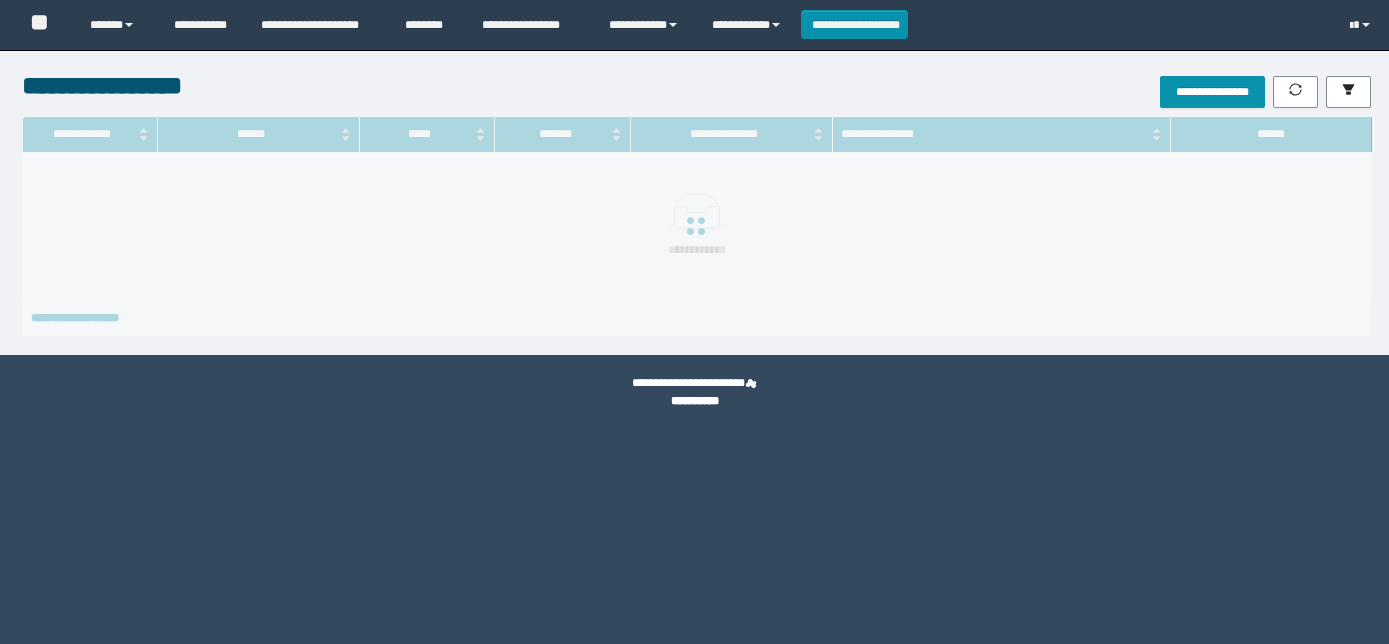 scroll, scrollTop: 0, scrollLeft: 0, axis: both 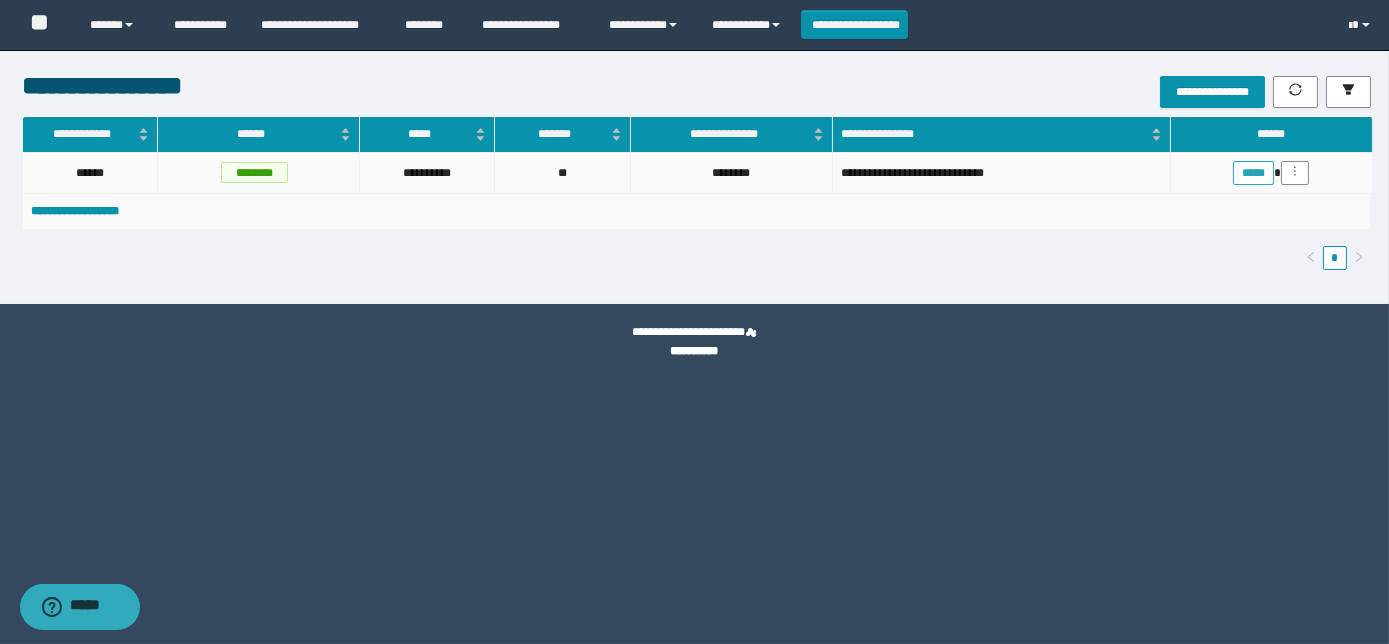 click on "*****" at bounding box center (1253, 173) 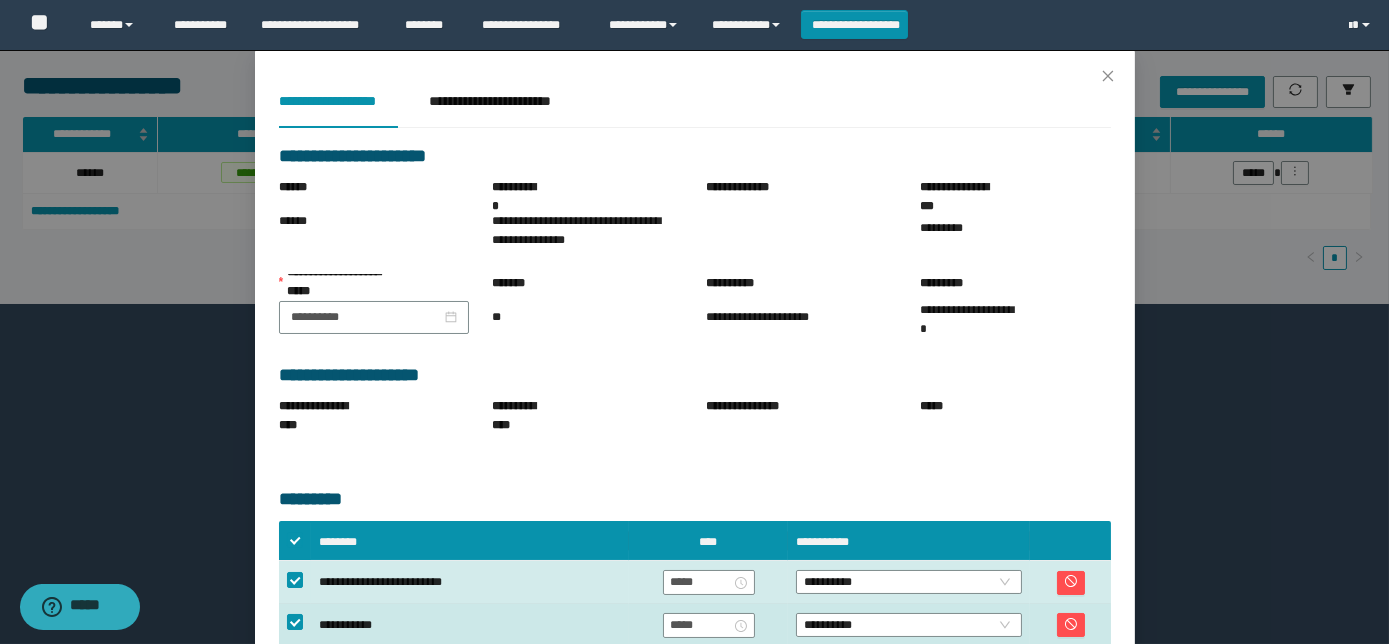 scroll, scrollTop: 181, scrollLeft: 0, axis: vertical 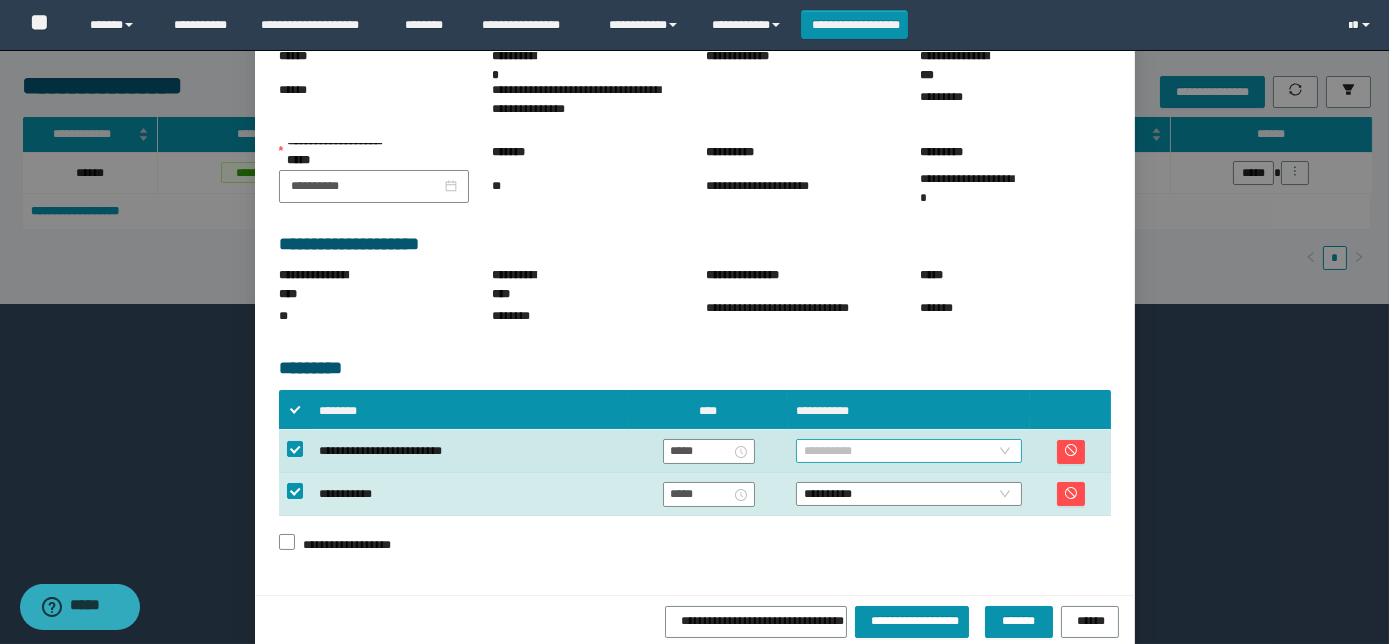 click on "**********" at bounding box center [909, 451] 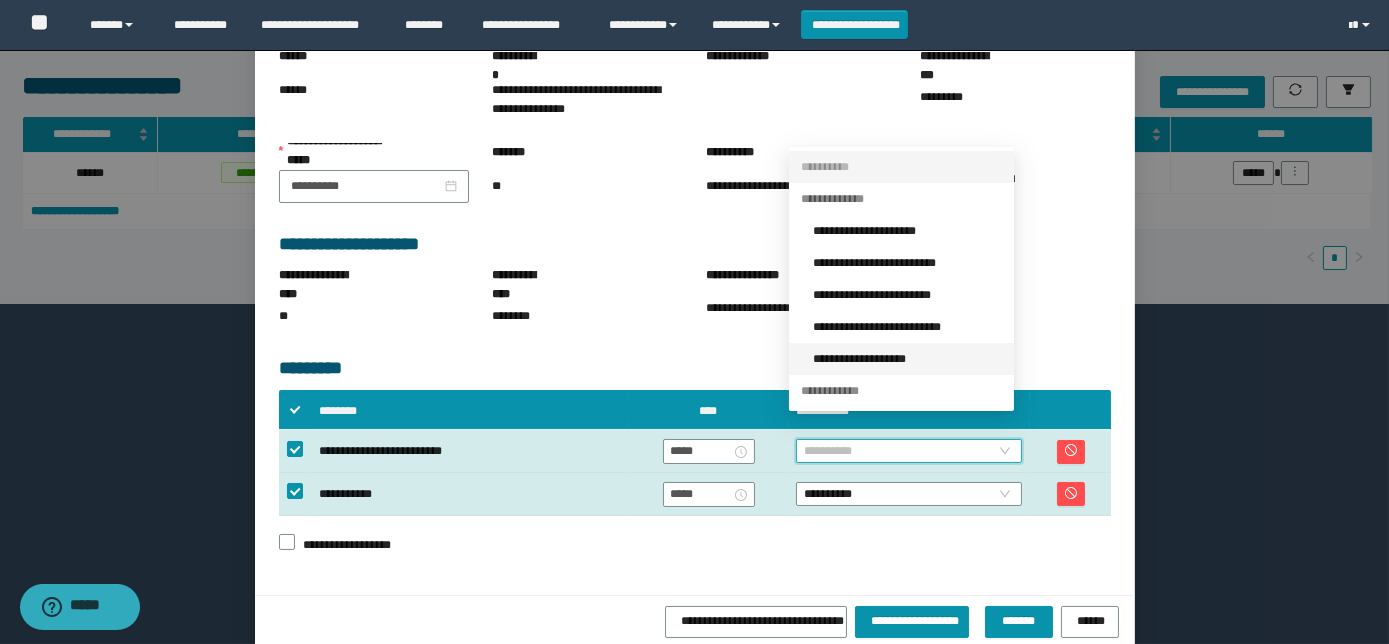 click on "**********" at bounding box center (907, 359) 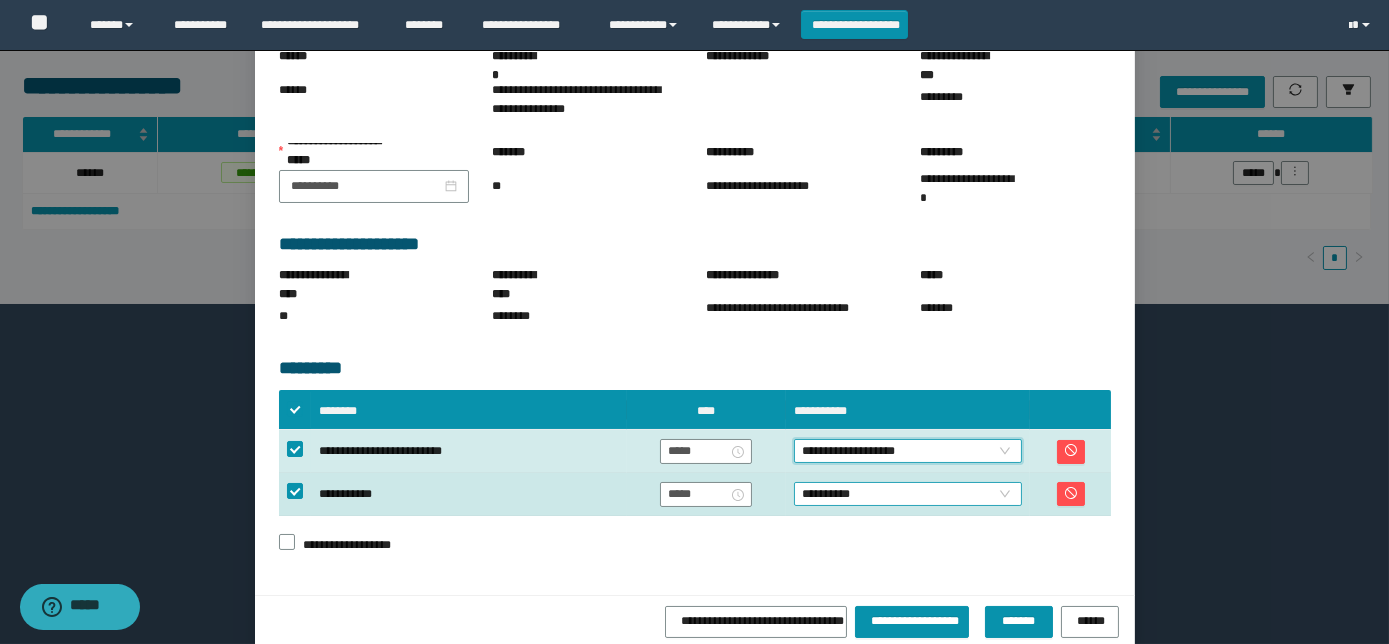 click on "**********" at bounding box center [908, 494] 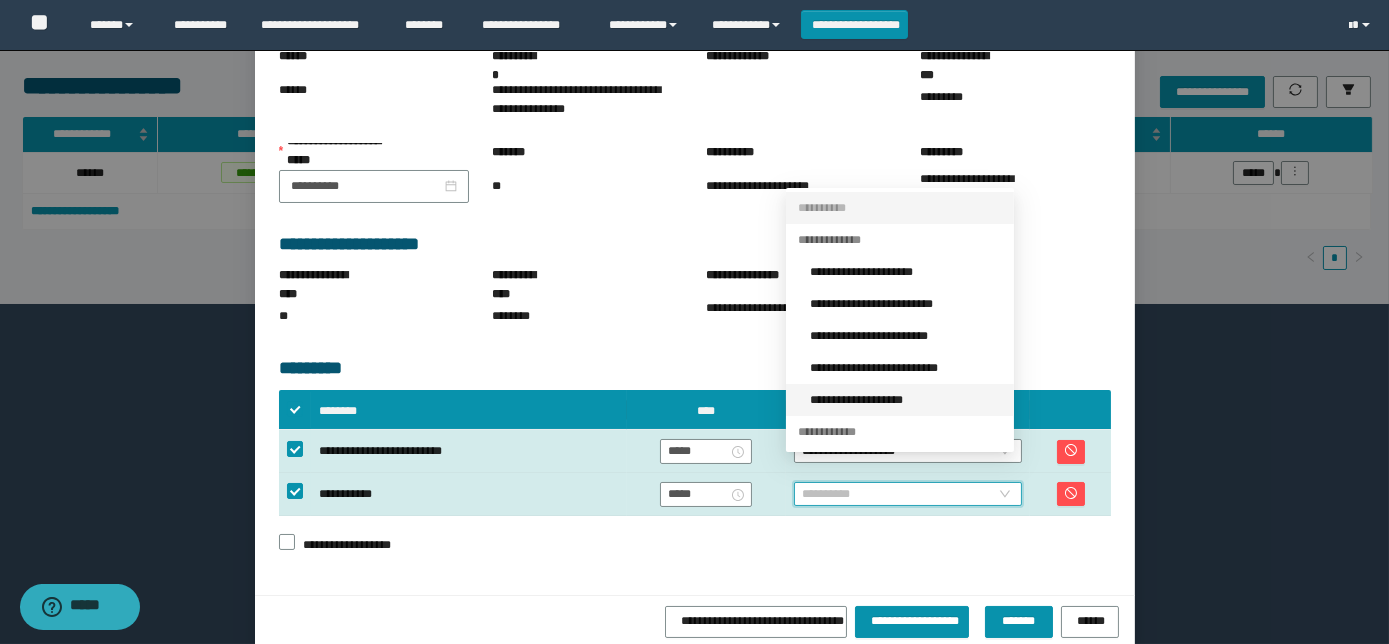 click on "**********" at bounding box center (906, 400) 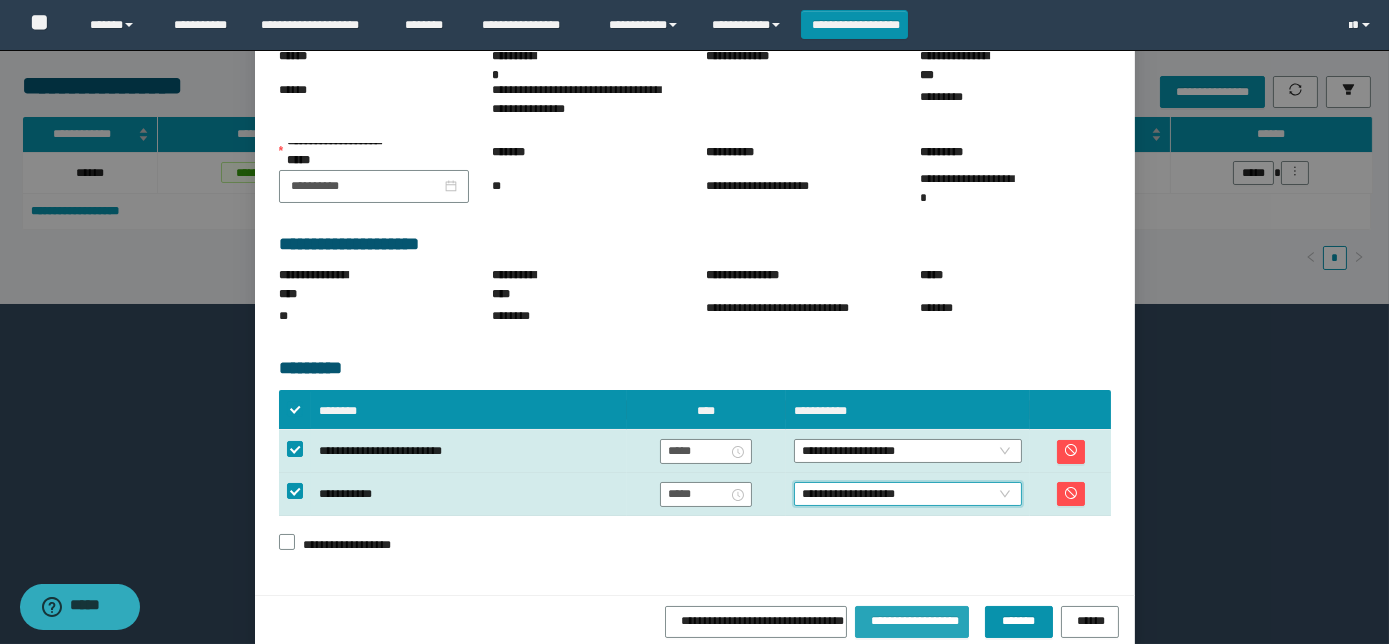 click on "**********" at bounding box center [912, 619] 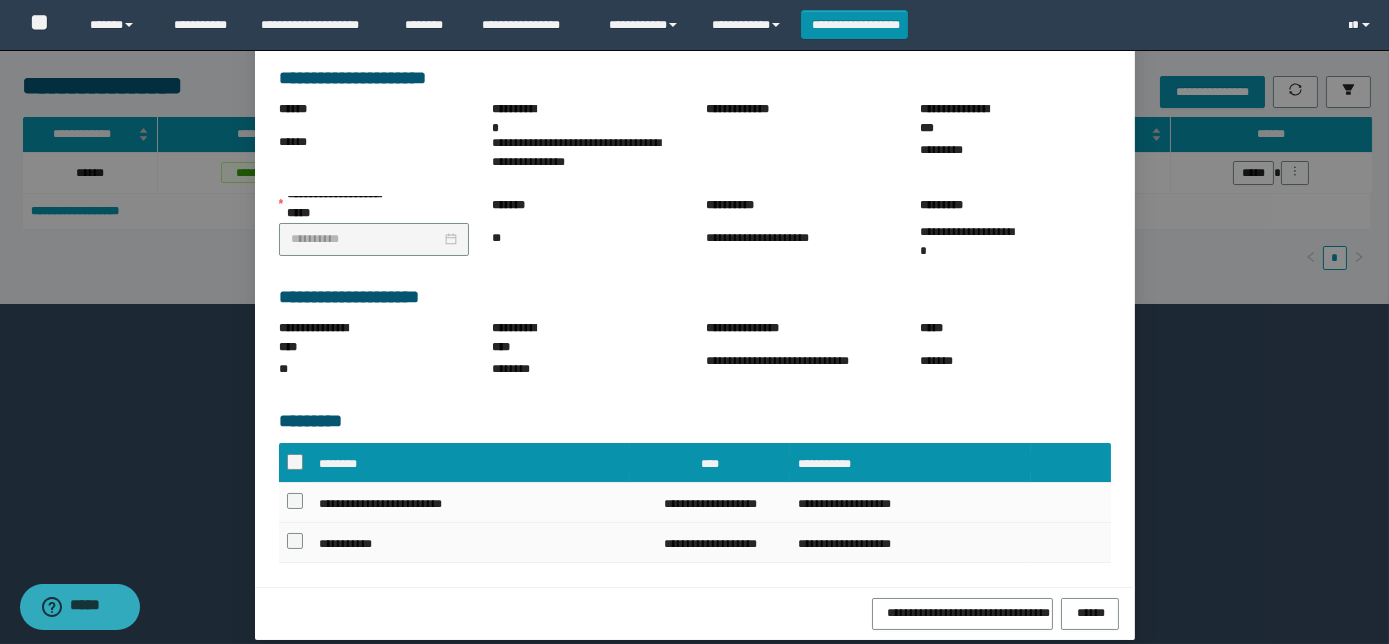 scroll, scrollTop: 173, scrollLeft: 0, axis: vertical 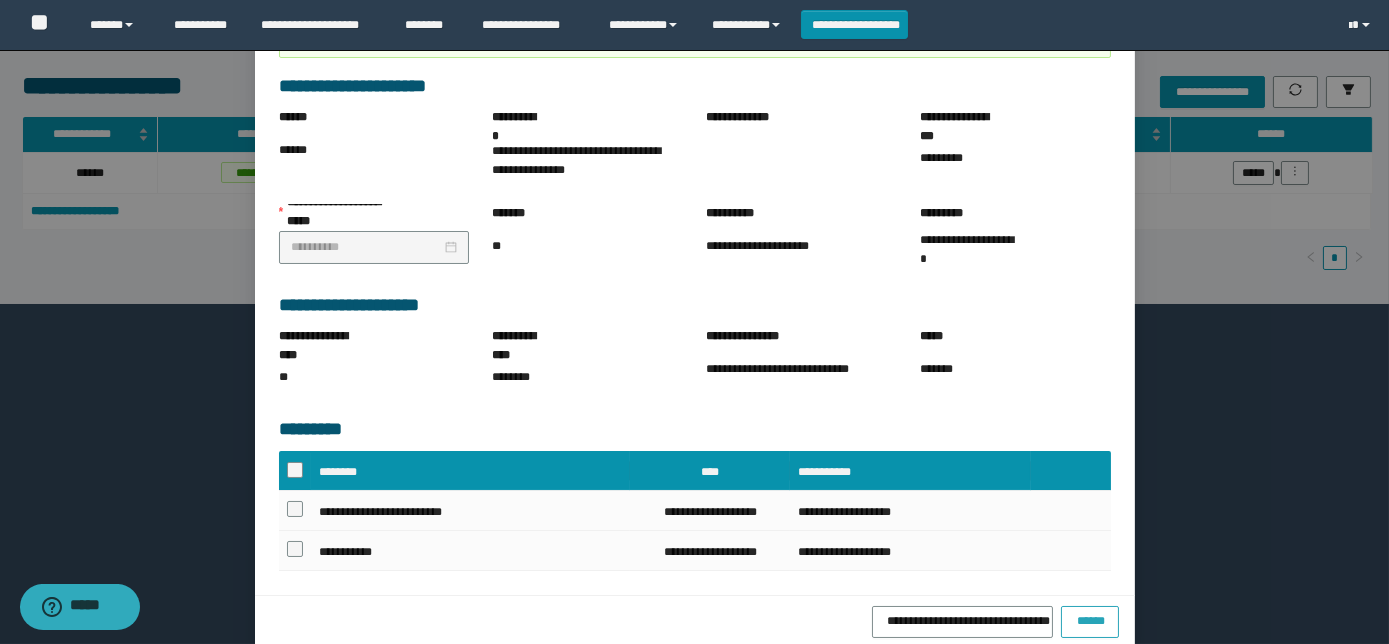 click on "******" at bounding box center [1090, 619] 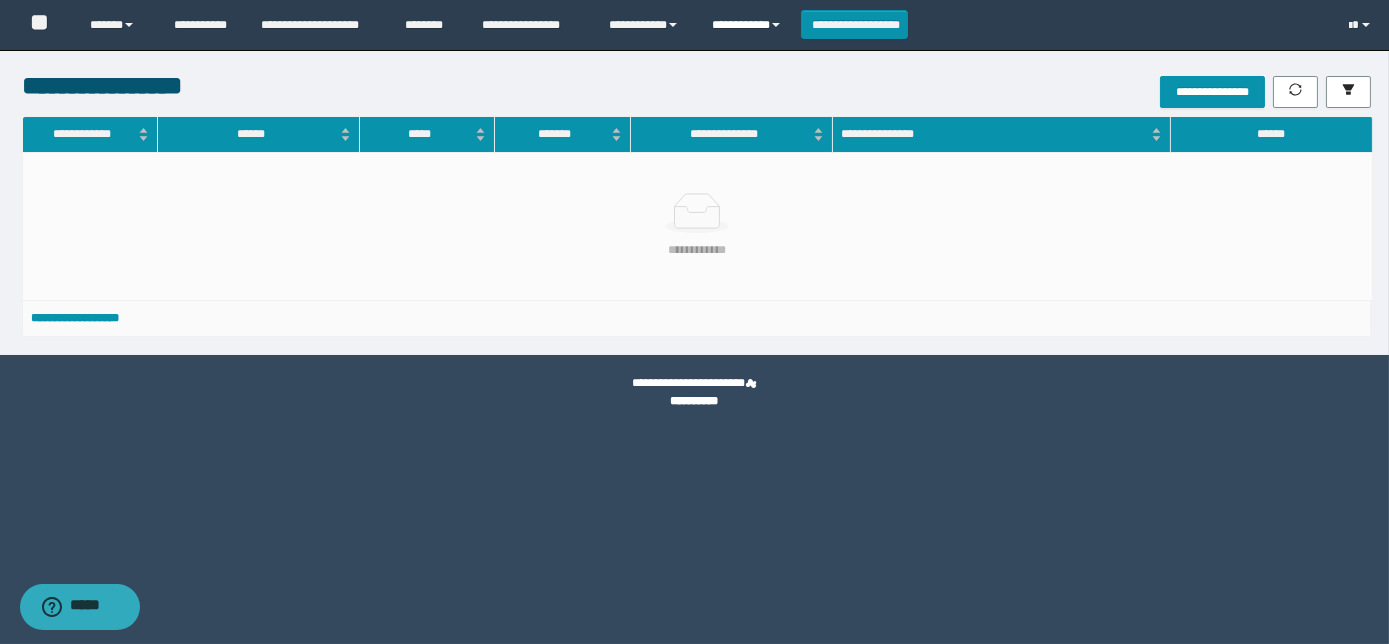 click on "**********" at bounding box center [749, 25] 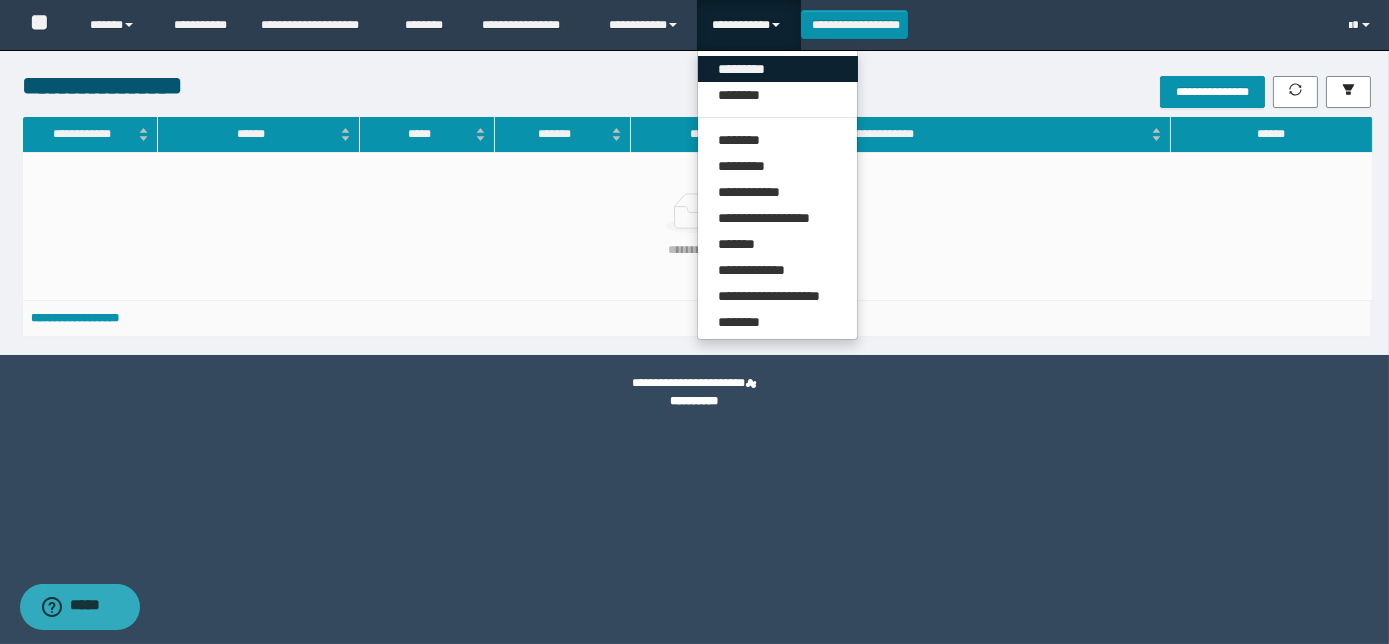 click on "*********" at bounding box center (778, 69) 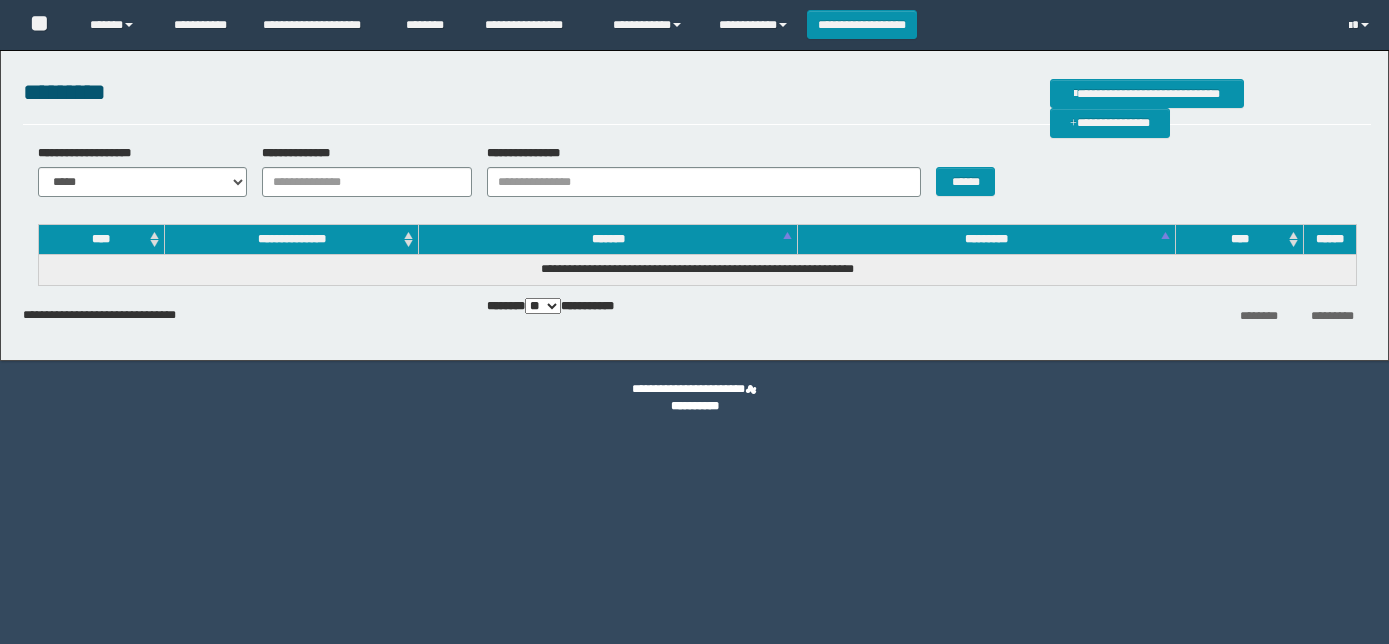 scroll, scrollTop: 0, scrollLeft: 0, axis: both 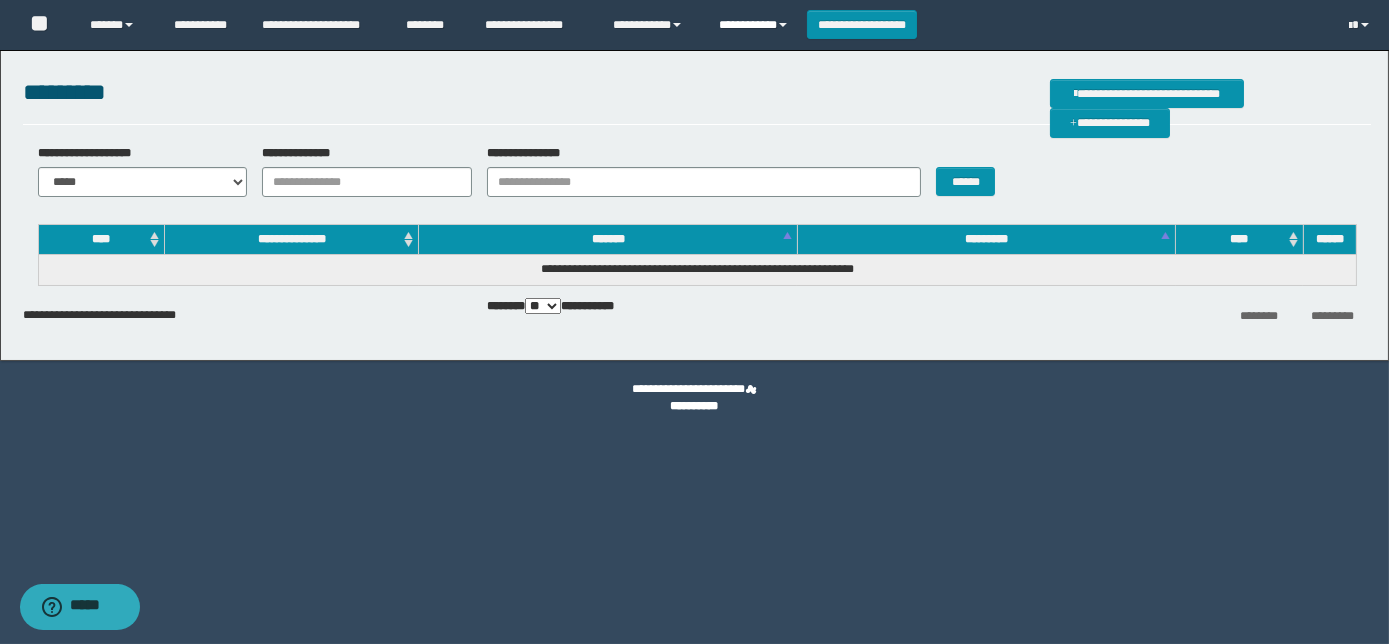 click on "**********" at bounding box center [755, 25] 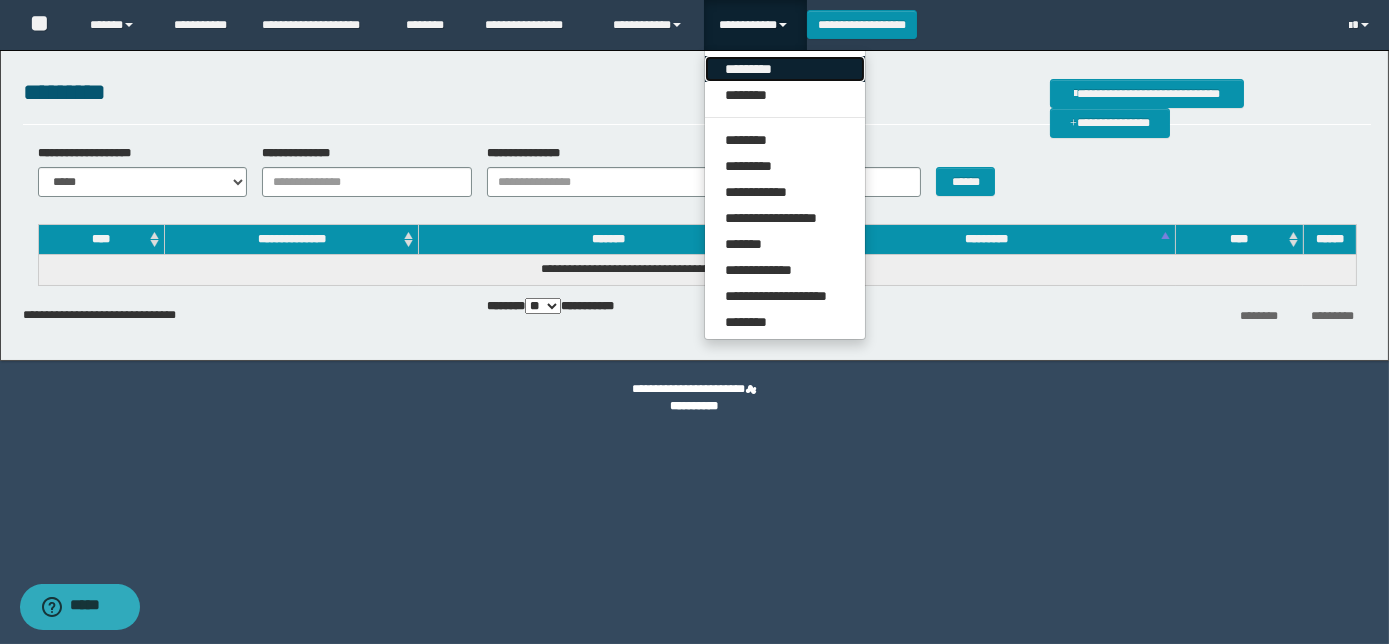 click on "*********" at bounding box center [785, 69] 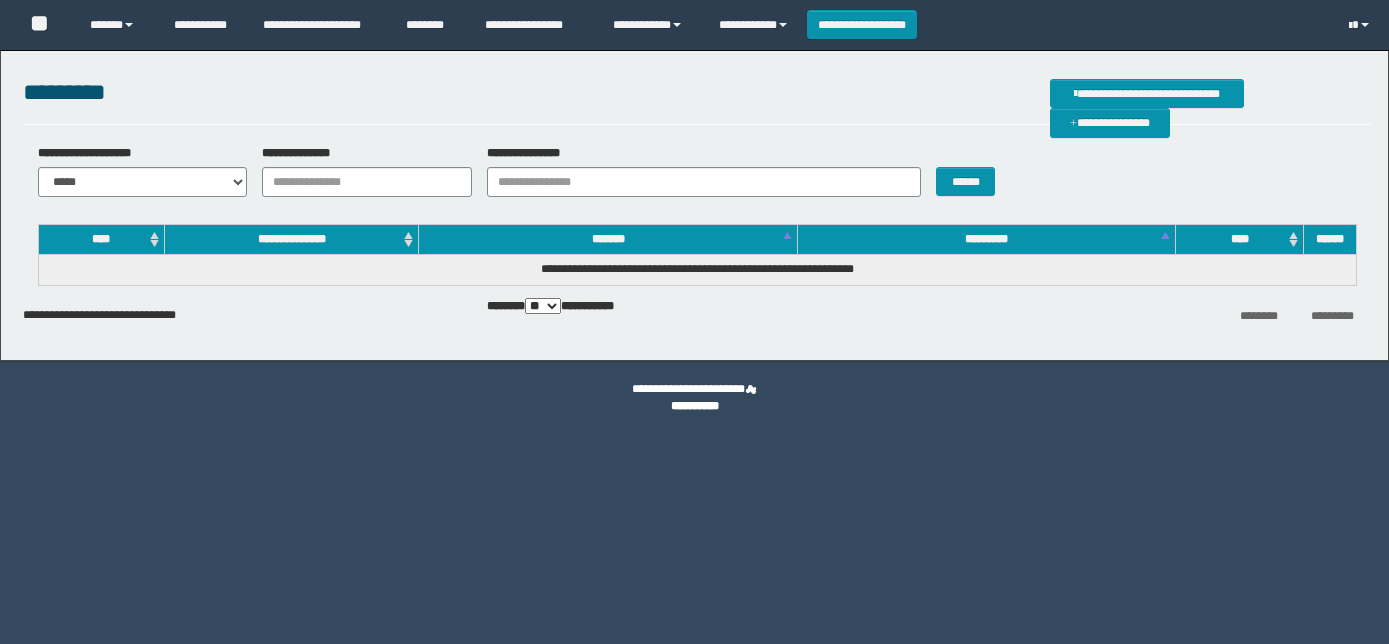 scroll, scrollTop: 0, scrollLeft: 0, axis: both 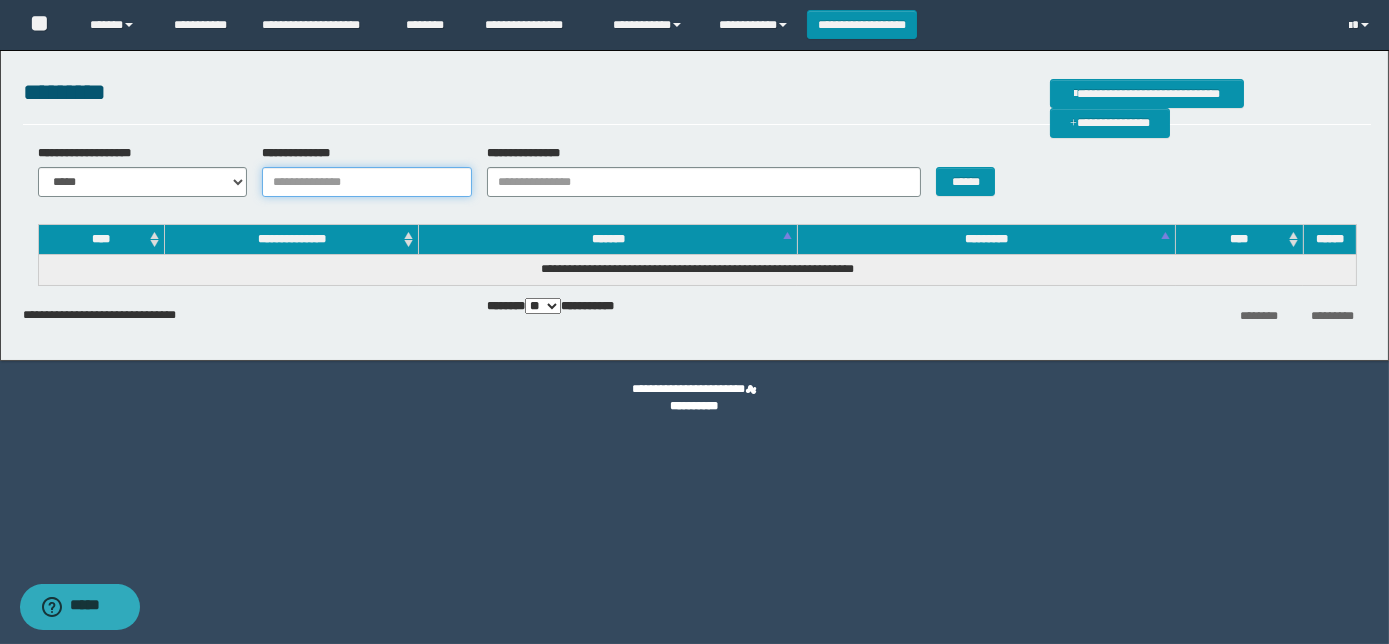 click on "**********" at bounding box center [367, 182] 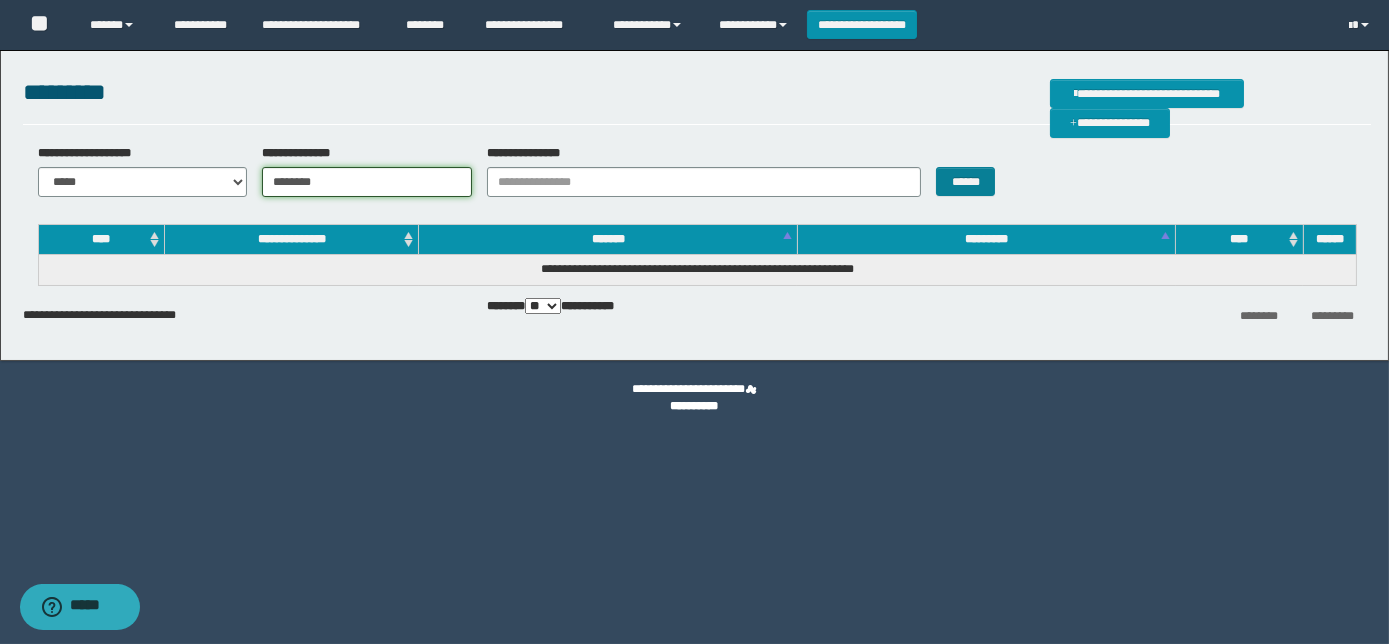 type on "********" 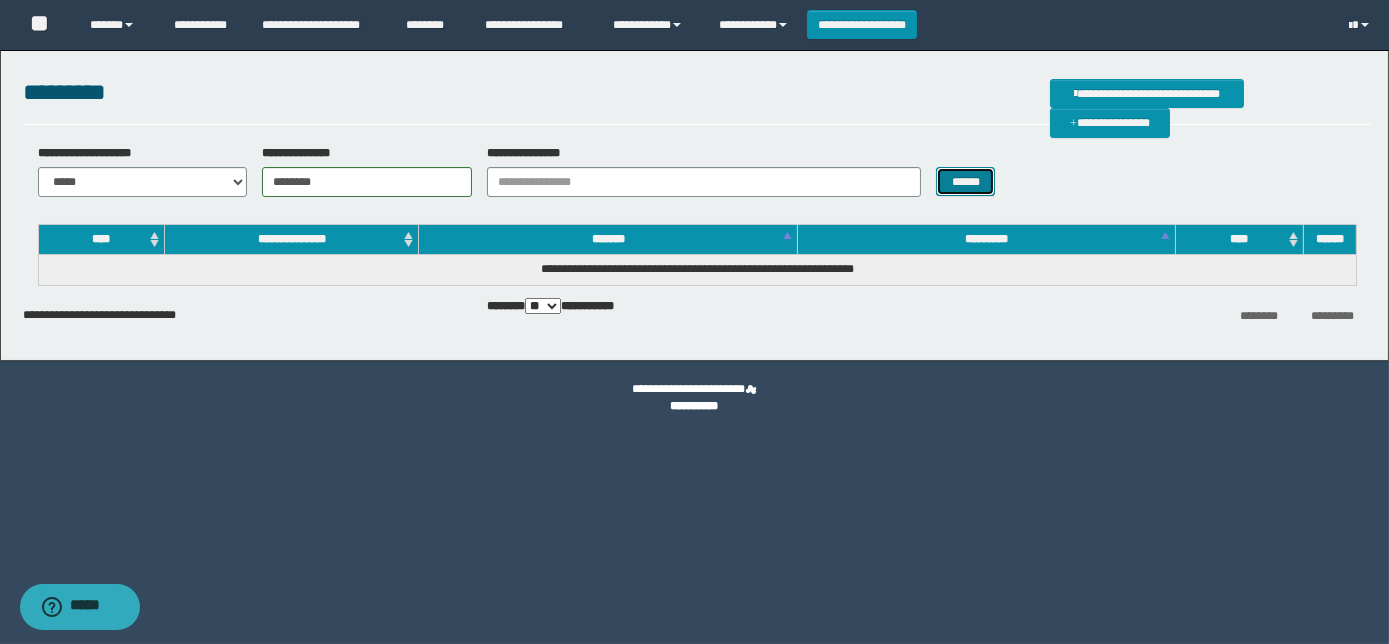 click on "******" at bounding box center [965, 181] 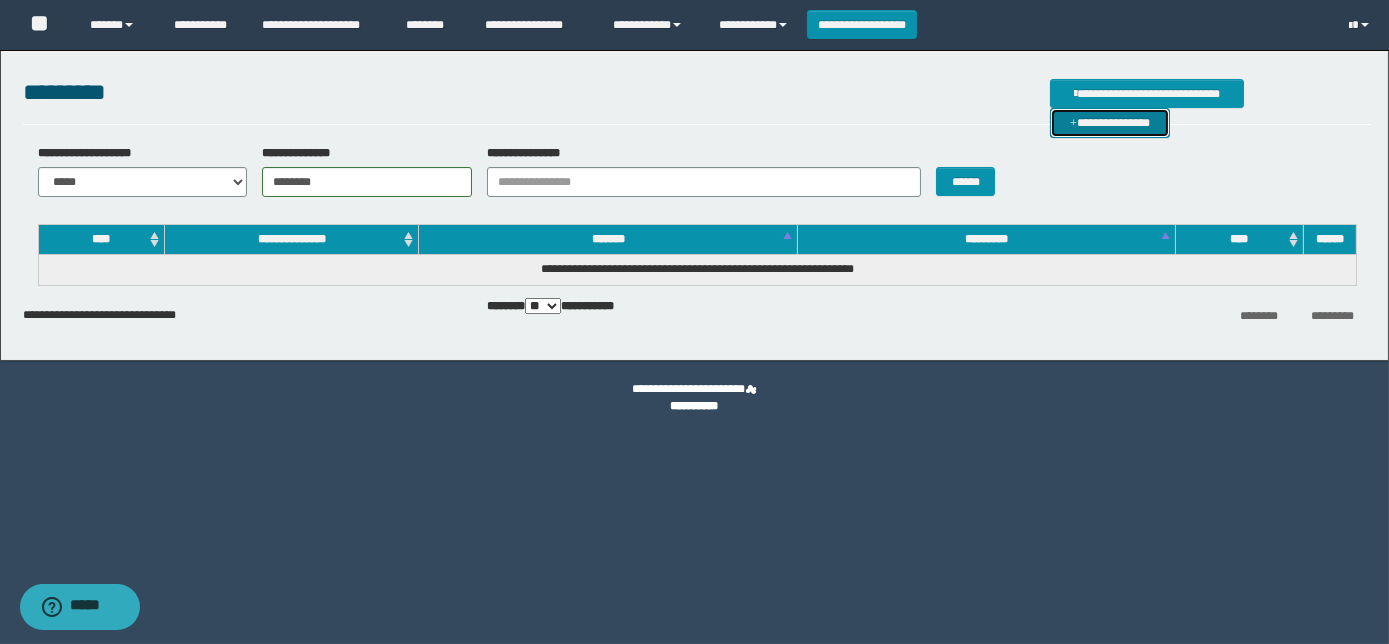click on "**********" at bounding box center [1110, 122] 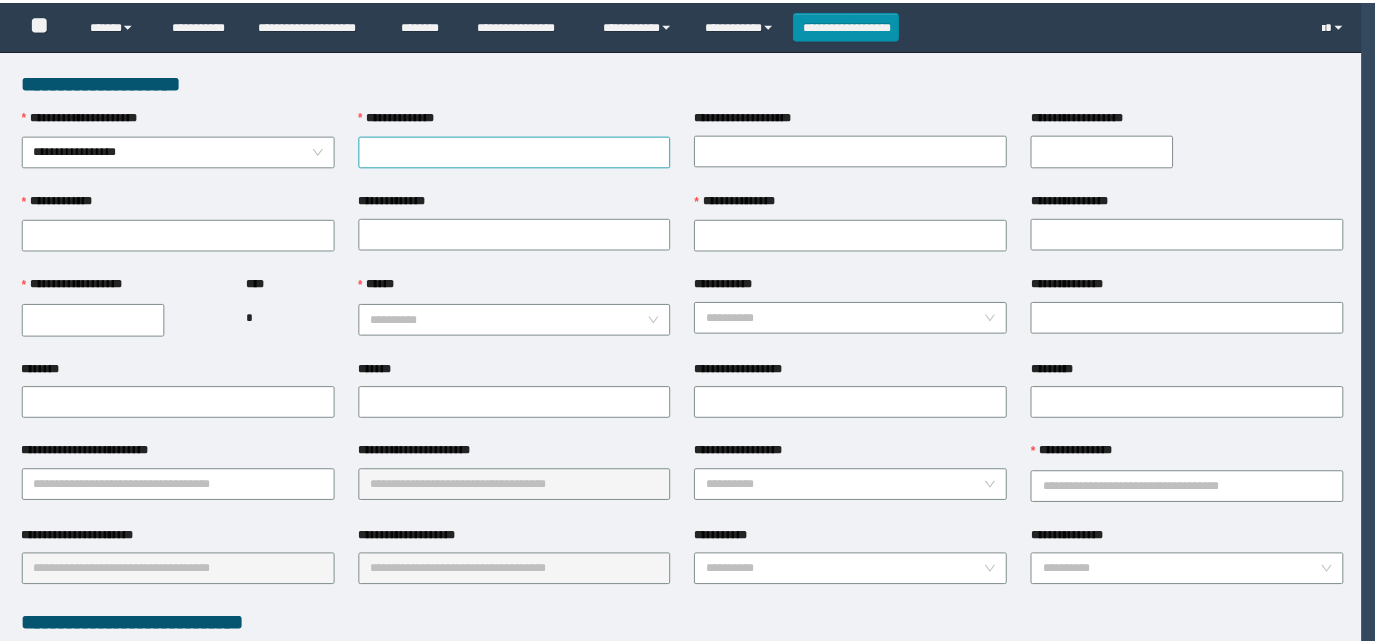 scroll, scrollTop: 0, scrollLeft: 0, axis: both 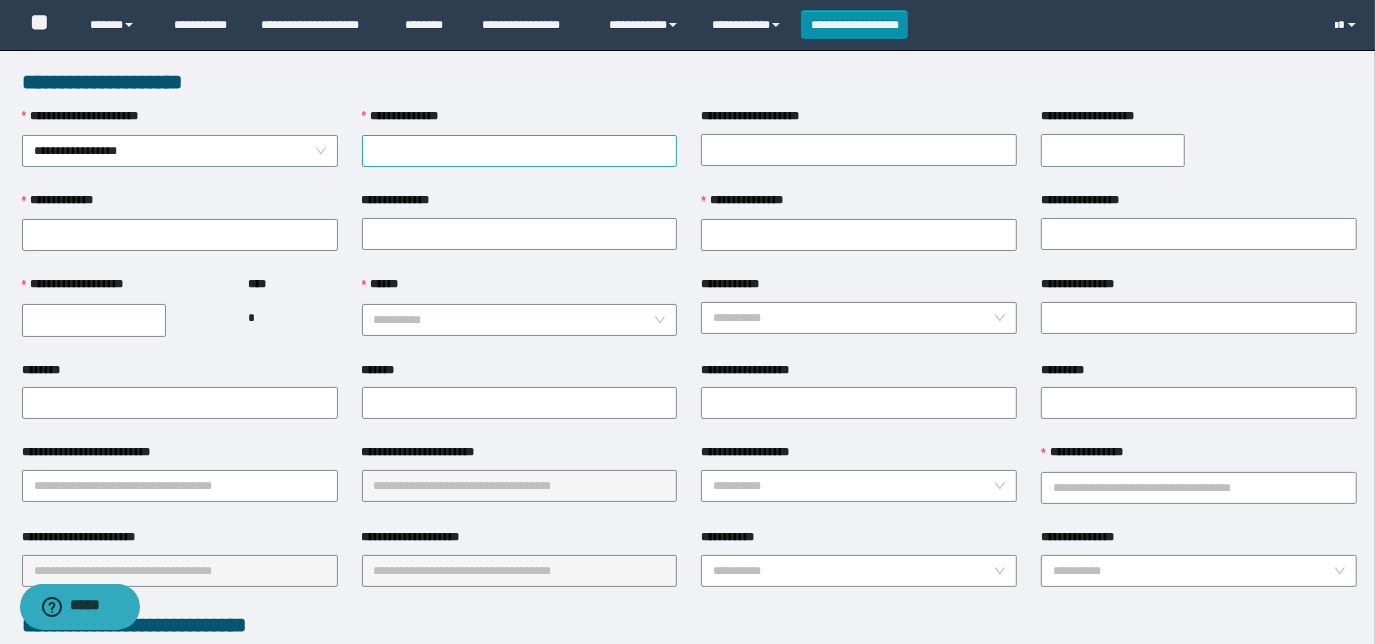 click on "**********" at bounding box center [520, 151] 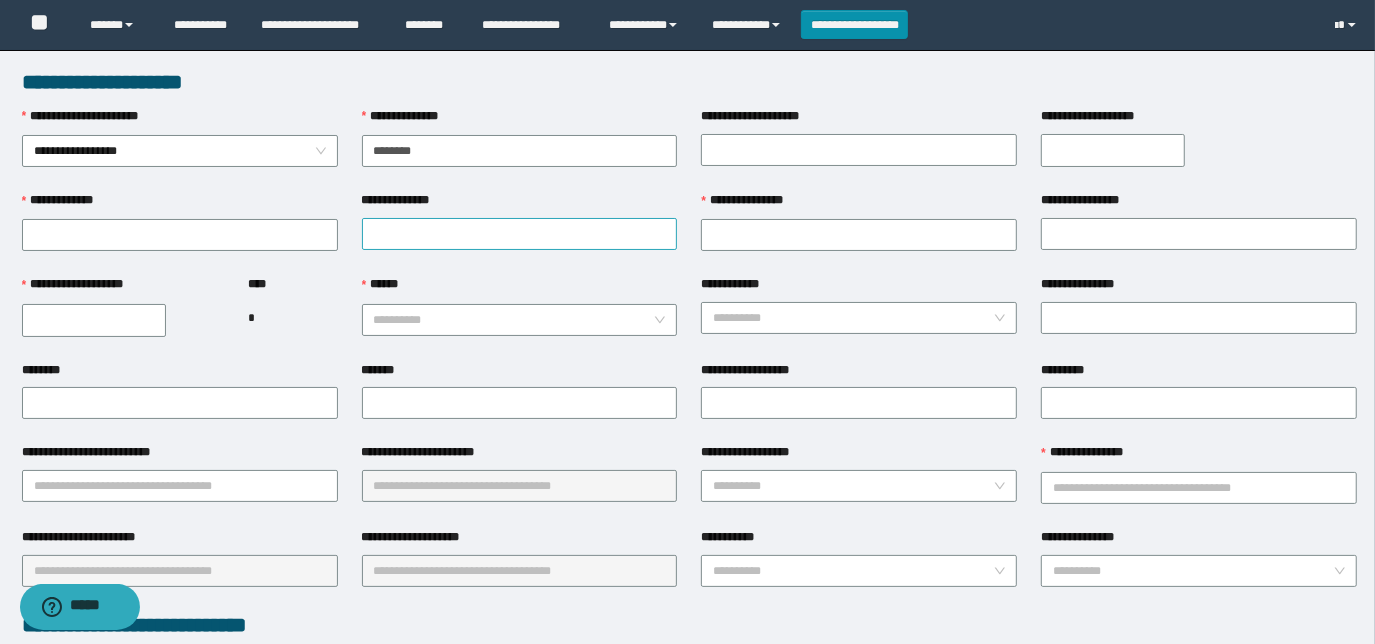 type on "********" 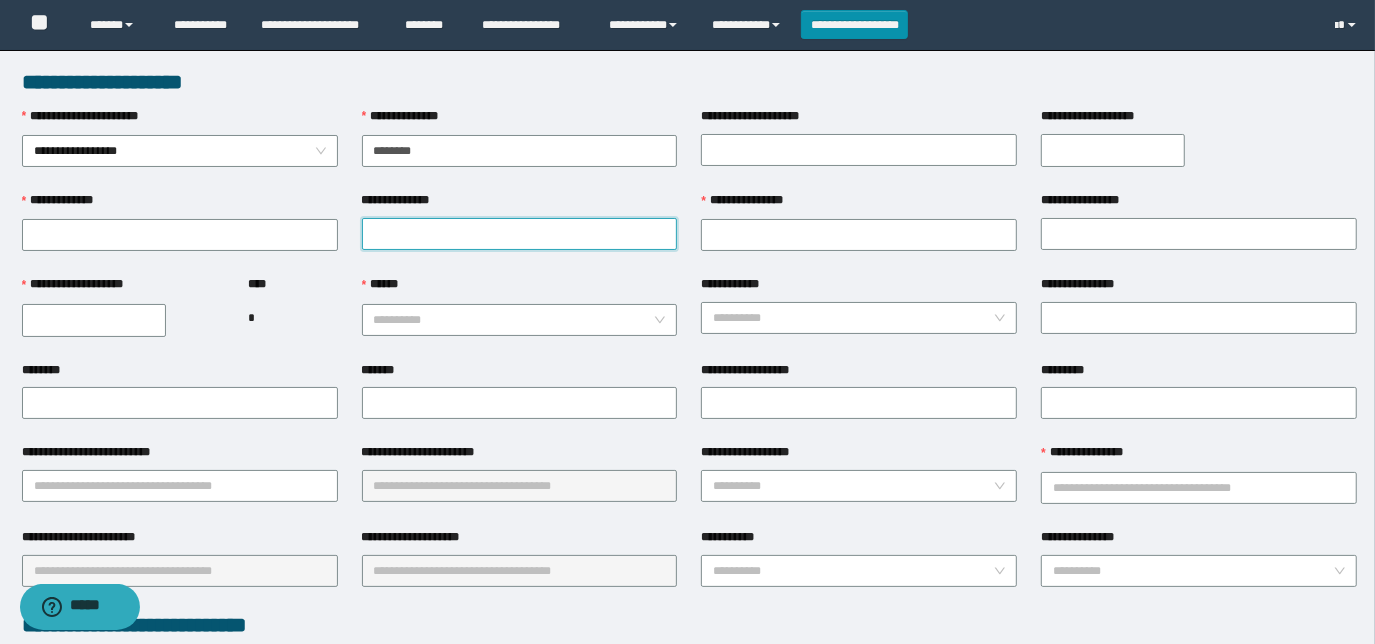 click on "**********" at bounding box center (520, 234) 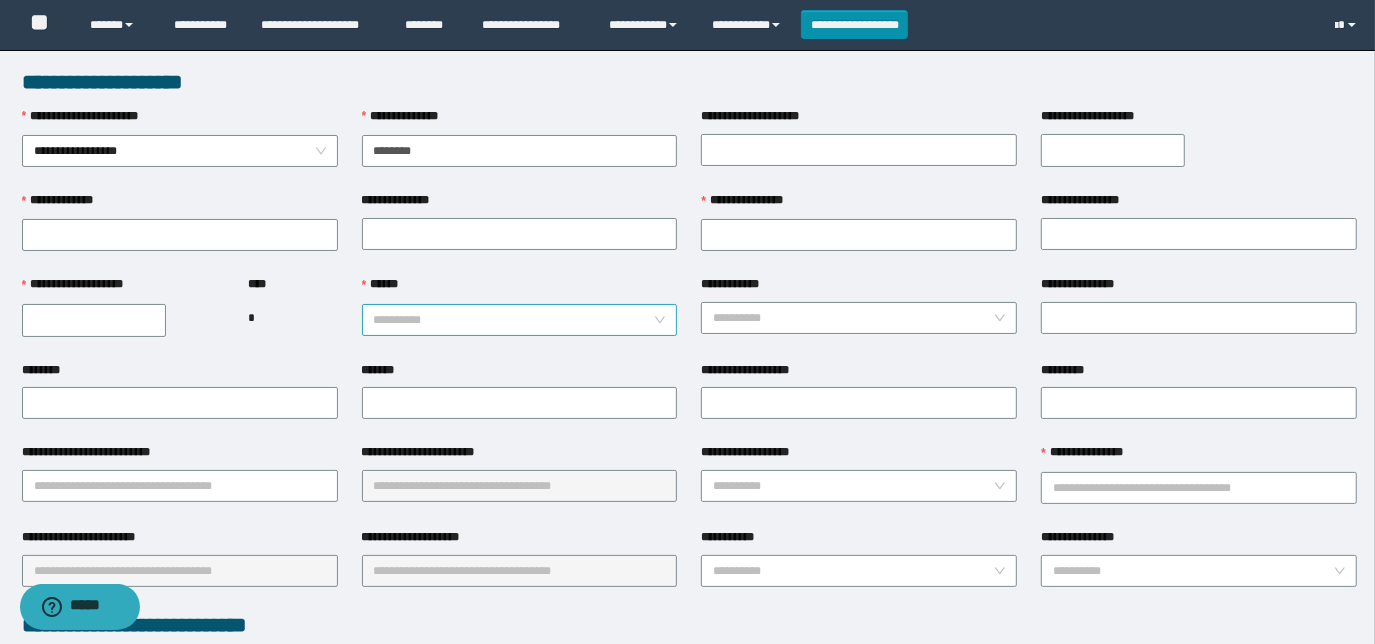 click on "******" at bounding box center (514, 320) 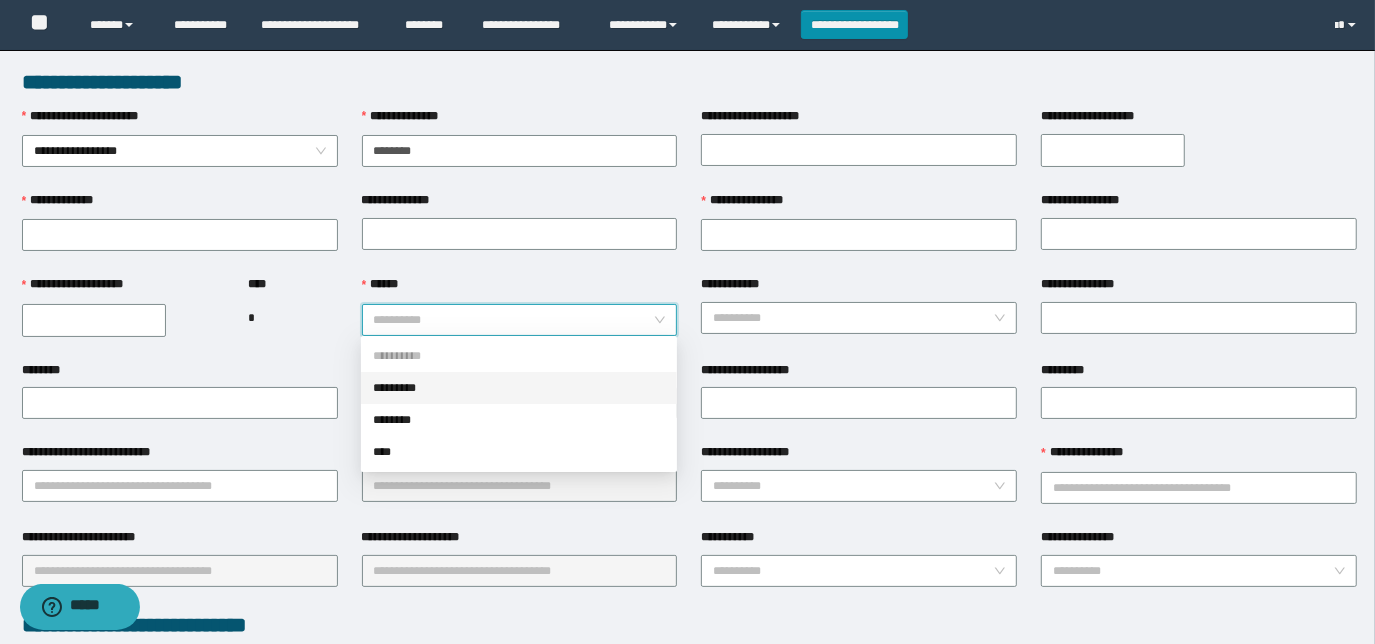 click on "*********" at bounding box center [519, 388] 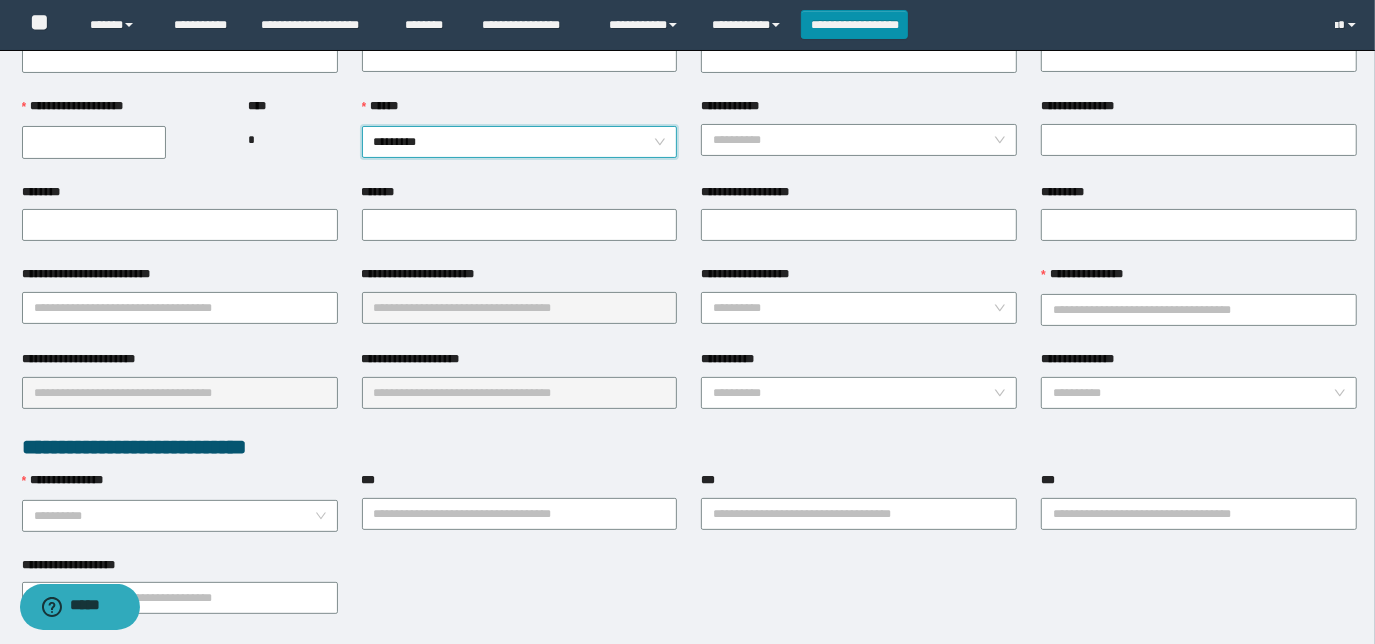 scroll, scrollTop: 181, scrollLeft: 0, axis: vertical 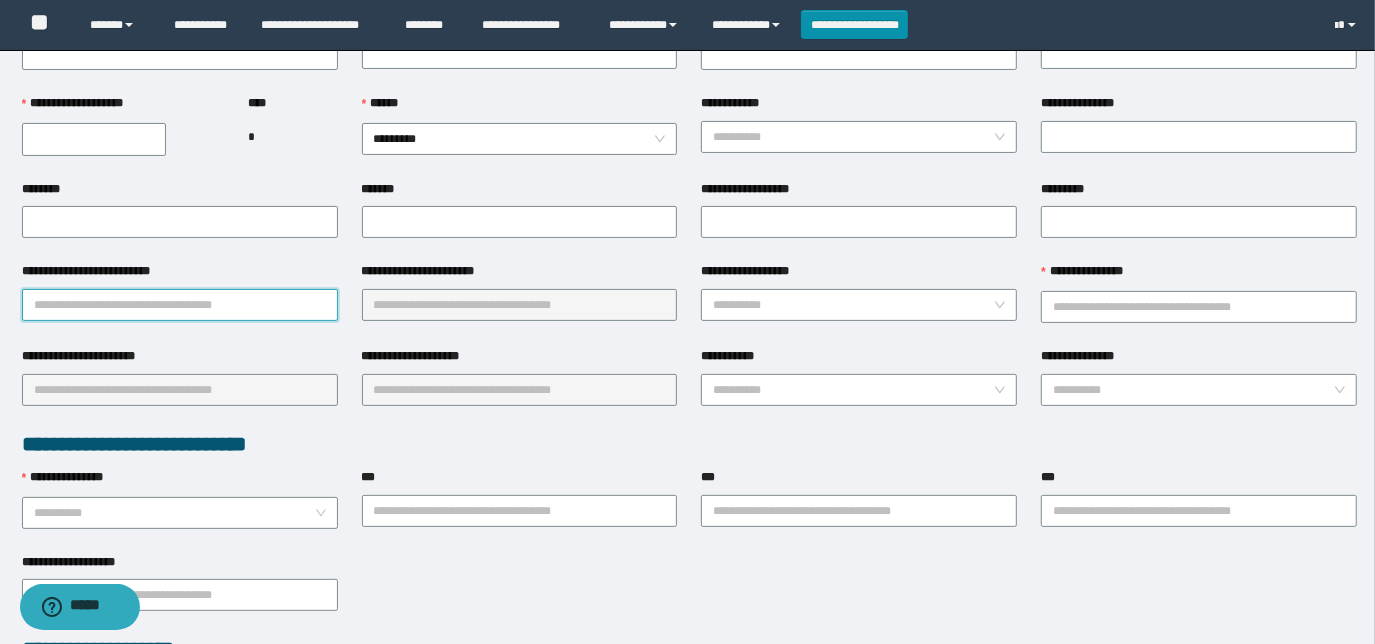 click on "**********" at bounding box center (180, 305) 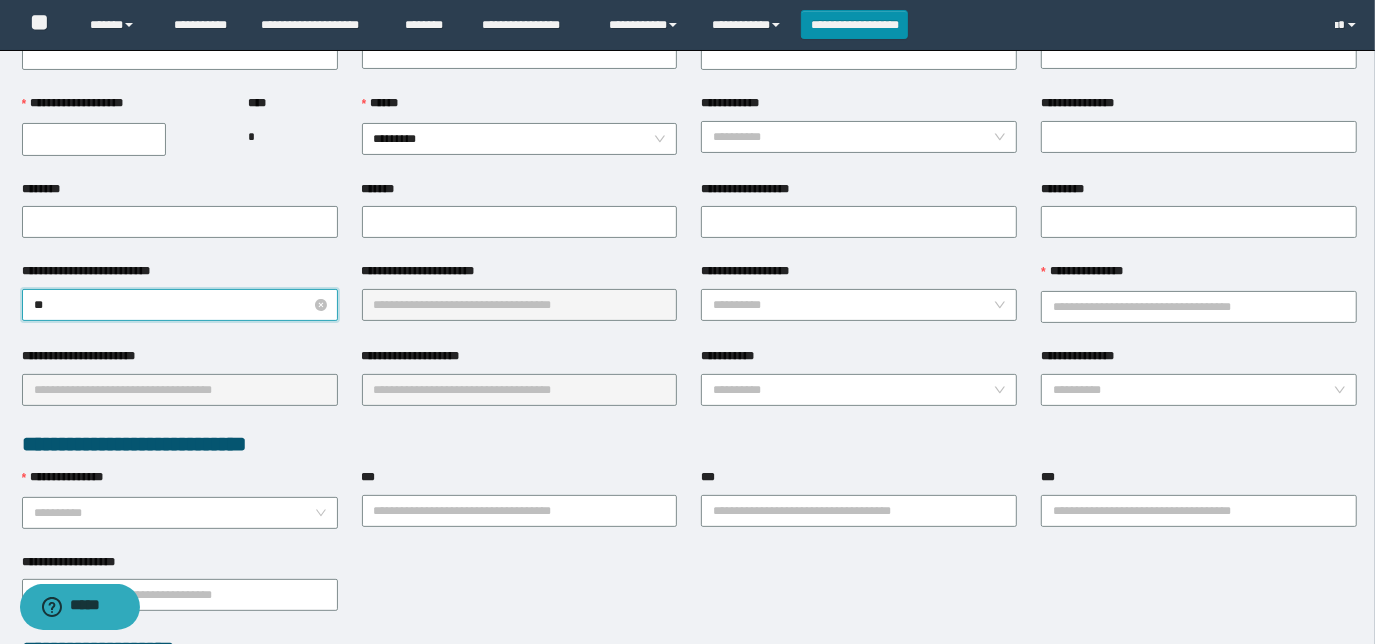 type on "***" 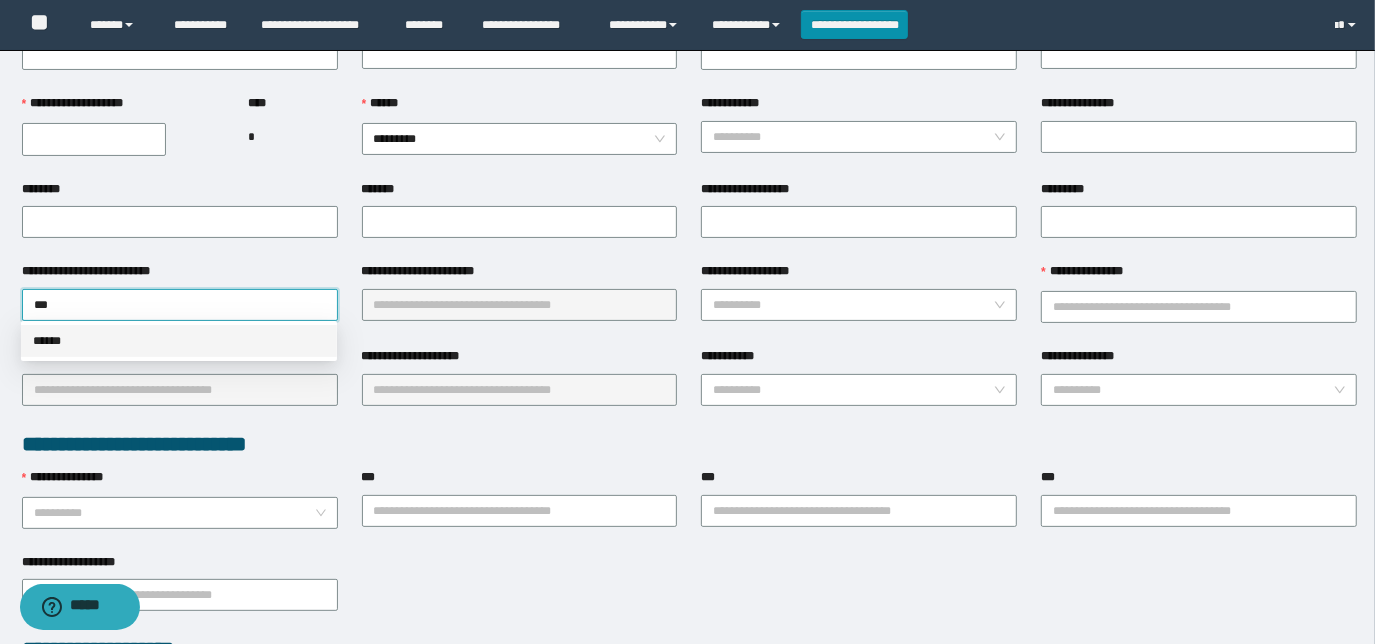 click on "******" at bounding box center (179, 341) 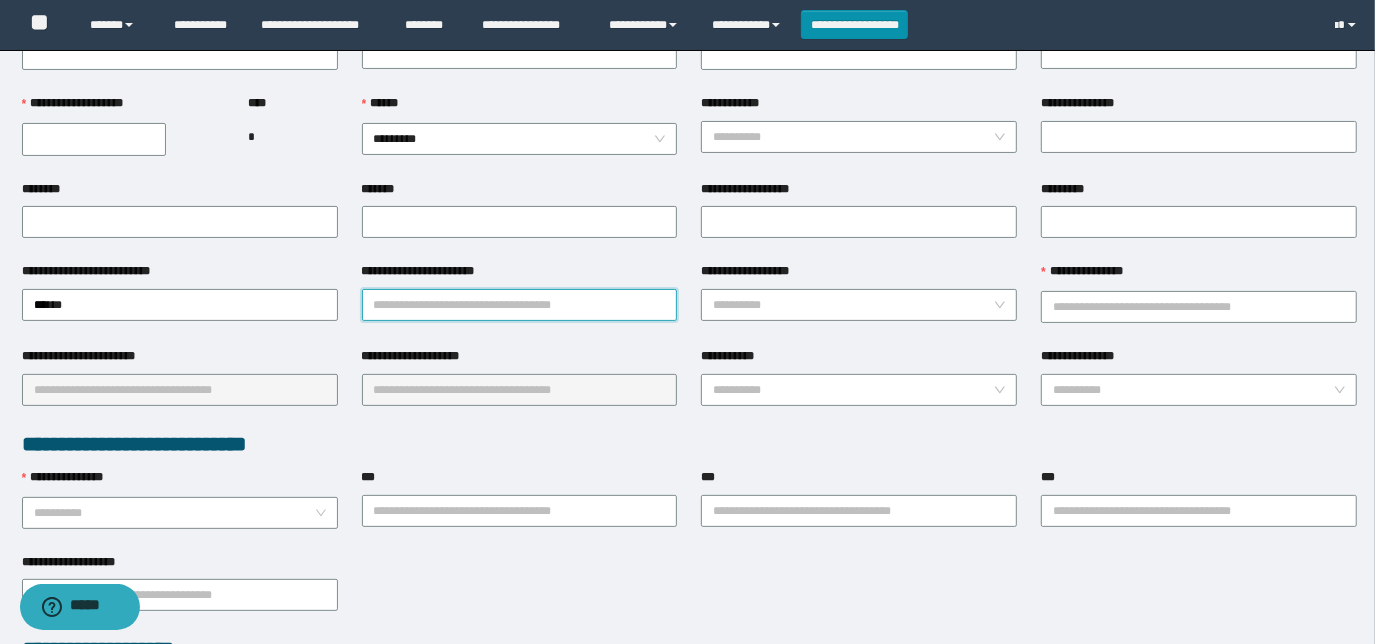 click on "**********" at bounding box center [520, 305] 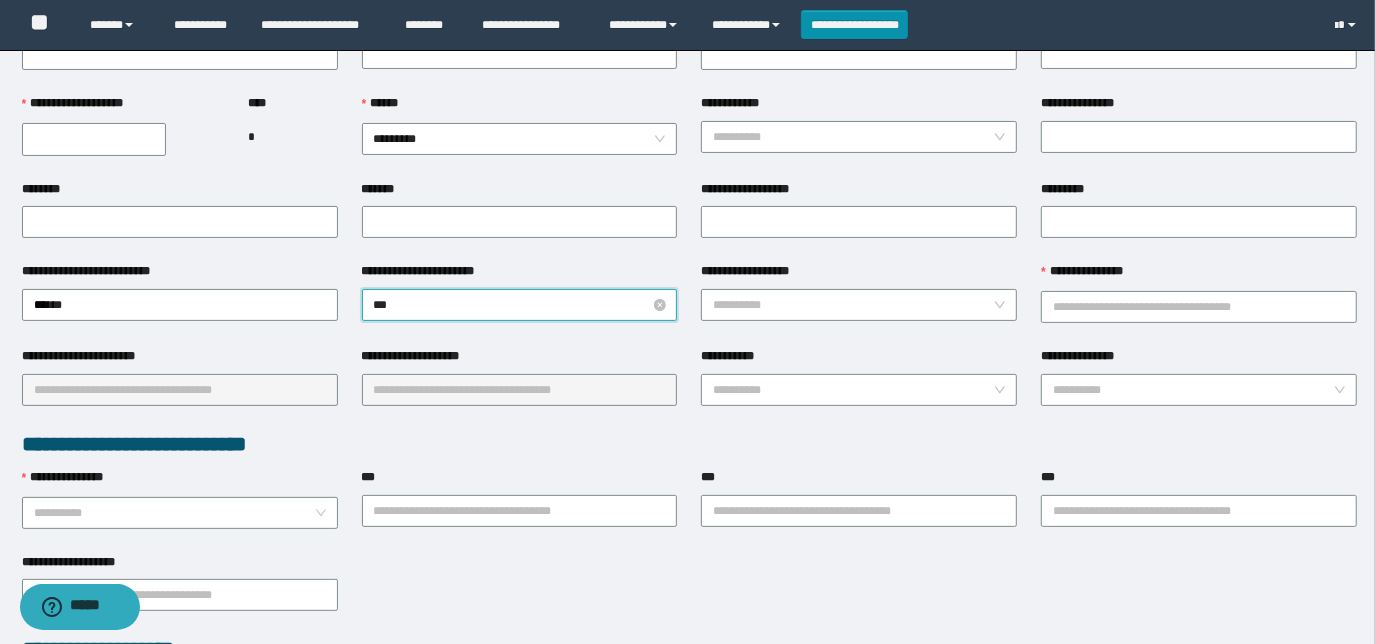 type on "****" 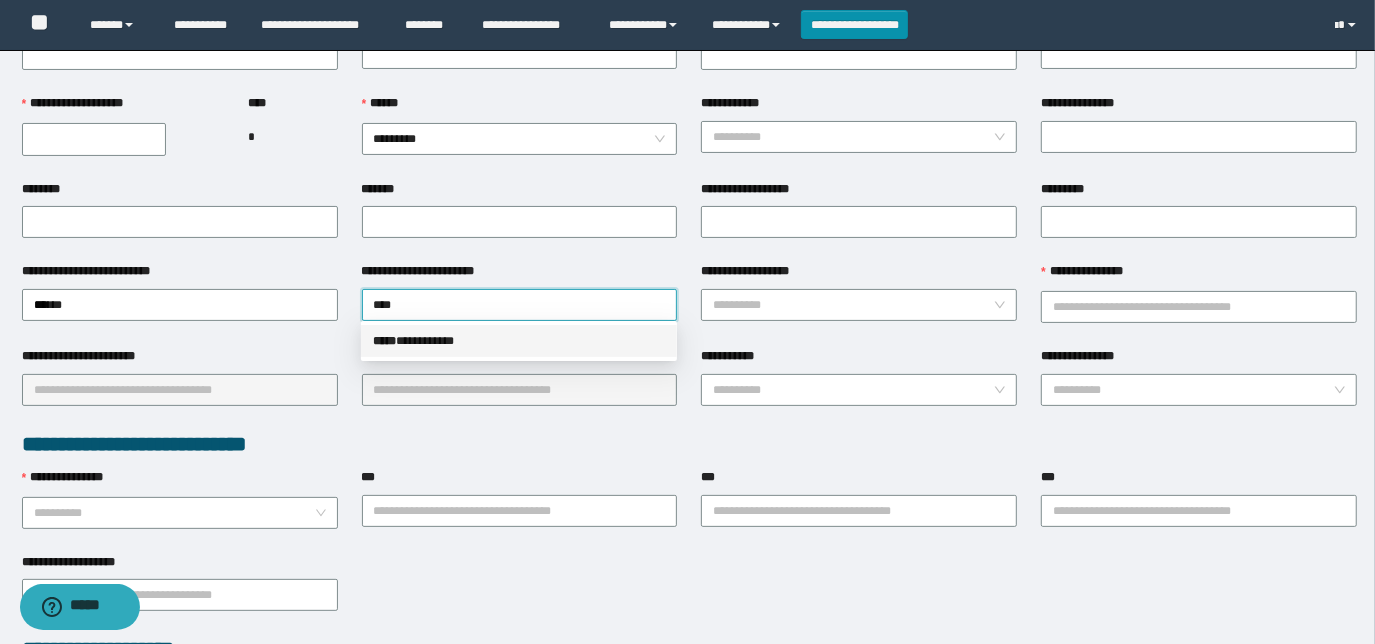 click on "***** * *********" at bounding box center (519, 341) 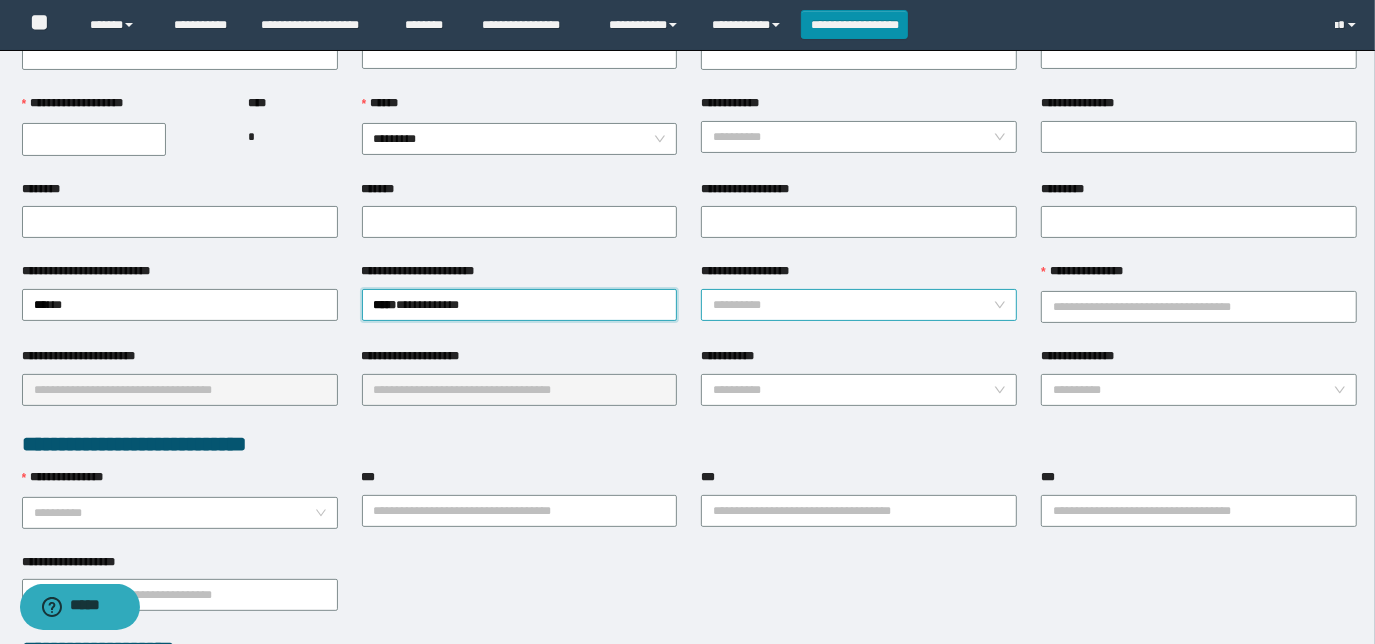 click on "**********" at bounding box center [853, 305] 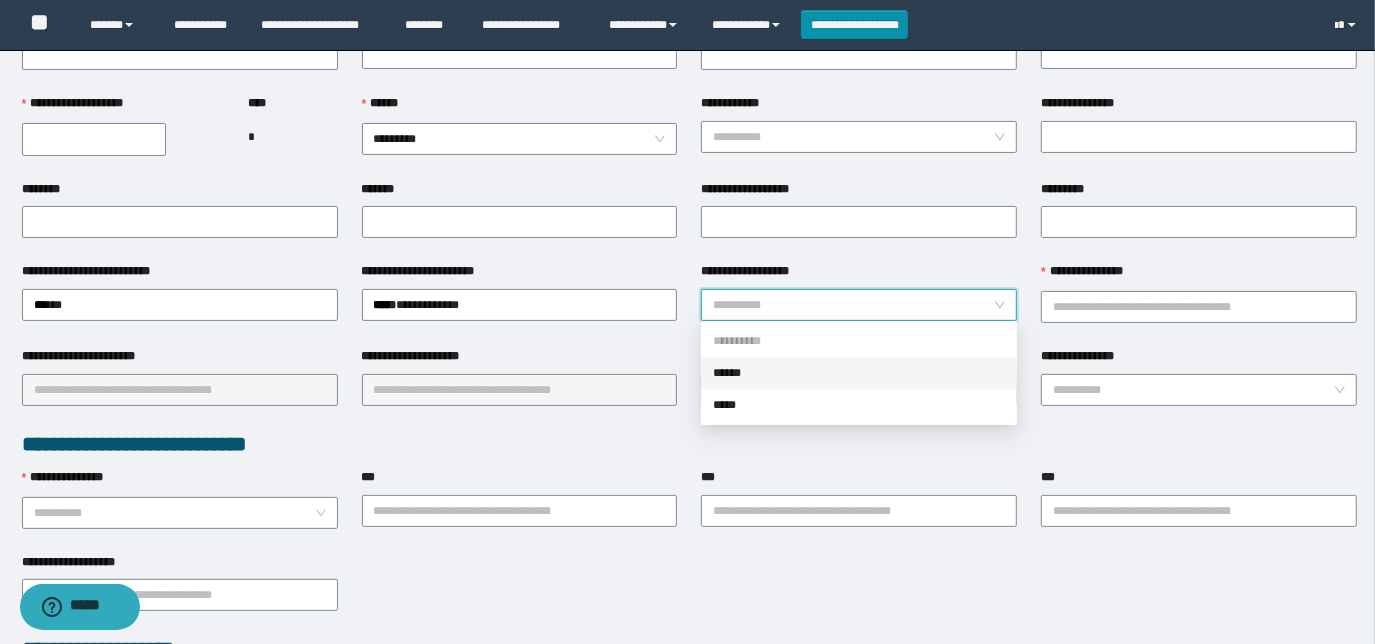 click on "******" at bounding box center (859, 373) 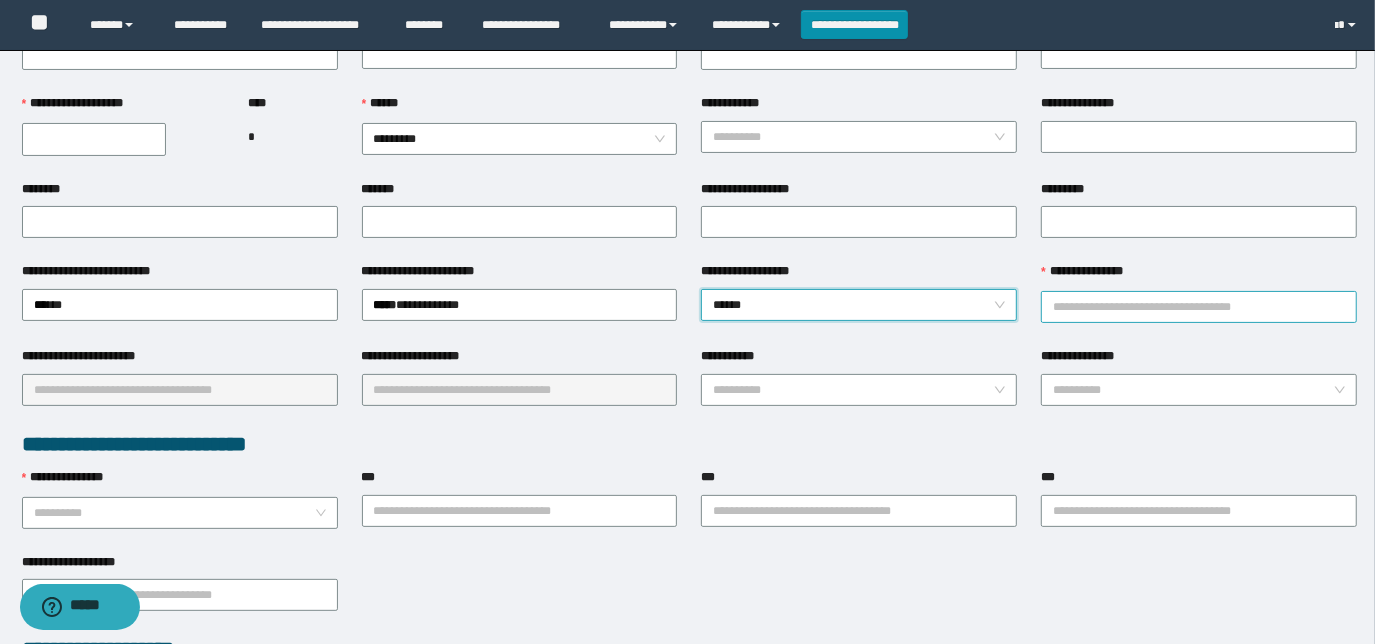 click on "**********" at bounding box center (1199, 307) 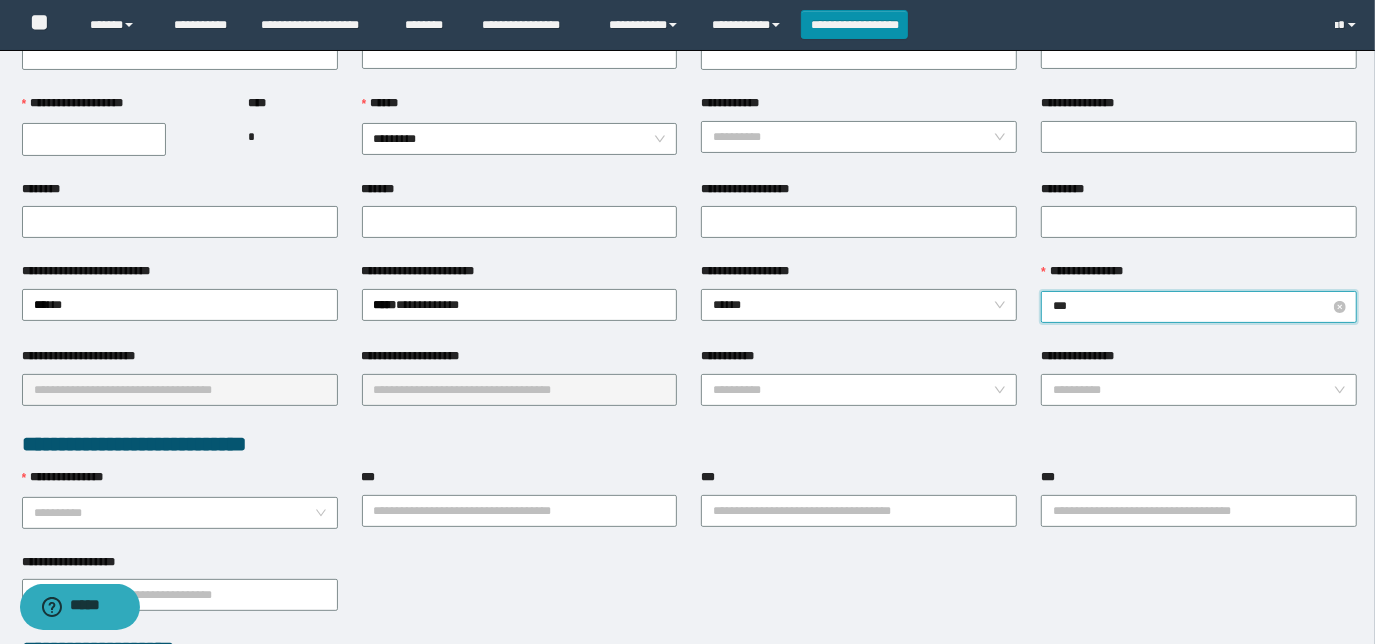 type on "****" 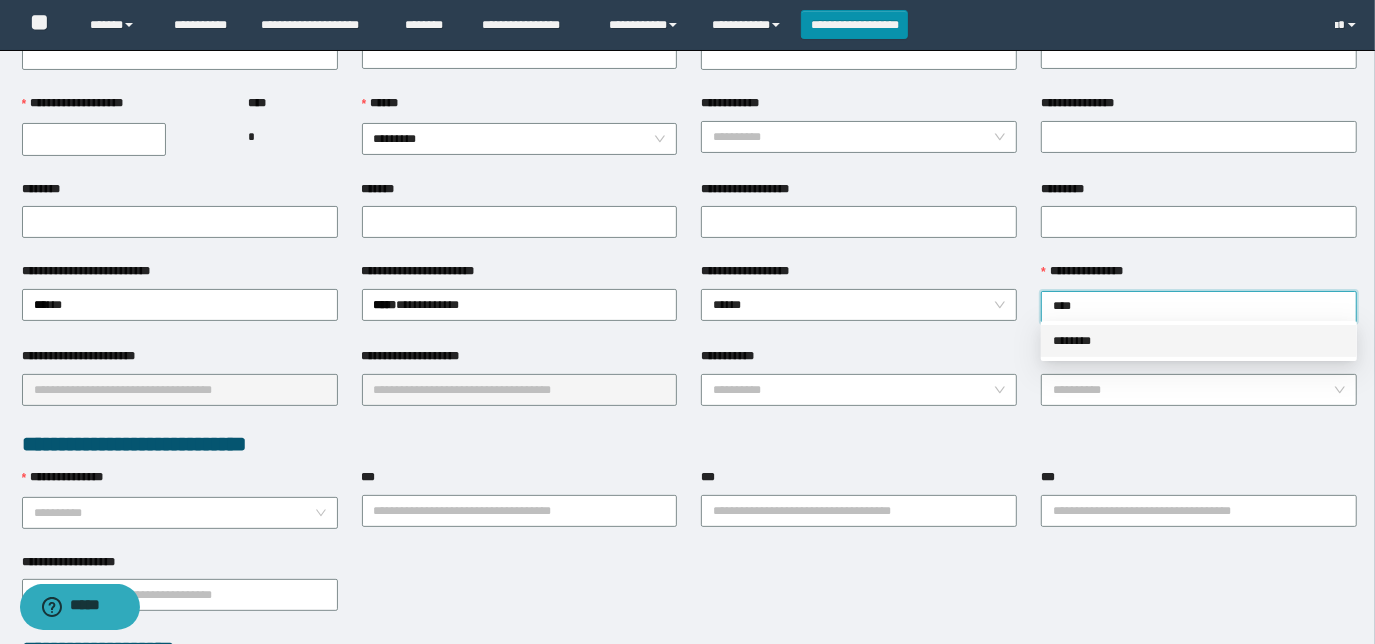 click on "********" at bounding box center (1199, 341) 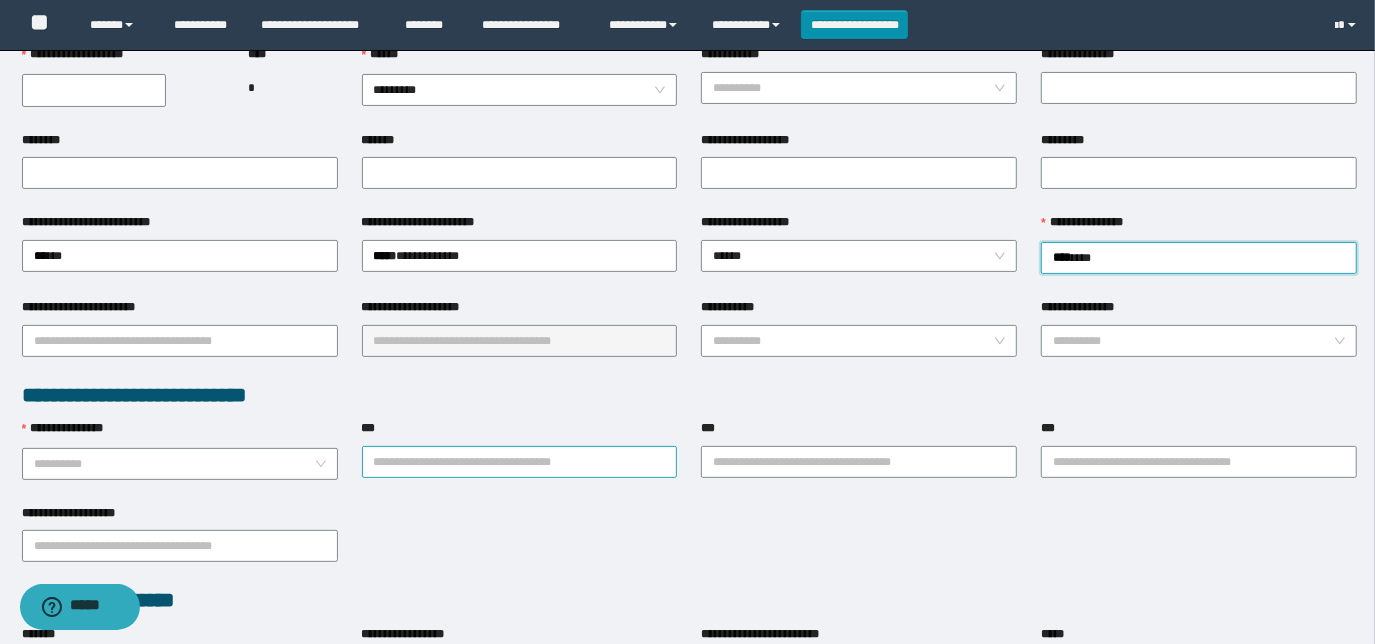 scroll, scrollTop: 272, scrollLeft: 0, axis: vertical 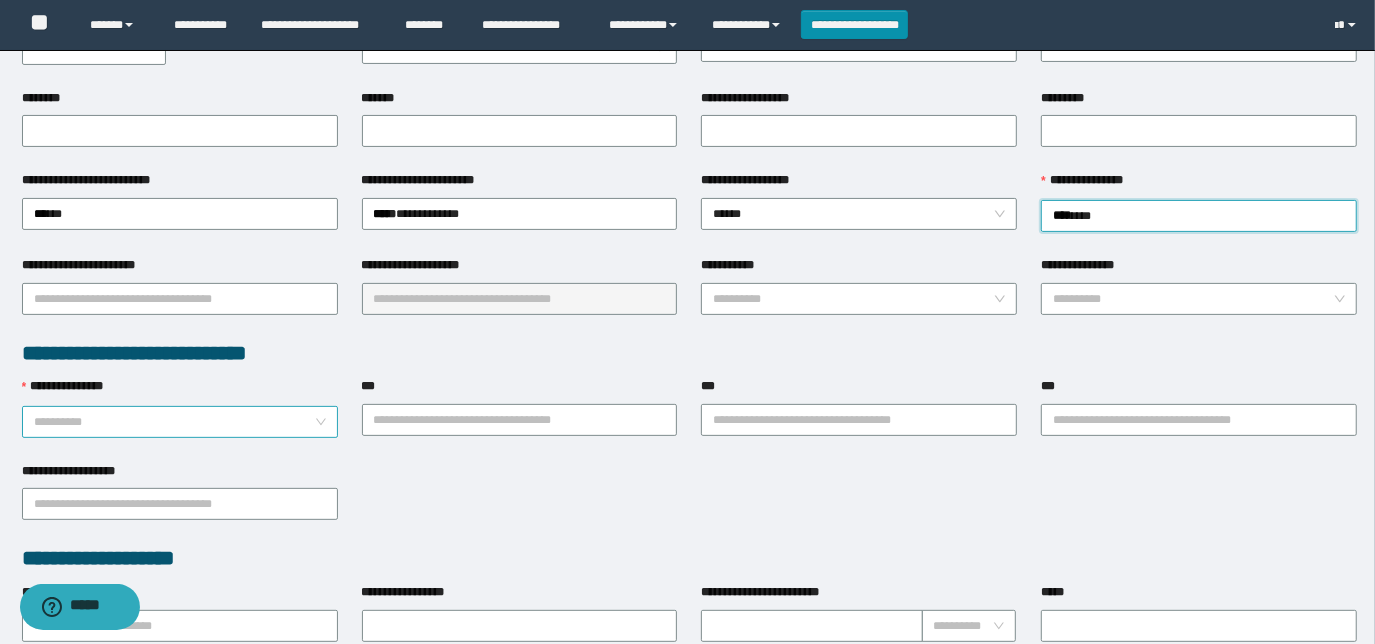 click on "**********" at bounding box center (174, 422) 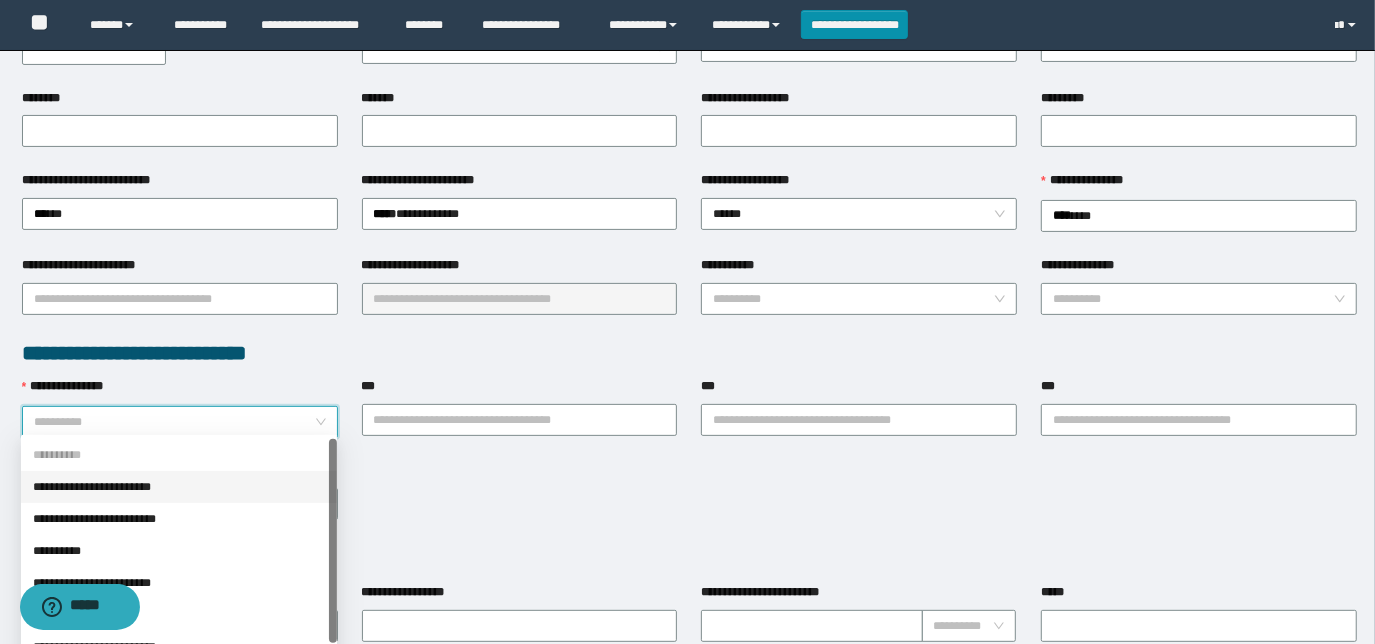 click on "**********" at bounding box center (179, 487) 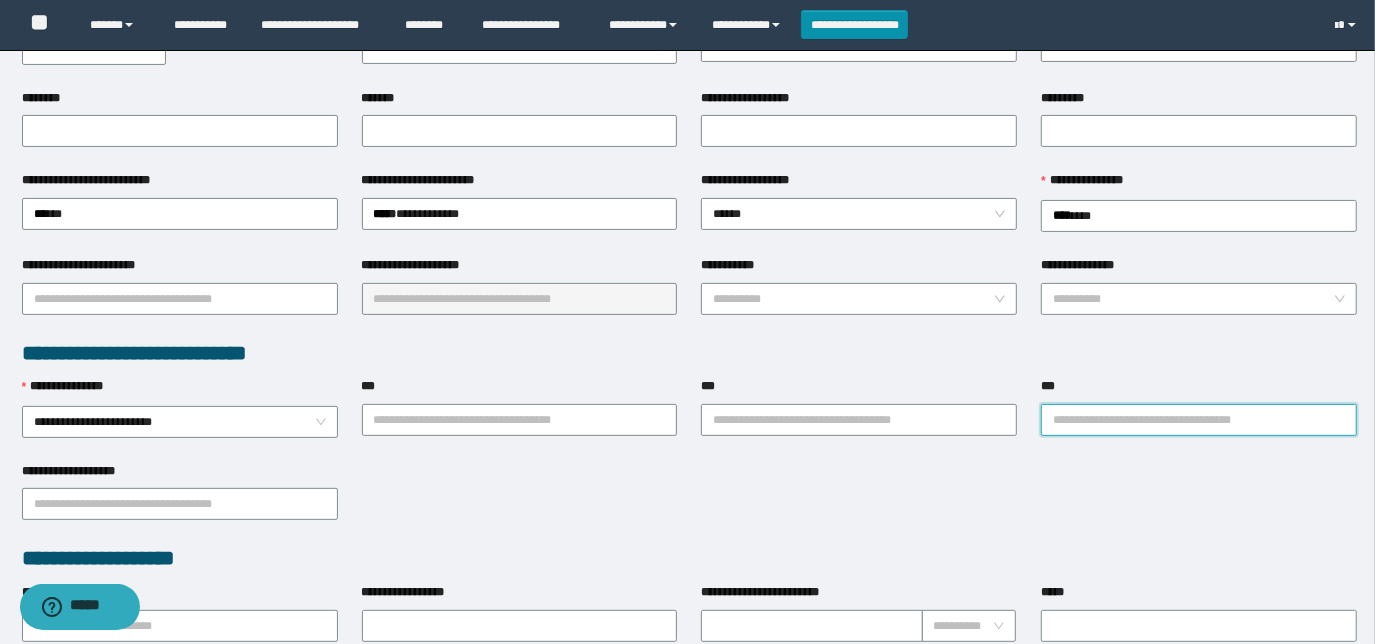 click on "***" at bounding box center (1199, 420) 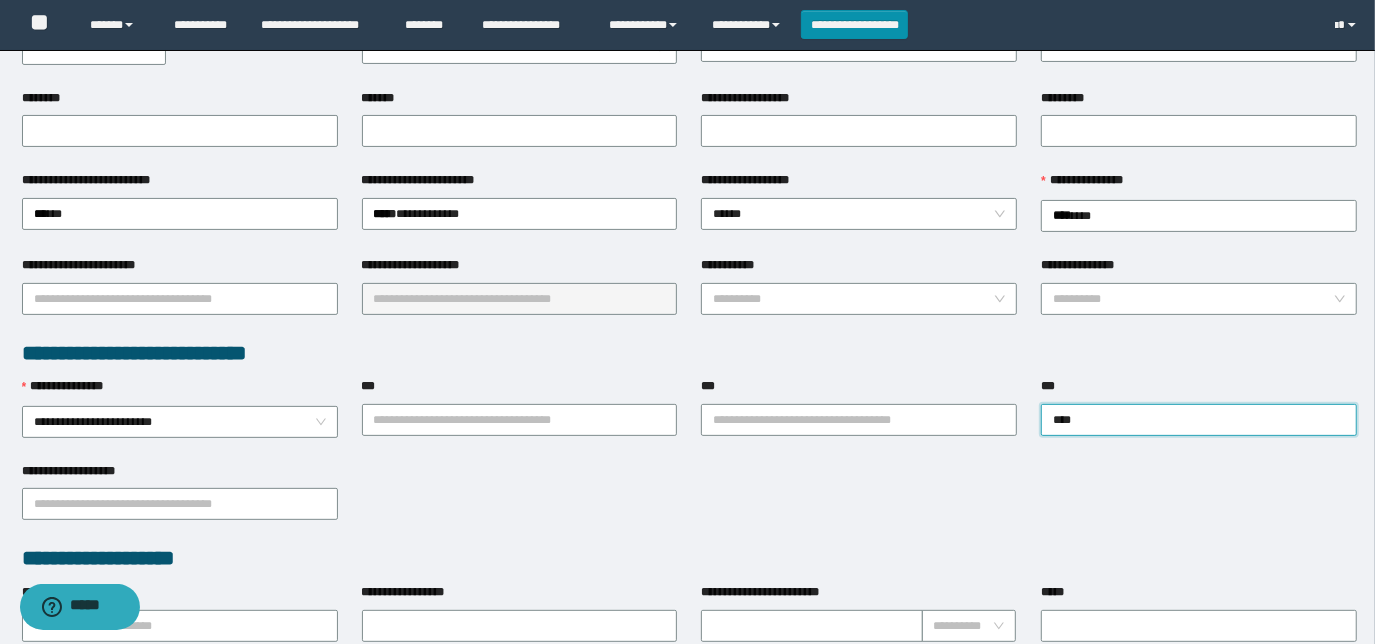 type on "*****" 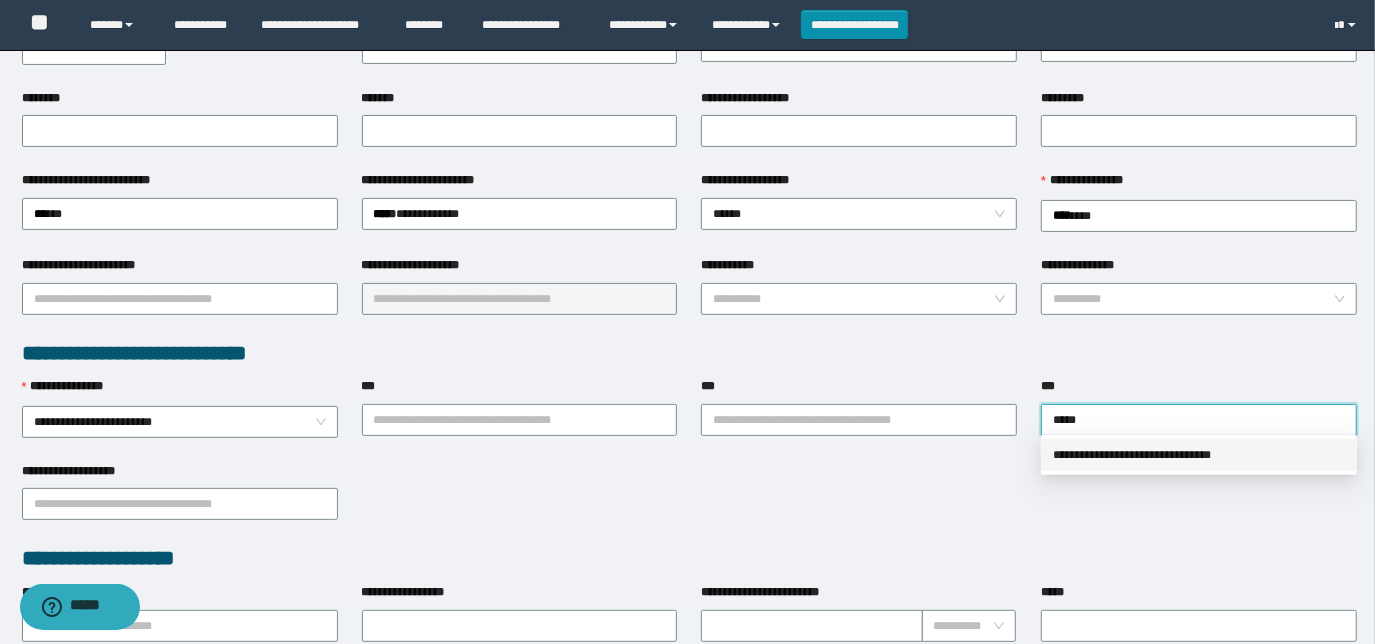 click on "**********" at bounding box center (1199, 455) 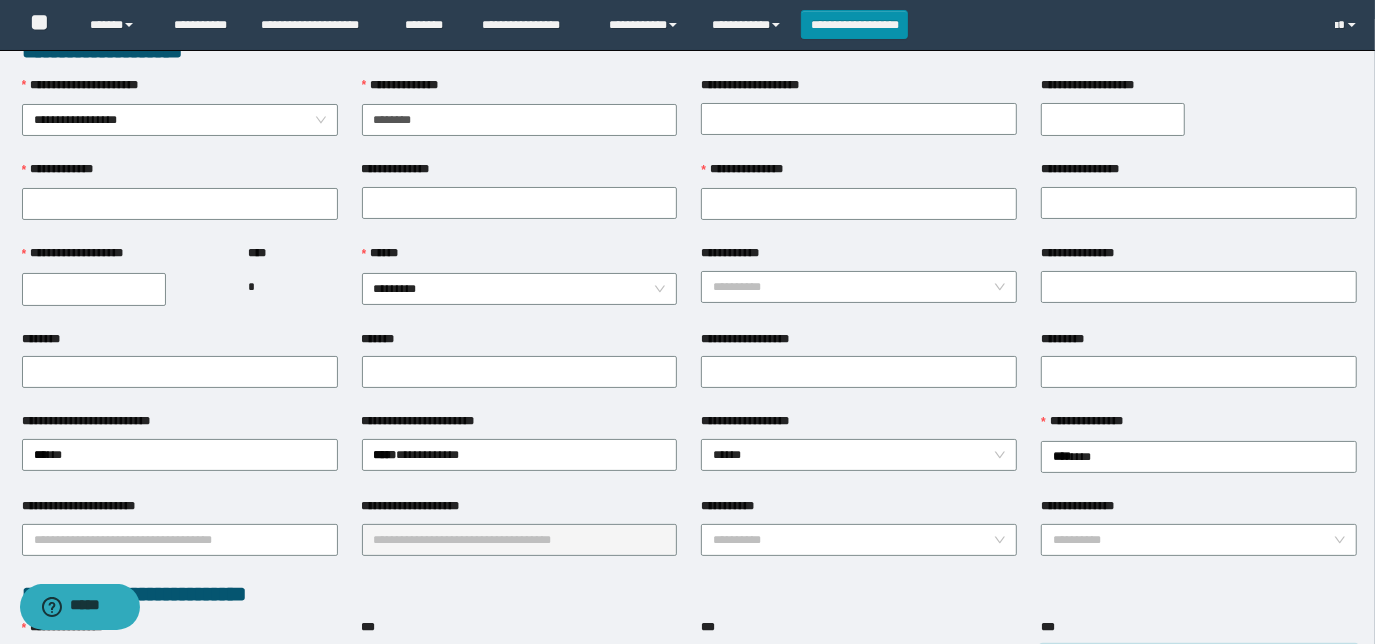 scroll, scrollTop: 0, scrollLeft: 0, axis: both 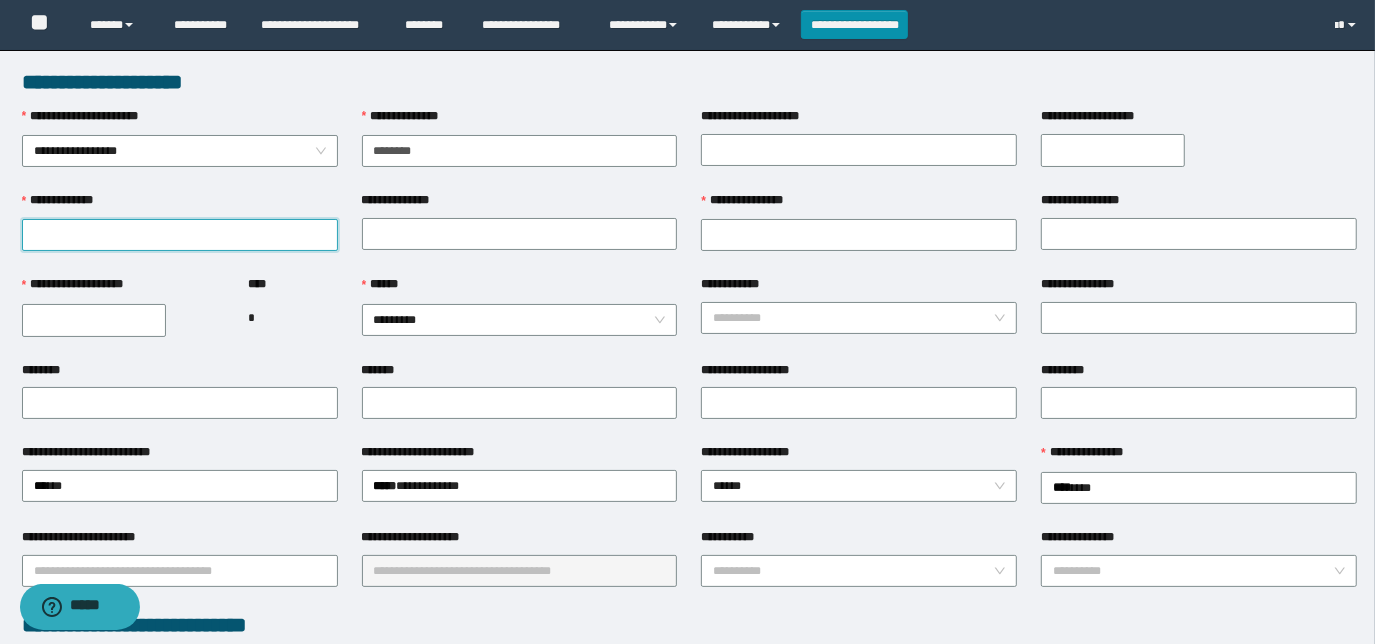 click on "**********" at bounding box center [180, 235] 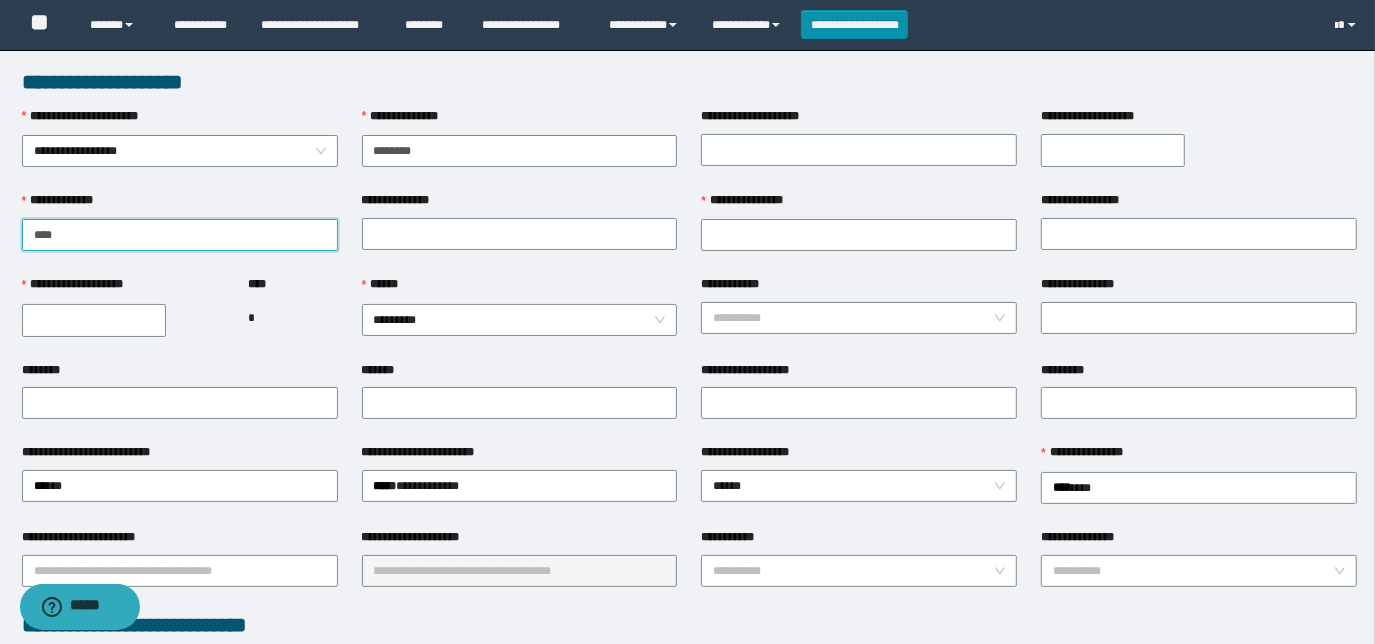 type on "****" 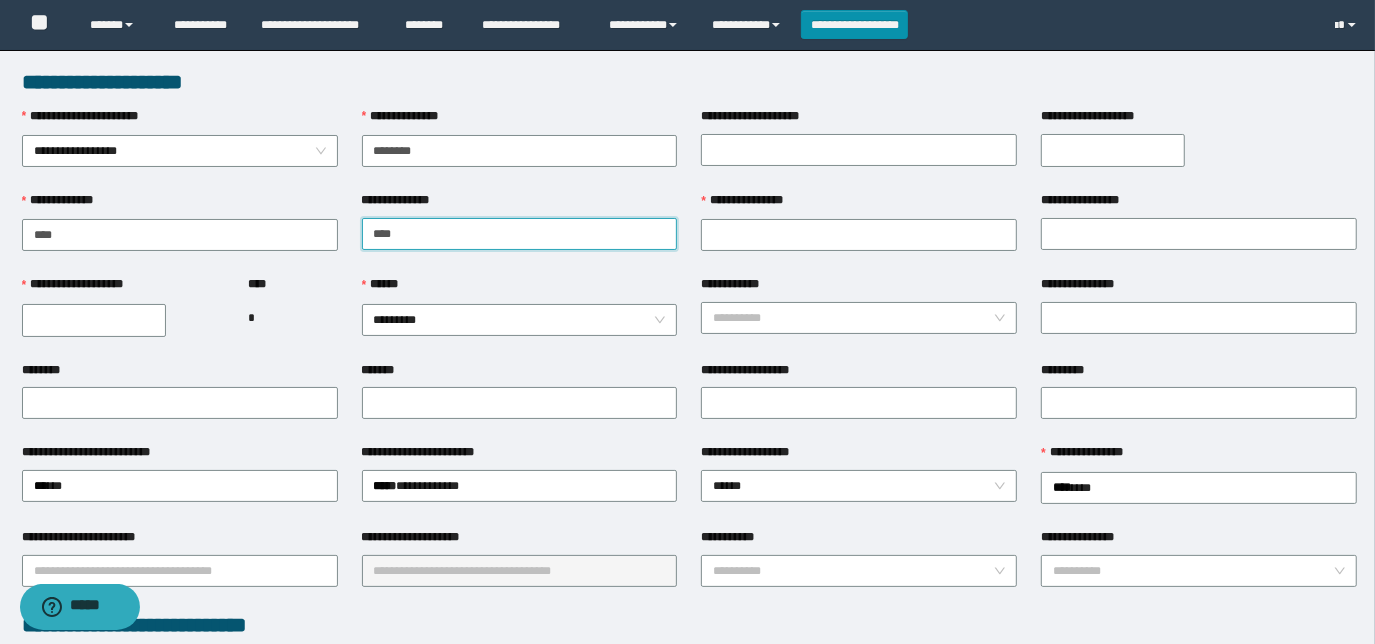 type on "****" 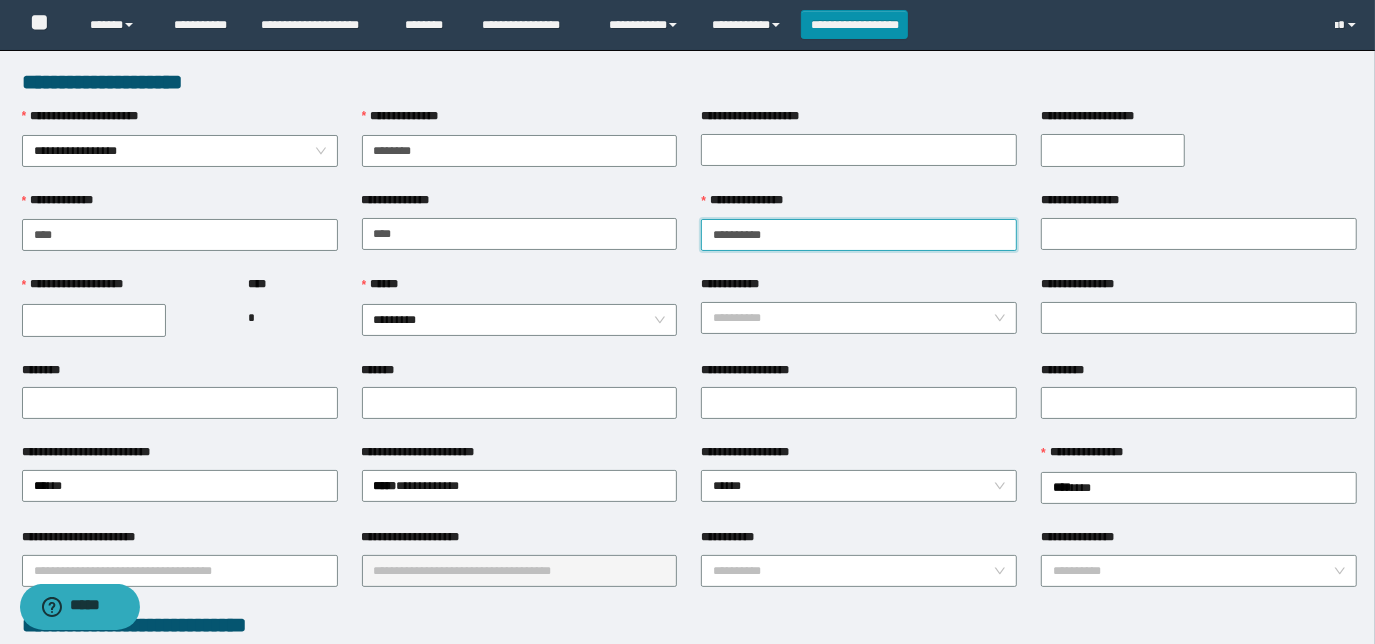 type on "**********" 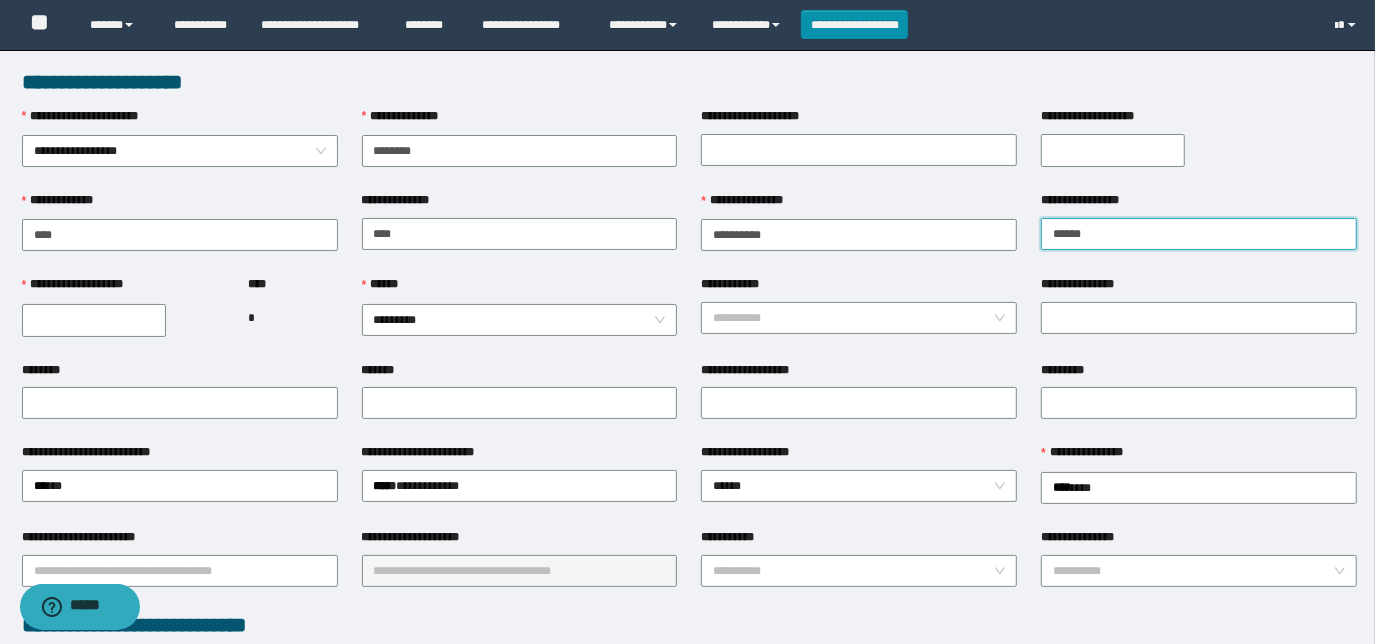 type on "******" 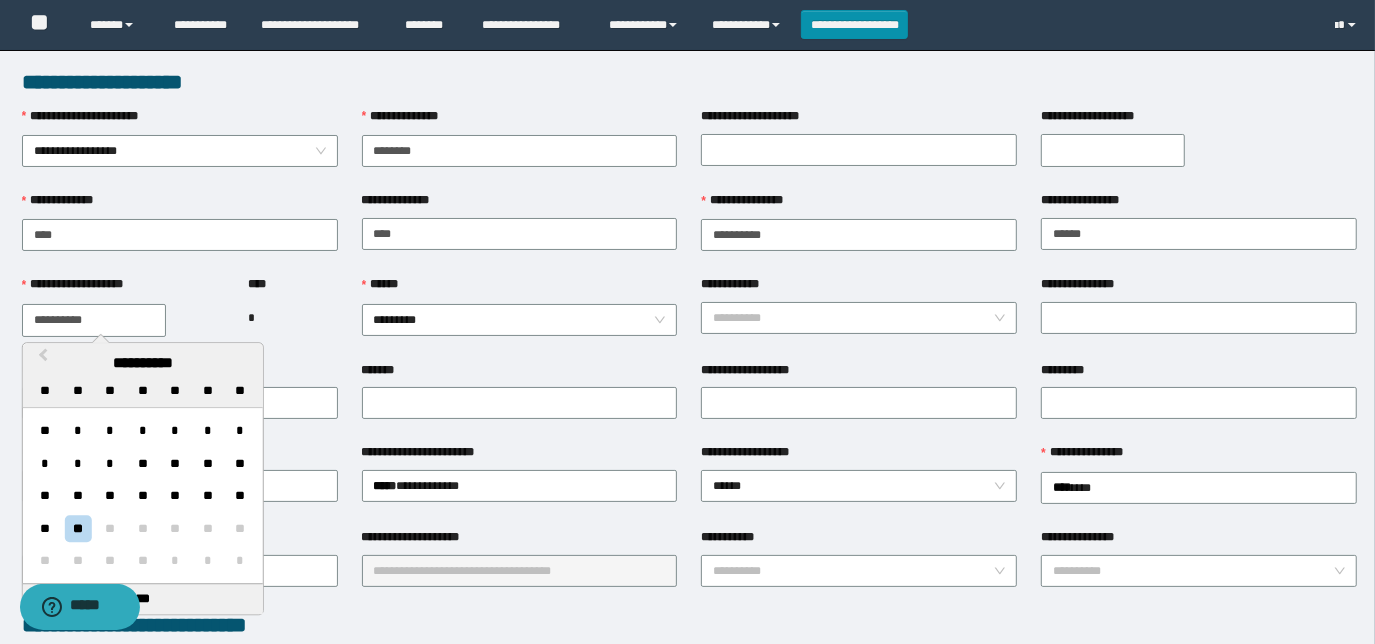 click on "**********" at bounding box center [94, 320] 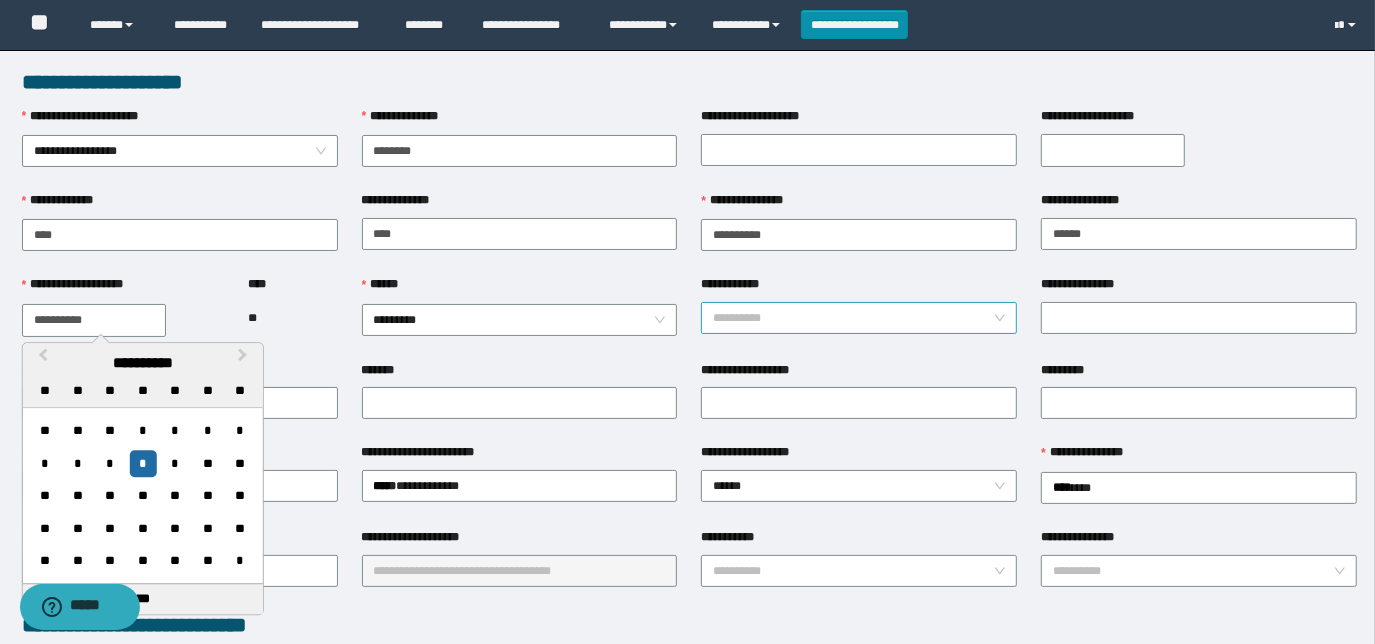 type on "**********" 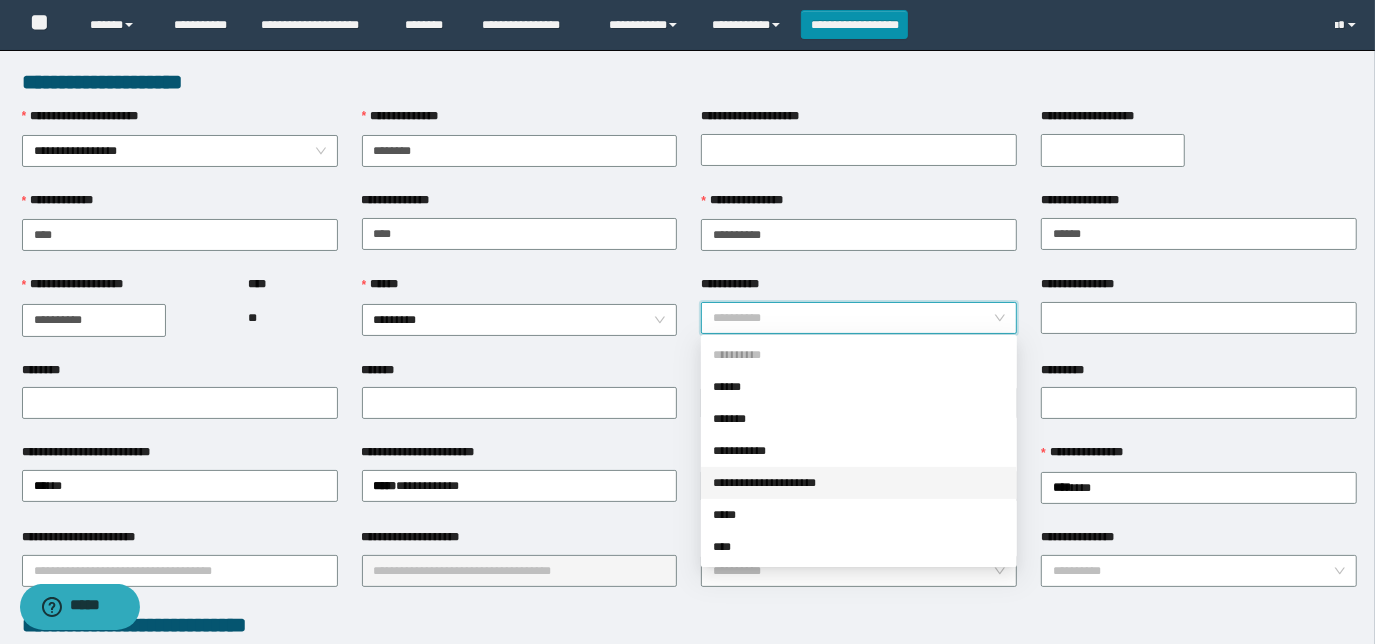 click on "**********" at bounding box center (859, 483) 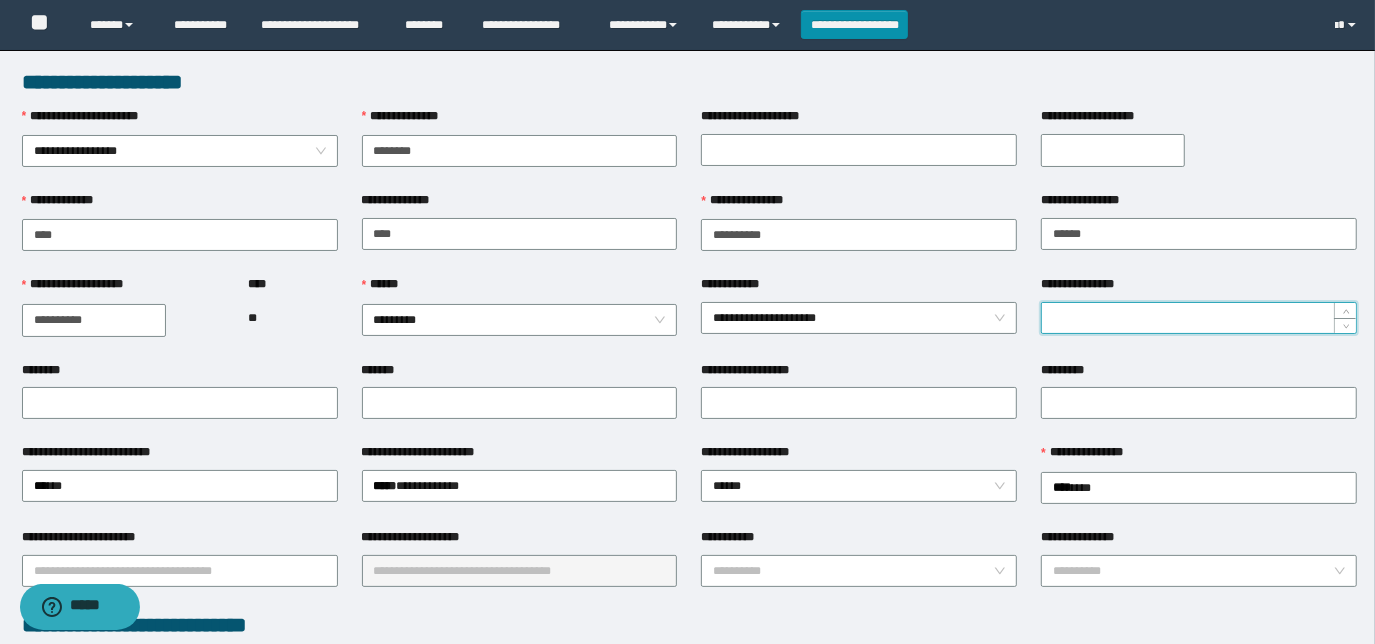 click on "**********" at bounding box center (1199, 318) 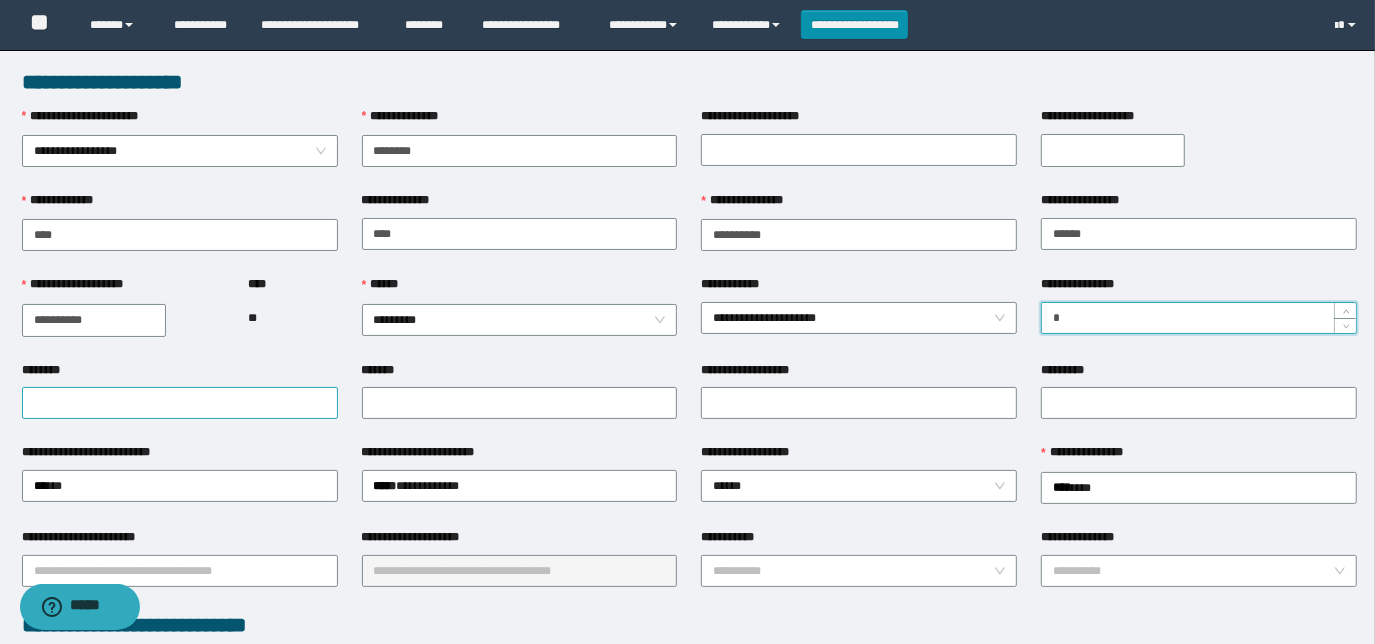 type on "*" 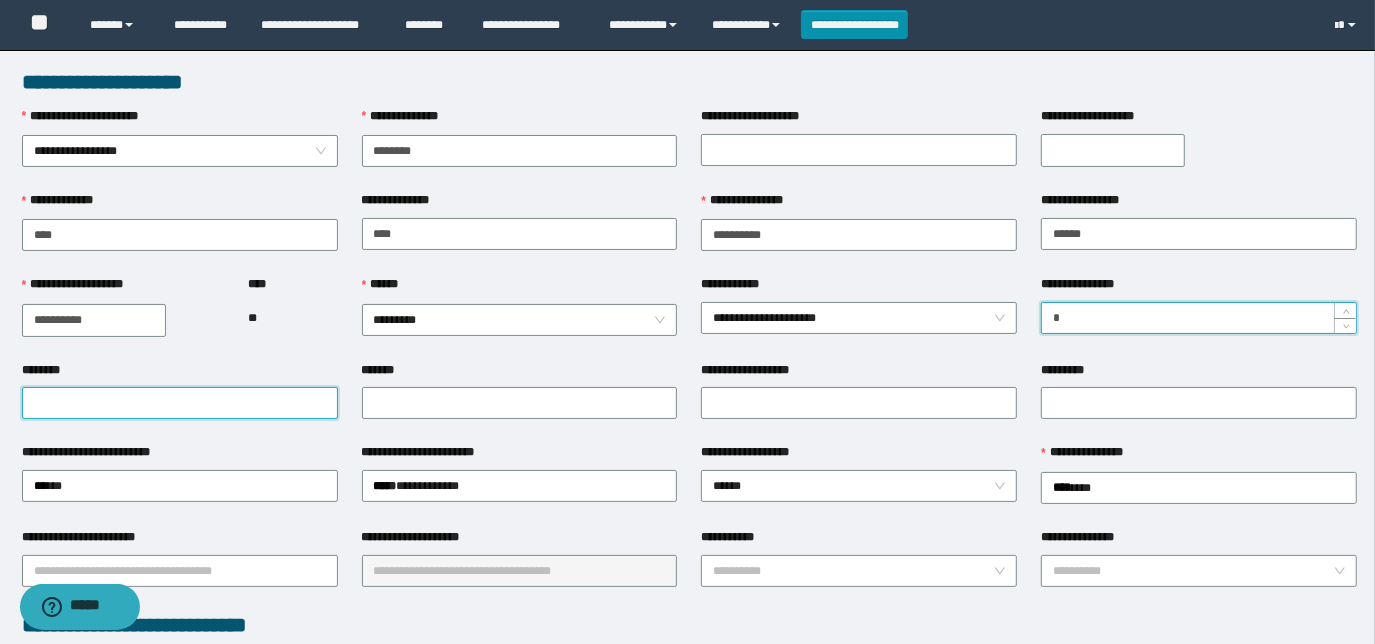 click on "********" at bounding box center (180, 403) 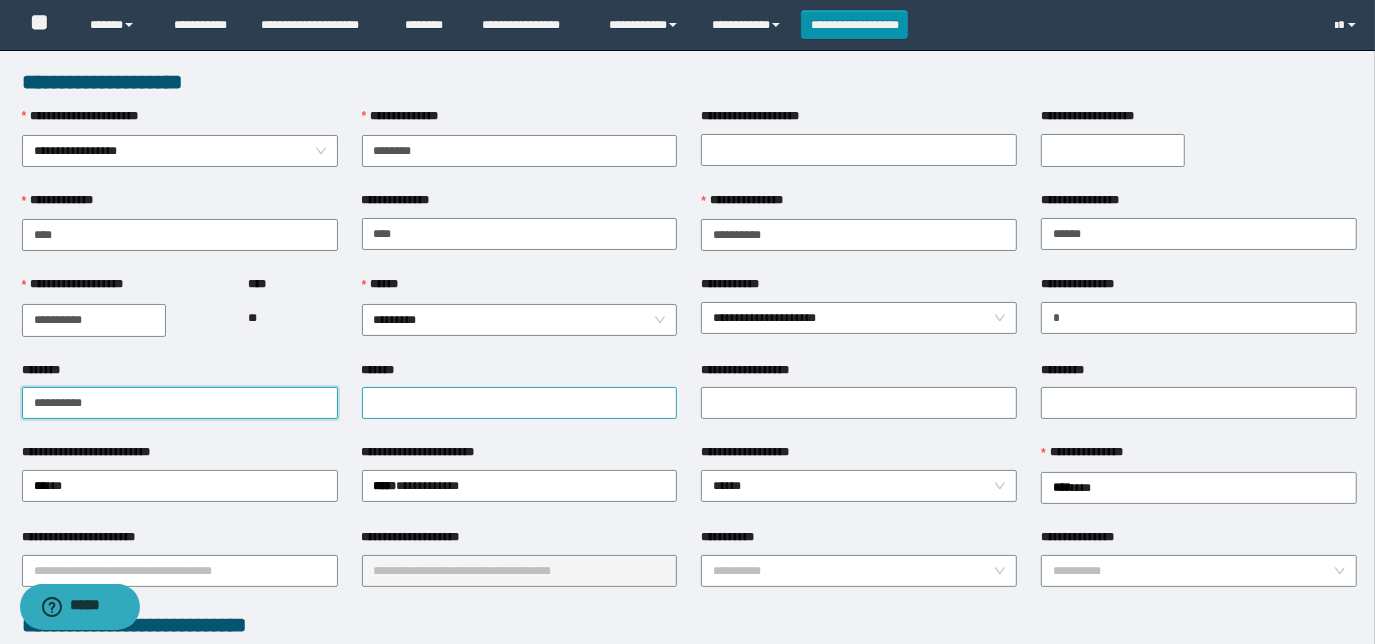 type on "**********" 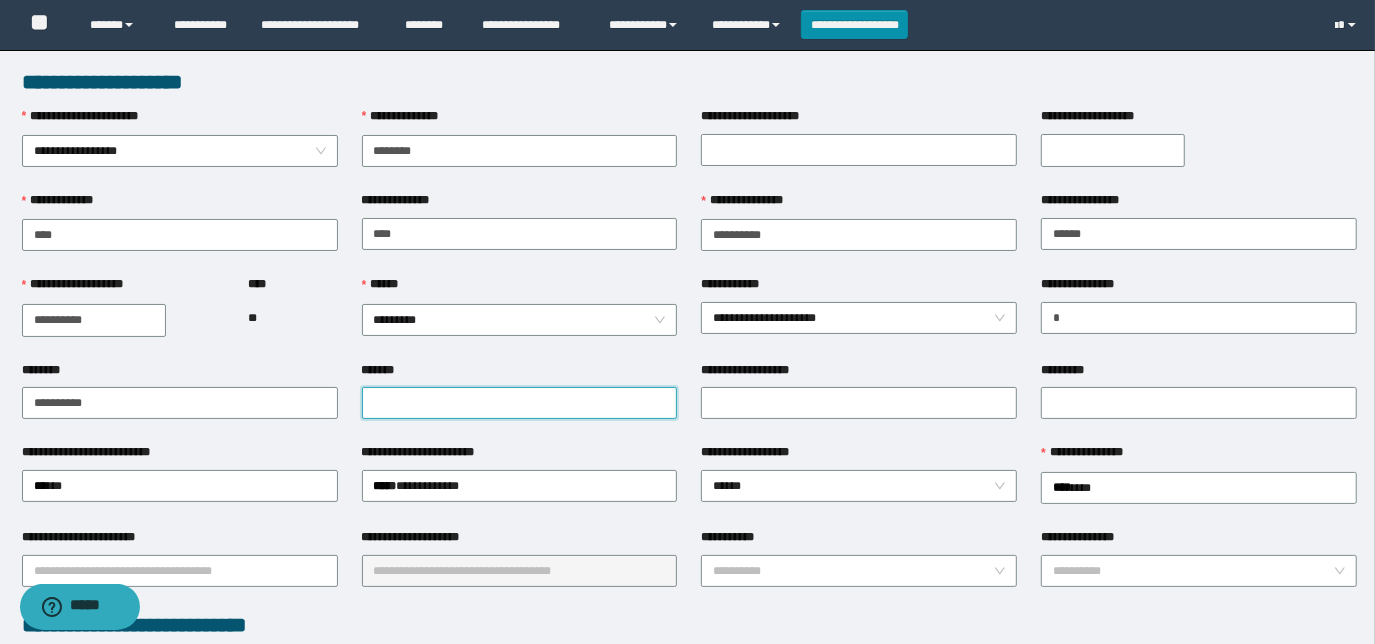 click on "*******" at bounding box center [520, 403] 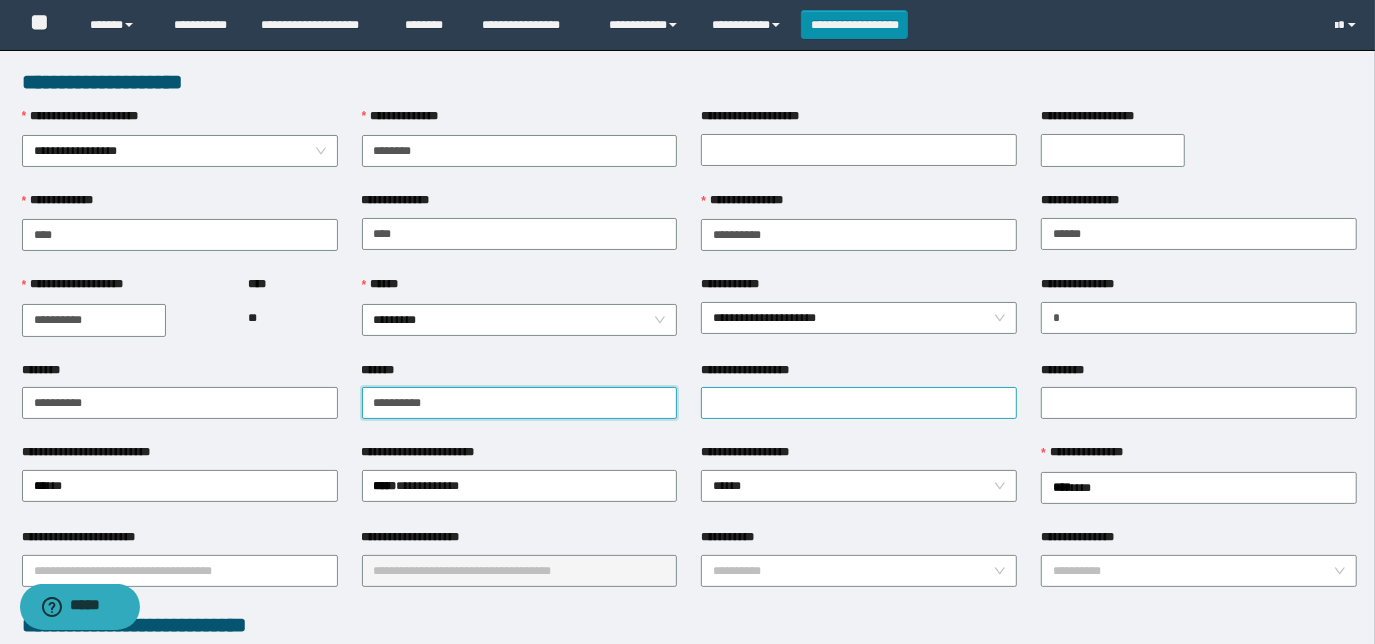 type on "**********" 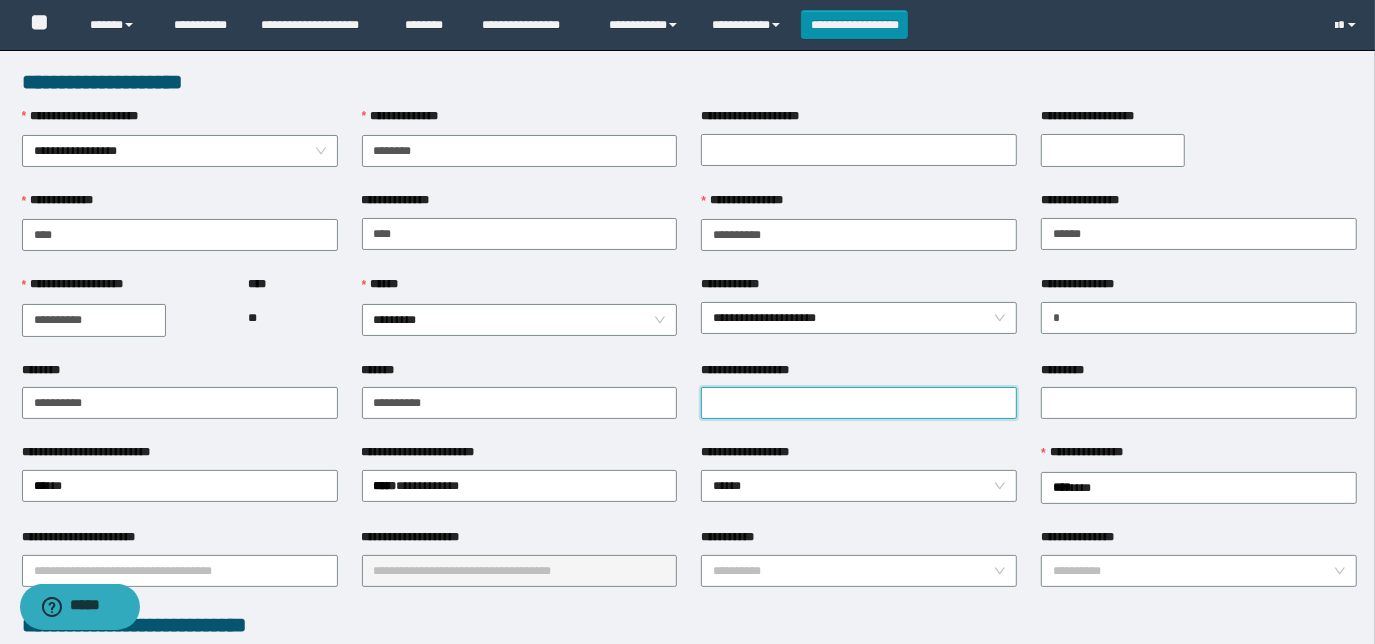 drag, startPoint x: 759, startPoint y: 407, endPoint x: 742, endPoint y: 394, distance: 21.400934 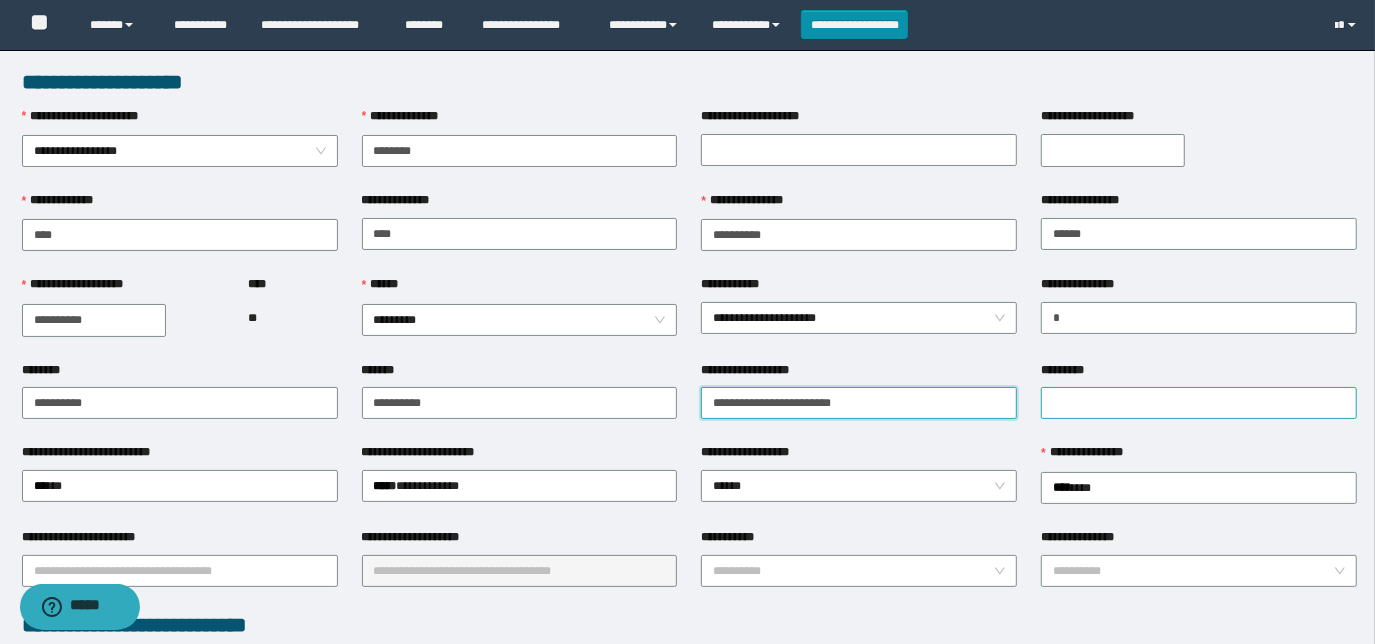 type on "**********" 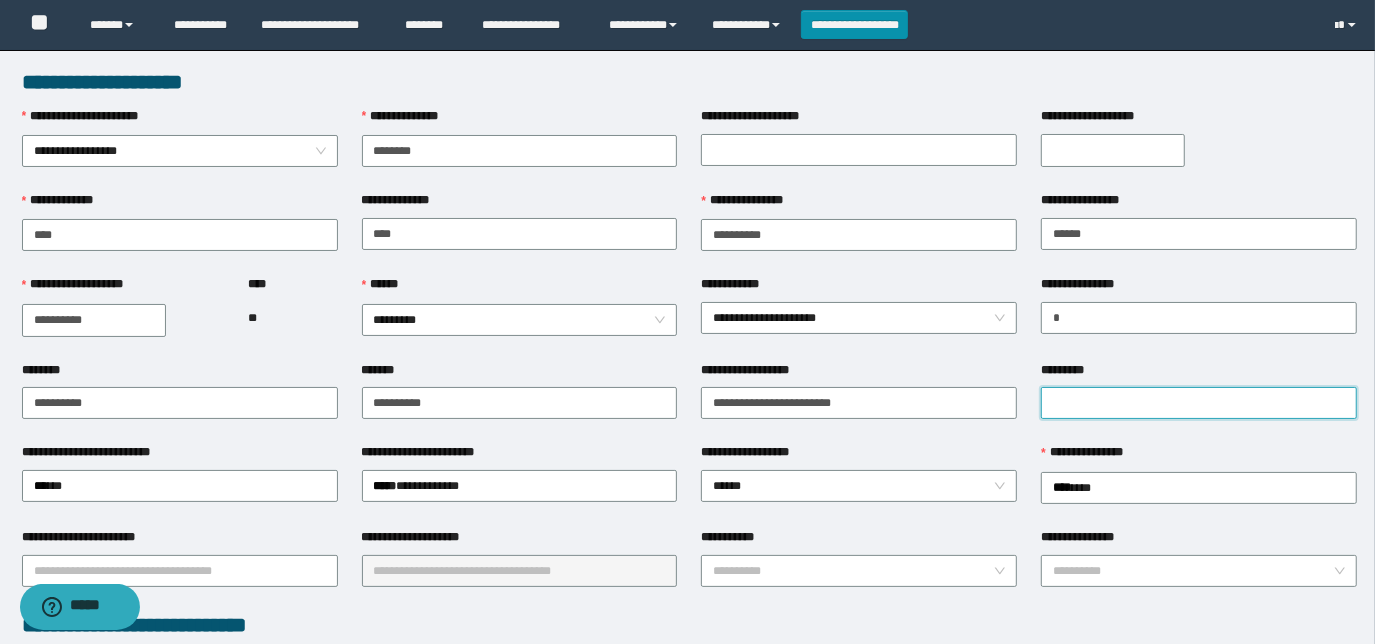 click on "*********" at bounding box center [1199, 403] 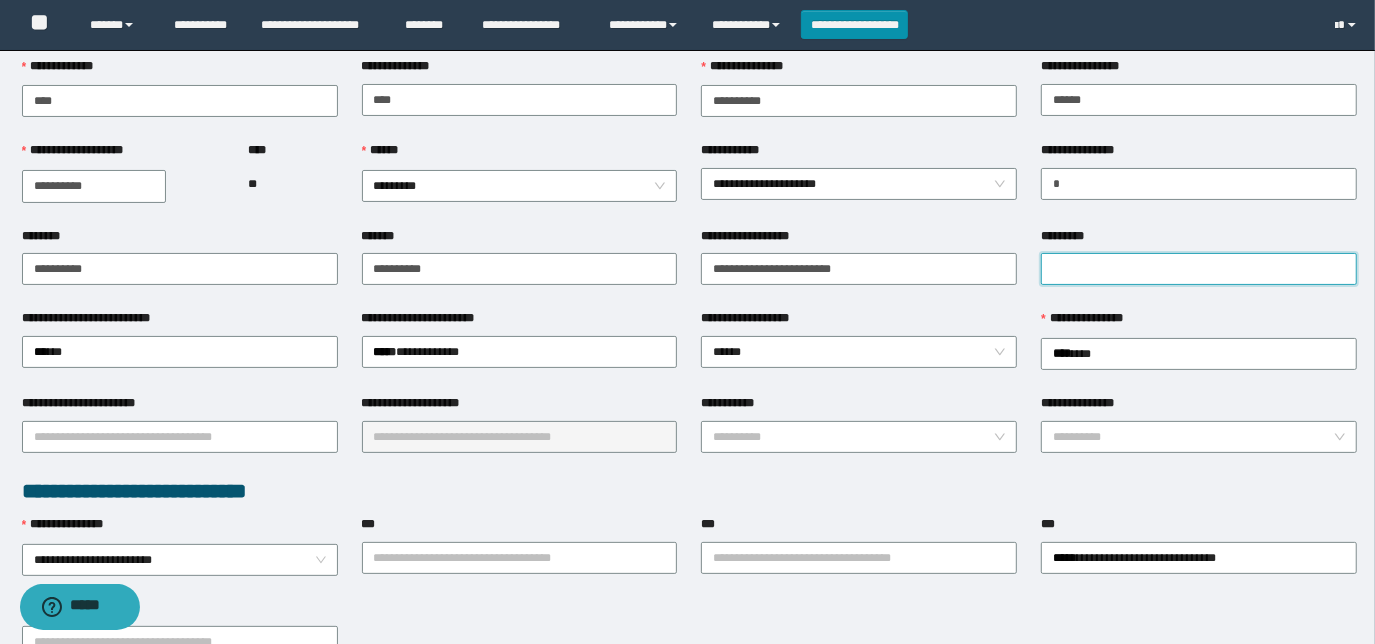 scroll, scrollTop: 90, scrollLeft: 0, axis: vertical 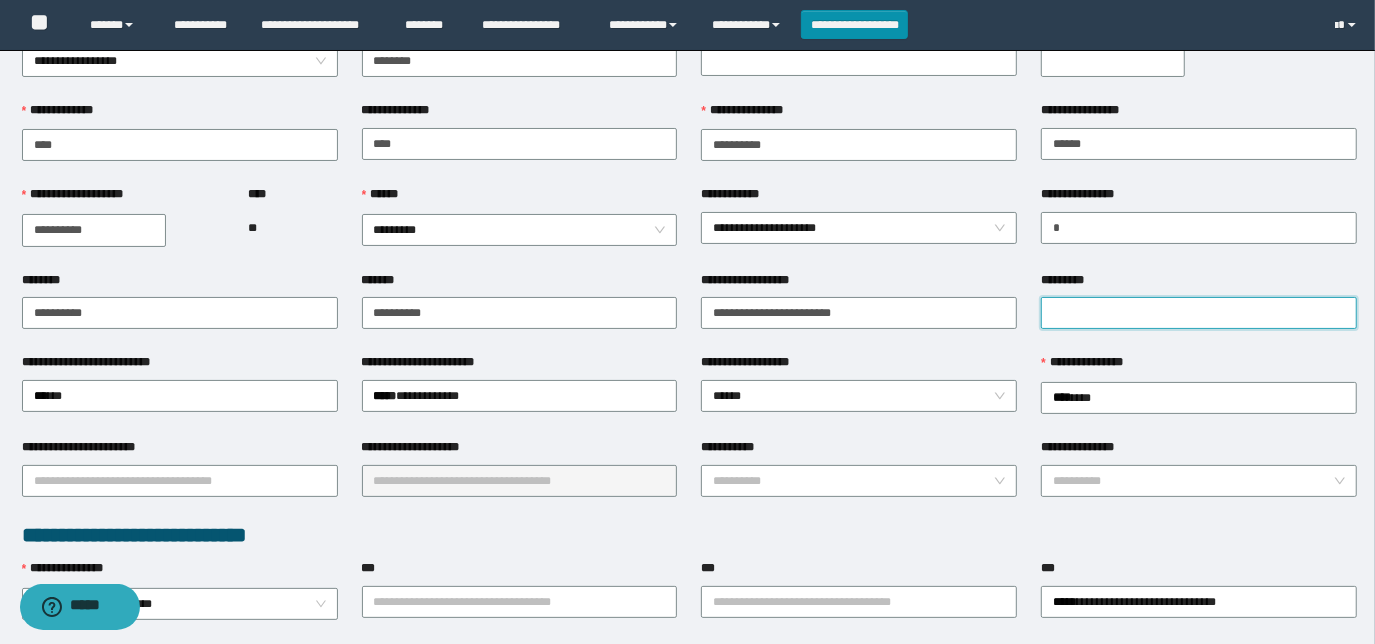 click on "*********" at bounding box center [1199, 313] 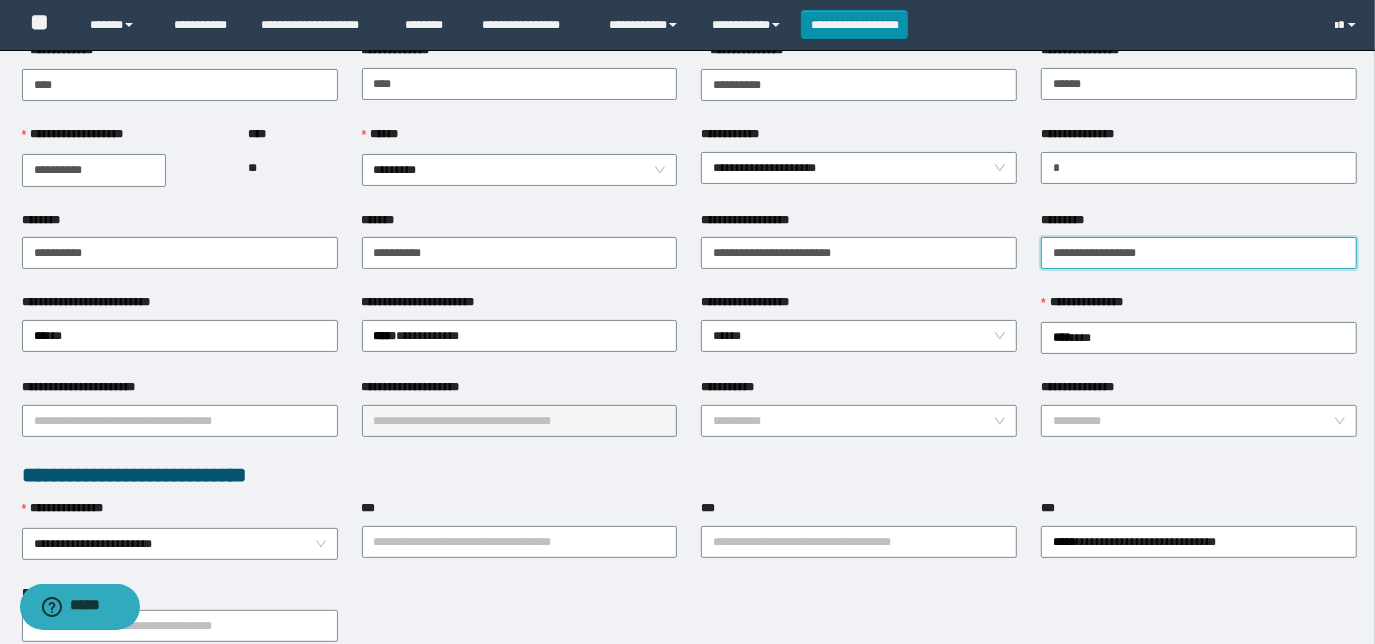 scroll, scrollTop: 181, scrollLeft: 0, axis: vertical 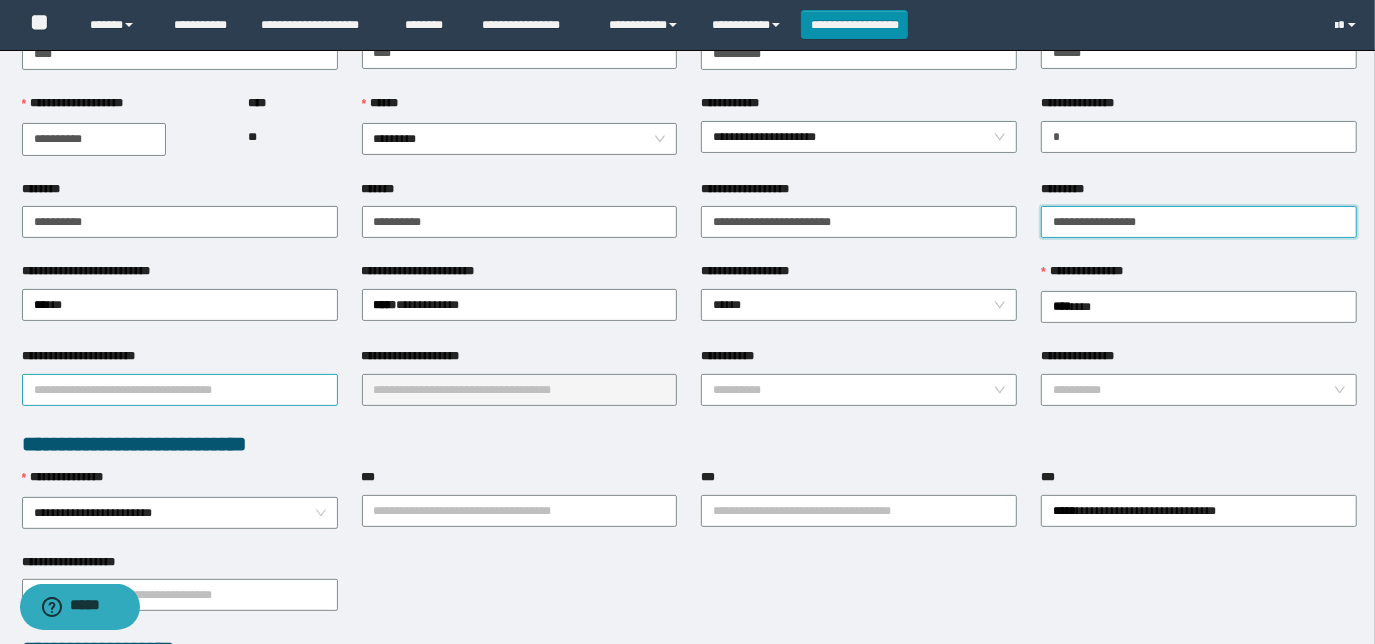 type on "**********" 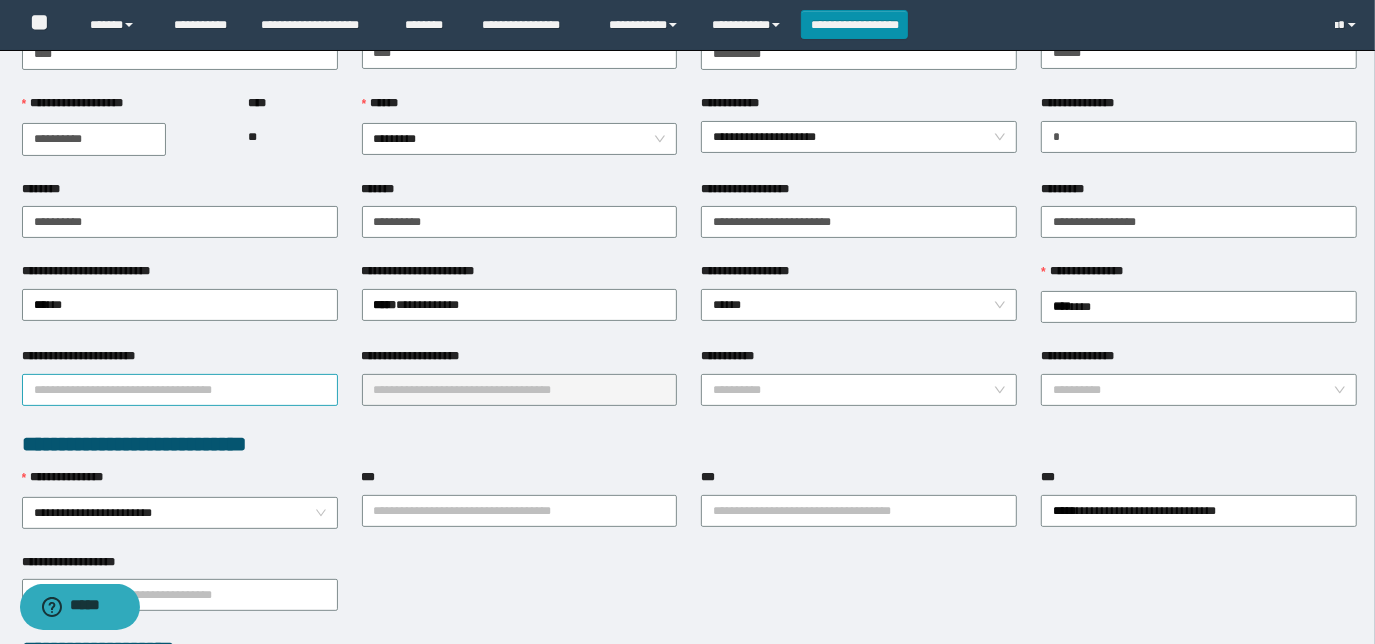click on "**********" at bounding box center (180, 390) 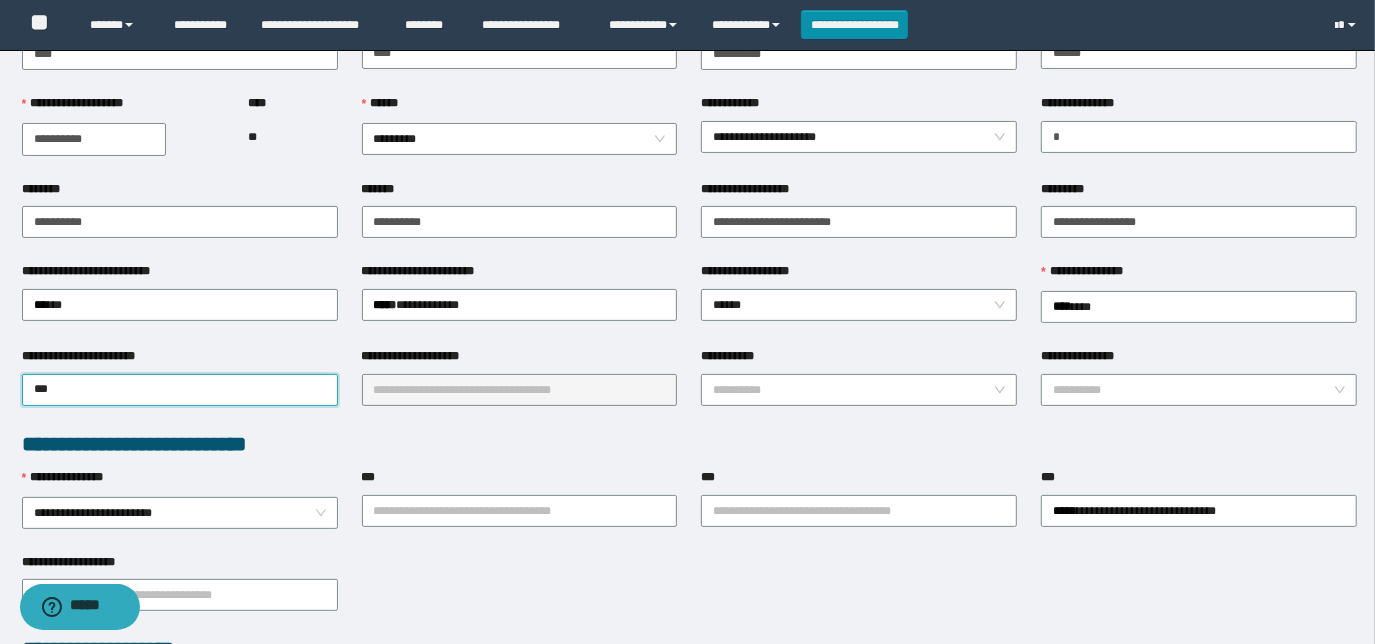 type on "****" 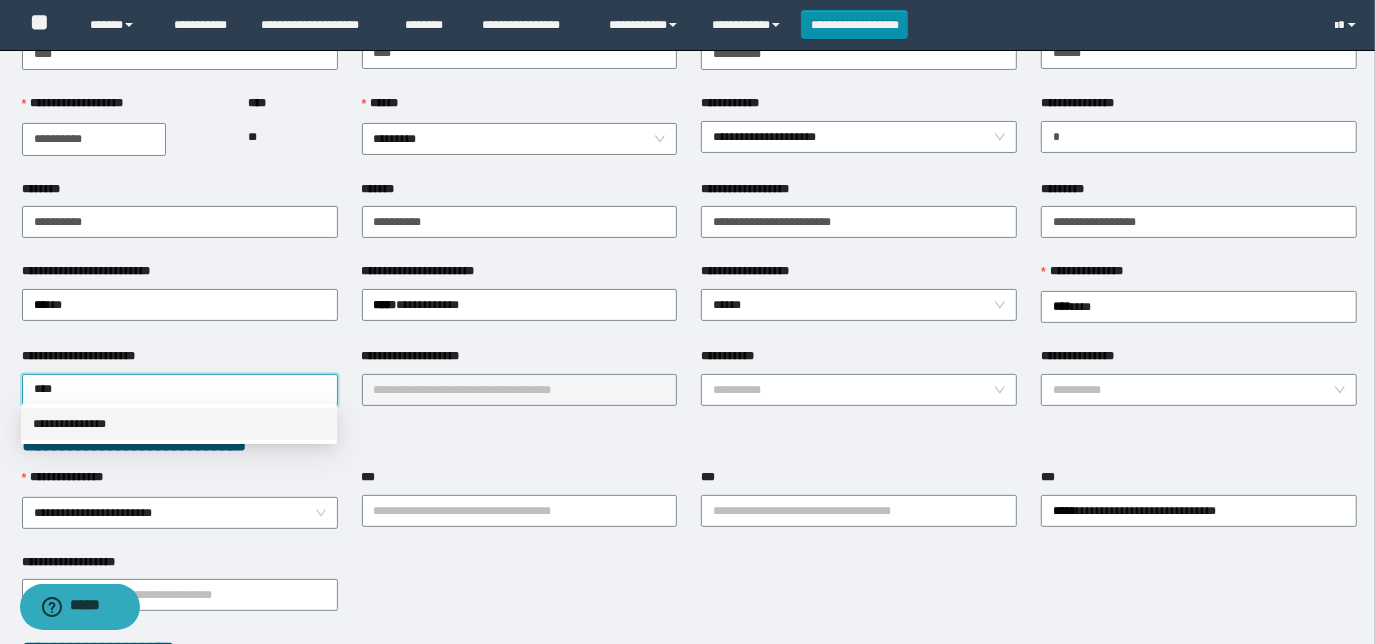 click on "**********" at bounding box center (179, 424) 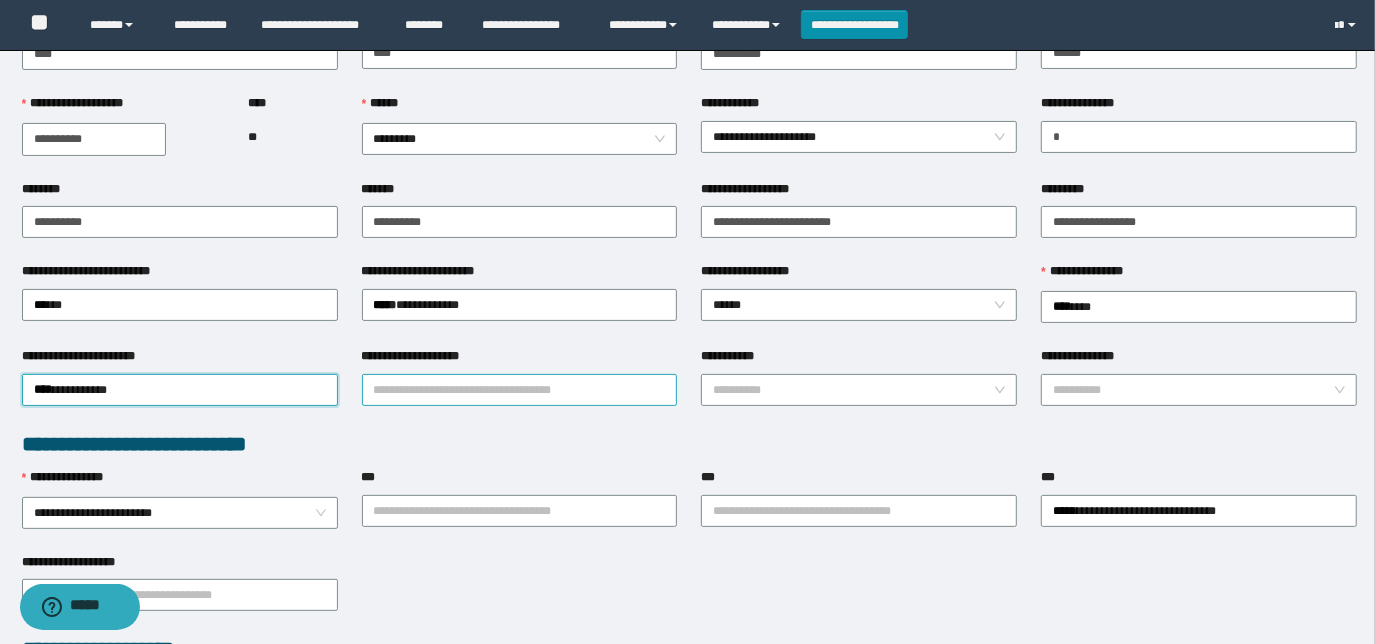 click on "**********" at bounding box center [520, 390] 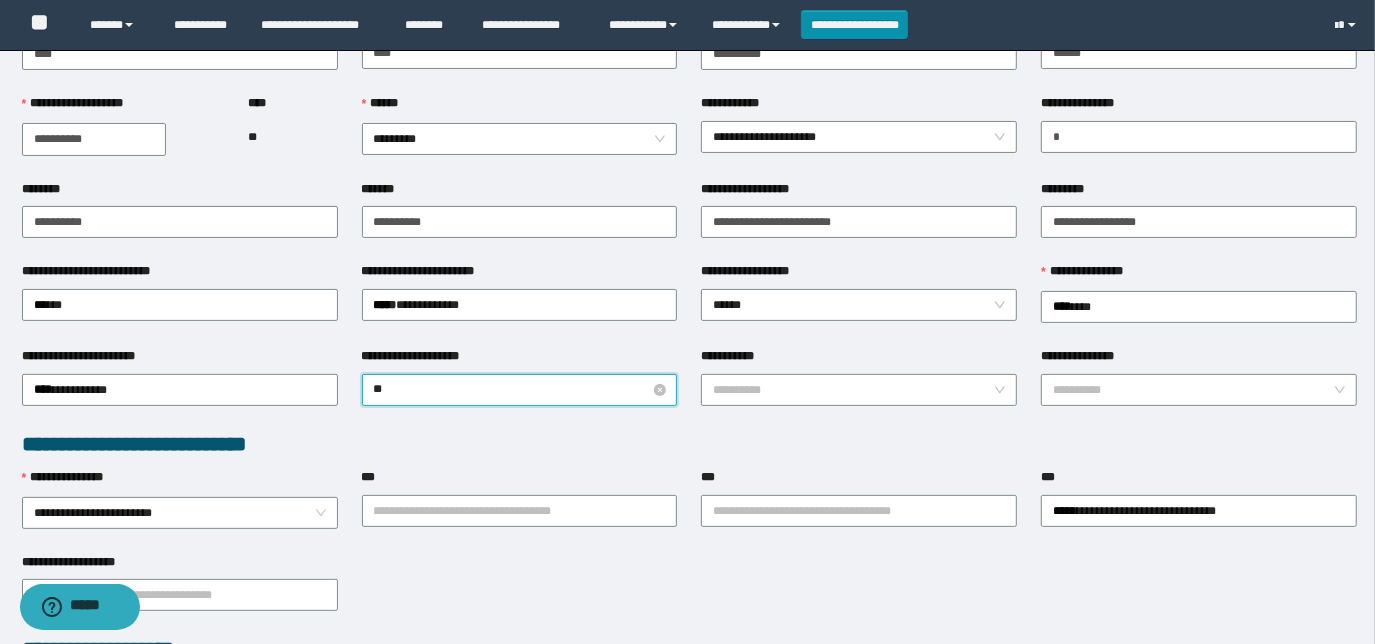 type on "***" 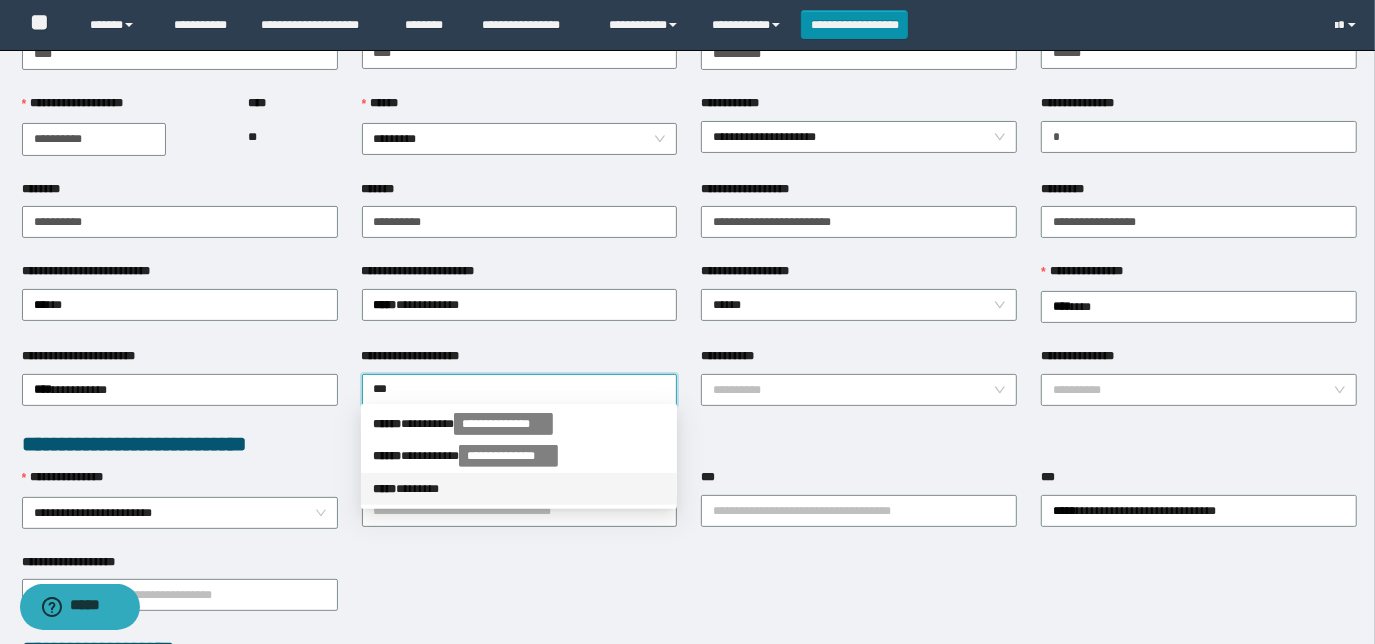 click on "***** * ******" at bounding box center (519, 489) 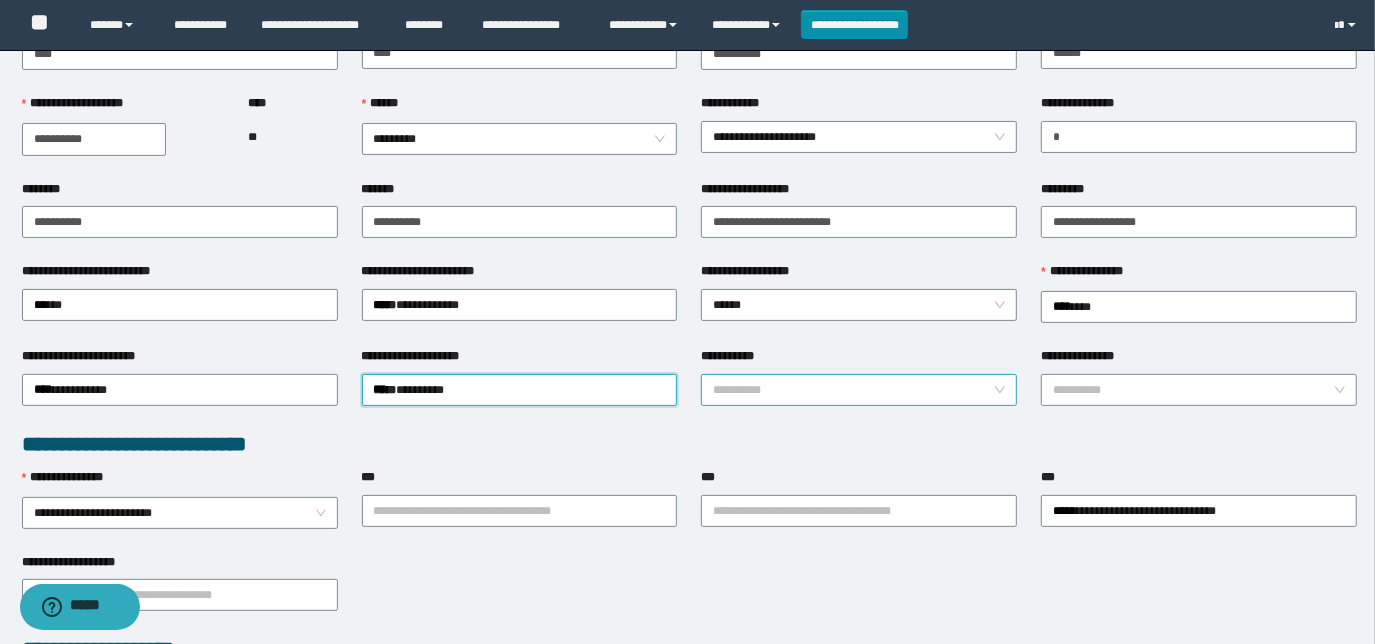 click on "**********" at bounding box center [853, 390] 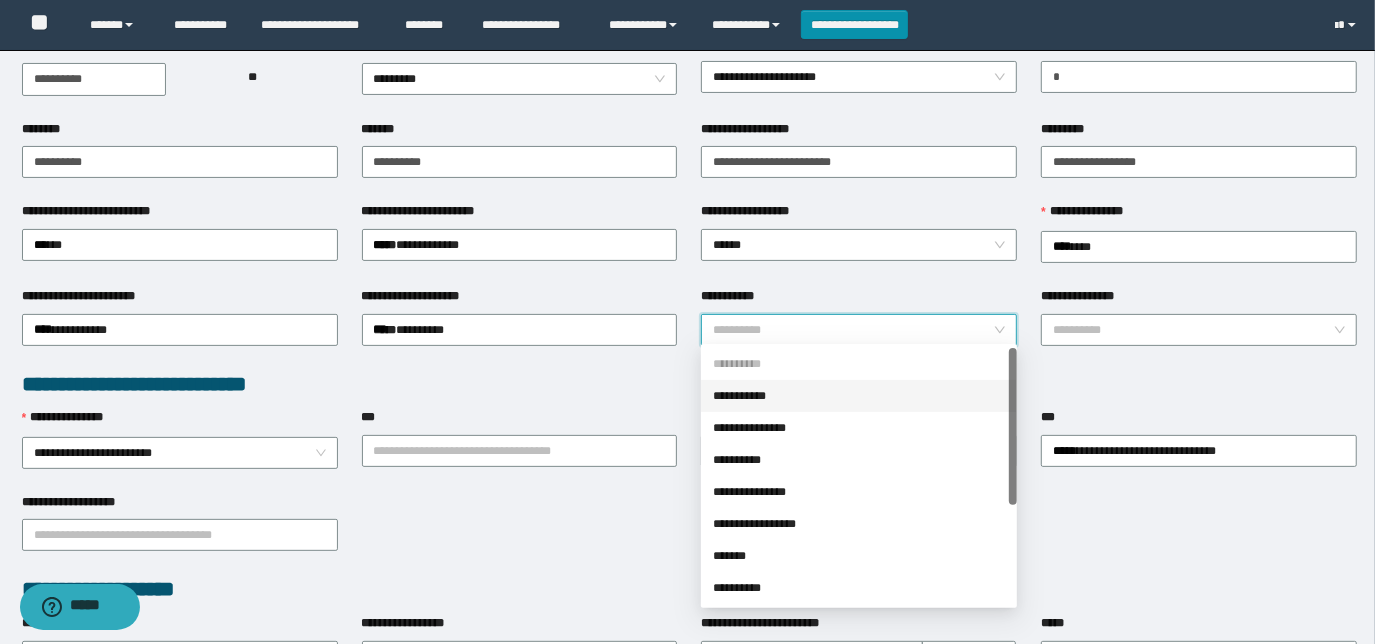 scroll, scrollTop: 272, scrollLeft: 0, axis: vertical 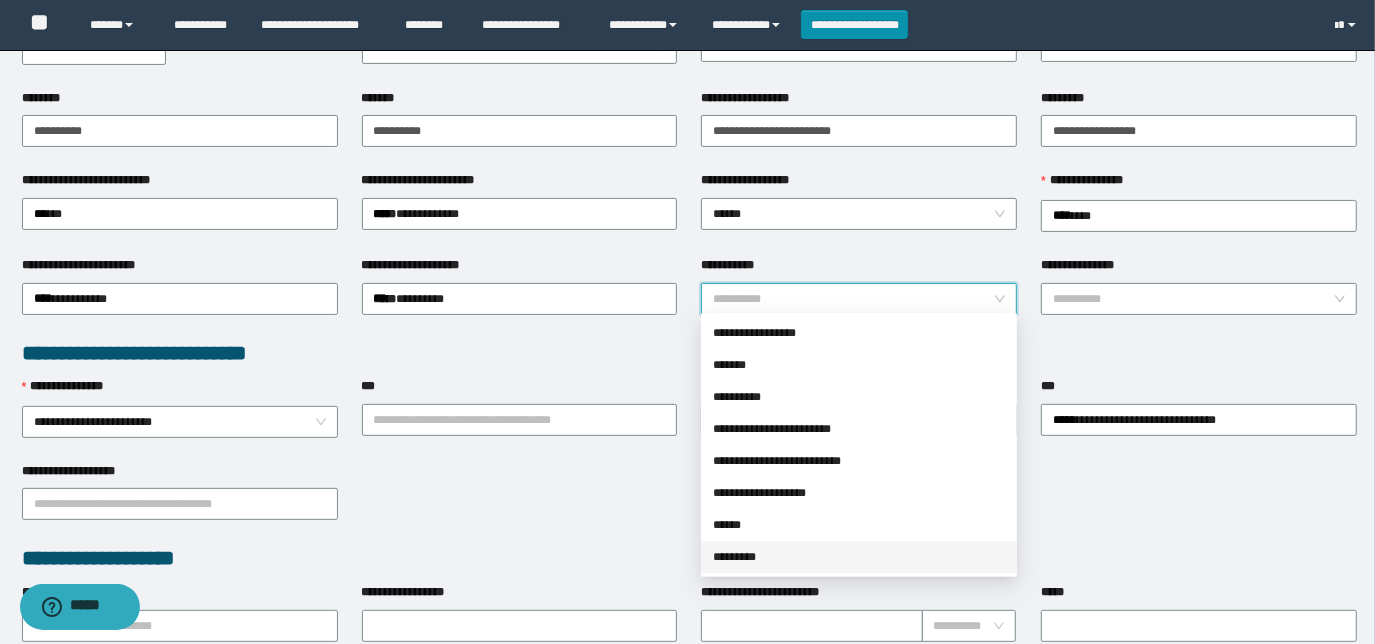 click on "*********" at bounding box center (859, 557) 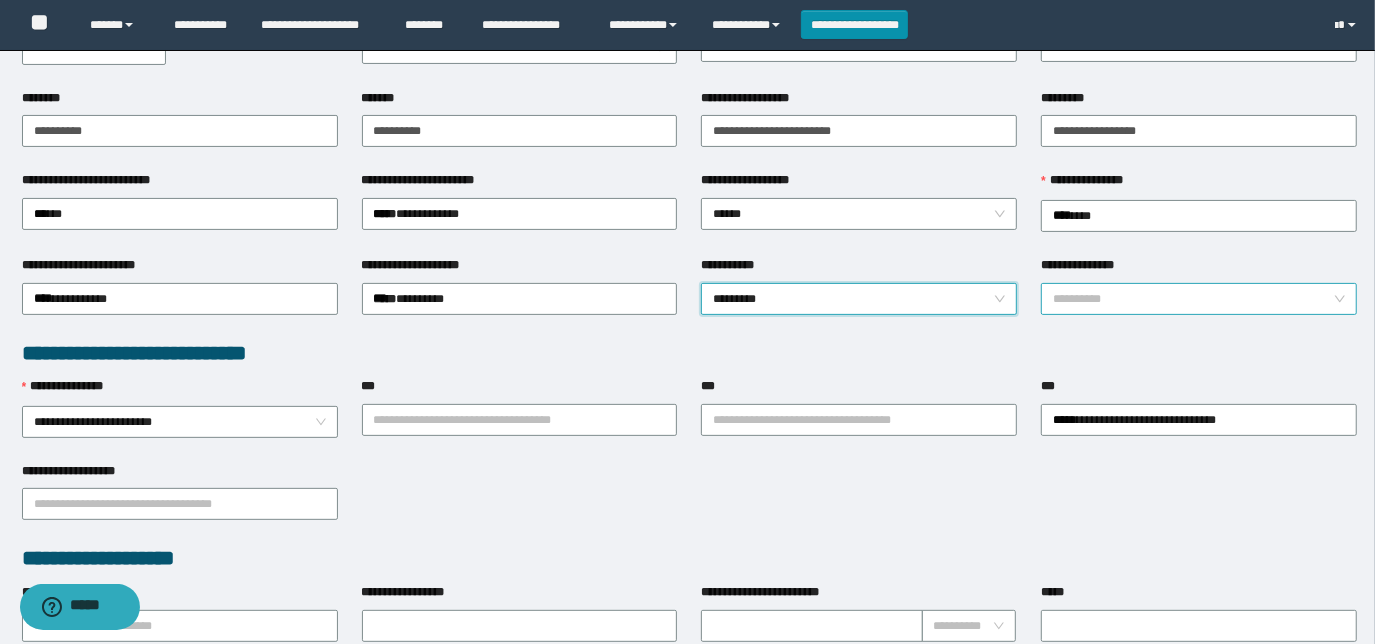 click on "**********" at bounding box center [1193, 299] 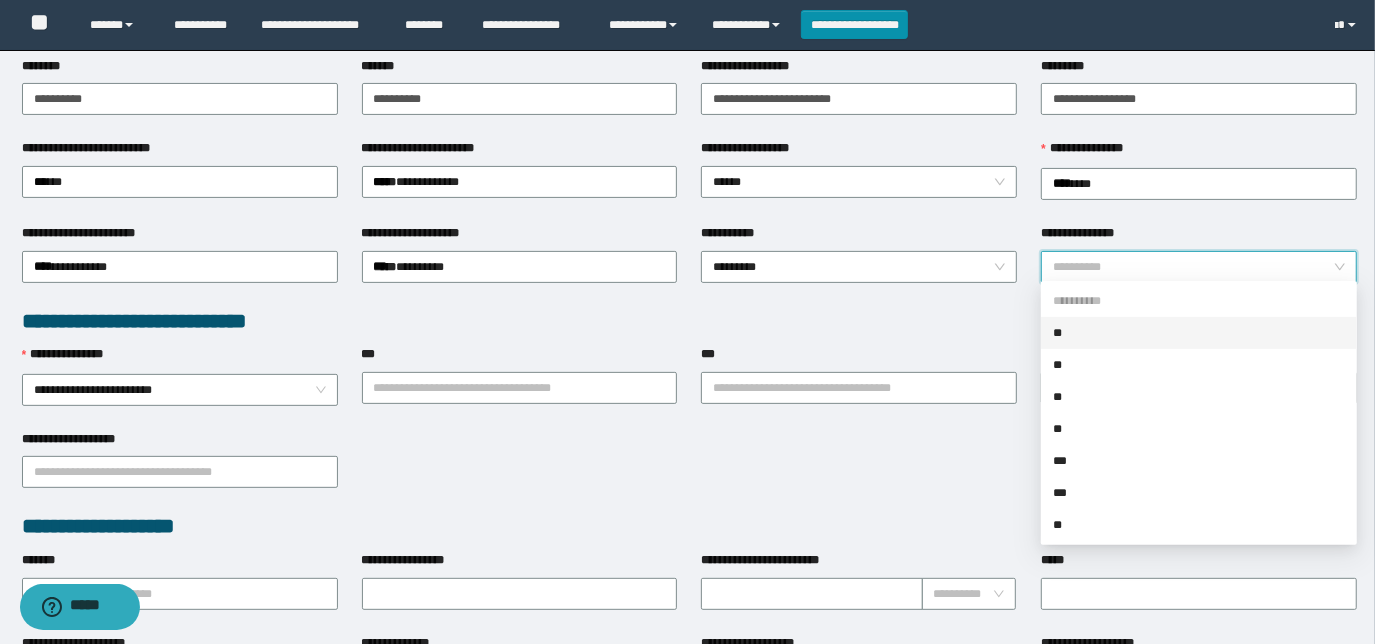 scroll, scrollTop: 272, scrollLeft: 0, axis: vertical 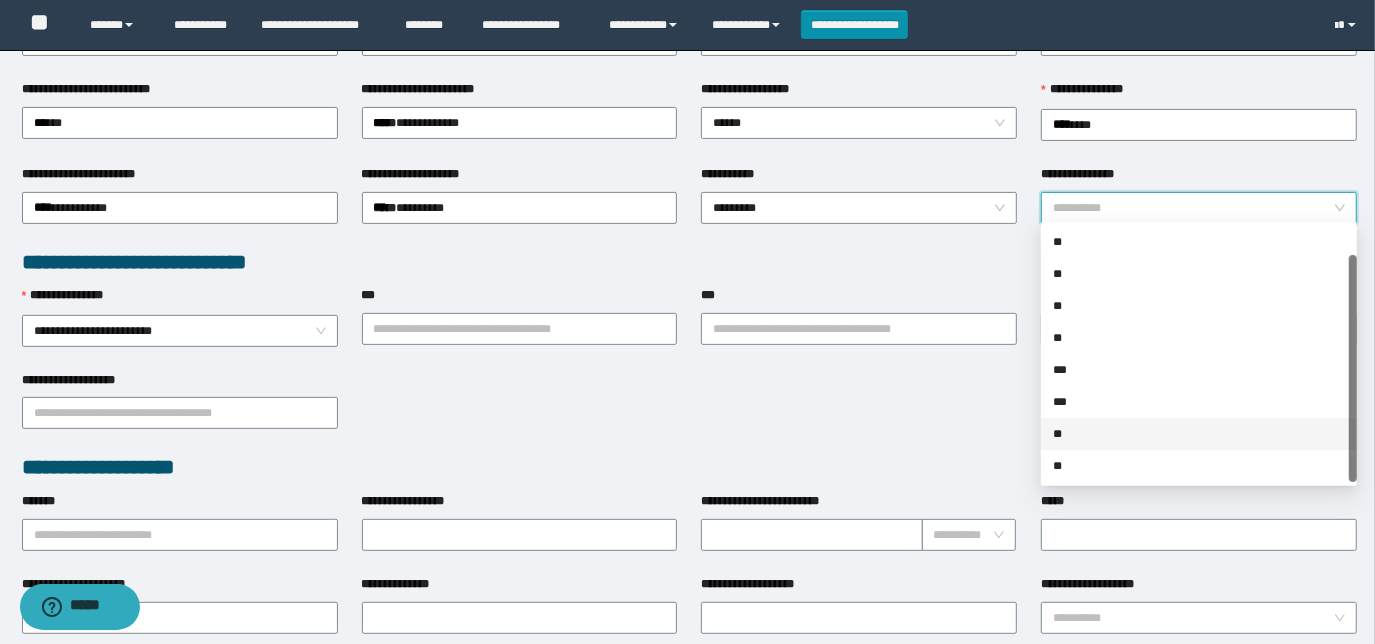 click on "**" at bounding box center [1199, 434] 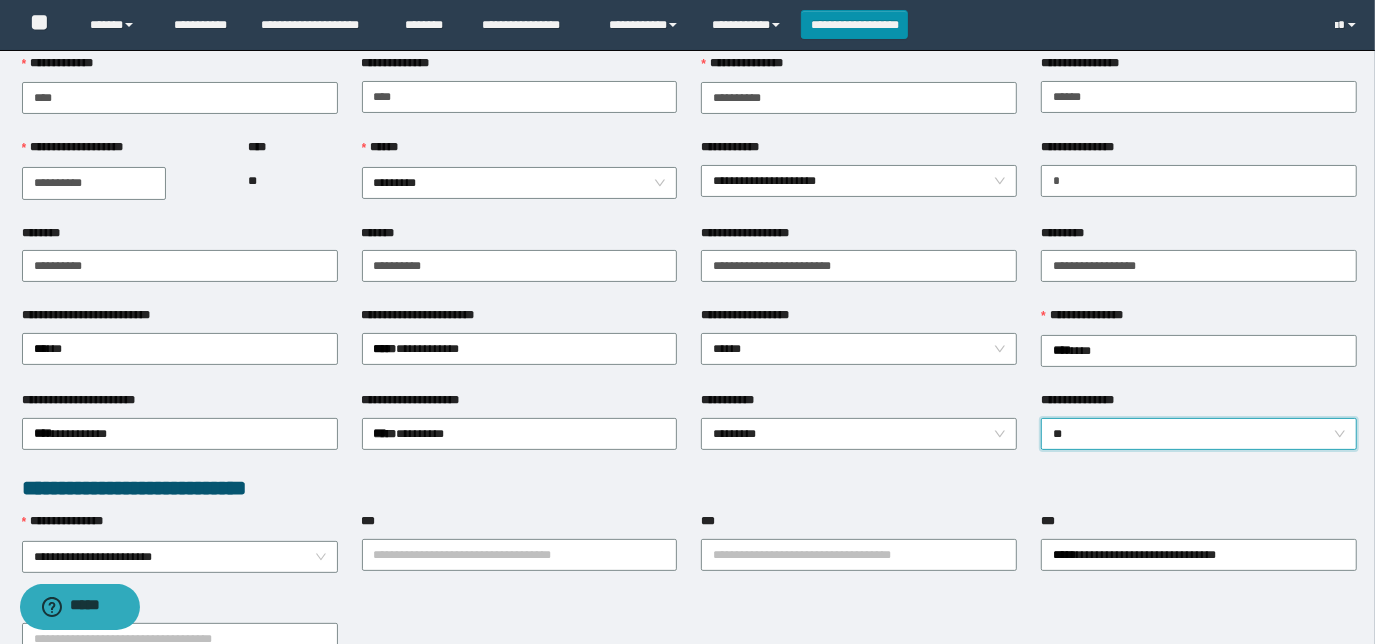scroll, scrollTop: 0, scrollLeft: 0, axis: both 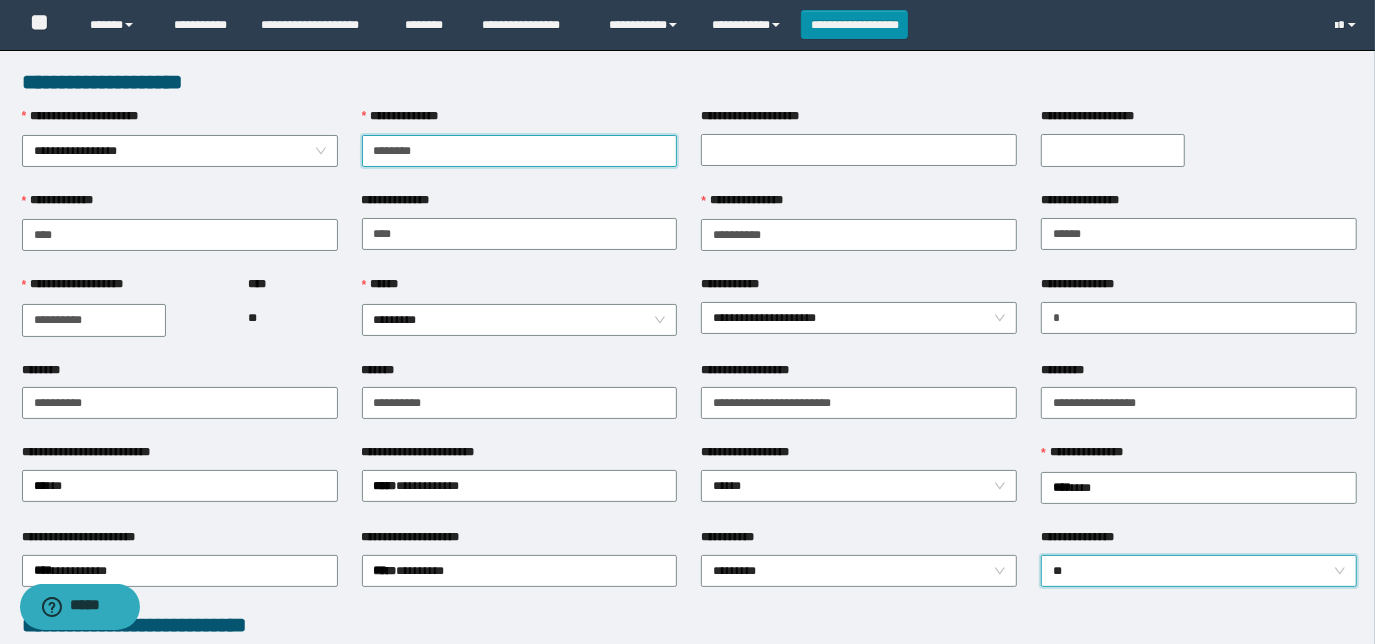click on "********" at bounding box center (520, 151) 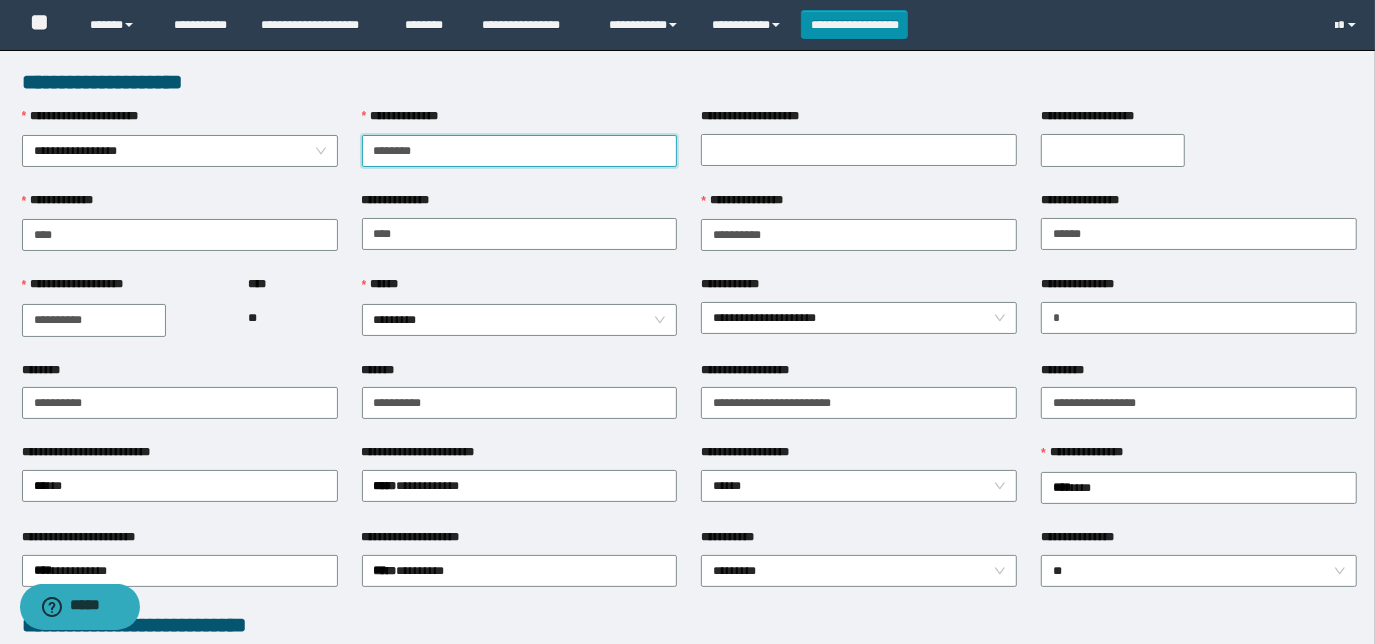 click on "********" at bounding box center (520, 151) 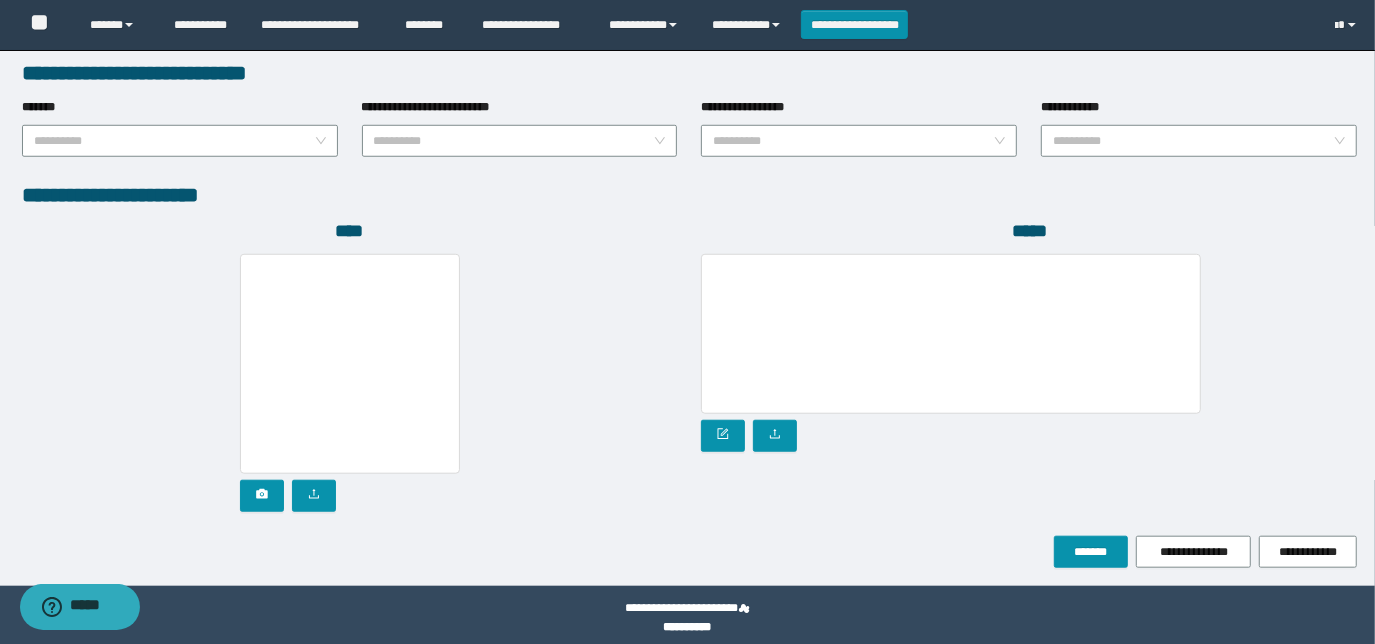 scroll, scrollTop: 1058, scrollLeft: 0, axis: vertical 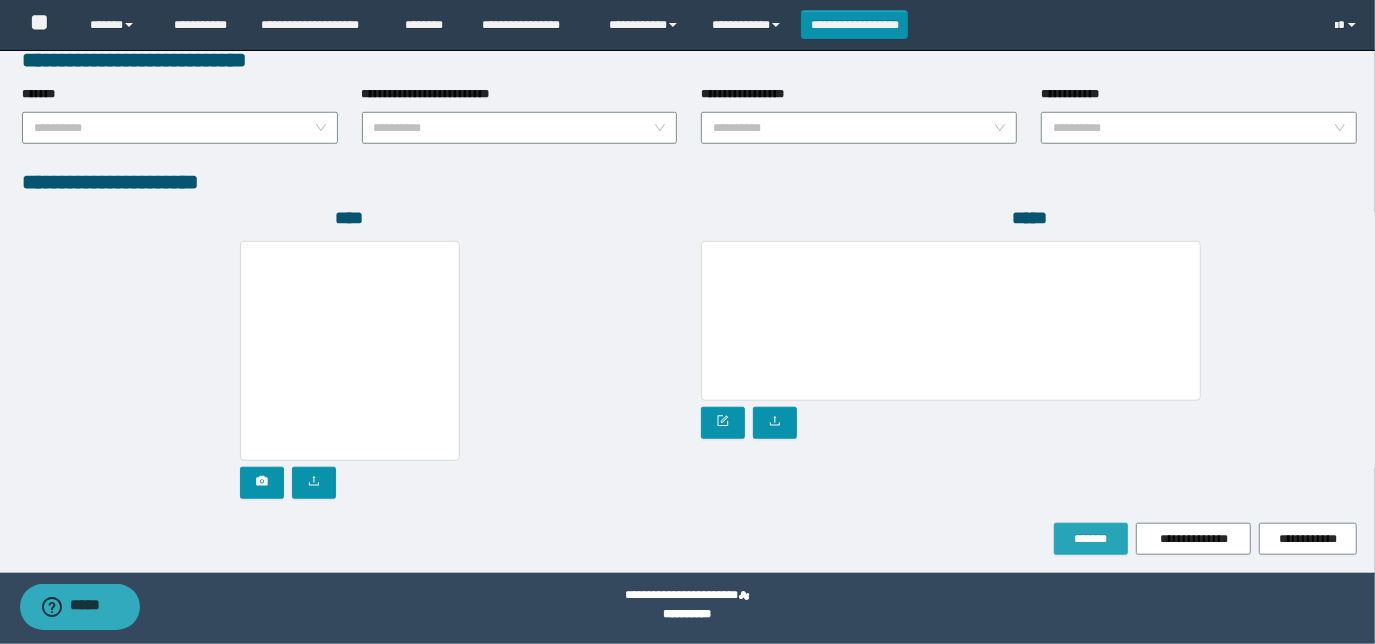 click on "*******" at bounding box center [1091, 539] 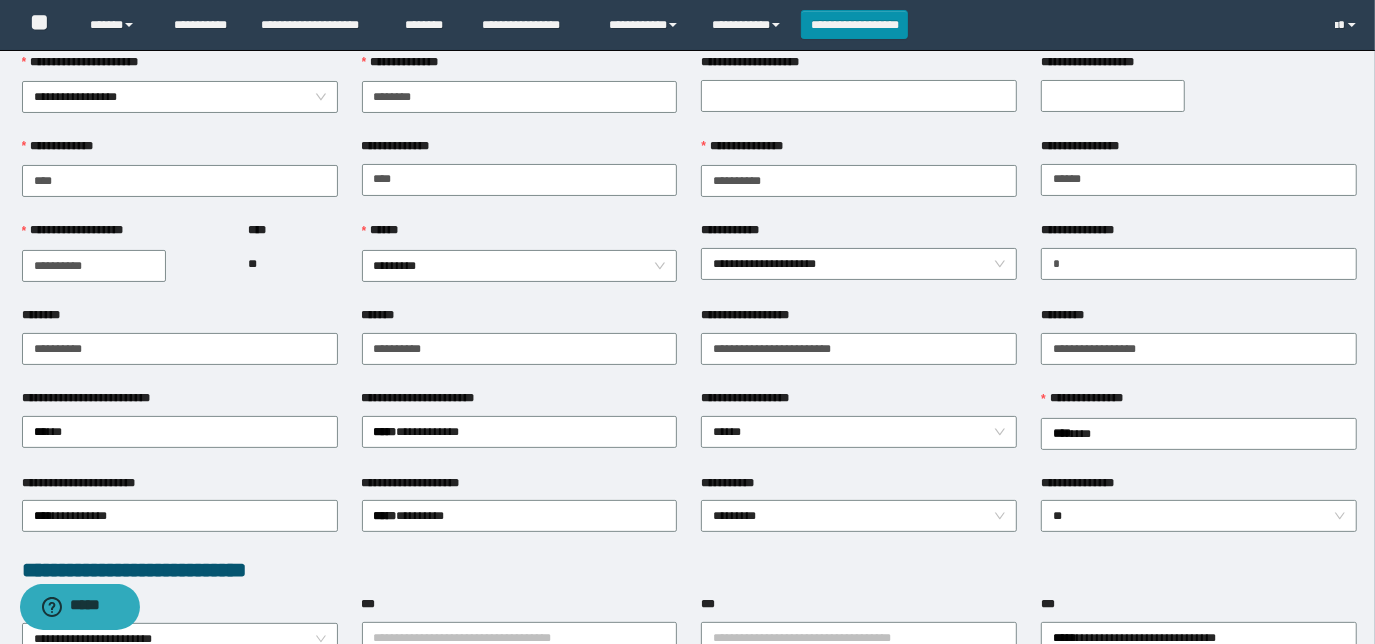 scroll, scrollTop: 18, scrollLeft: 0, axis: vertical 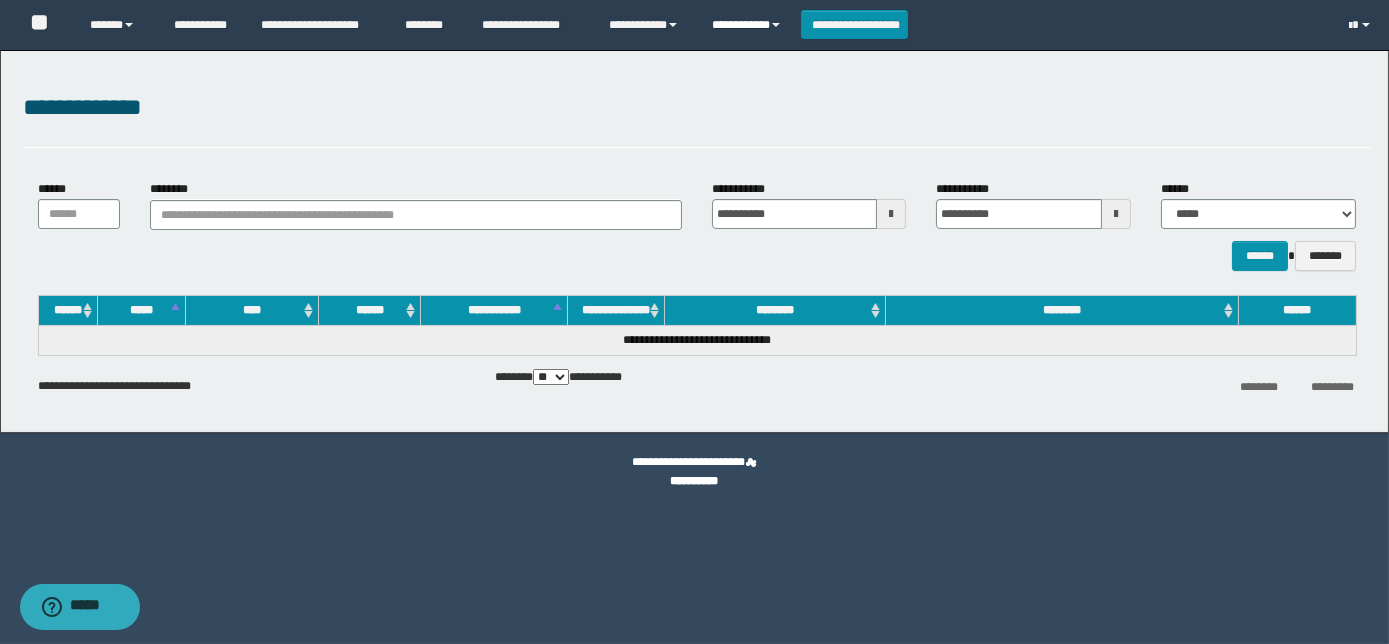 click at bounding box center (776, 25) 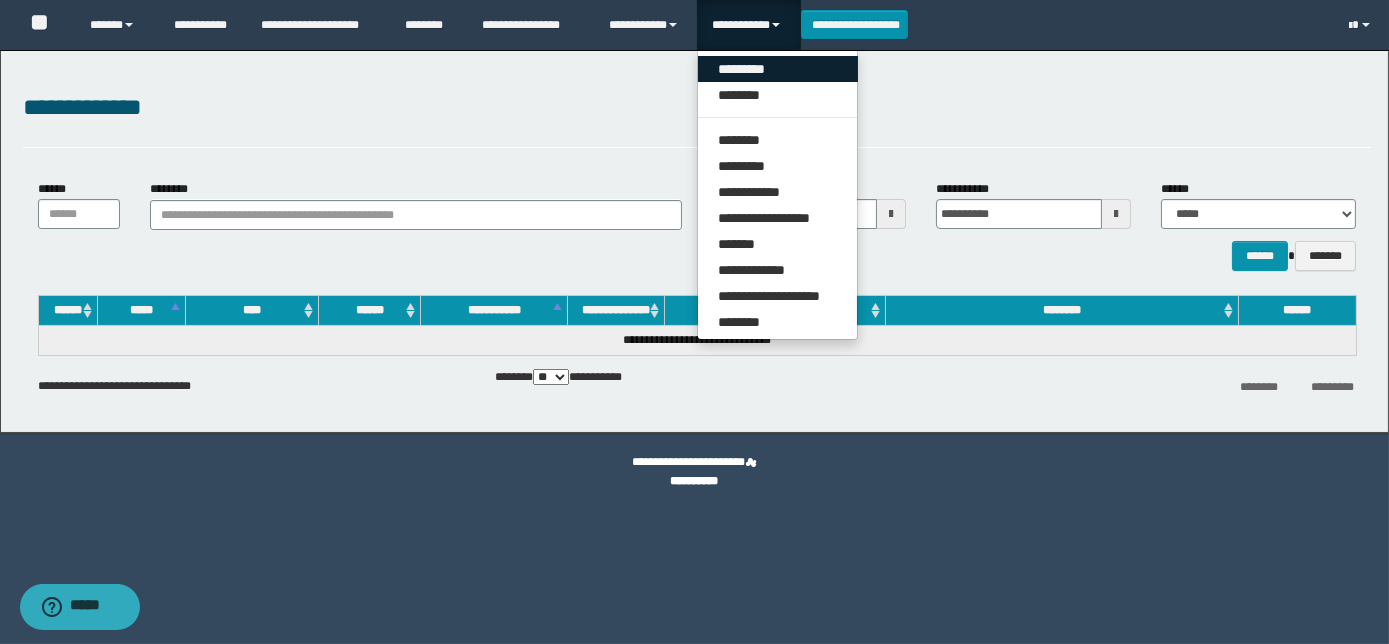 click on "*********" at bounding box center (778, 69) 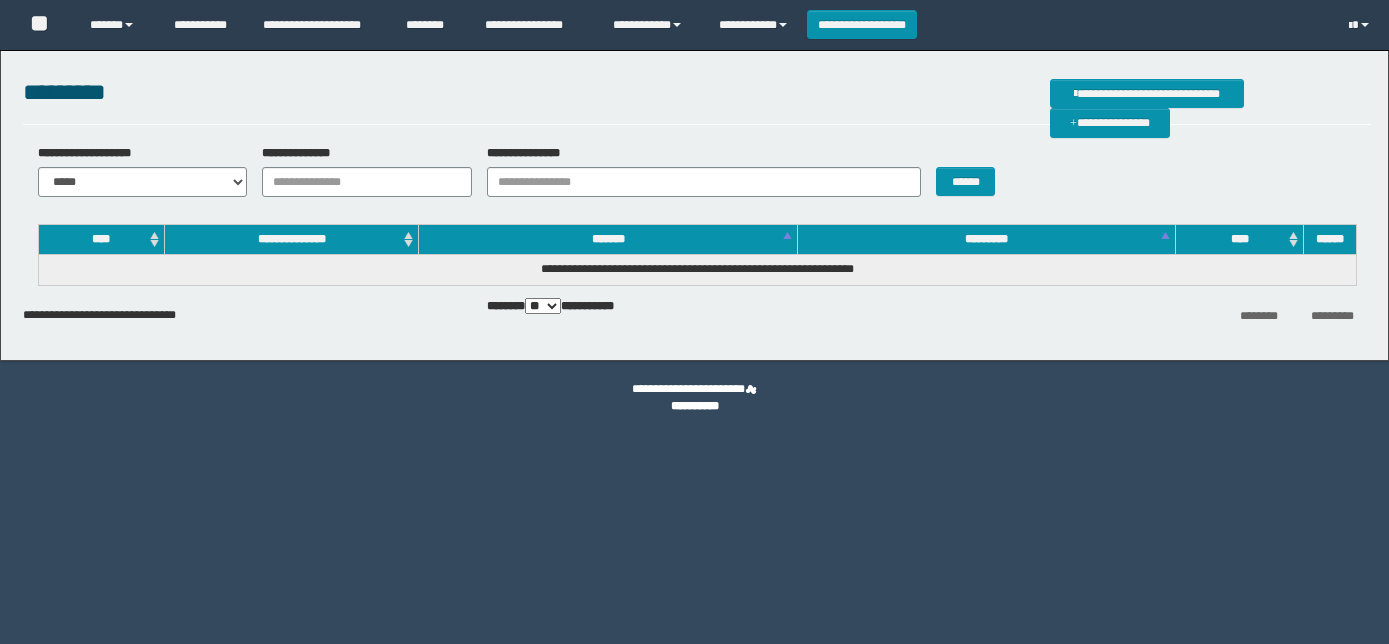 scroll, scrollTop: 0, scrollLeft: 0, axis: both 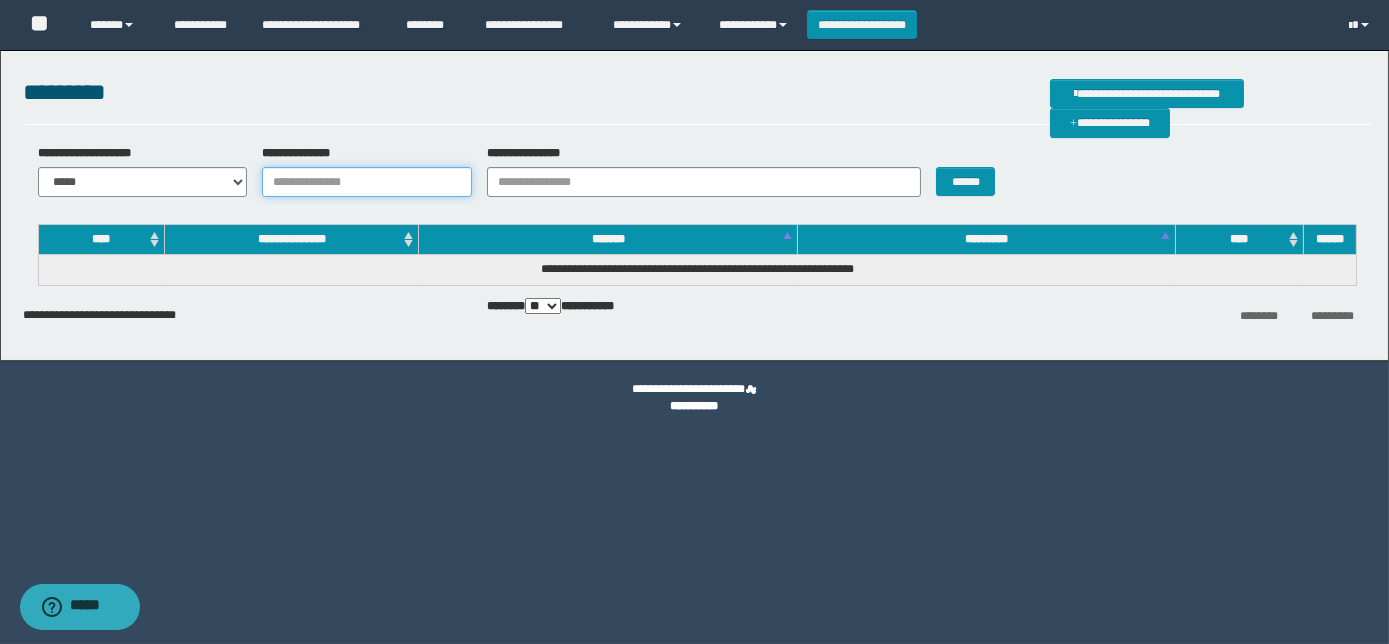 click on "**********" at bounding box center (367, 182) 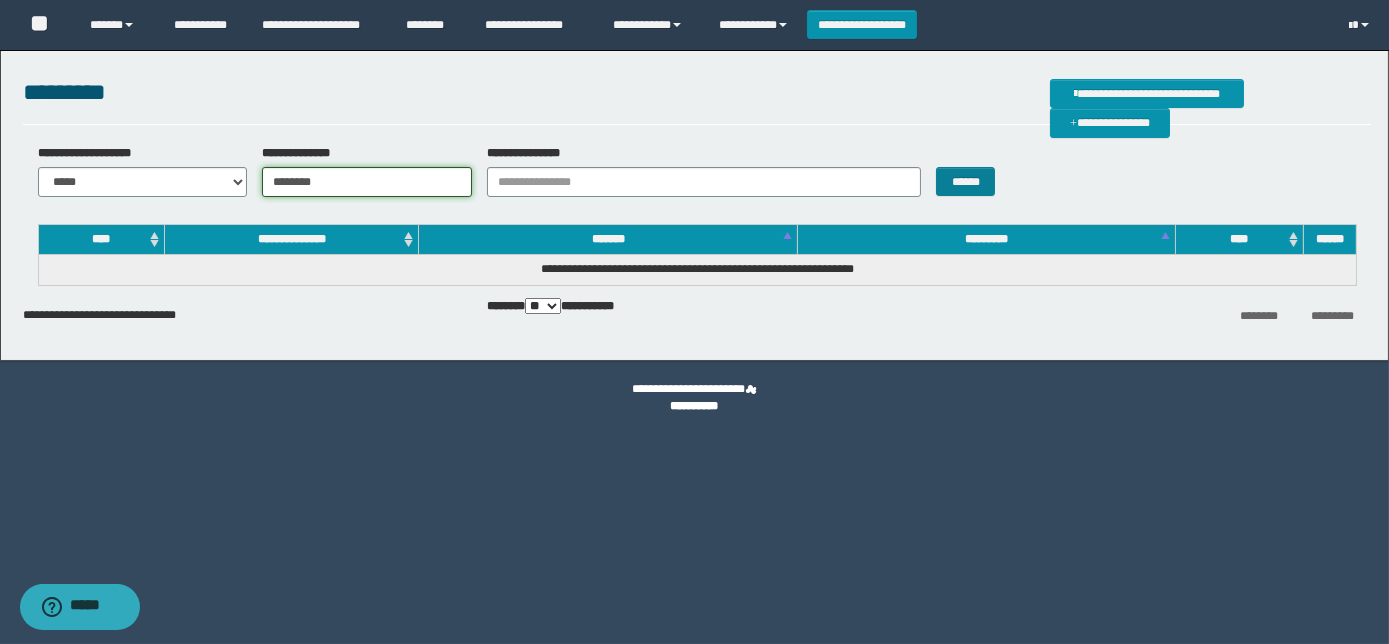 type on "********" 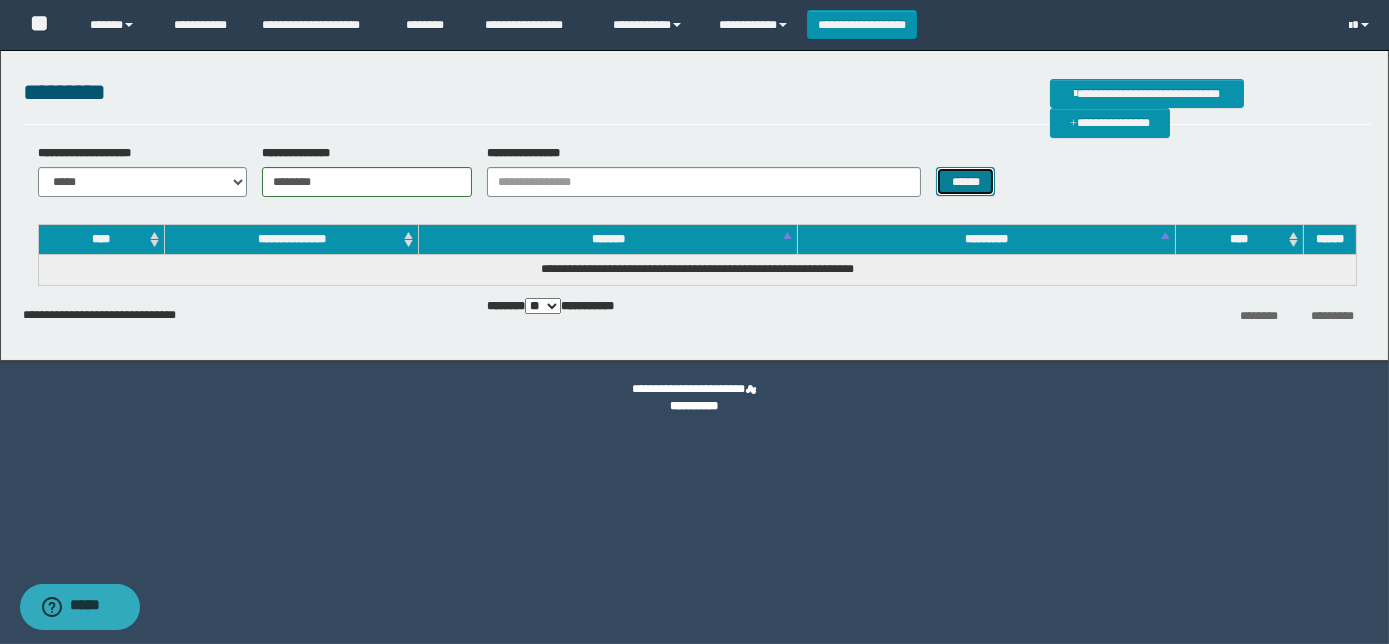 click on "******" at bounding box center [965, 181] 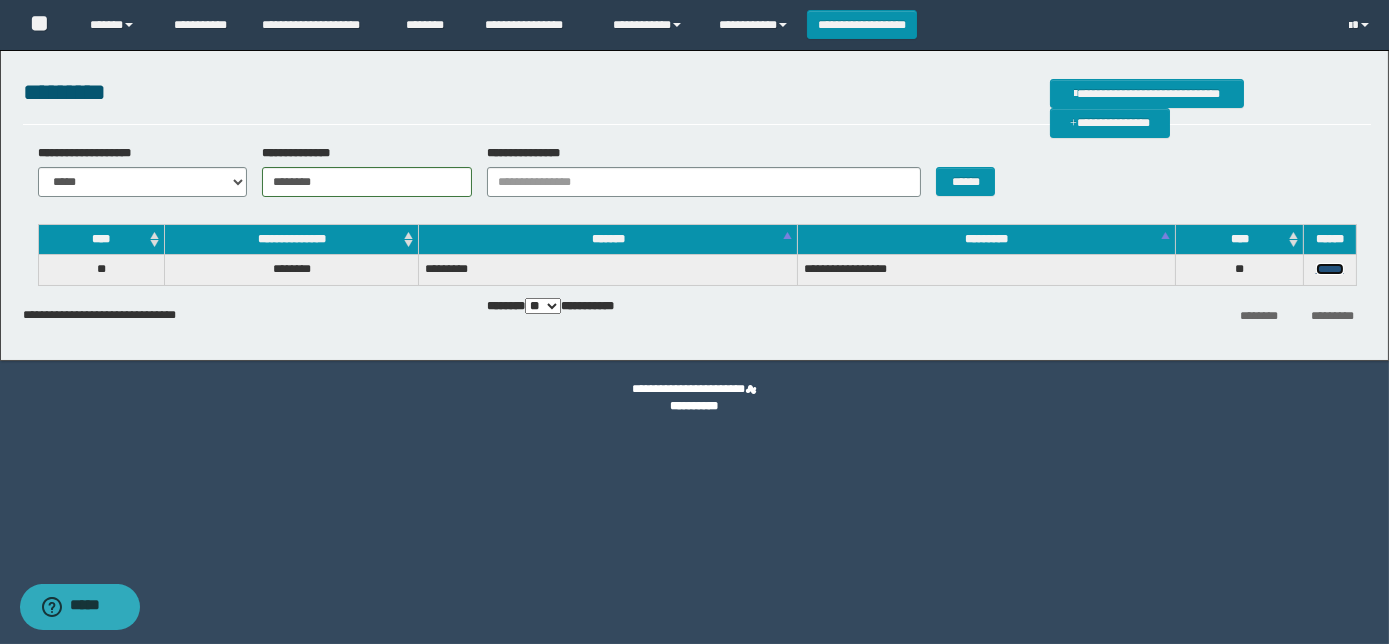 click on "******" at bounding box center [1330, 269] 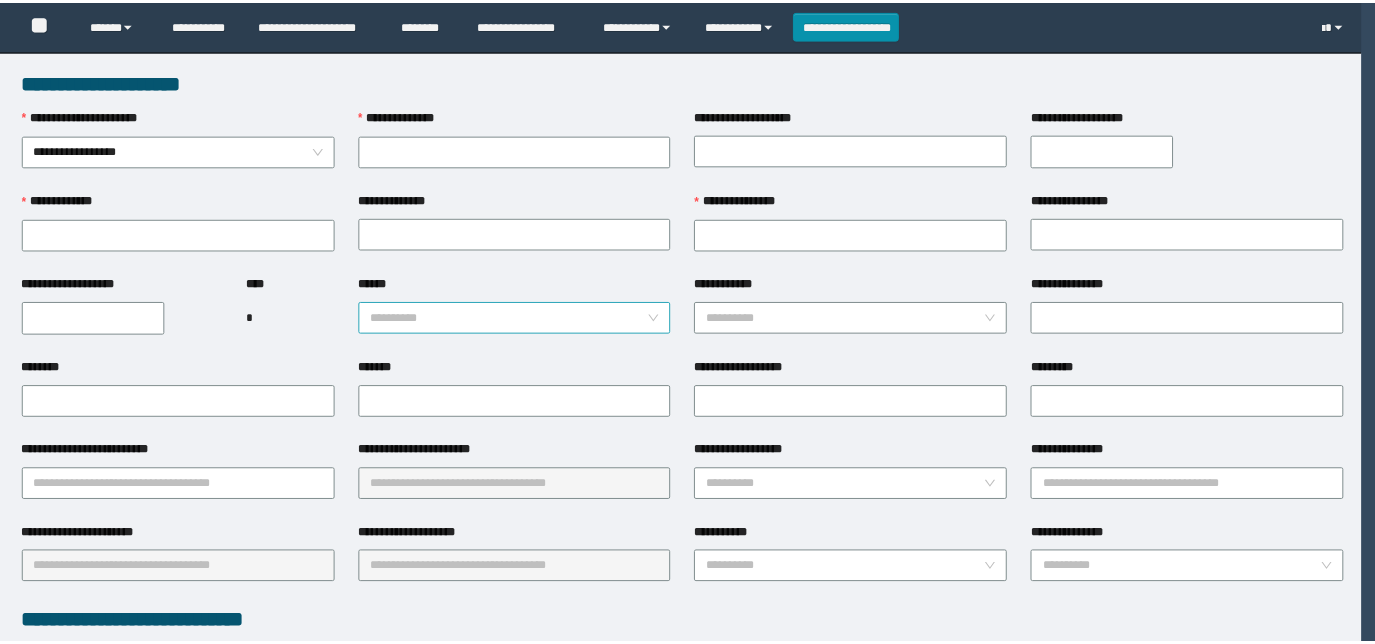 scroll, scrollTop: 0, scrollLeft: 0, axis: both 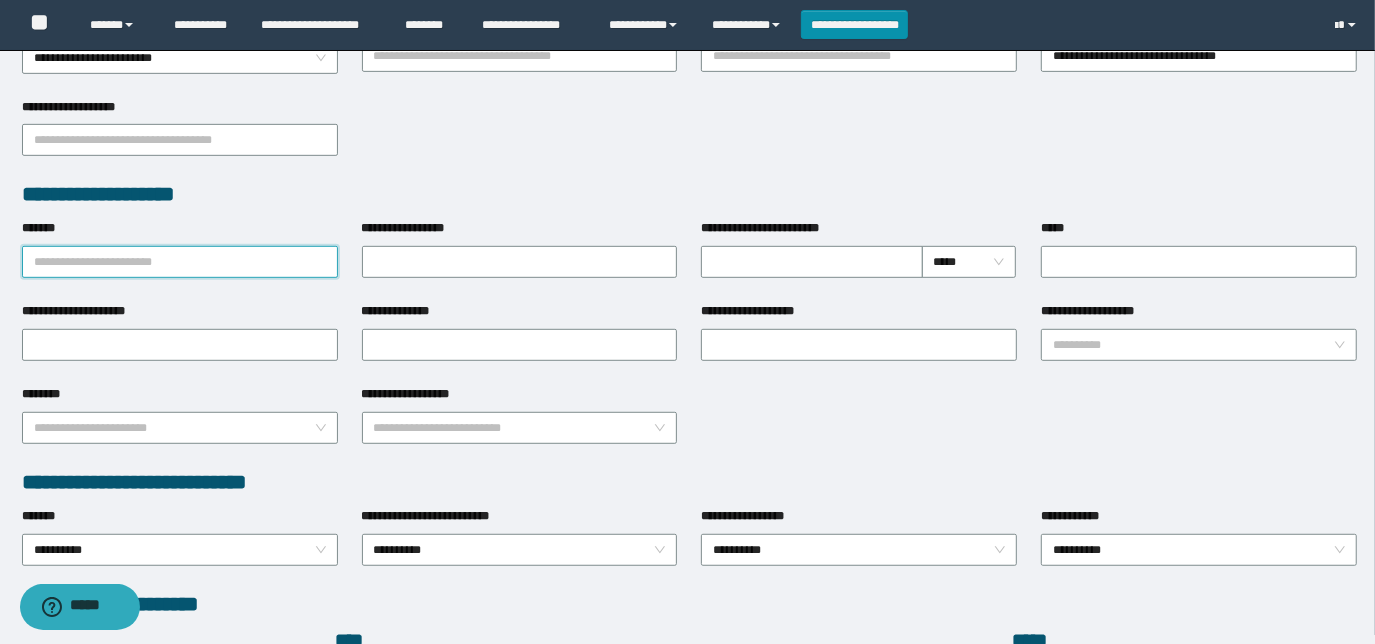 click on "*******" at bounding box center (180, 262) 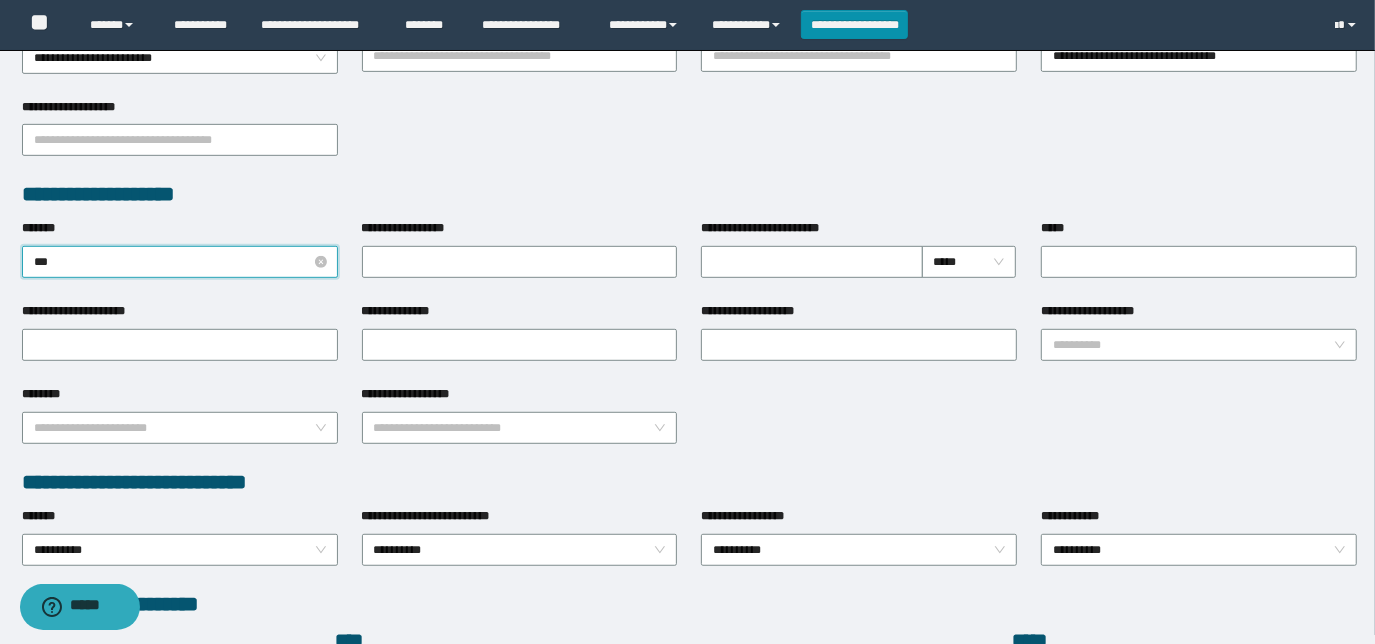 type on "****" 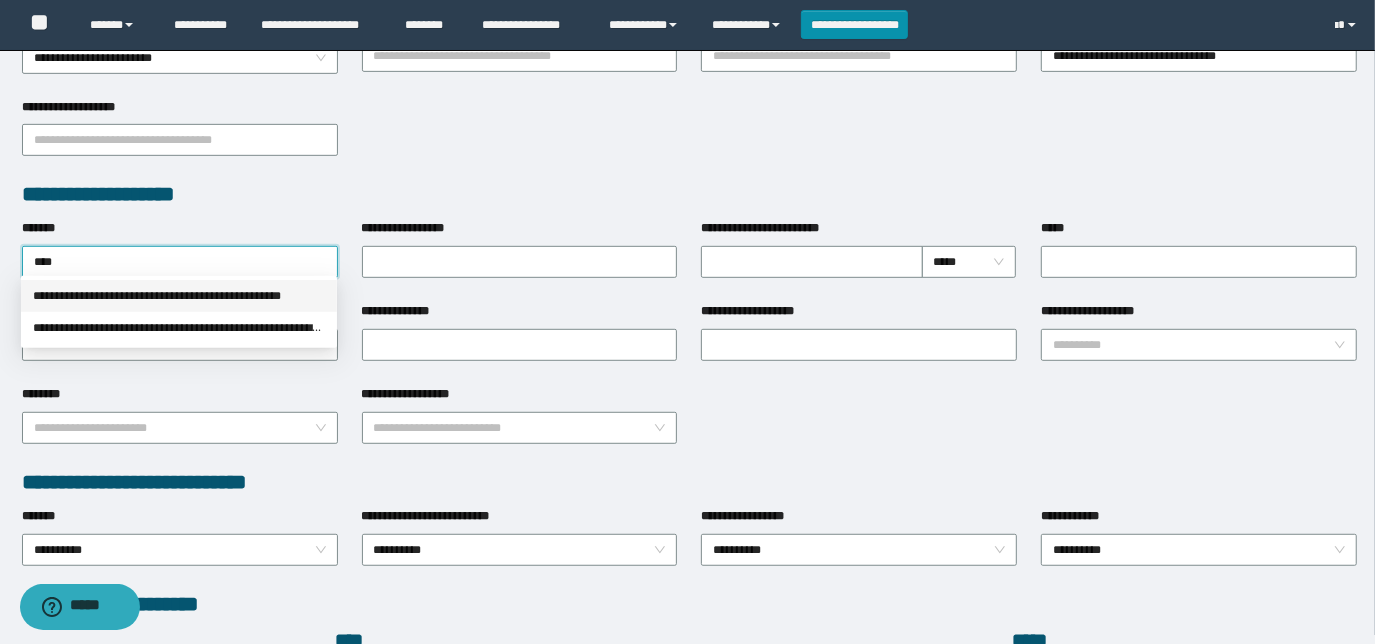 click on "**********" at bounding box center [179, 296] 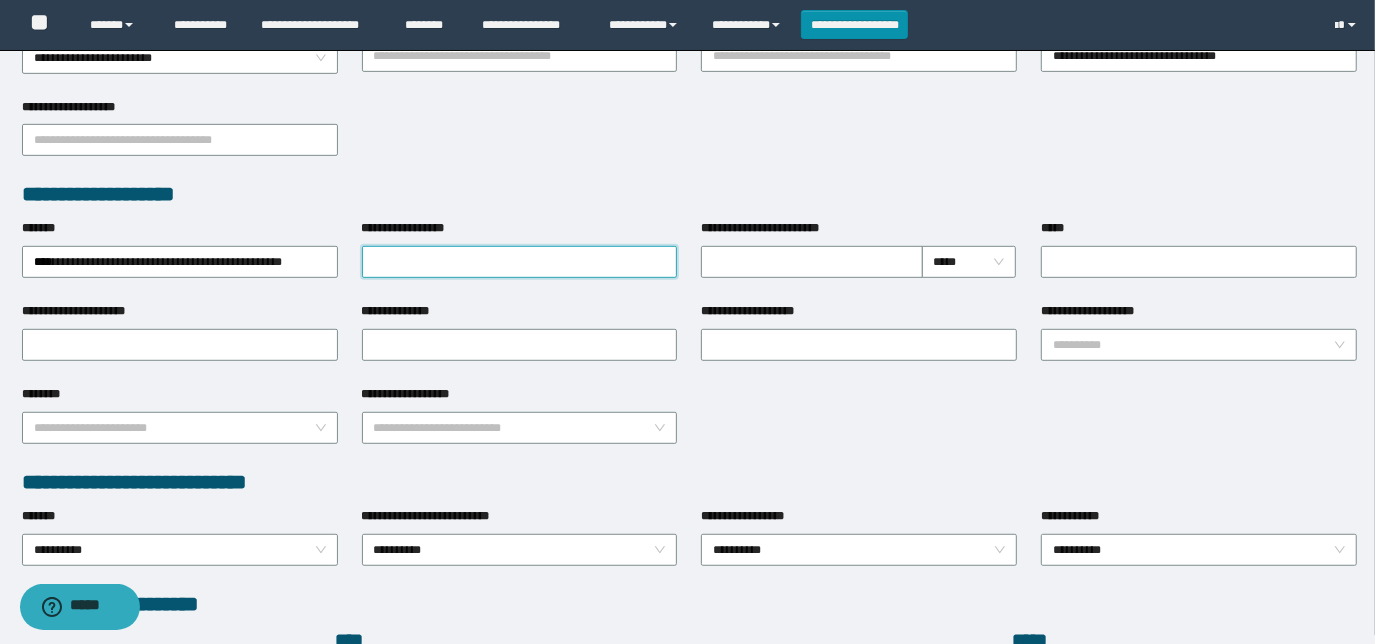 click on "**********" at bounding box center (520, 262) 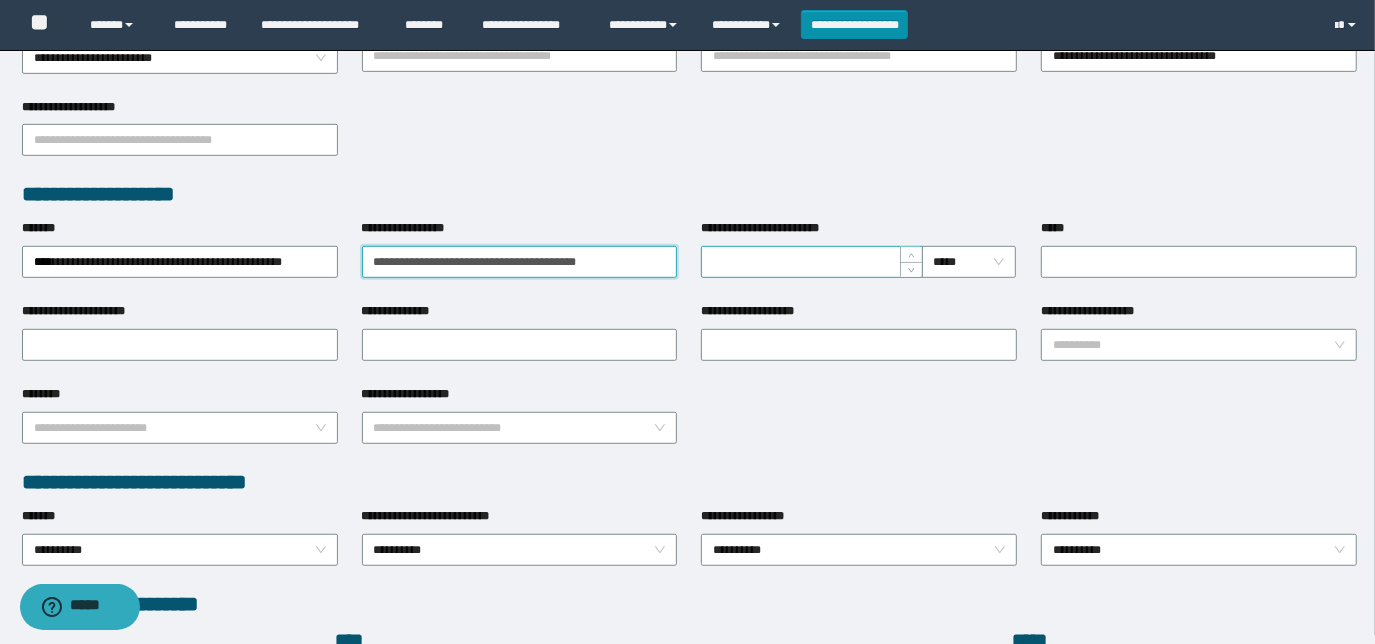 type on "**********" 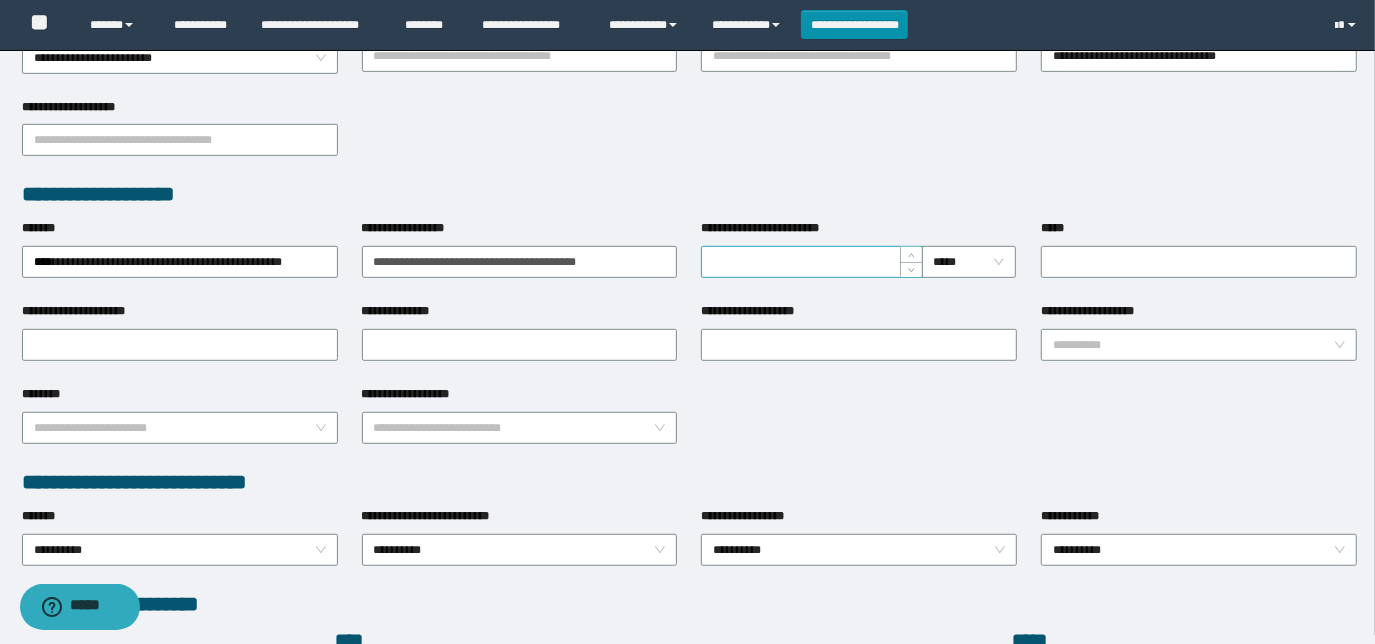 click on "**********" at bounding box center (811, 262) 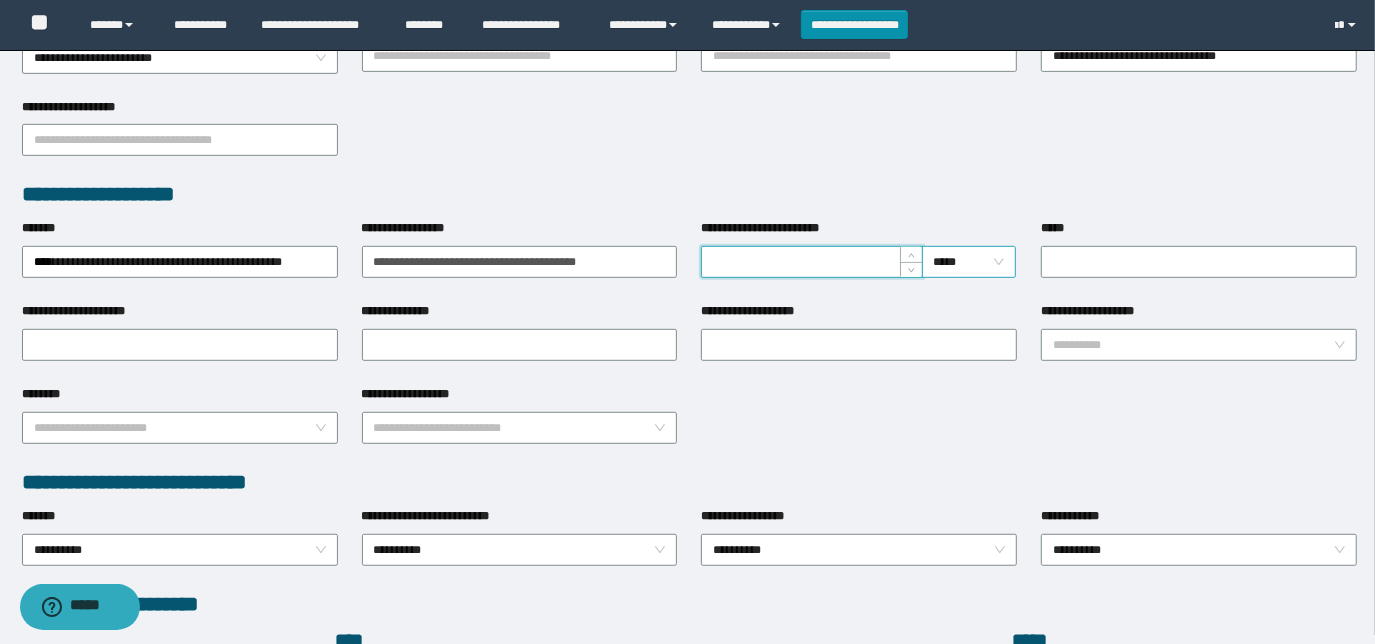click on "*****" at bounding box center (969, 262) 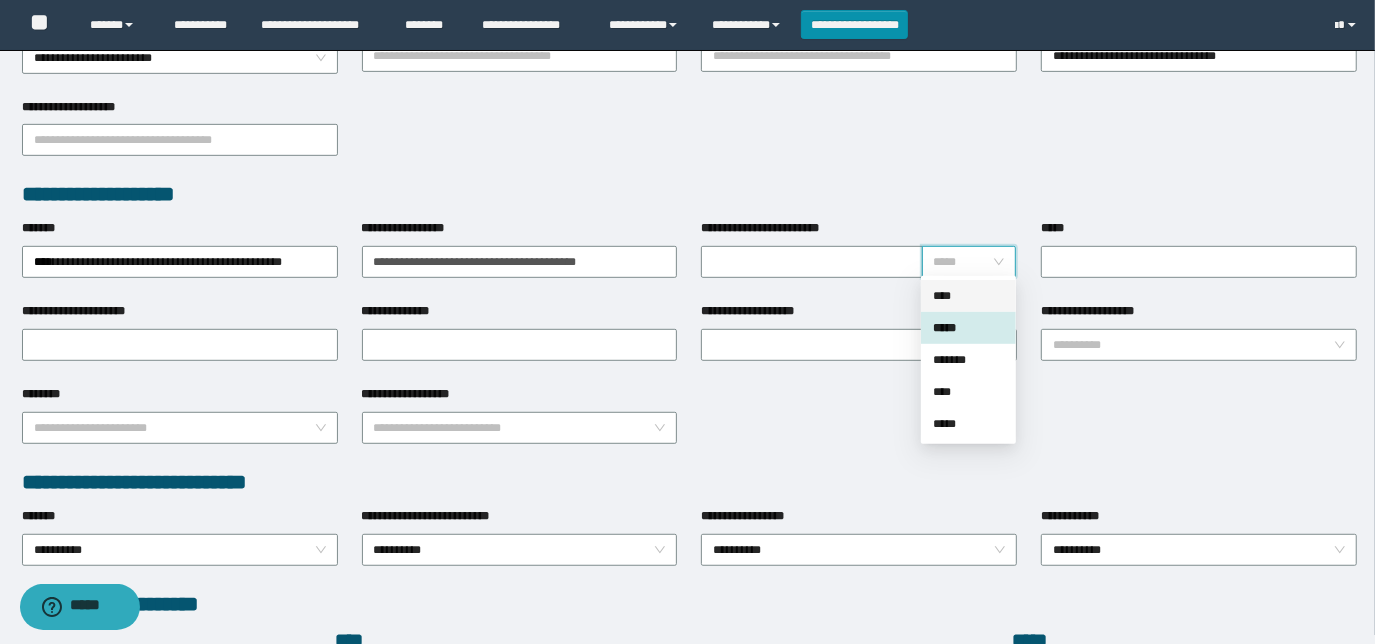 click on "****" at bounding box center (968, 296) 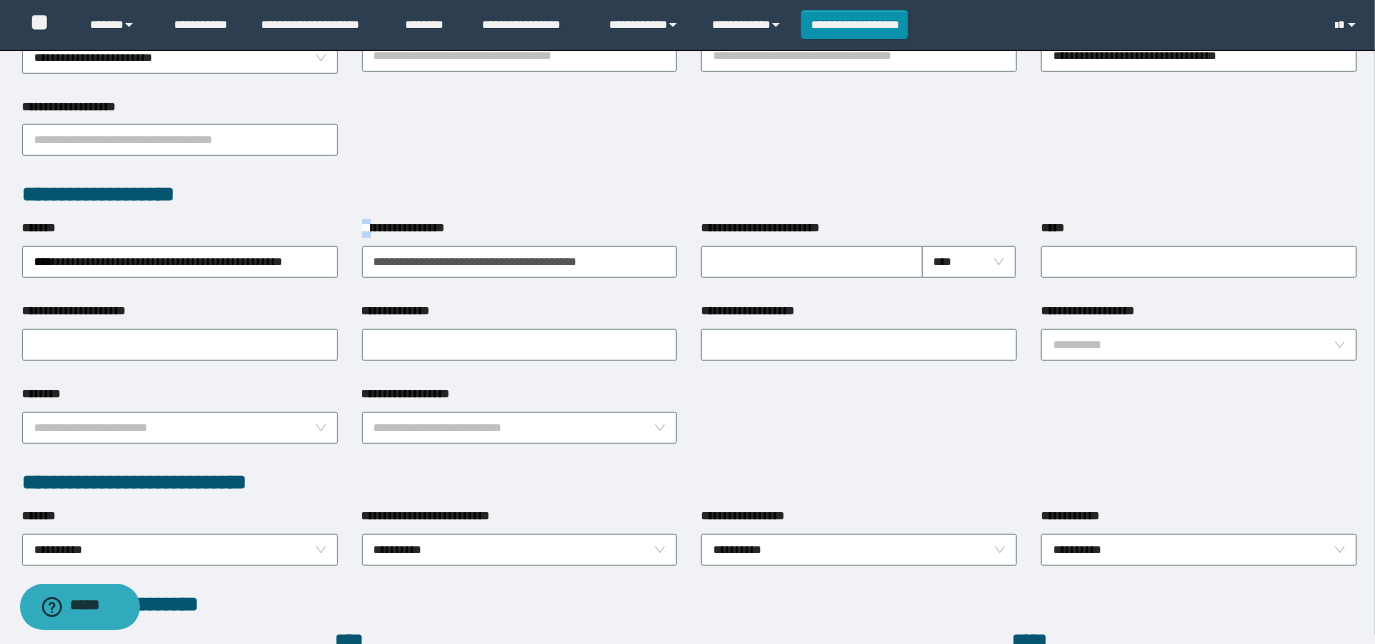 click on "**********" at bounding box center [415, 228] 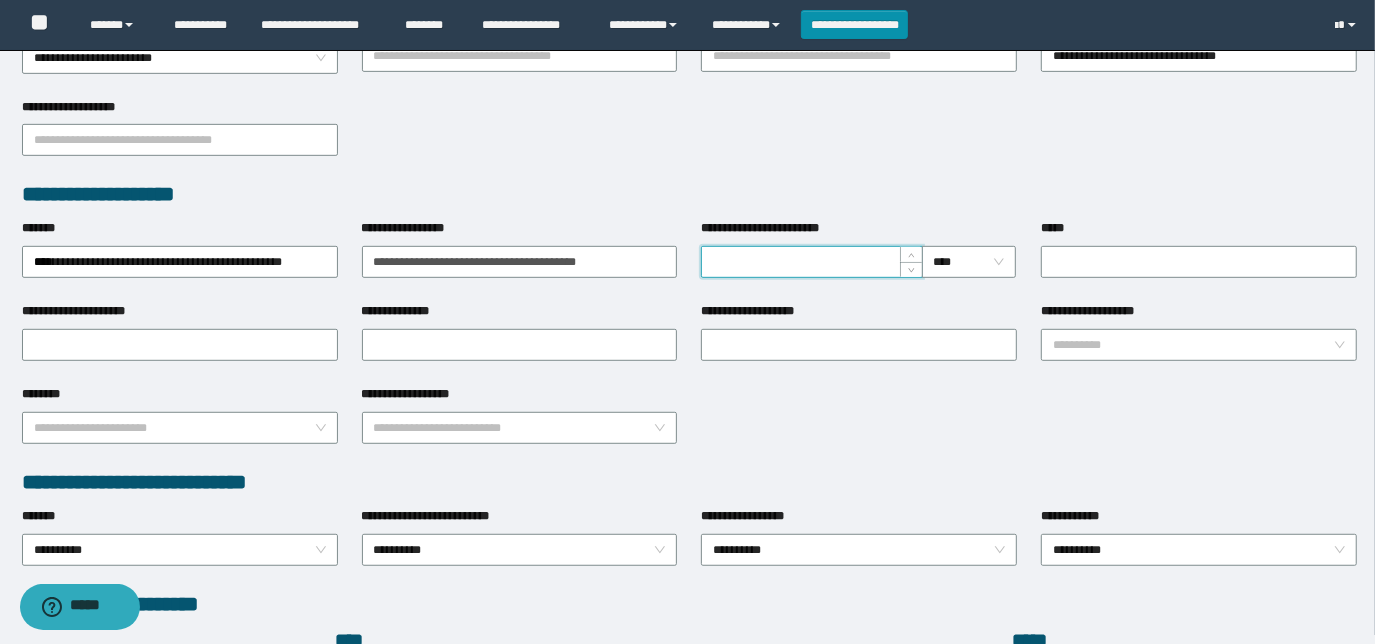 click on "**********" at bounding box center [811, 262] 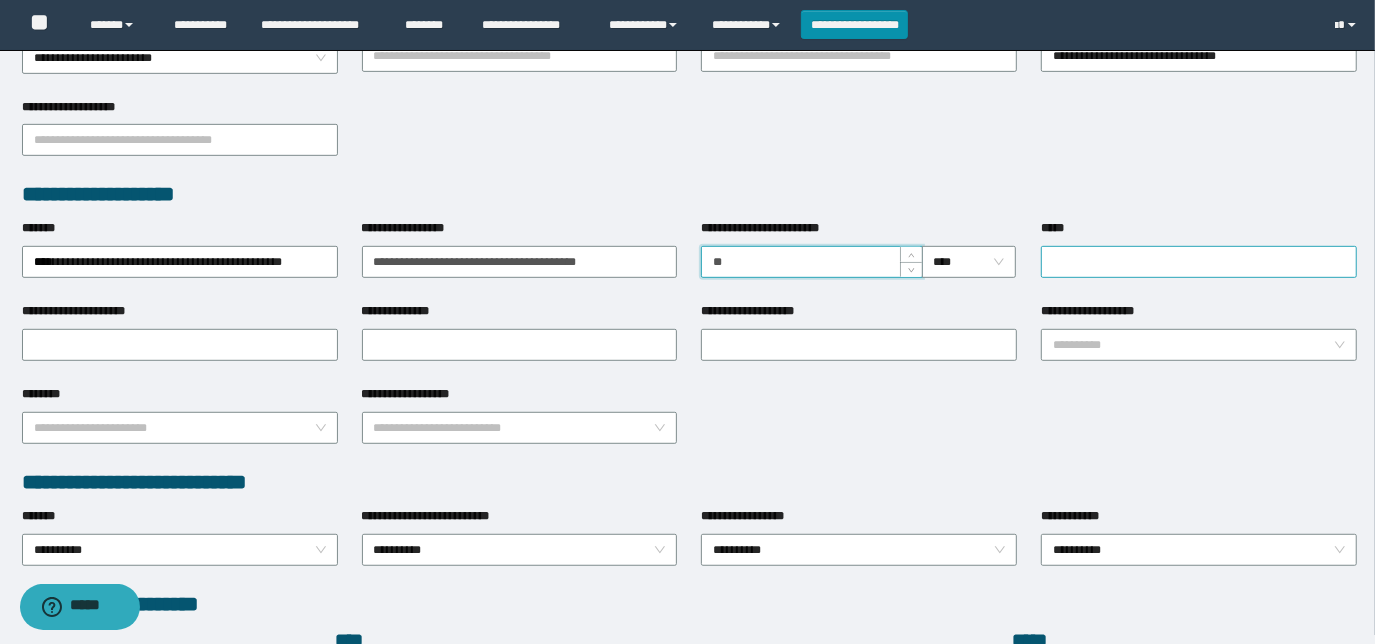 type on "**" 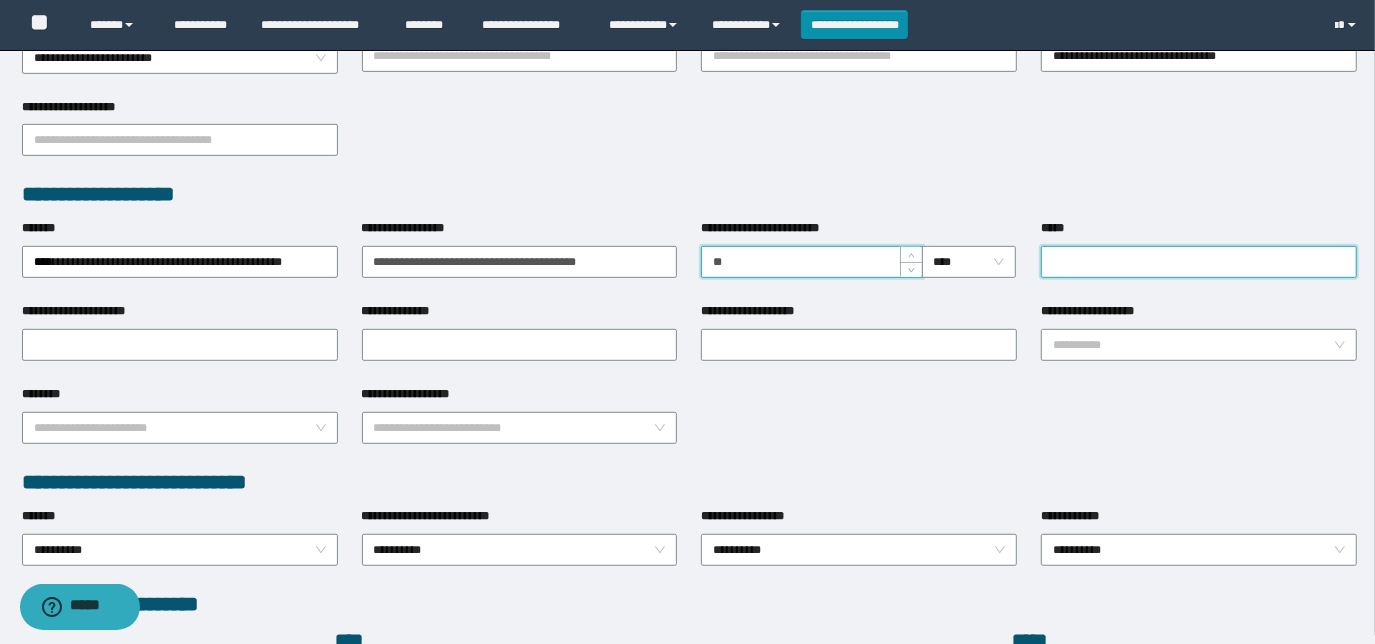 click on "*****" at bounding box center (1199, 262) 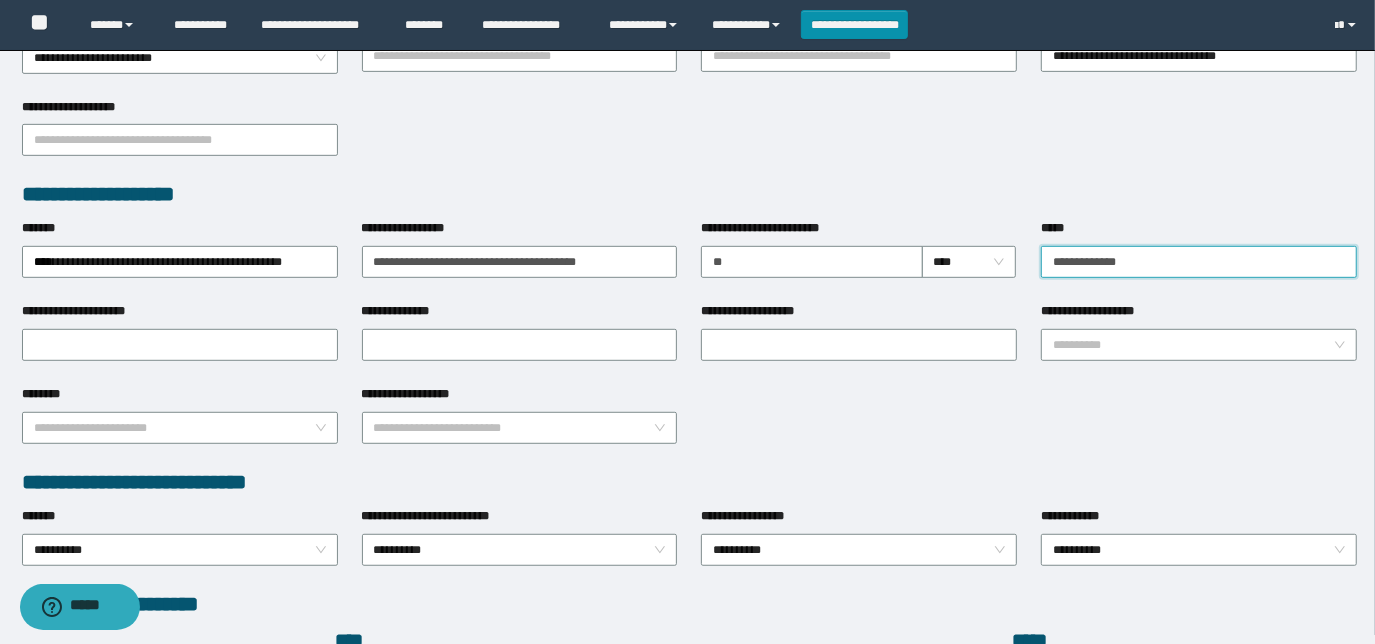 type on "**********" 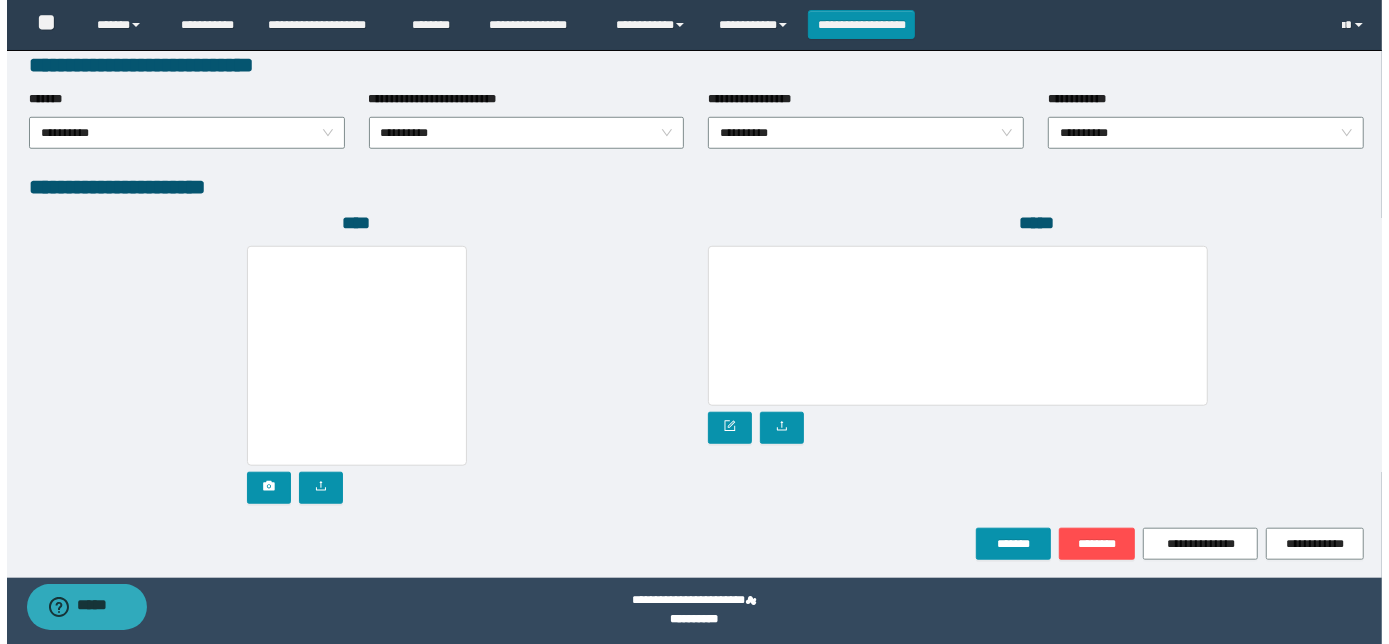 scroll, scrollTop: 1058, scrollLeft: 0, axis: vertical 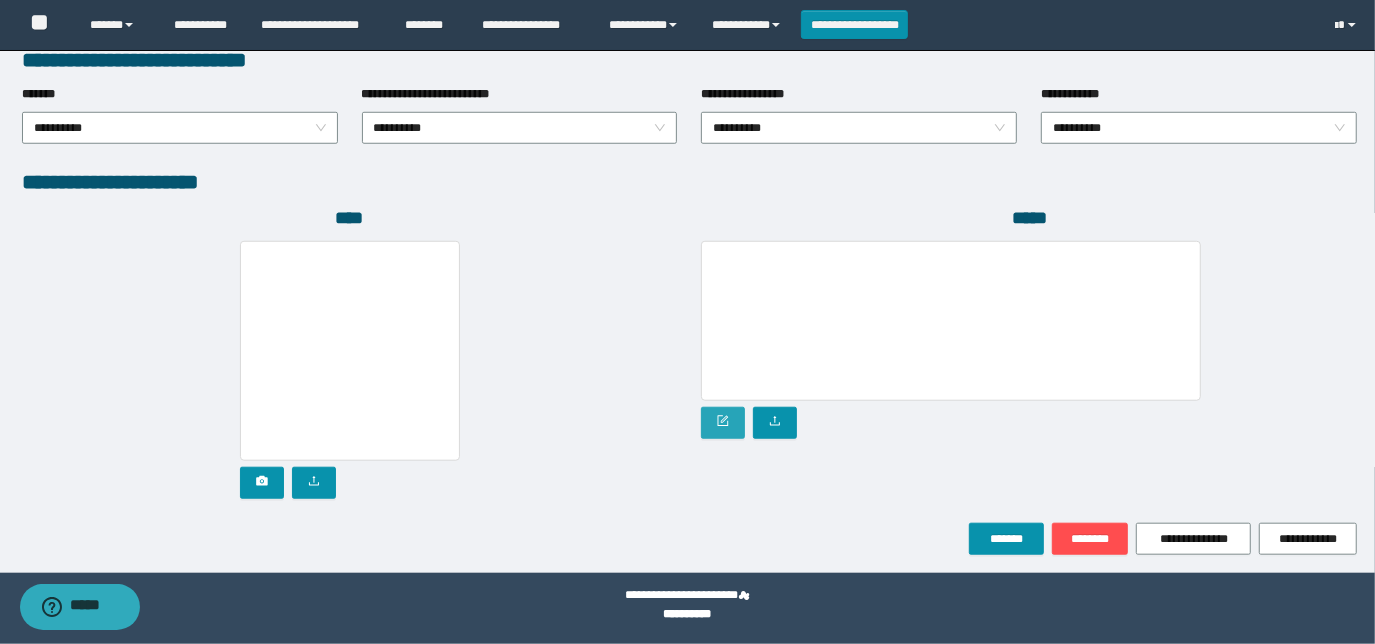 click 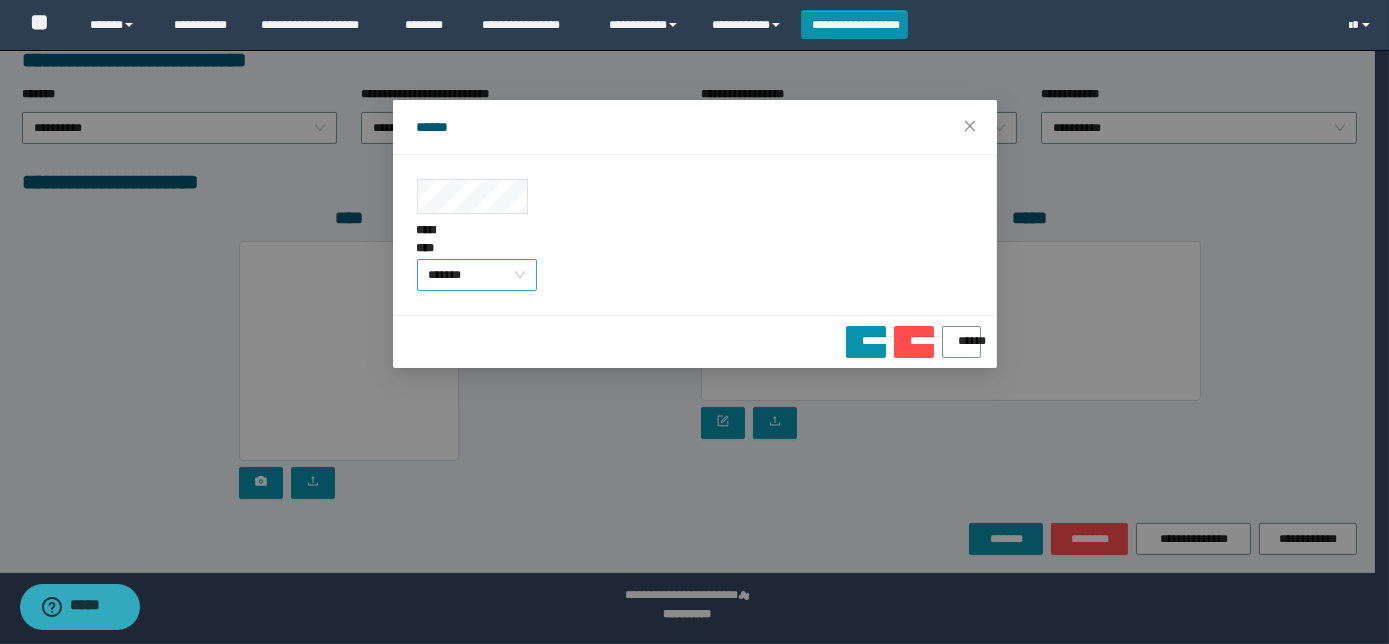 click on "*******" at bounding box center [477, 275] 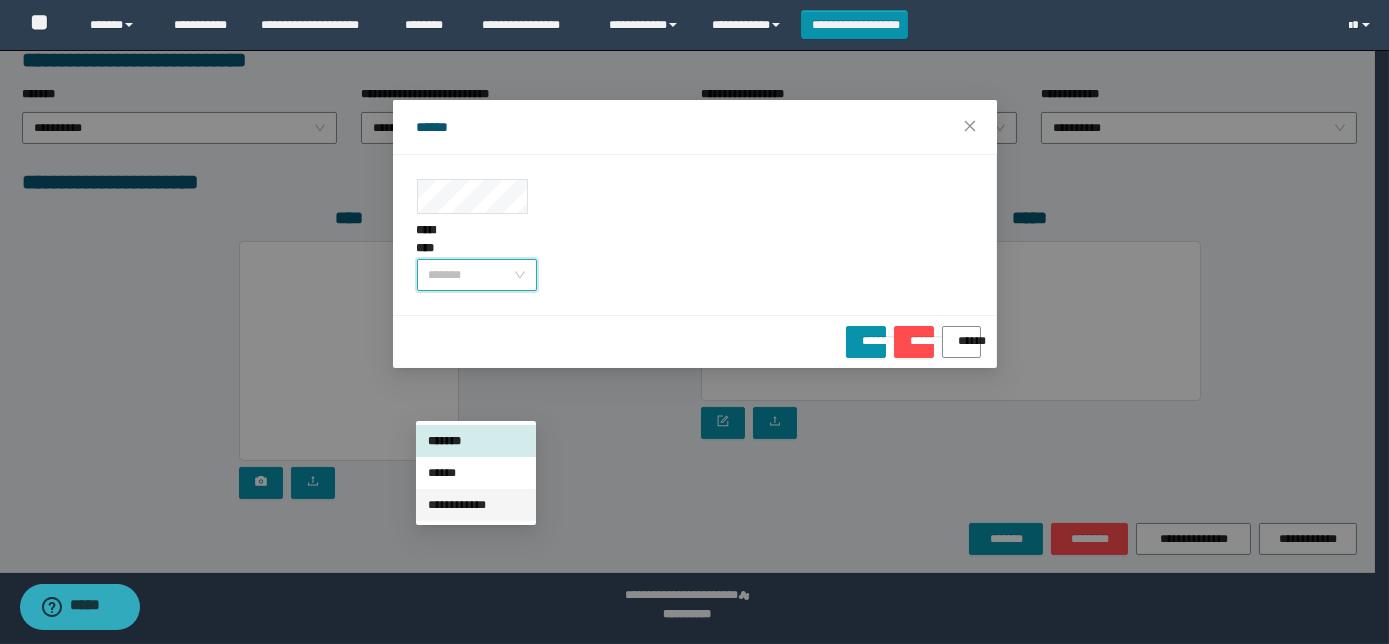 click on "**********" at bounding box center [476, 505] 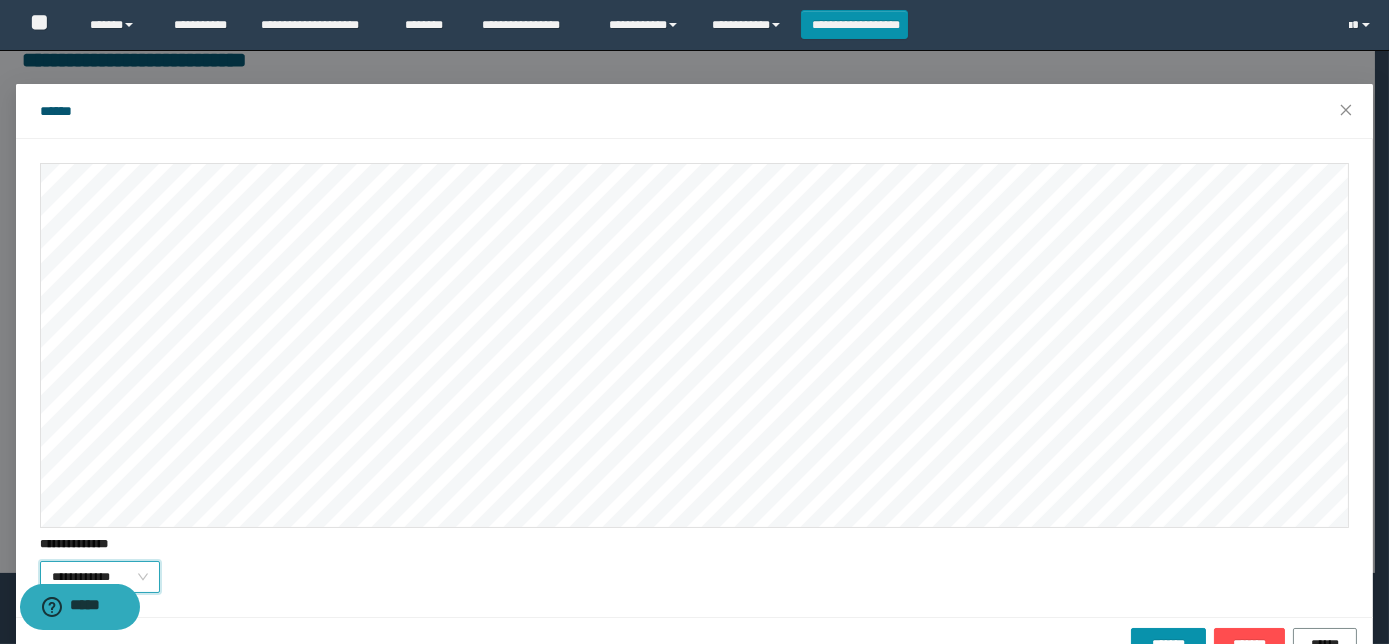 scroll, scrollTop: 64, scrollLeft: 0, axis: vertical 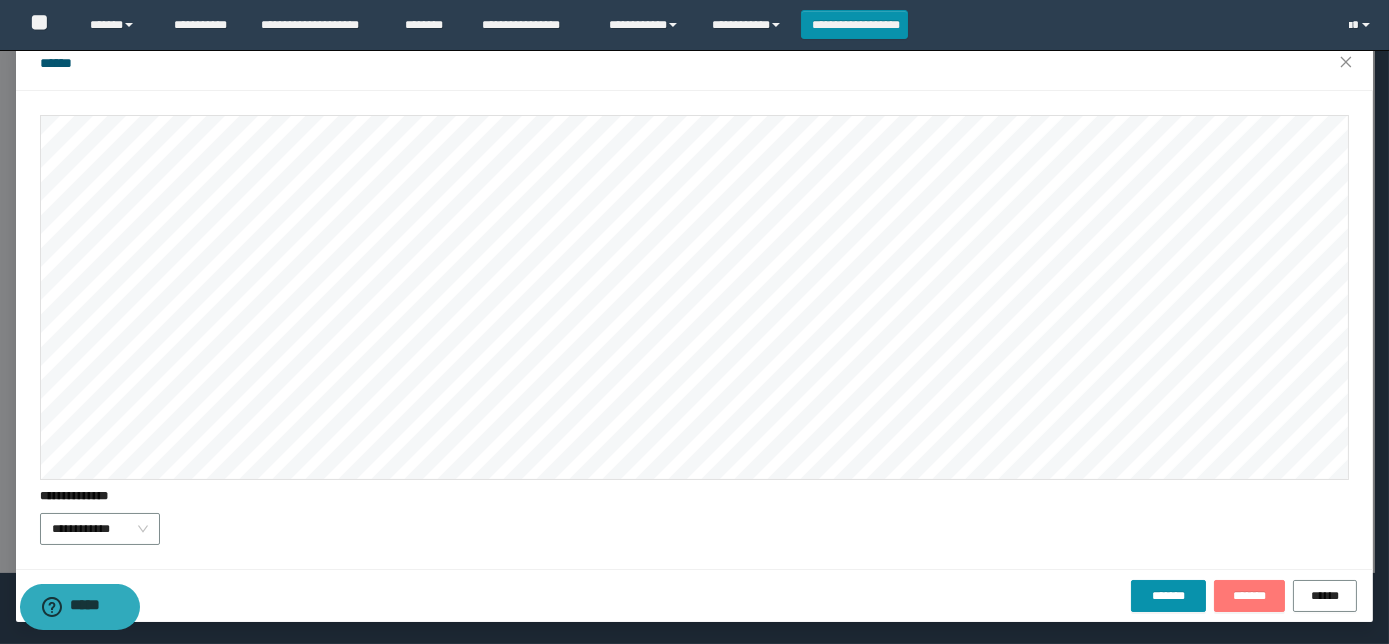 click on "*******" at bounding box center (1249, 596) 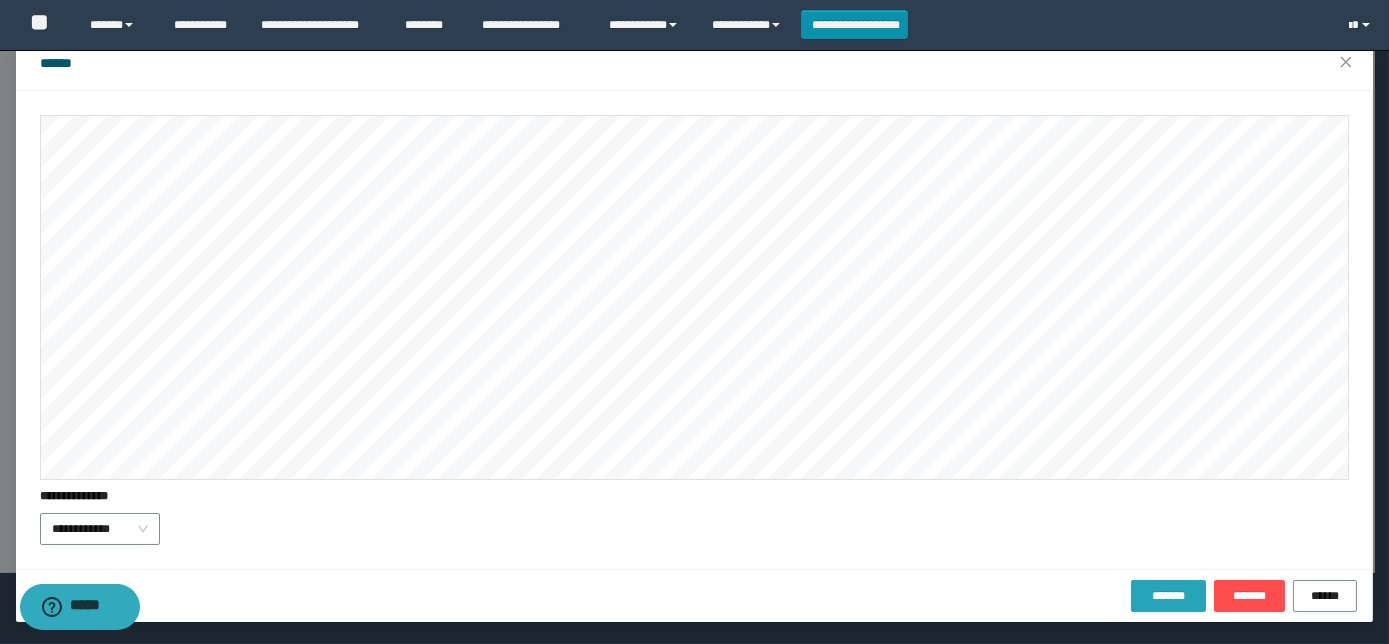 click on "*******" at bounding box center [1168, 596] 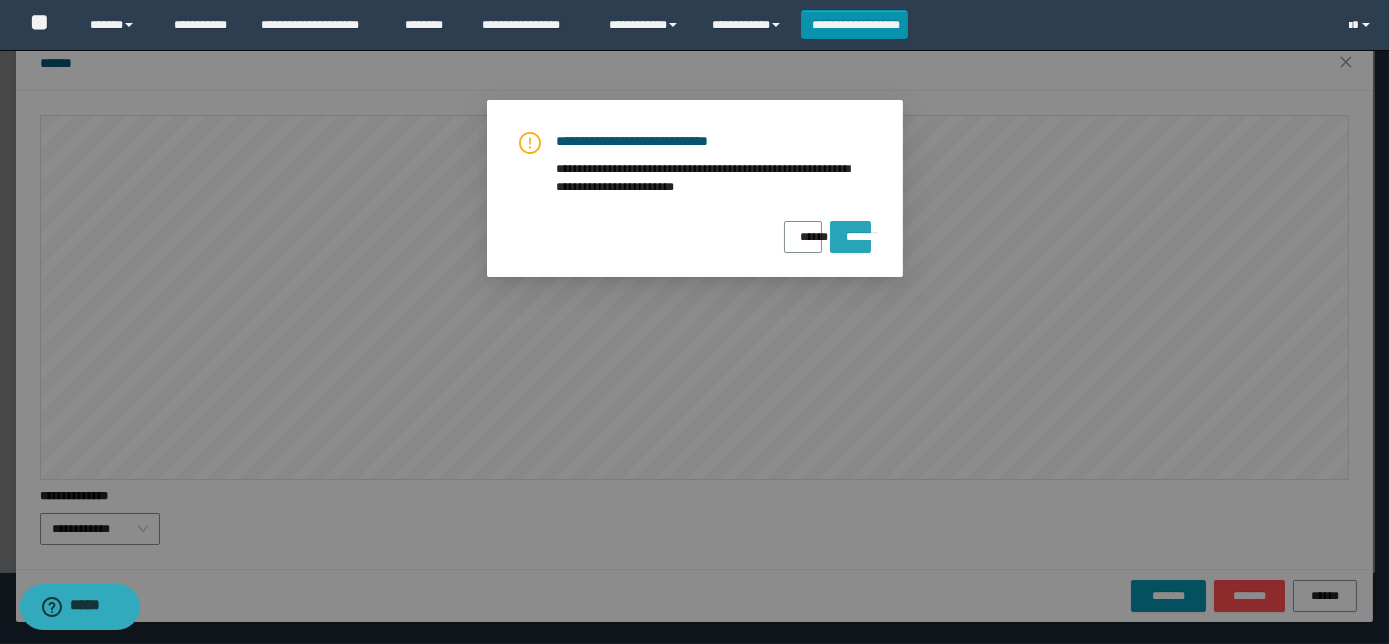 click on "*******" at bounding box center (850, 230) 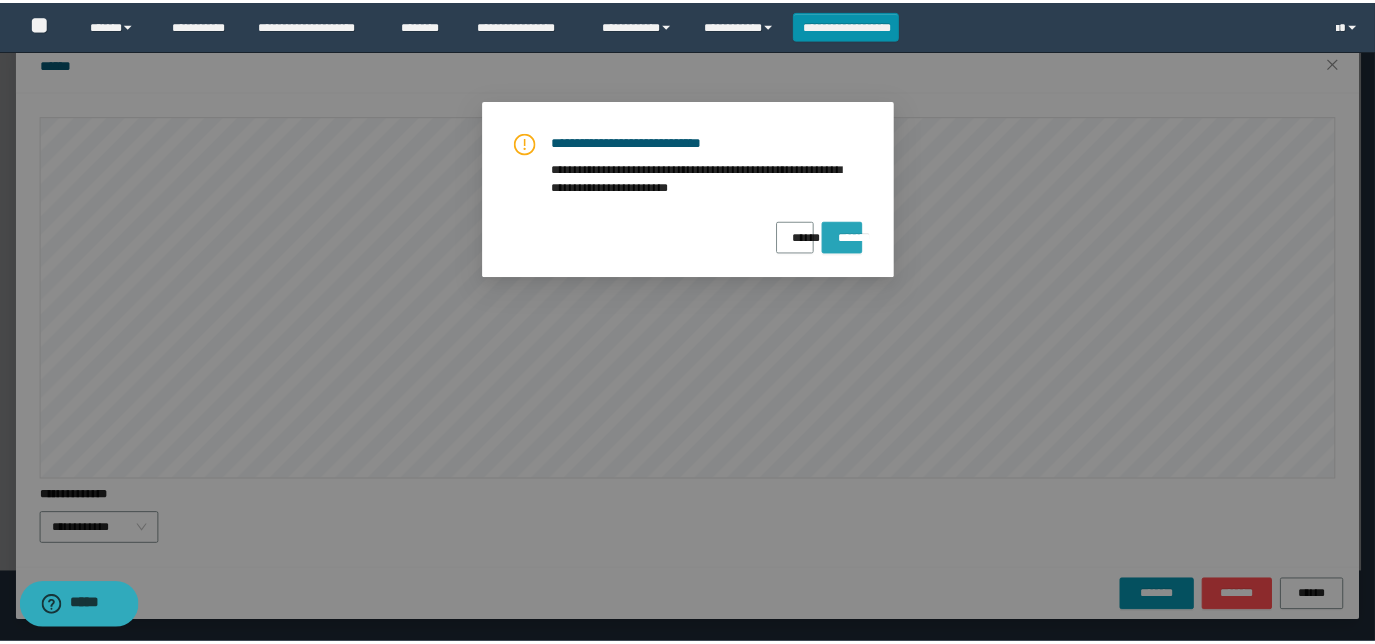 scroll, scrollTop: 0, scrollLeft: 0, axis: both 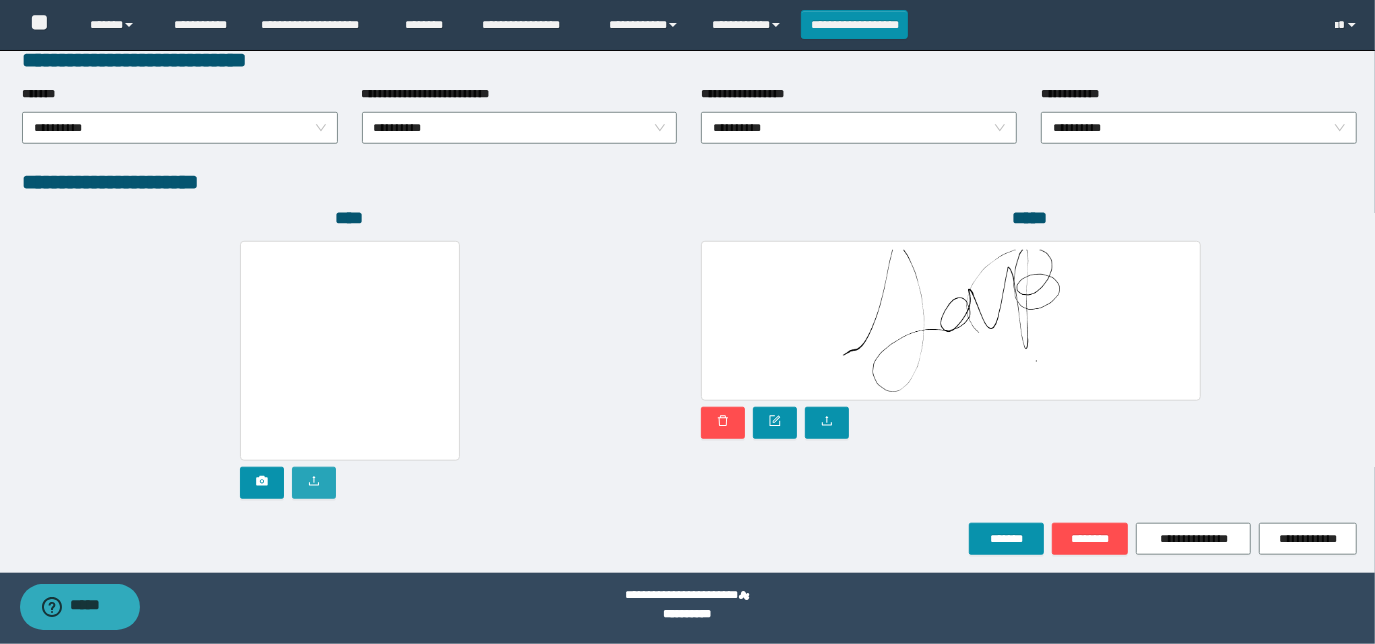 click 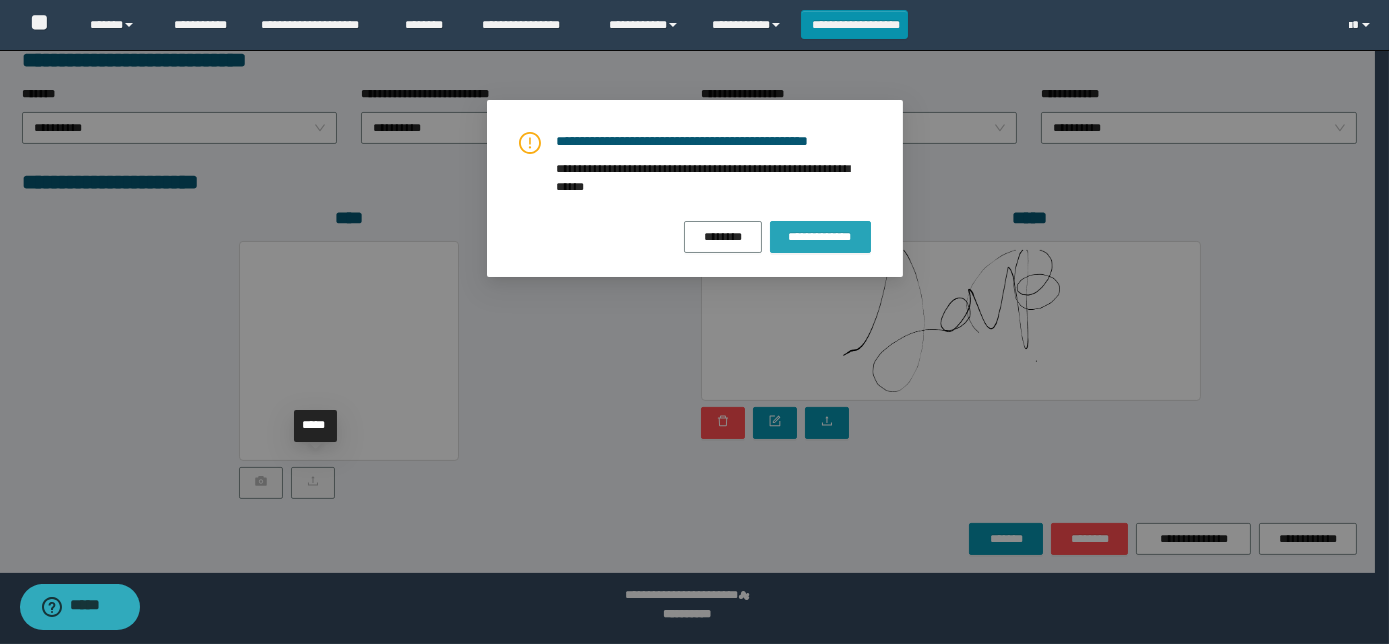 click on "**********" at bounding box center [820, 237] 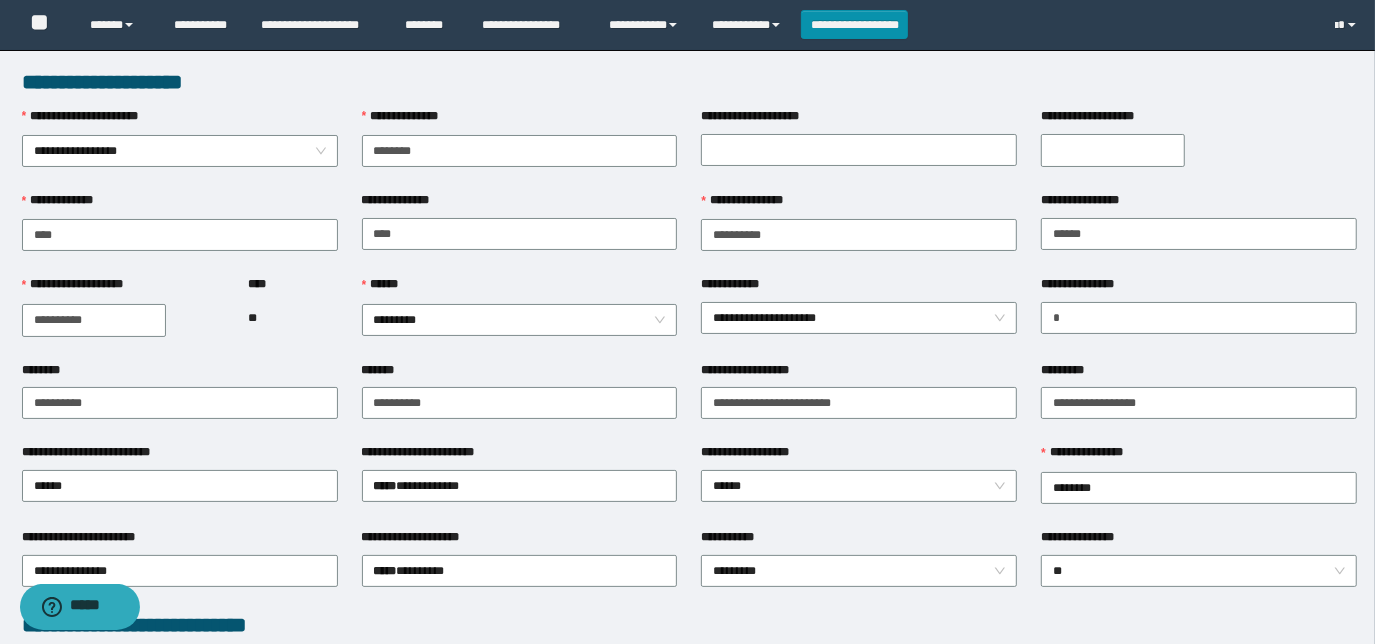 scroll, scrollTop: 0, scrollLeft: 0, axis: both 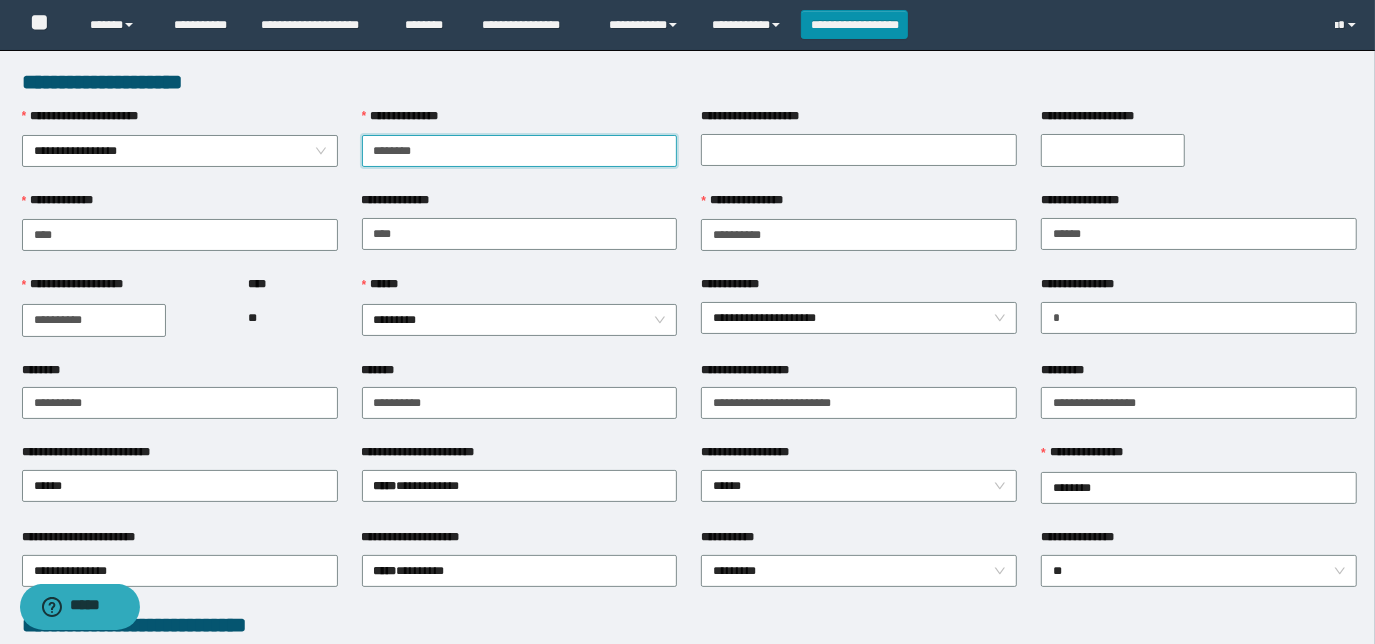 click on "**********" at bounding box center [520, 151] 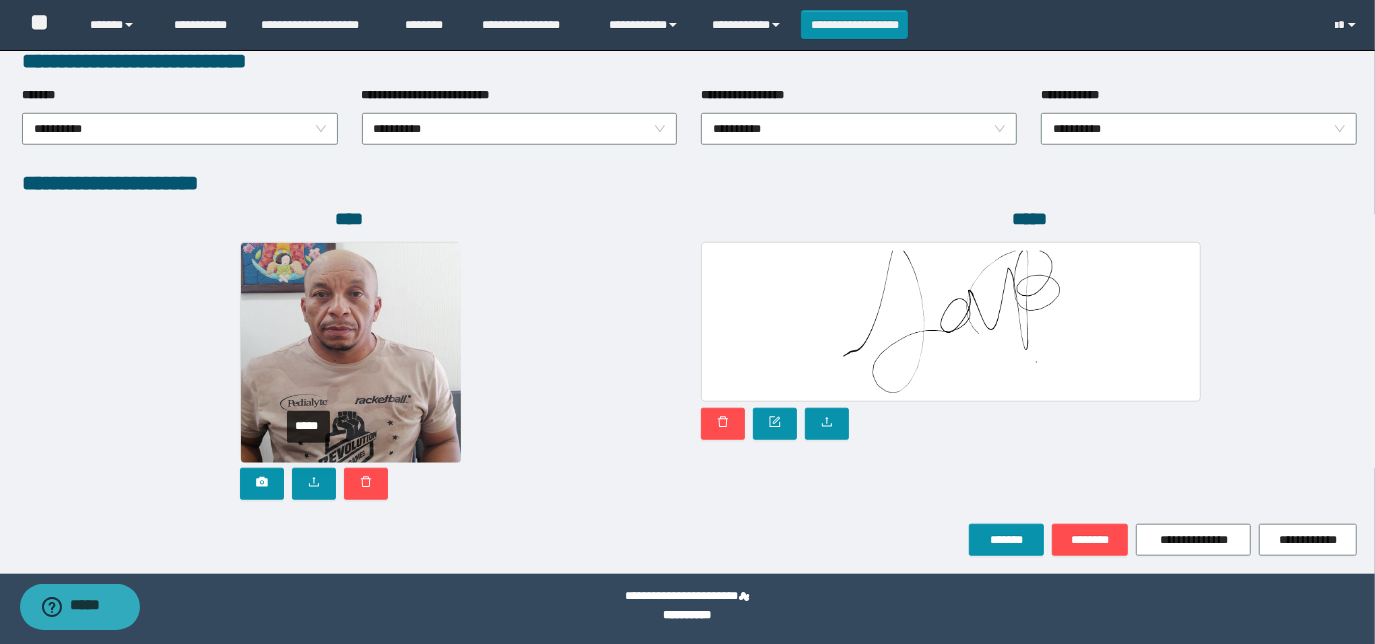 scroll, scrollTop: 1058, scrollLeft: 0, axis: vertical 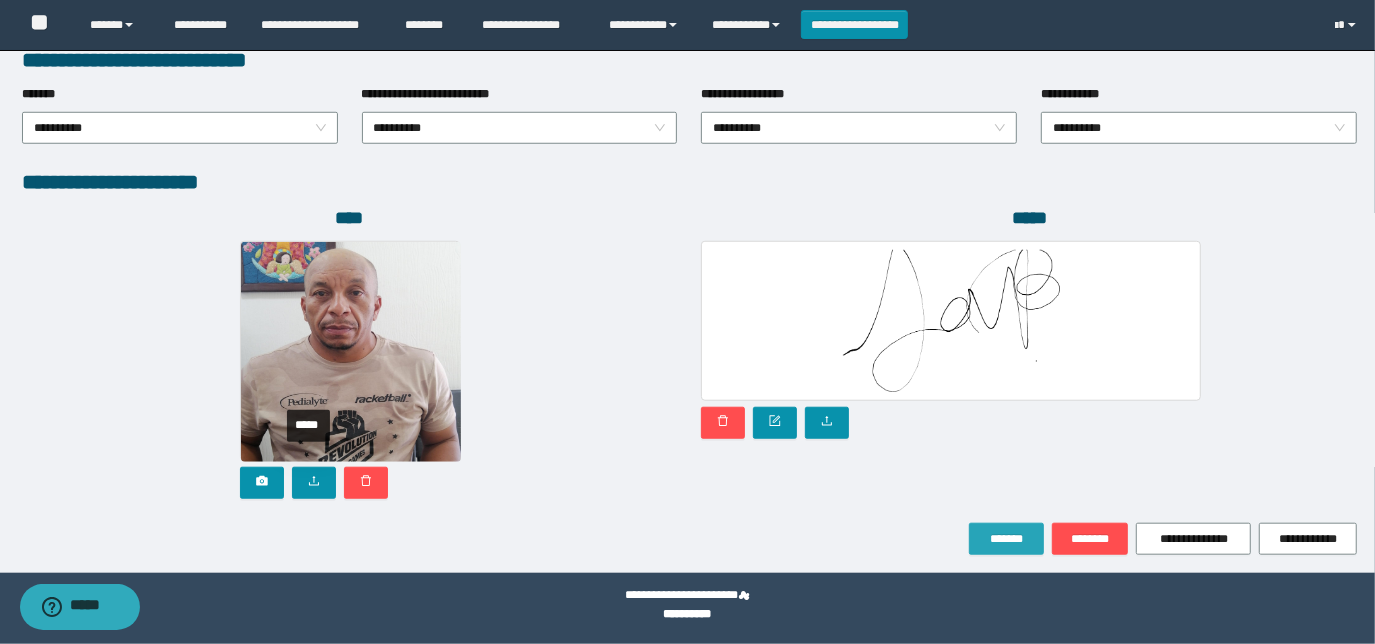 click on "*******" at bounding box center (1006, 539) 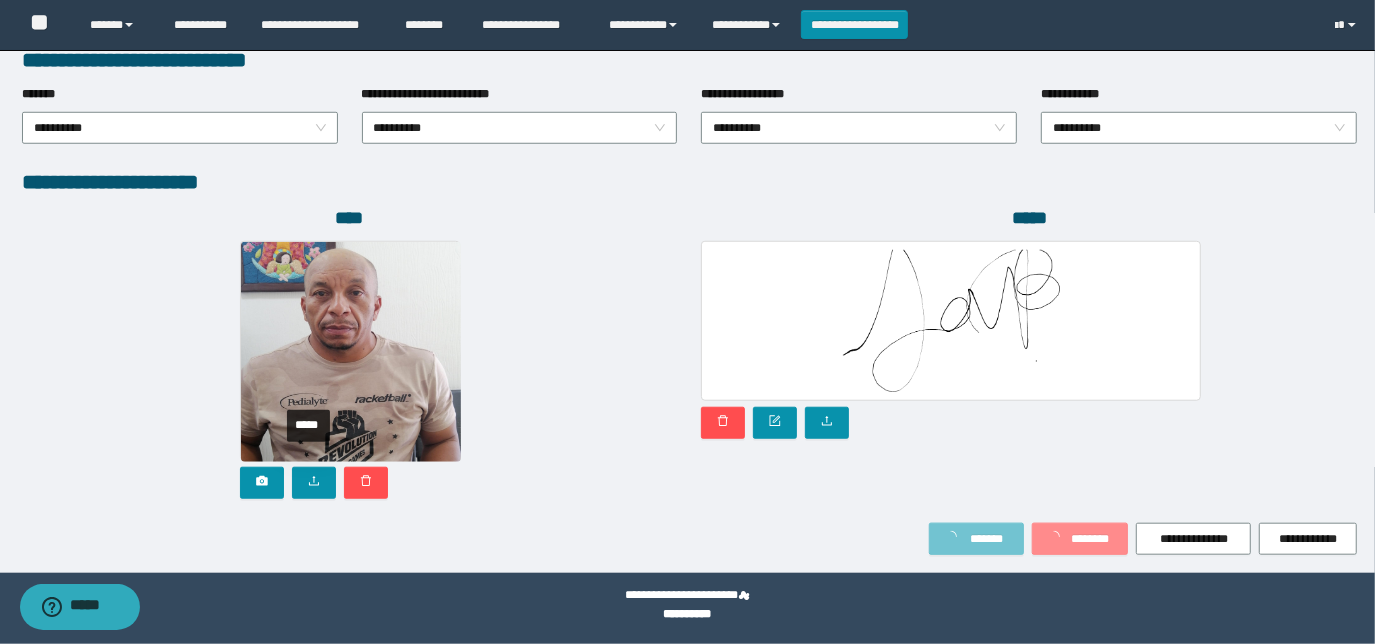 scroll, scrollTop: 1109, scrollLeft: 0, axis: vertical 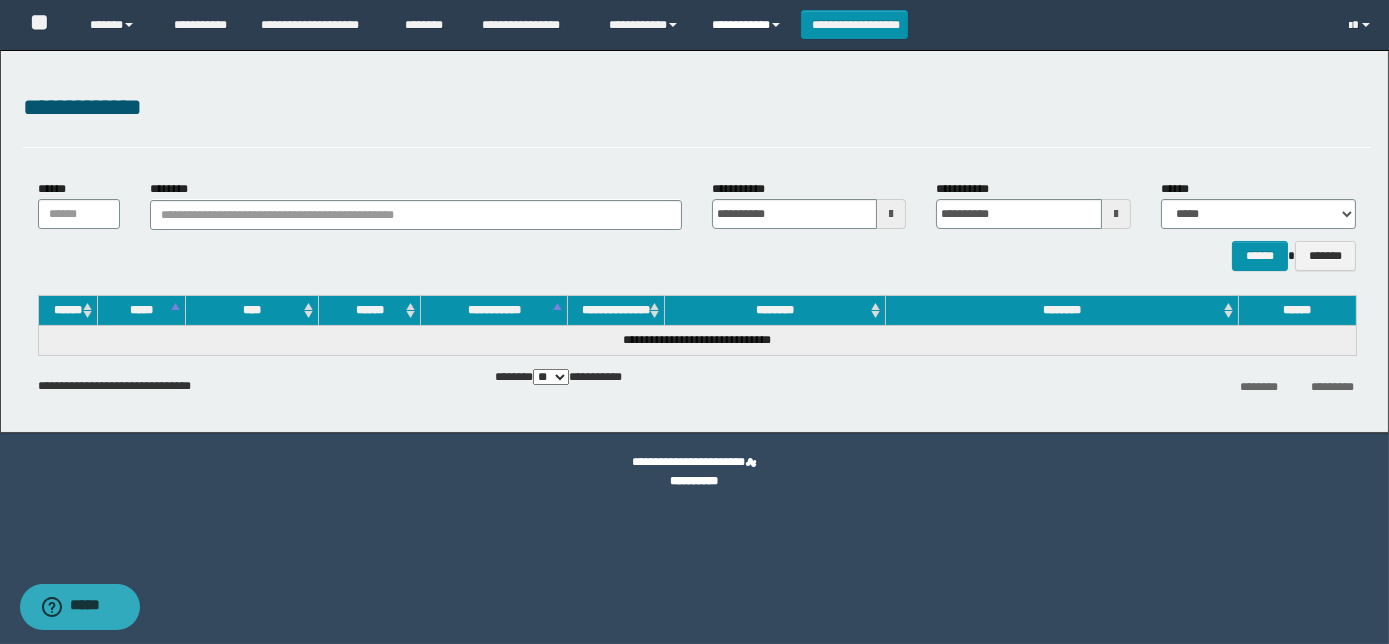 click on "**********" at bounding box center (749, 25) 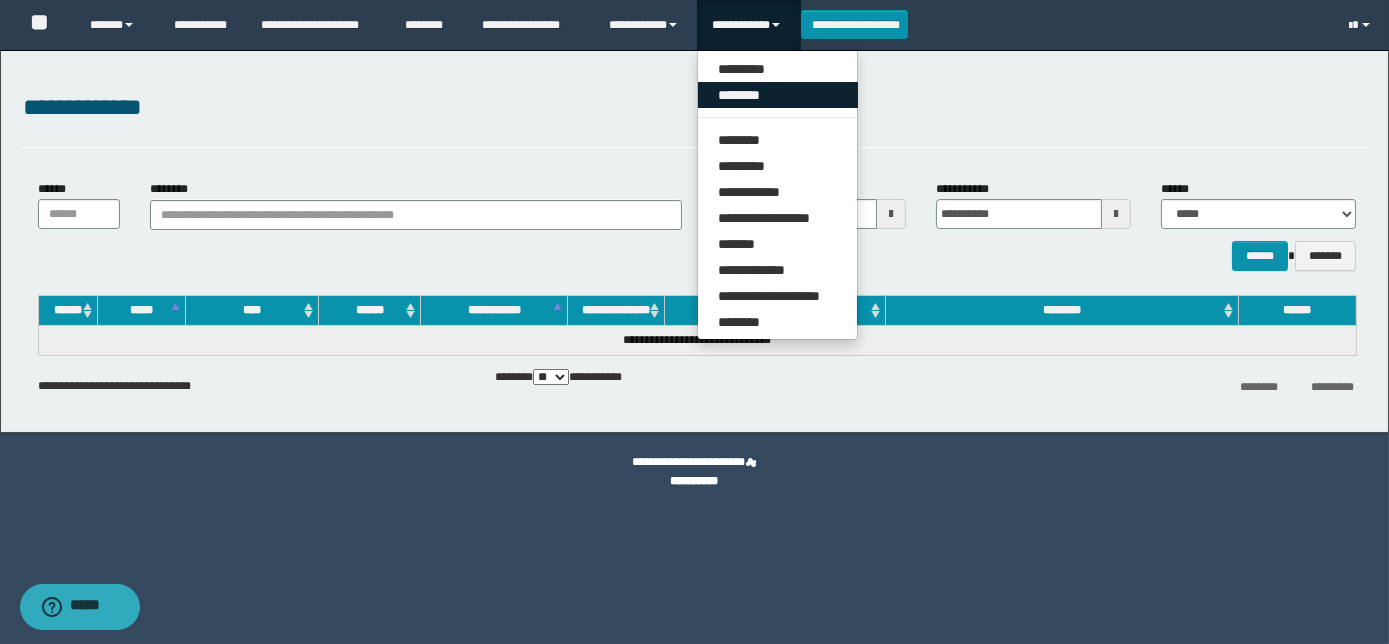click on "********" at bounding box center (778, 95) 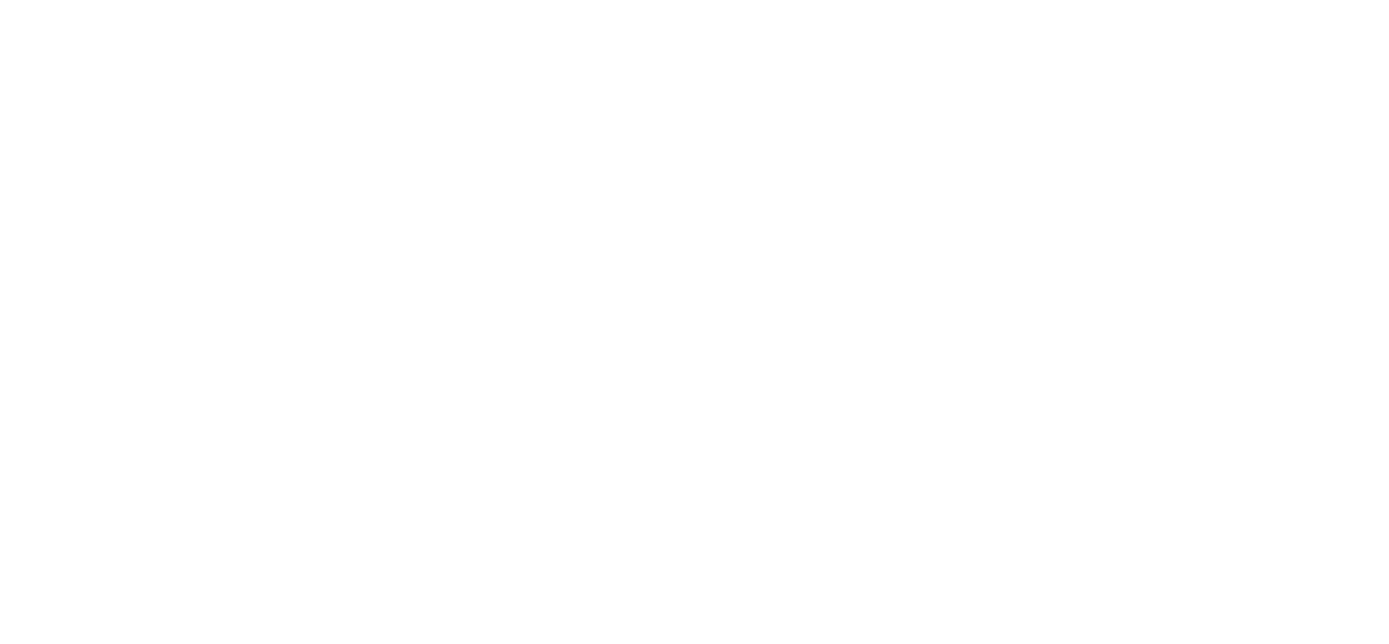 scroll, scrollTop: 0, scrollLeft: 0, axis: both 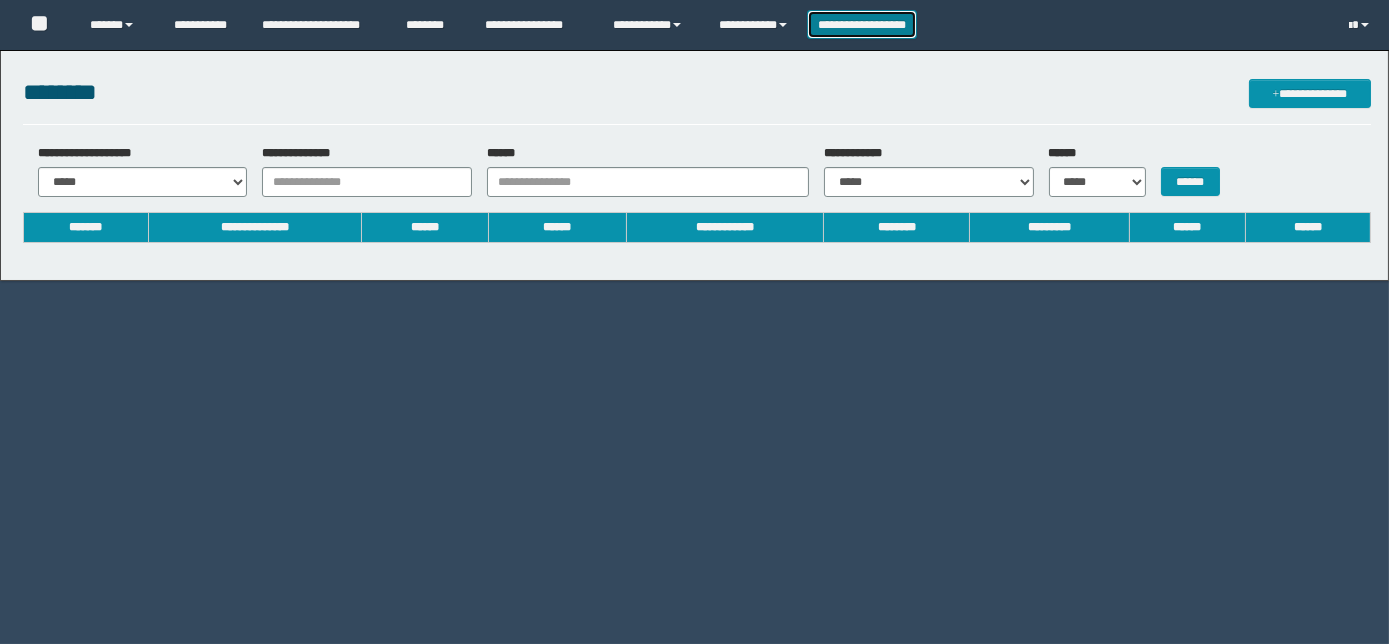click on "**********" at bounding box center [862, 24] 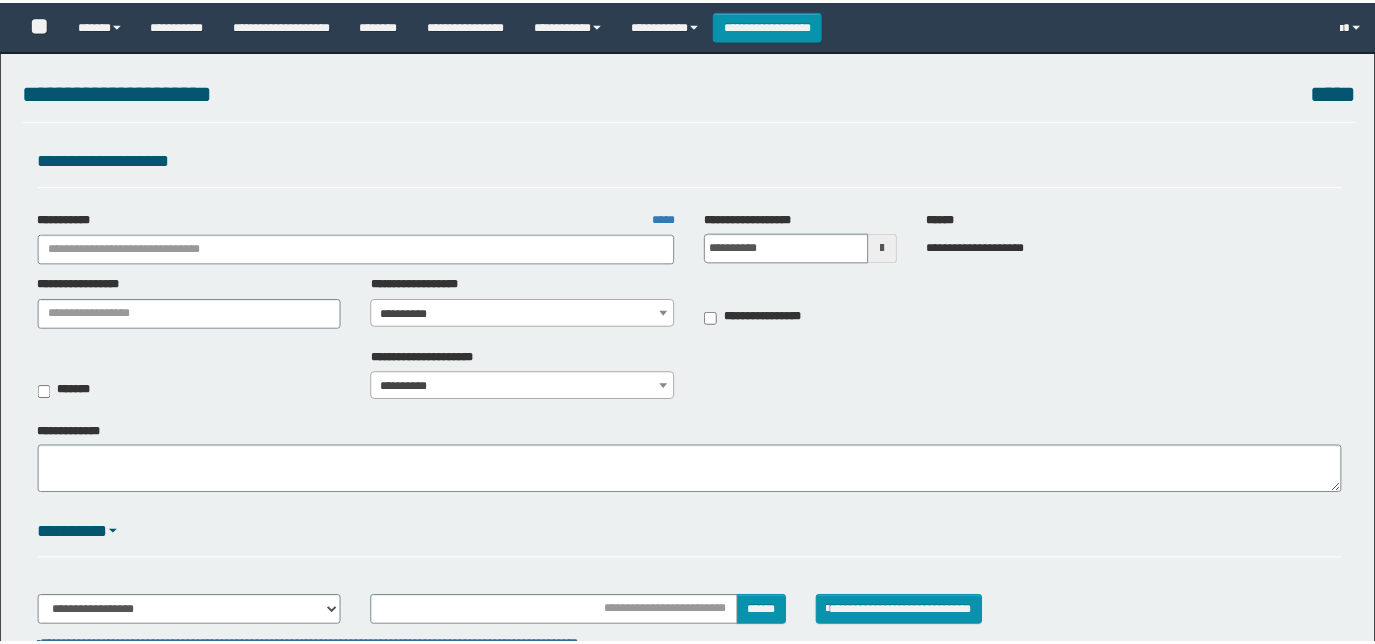 scroll, scrollTop: 0, scrollLeft: 0, axis: both 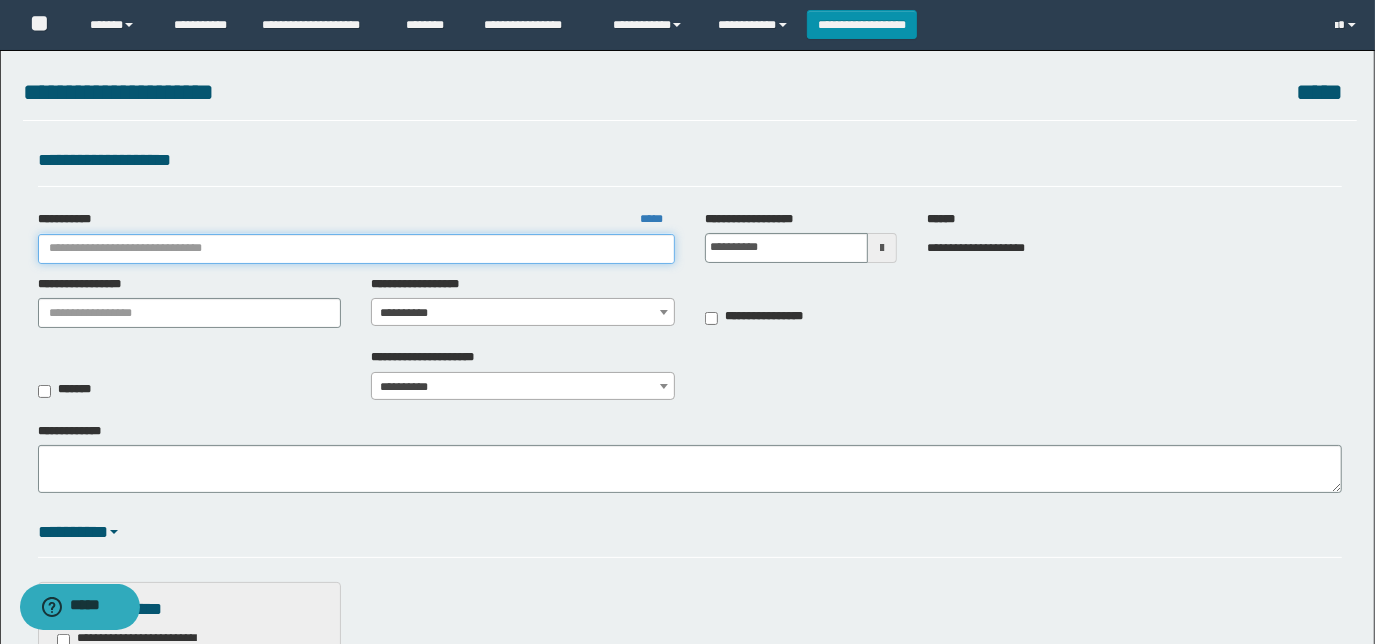 click on "**********" at bounding box center [356, 249] 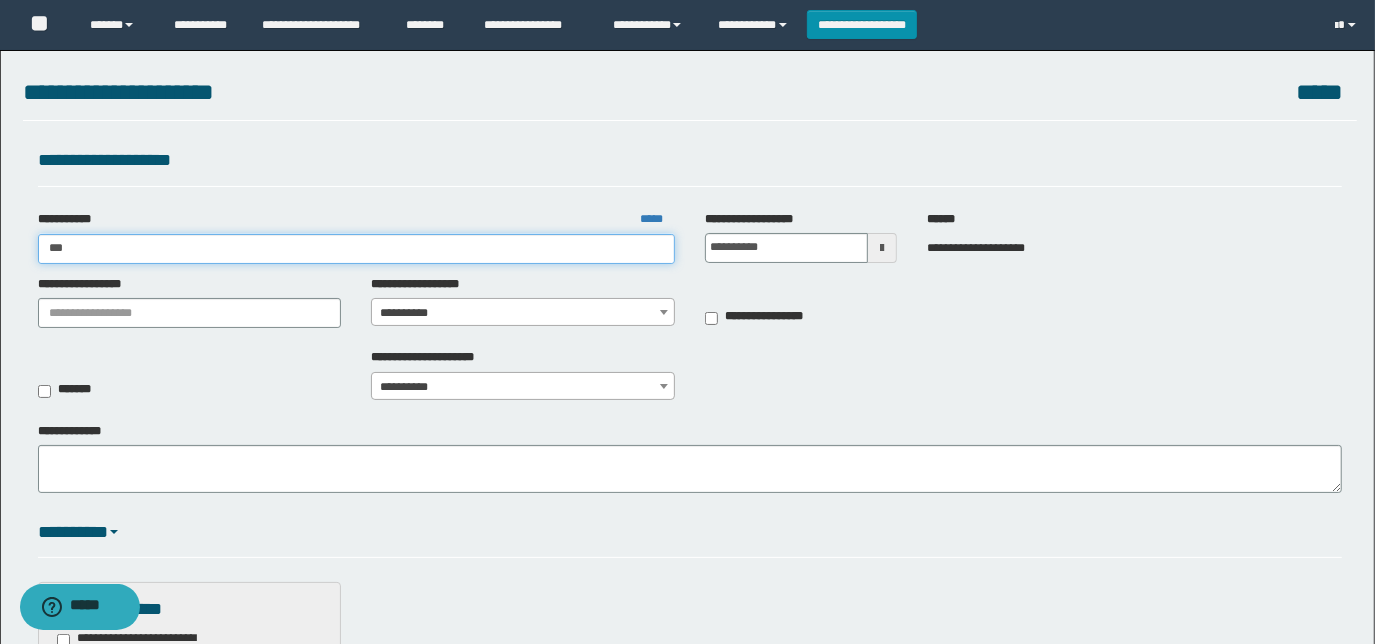 type on "****" 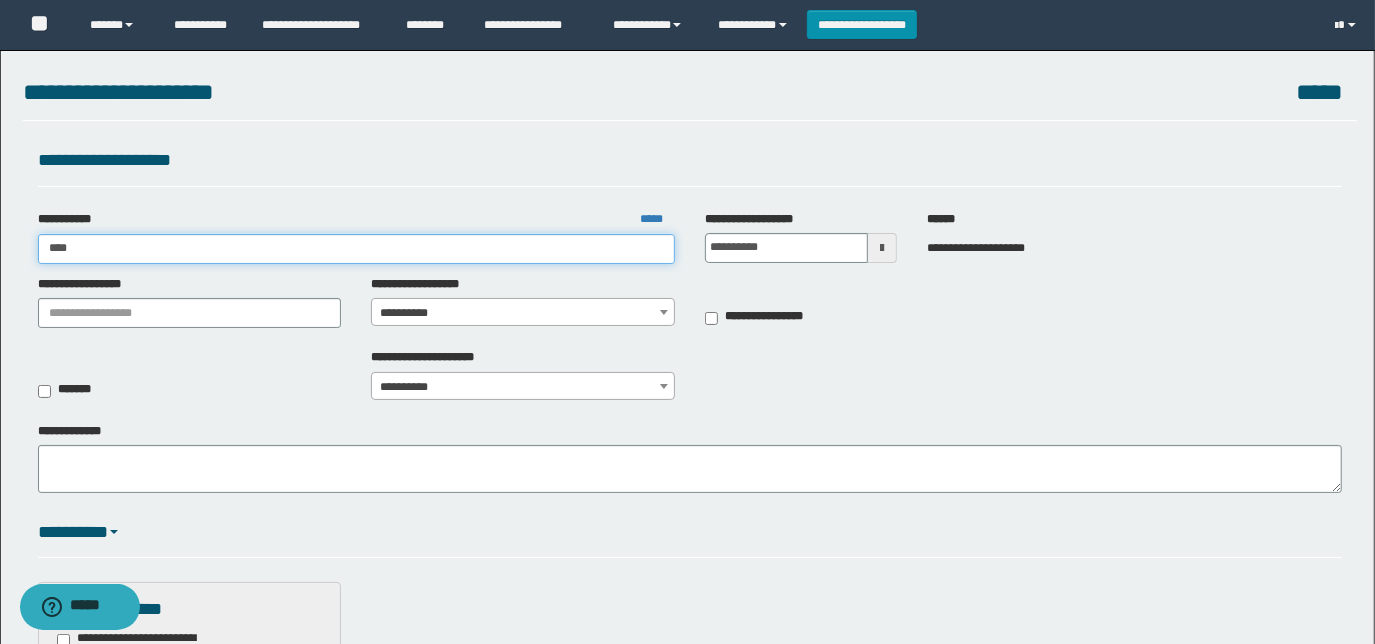 type on "****" 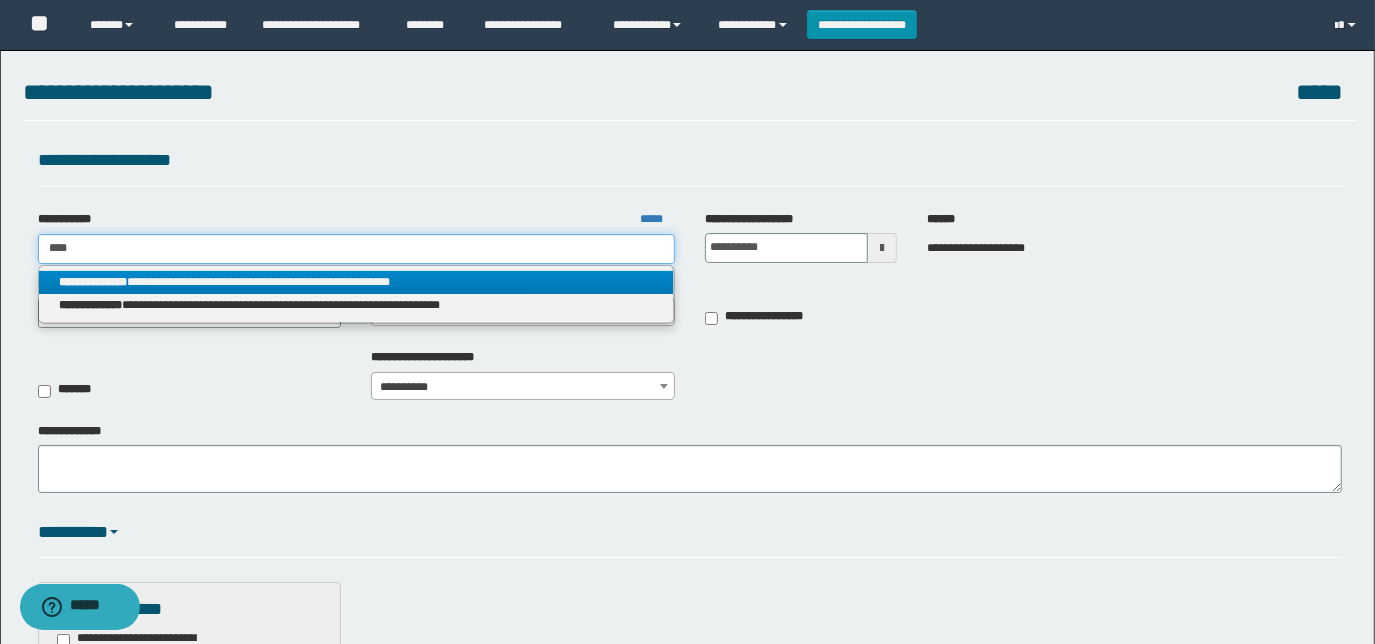 type on "****" 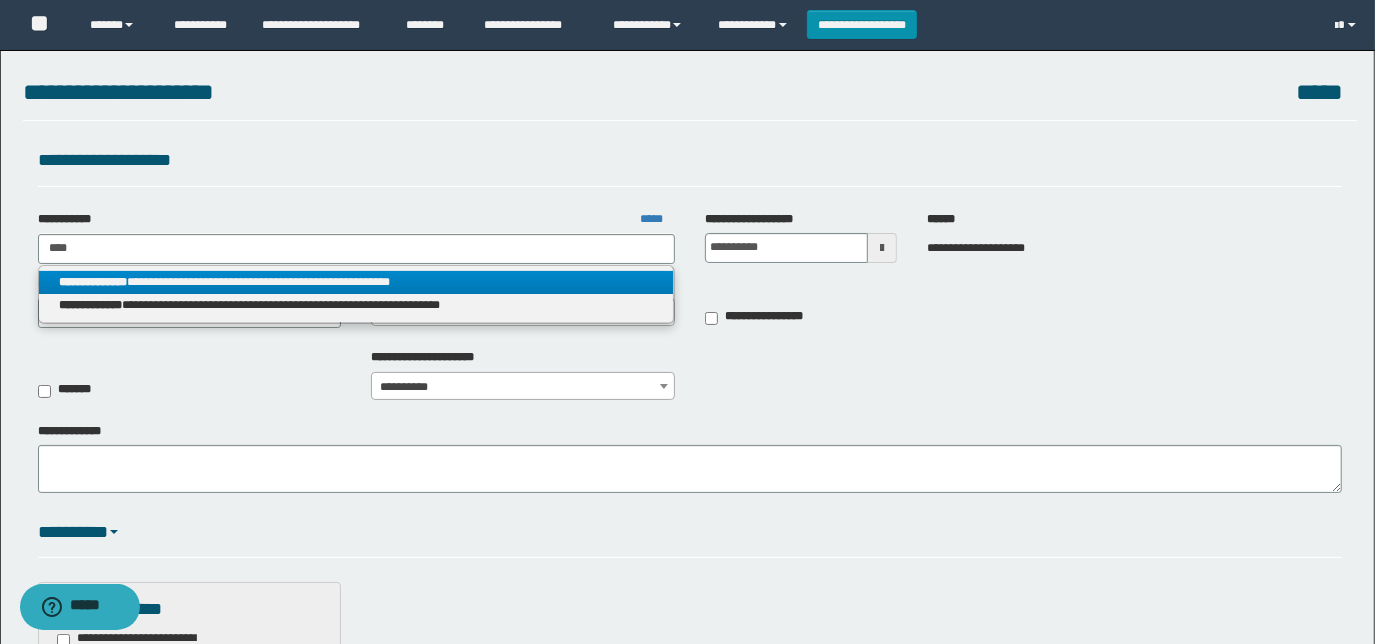 click on "**********" at bounding box center (356, 282) 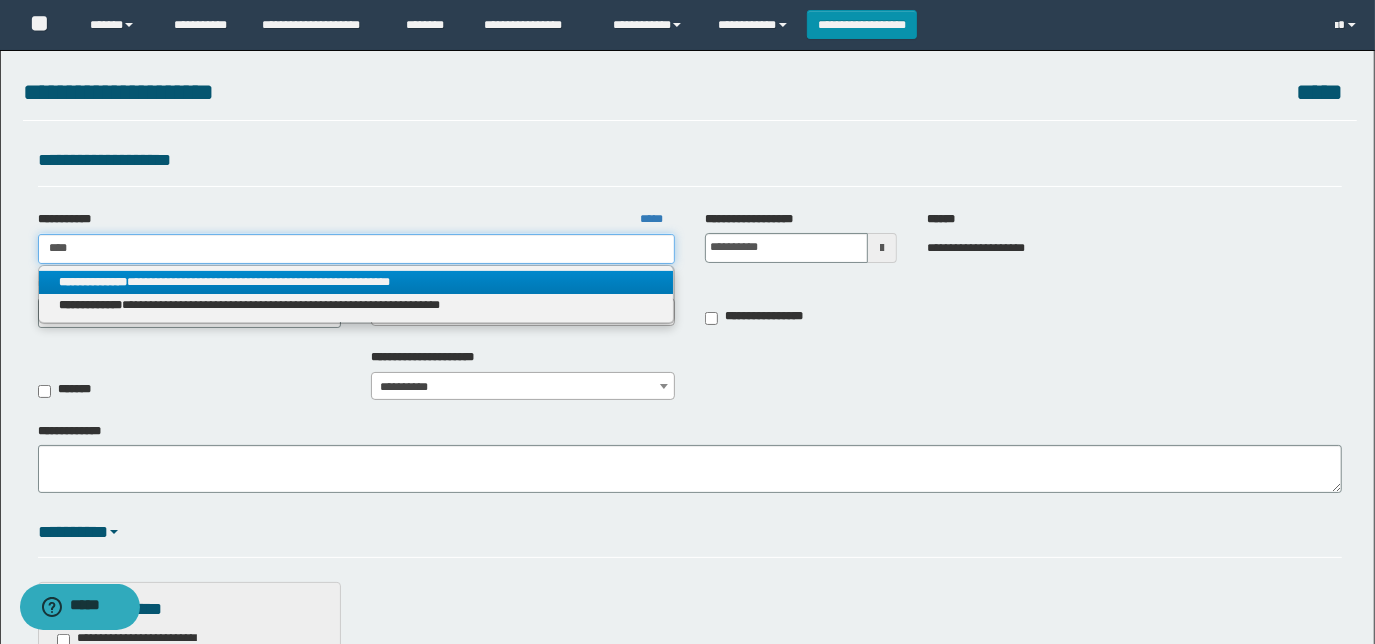 type 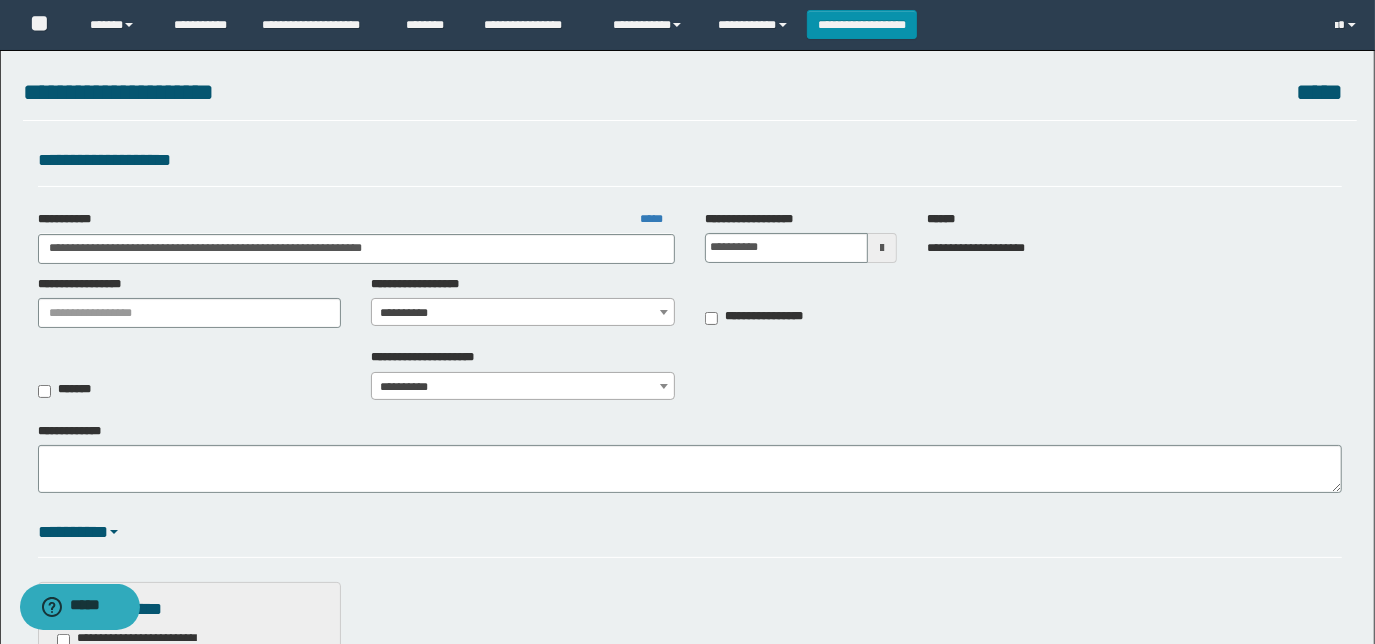 click on "**********" at bounding box center (523, 313) 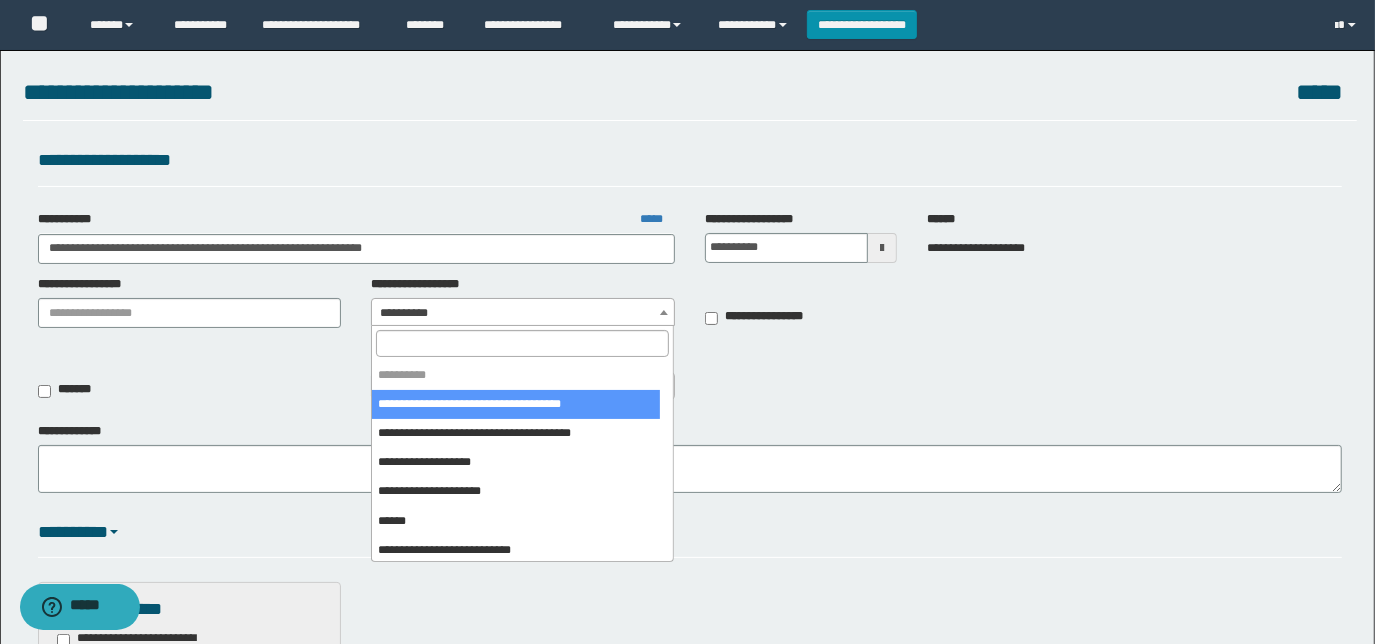 click at bounding box center [523, 343] 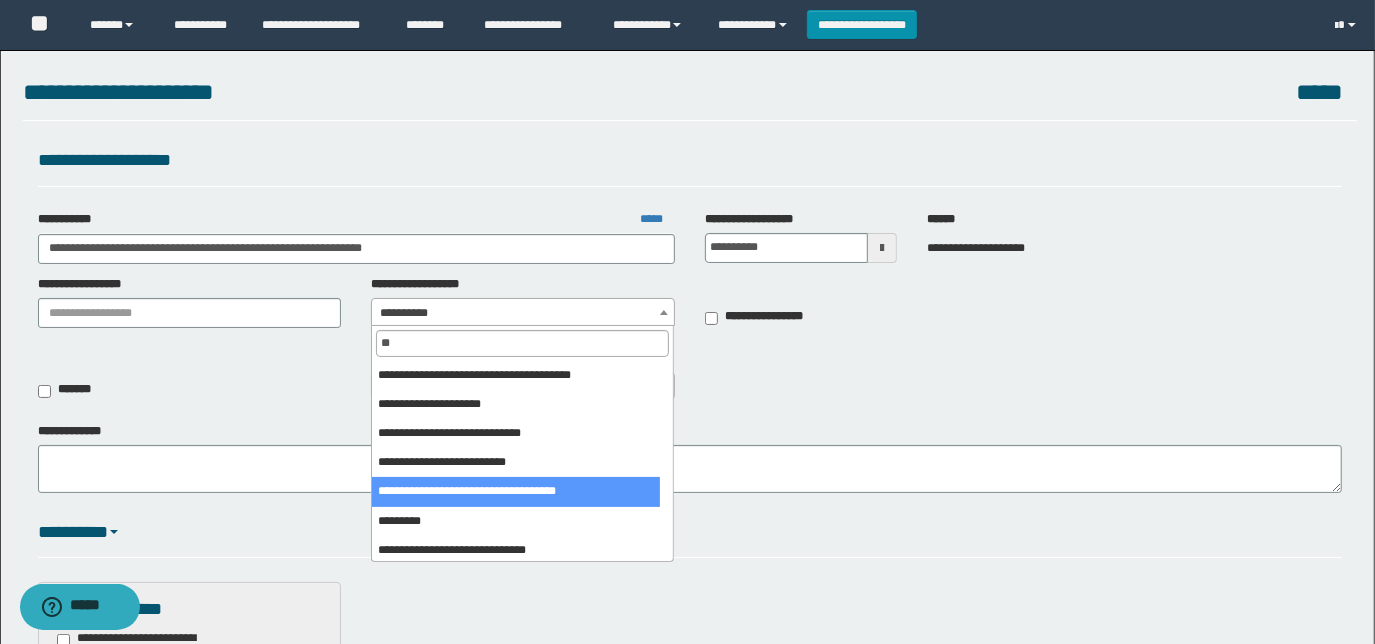 type on "**" 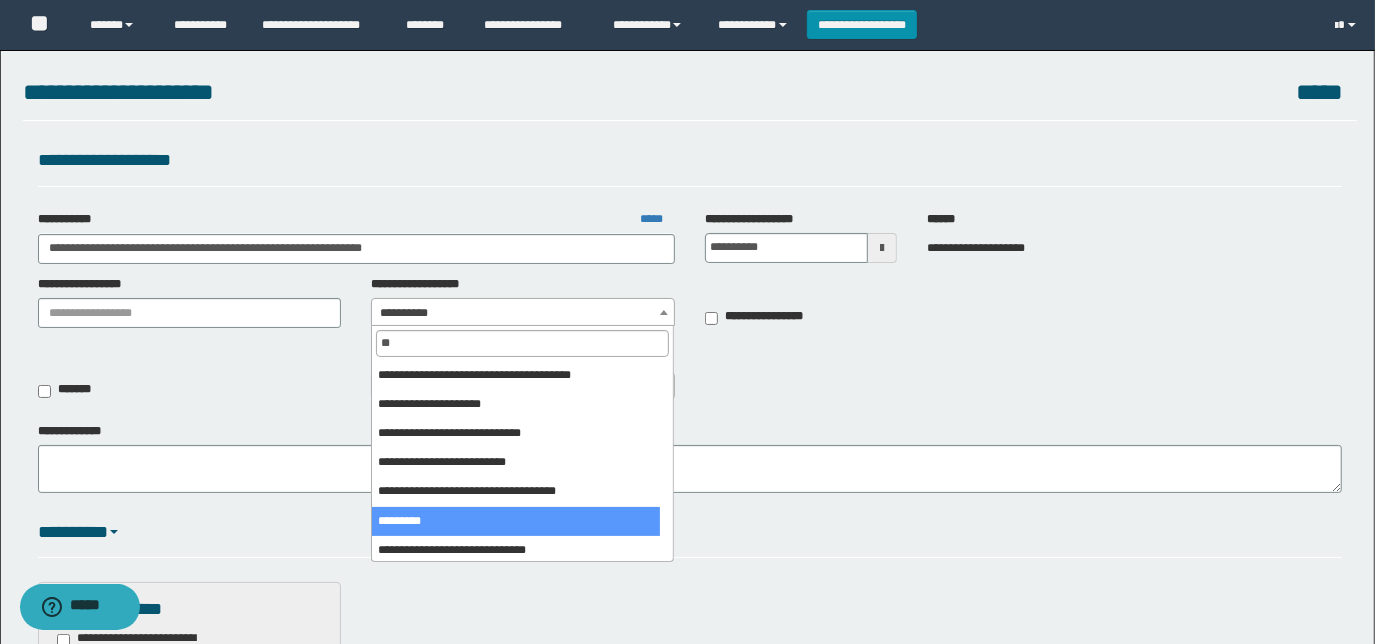 select on "***" 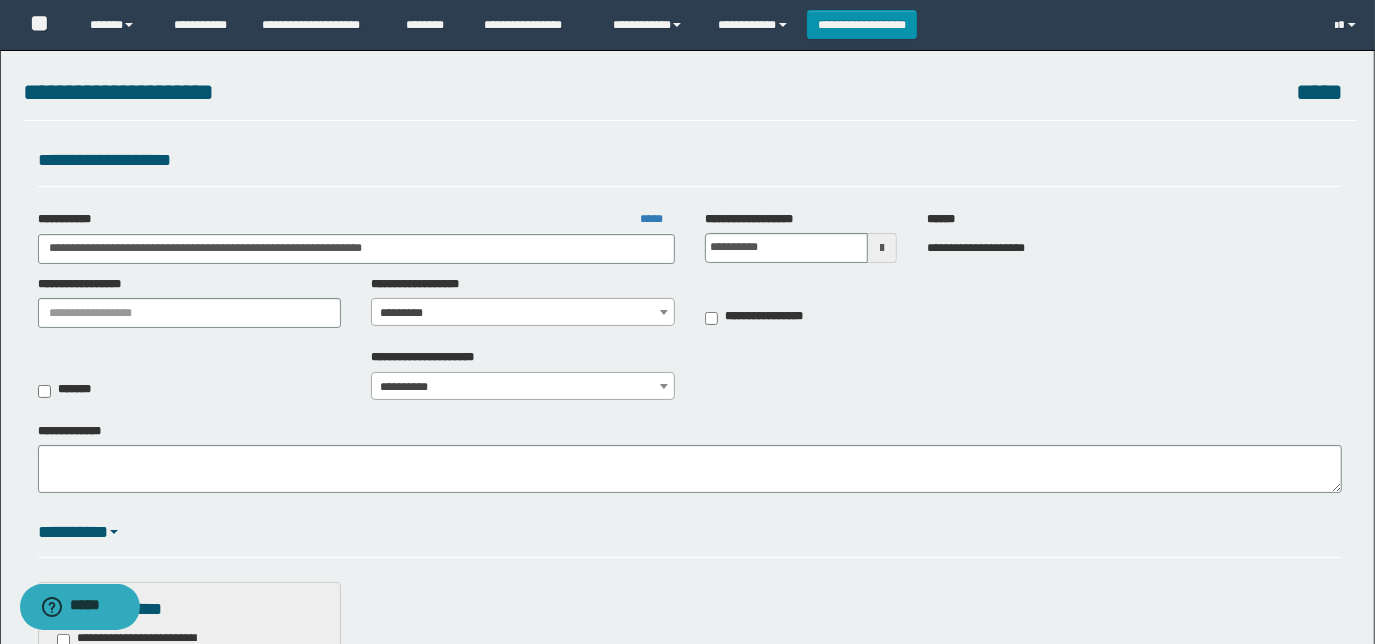 click on "**********" at bounding box center (523, 387) 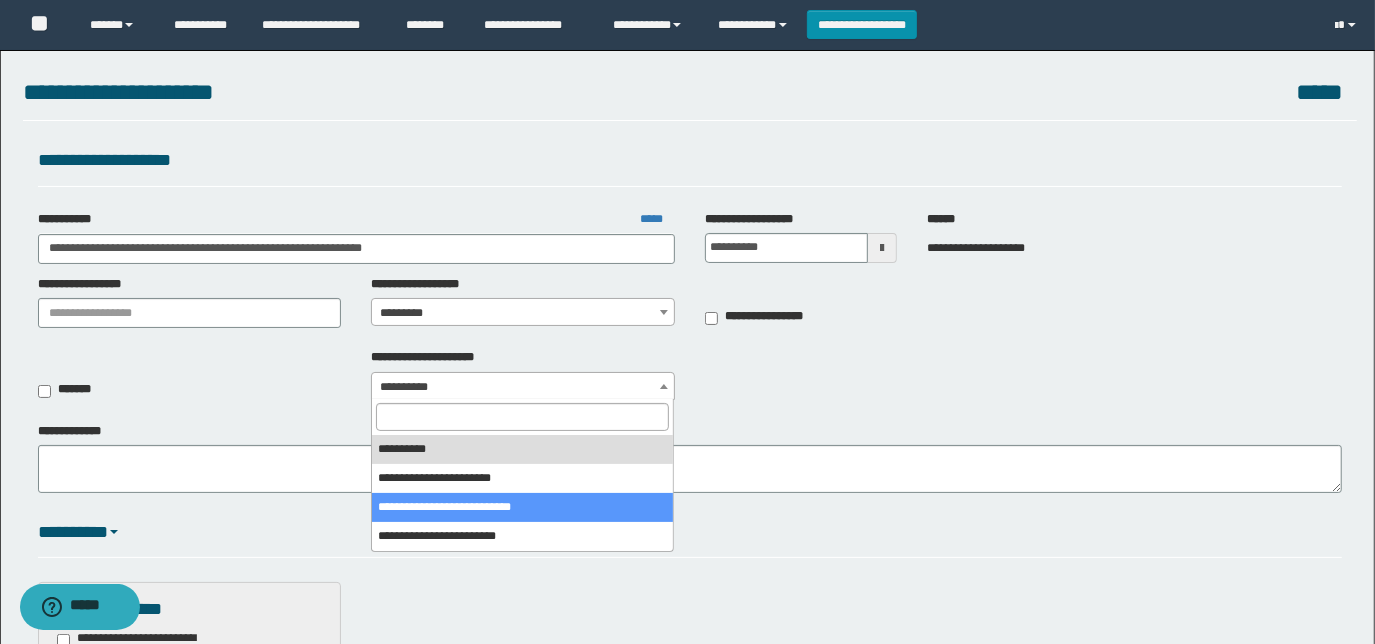 select on "*" 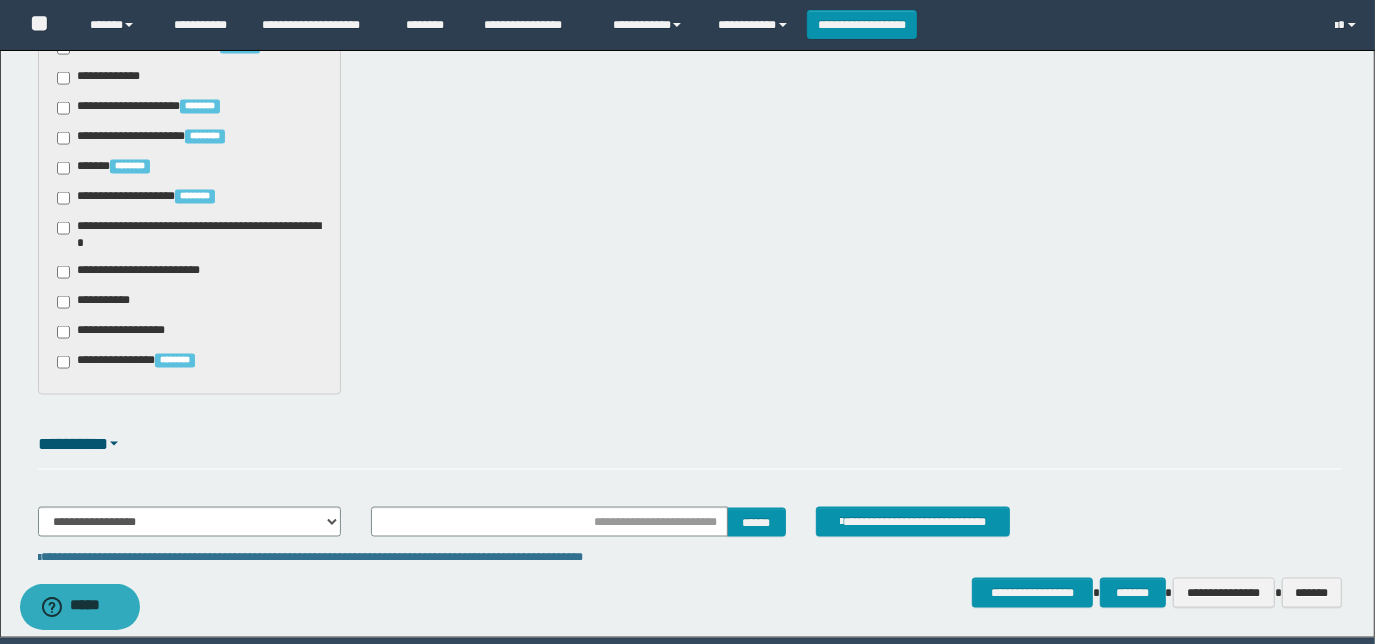 scroll, scrollTop: 1818, scrollLeft: 0, axis: vertical 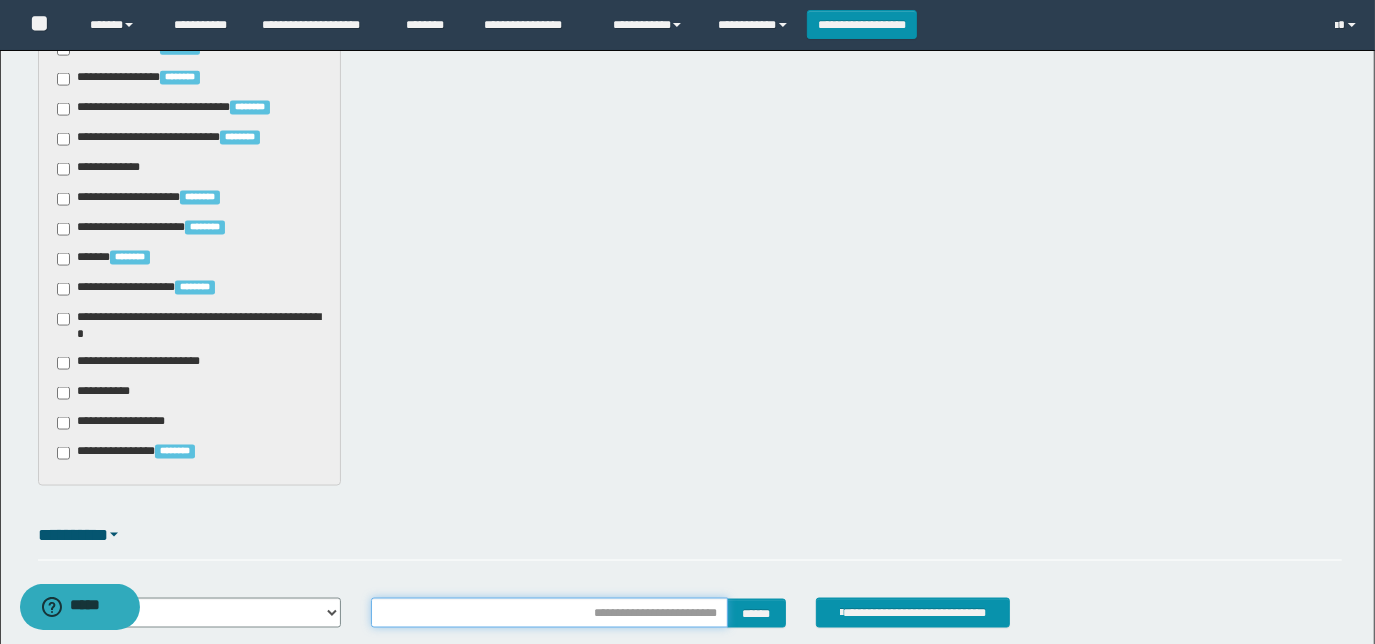 click at bounding box center (549, 613) 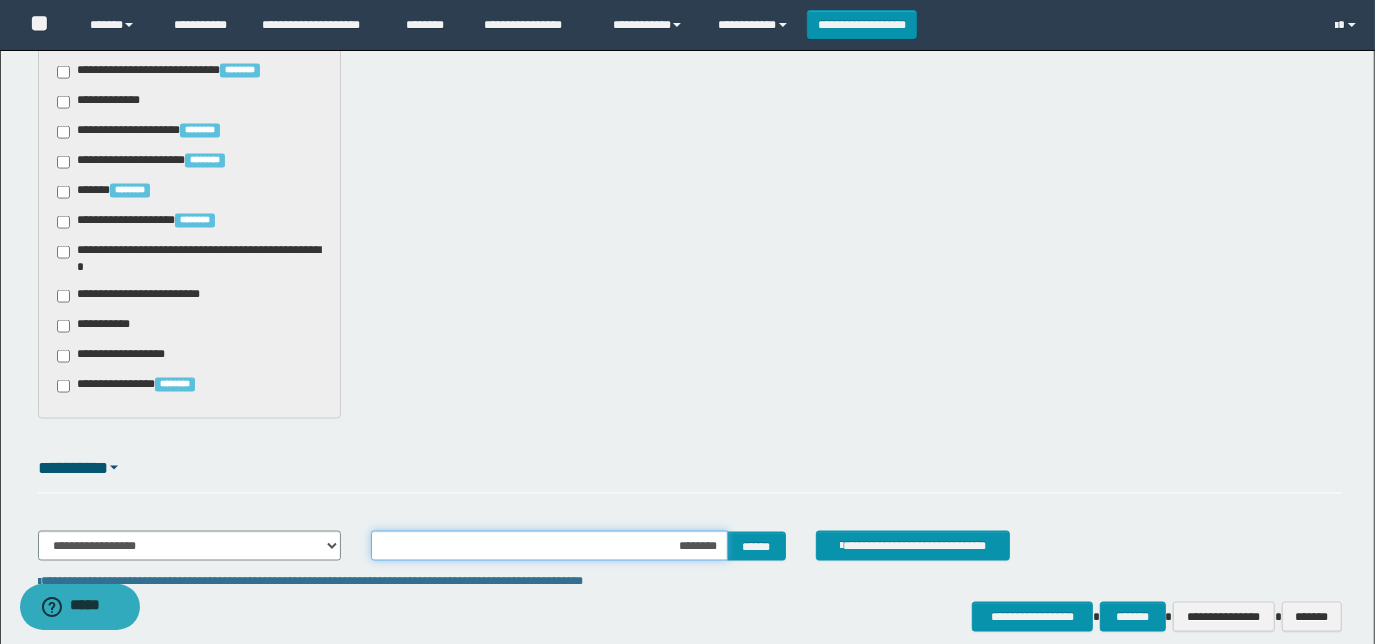 scroll, scrollTop: 1978, scrollLeft: 0, axis: vertical 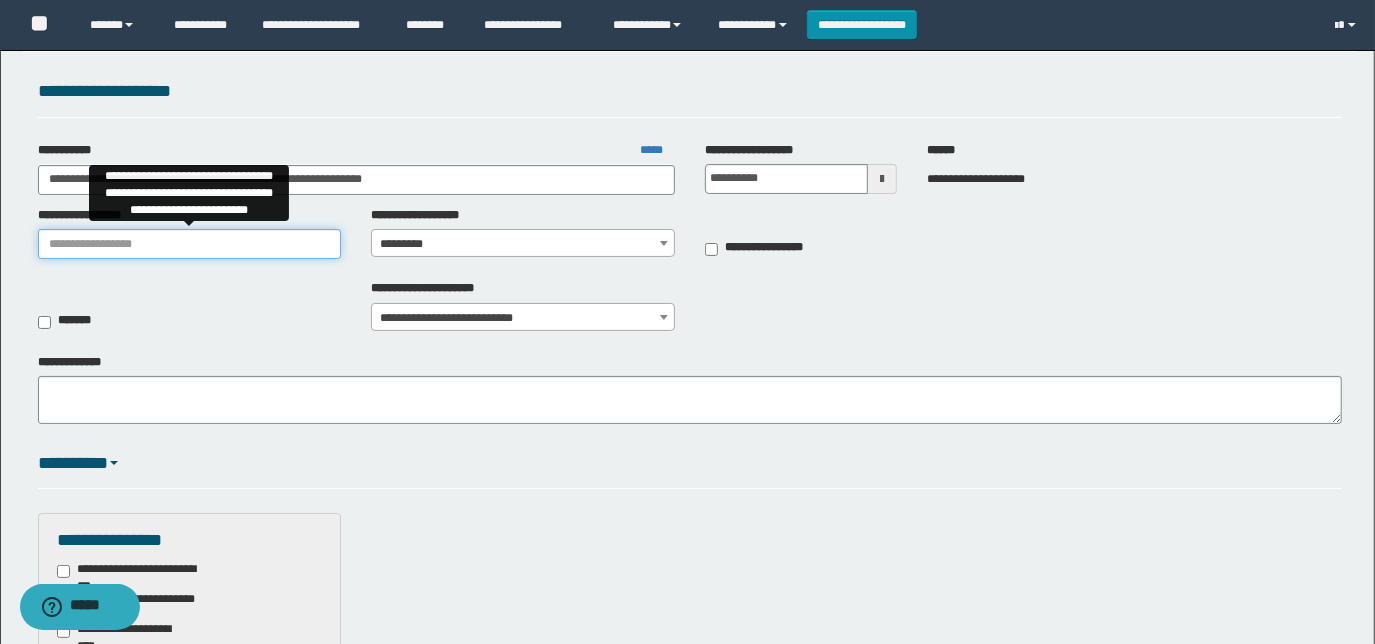 click on "**********" at bounding box center [190, 244] 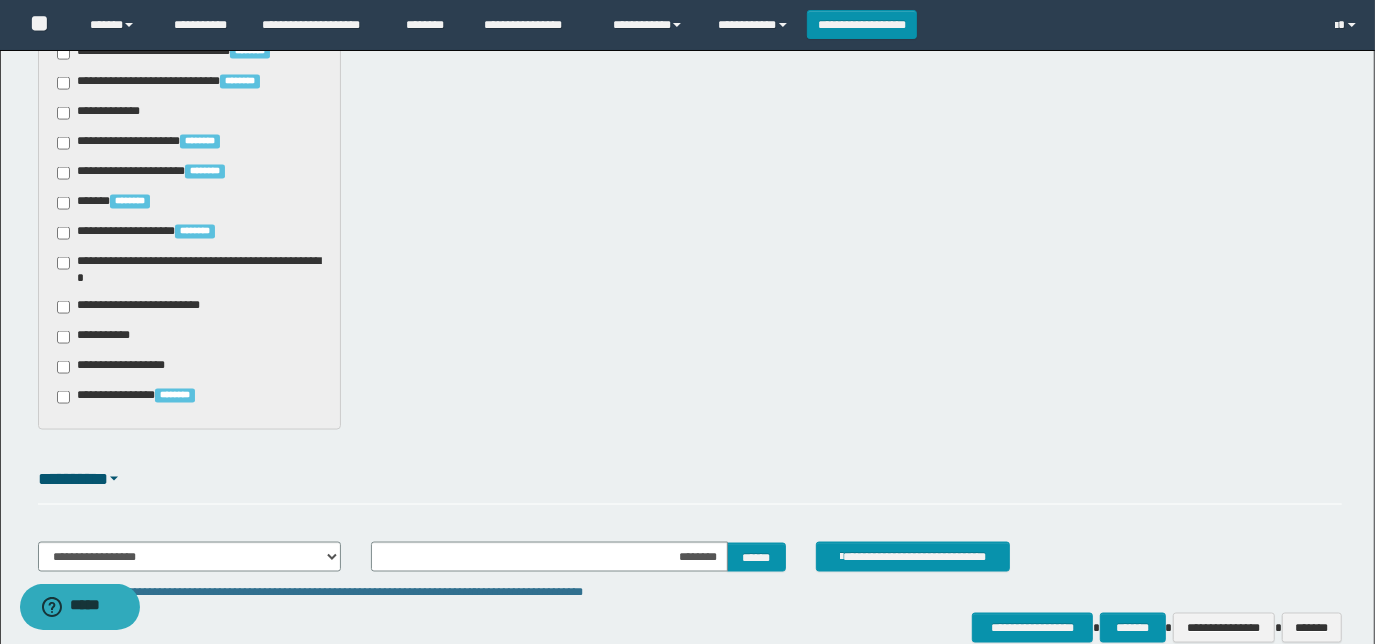 scroll, scrollTop: 1796, scrollLeft: 0, axis: vertical 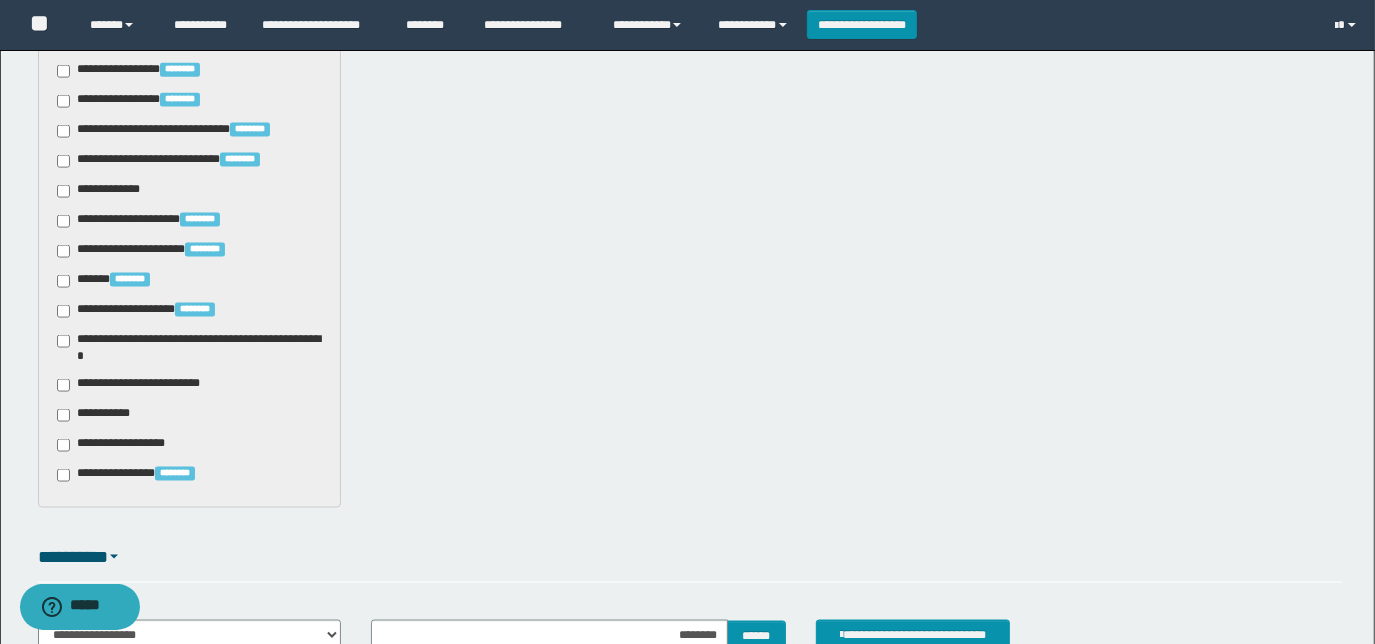 type on "**********" 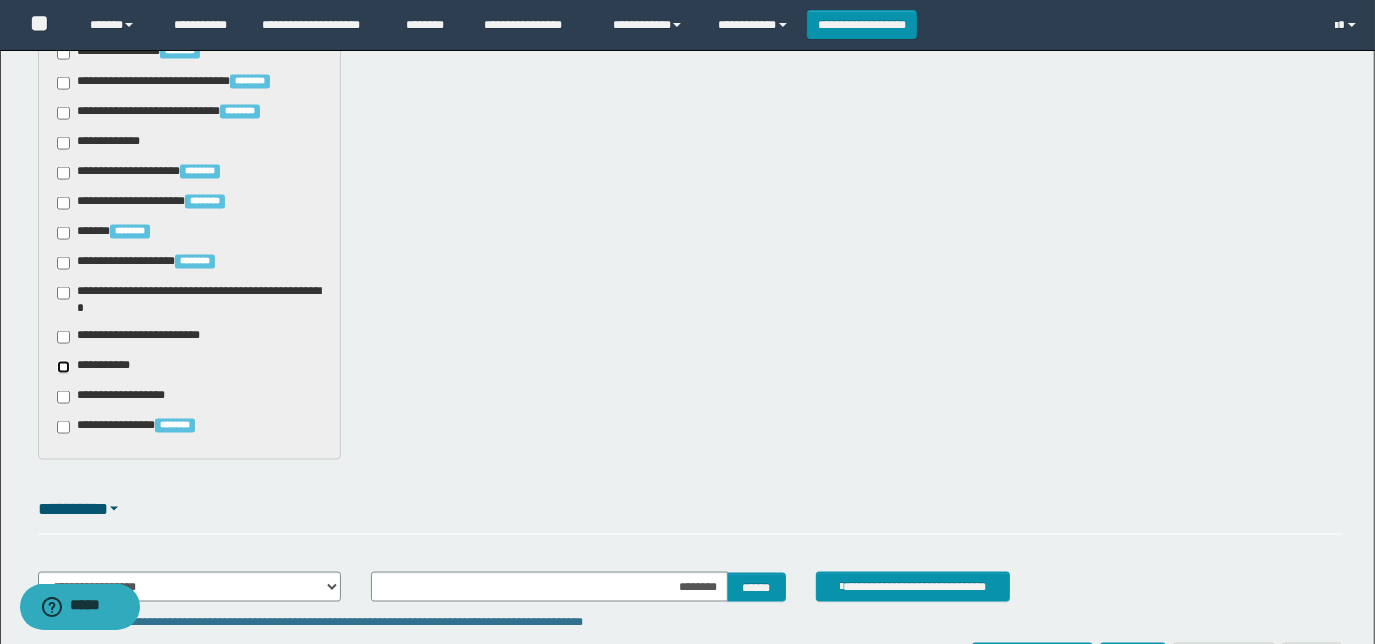 scroll, scrollTop: 1887, scrollLeft: 0, axis: vertical 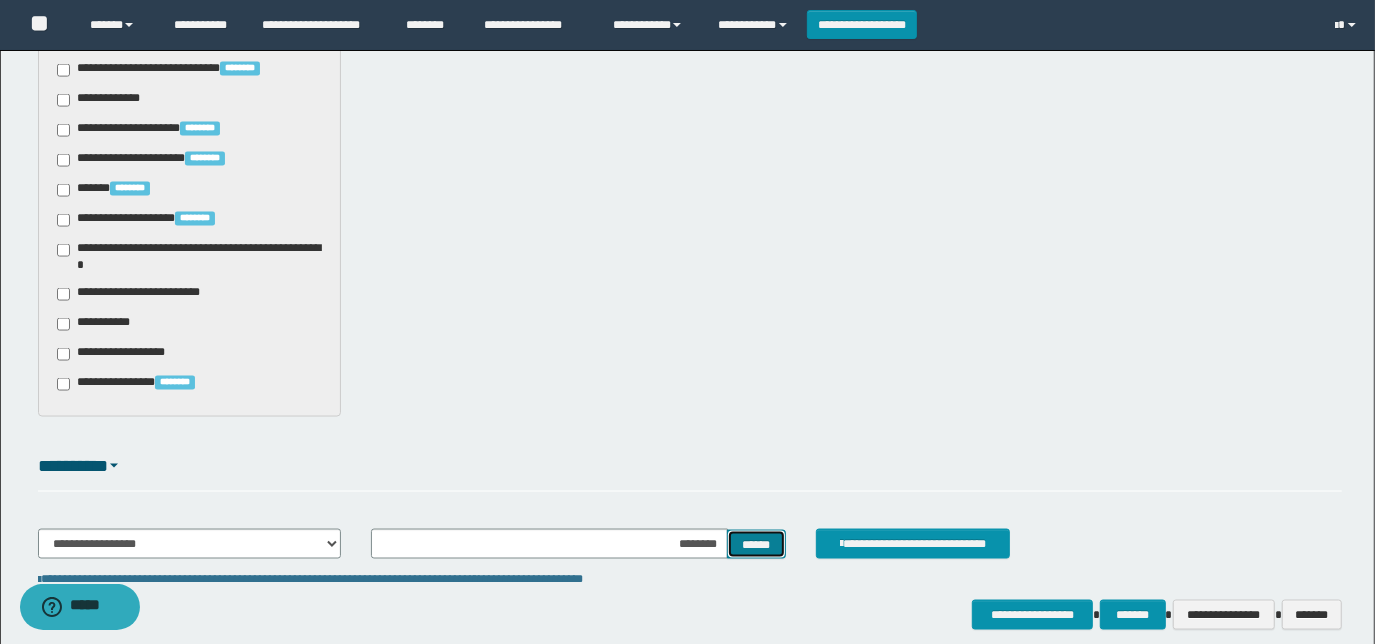 click on "******" at bounding box center (756, 544) 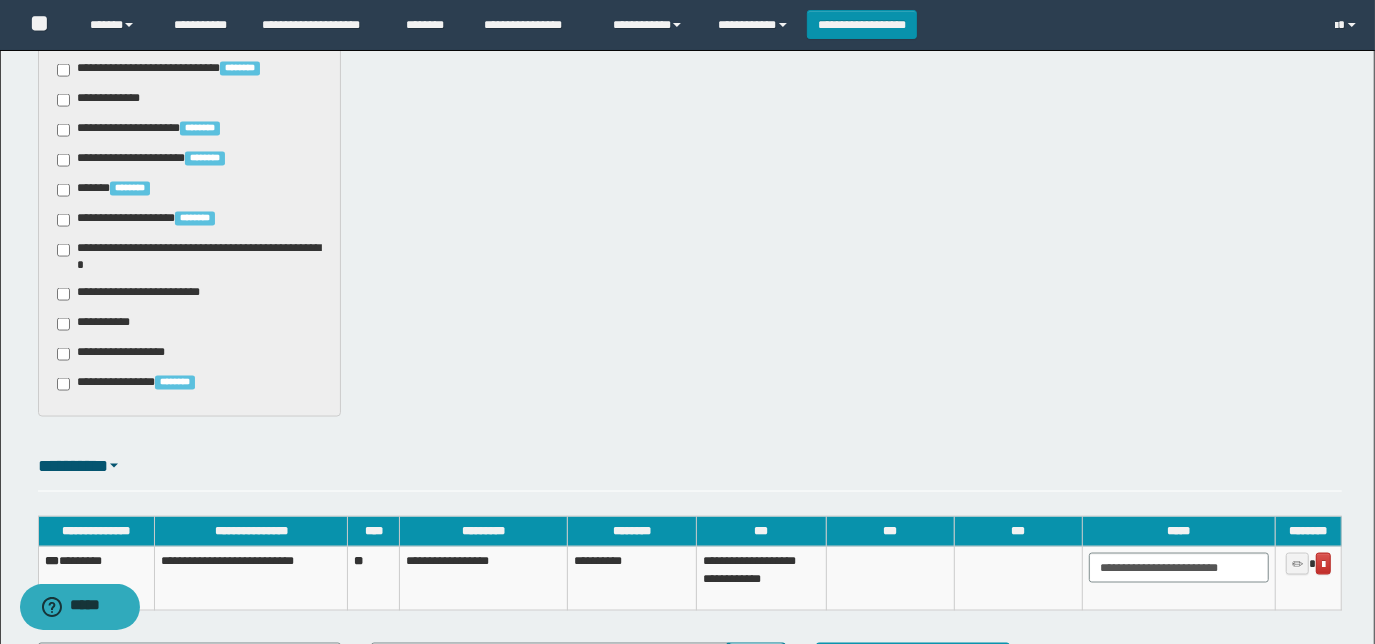 scroll, scrollTop: 2069, scrollLeft: 0, axis: vertical 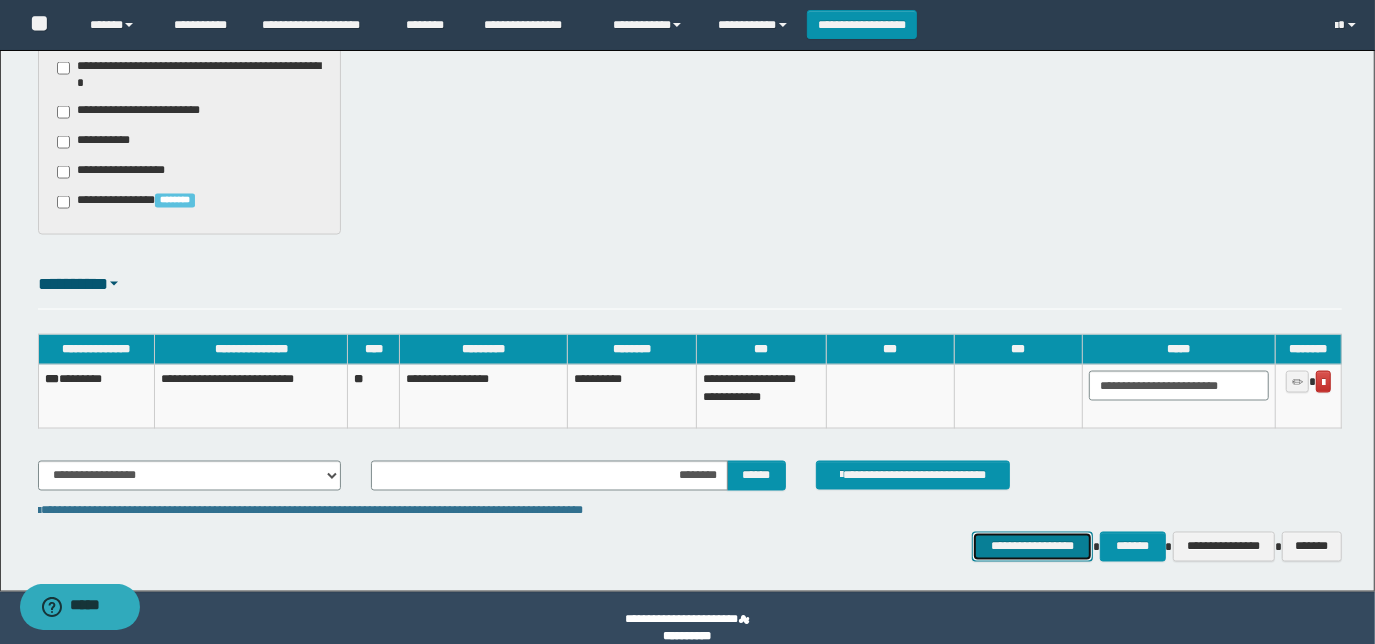 click on "**********" at bounding box center (1033, 546) 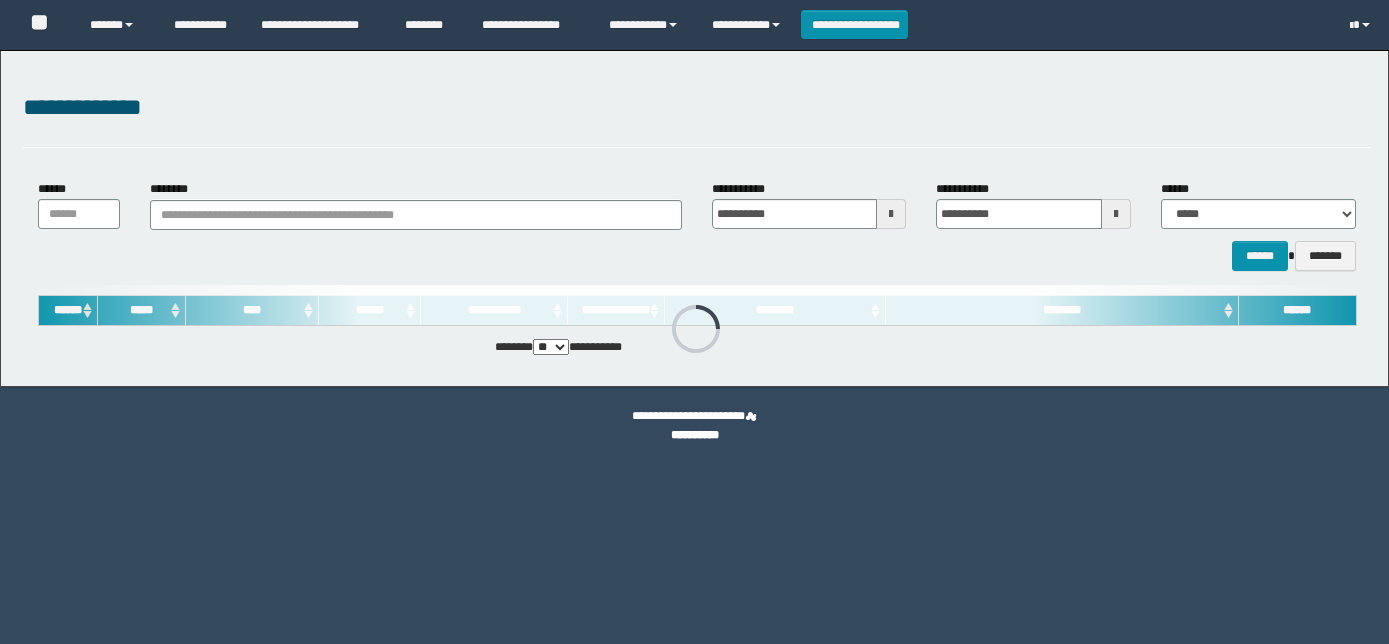 scroll, scrollTop: 0, scrollLeft: 0, axis: both 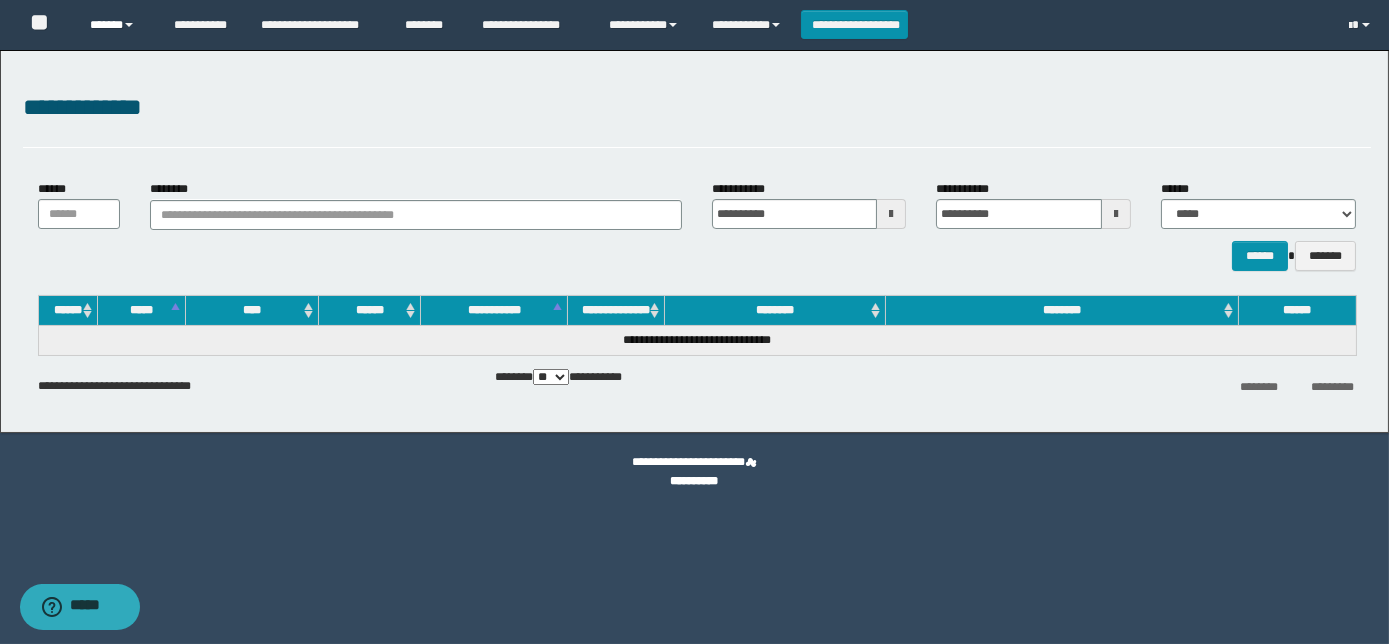 click on "******" at bounding box center [117, 25] 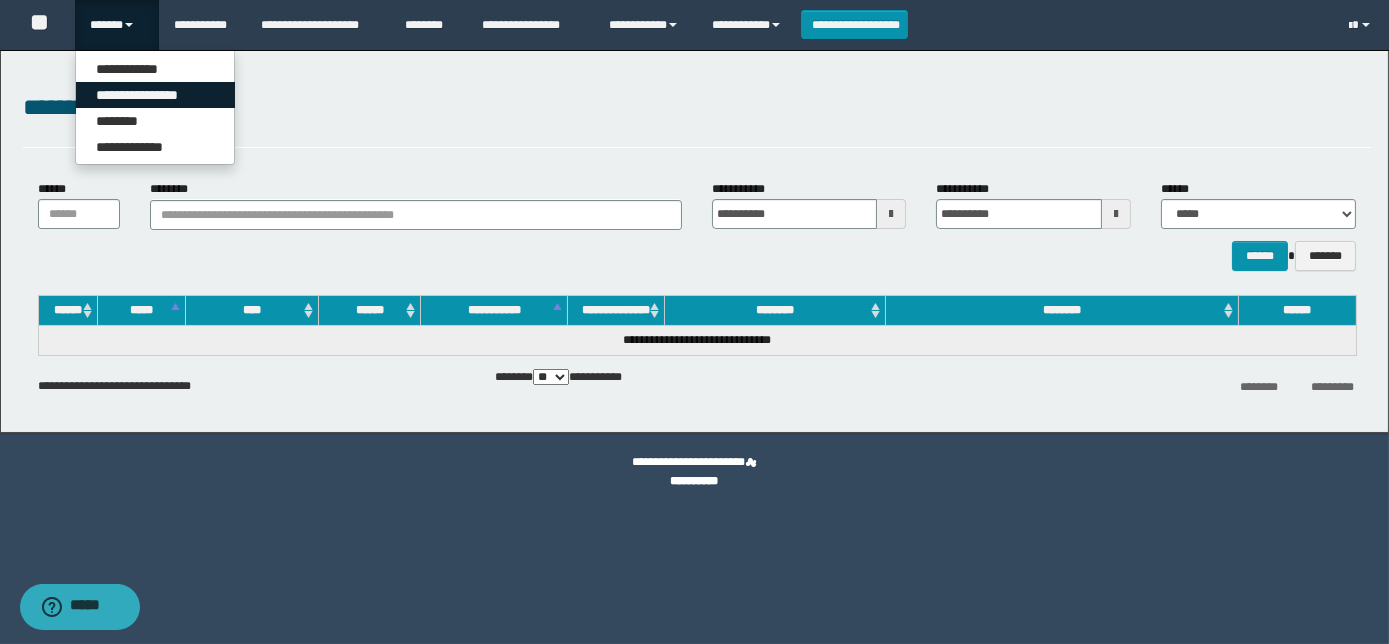 click on "**********" at bounding box center [155, 95] 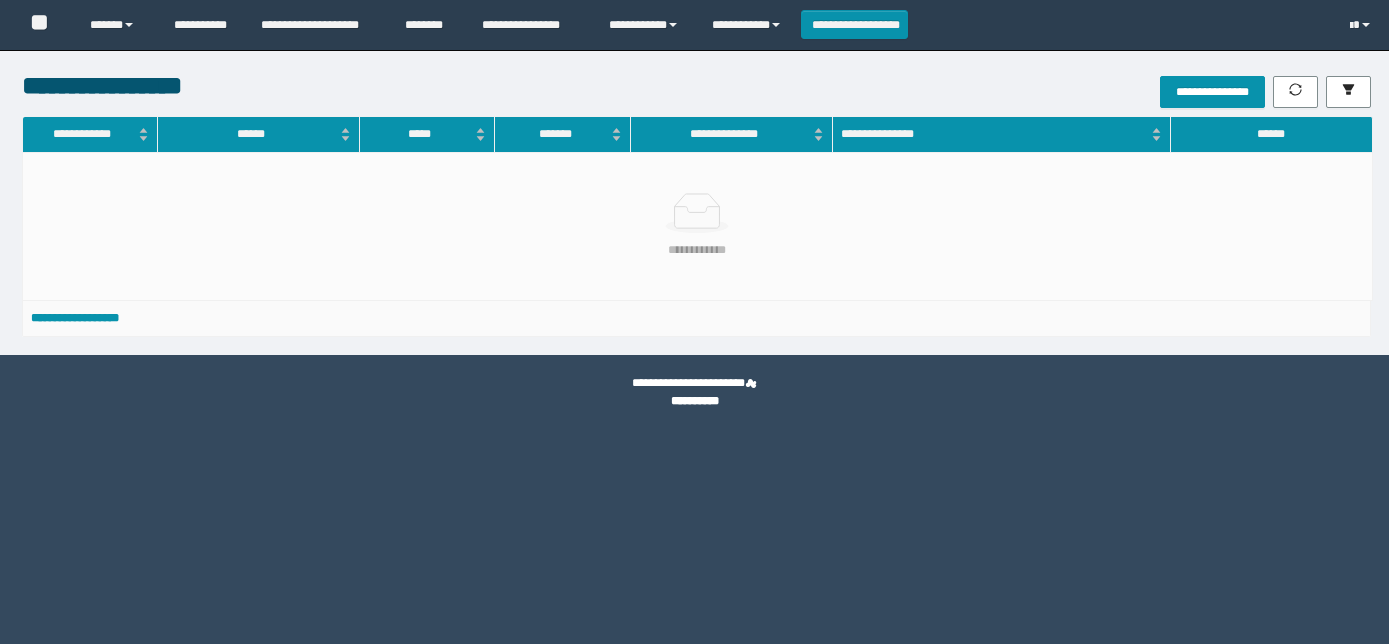 scroll, scrollTop: 0, scrollLeft: 0, axis: both 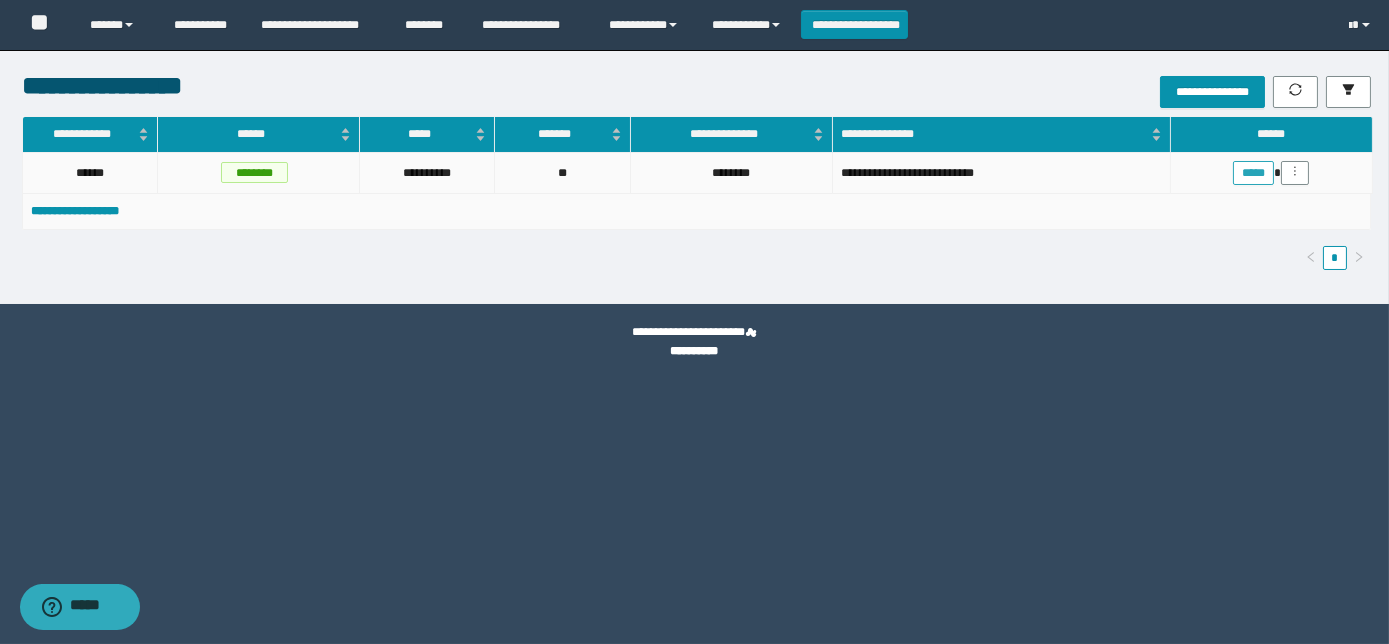 click on "*****" at bounding box center (1253, 173) 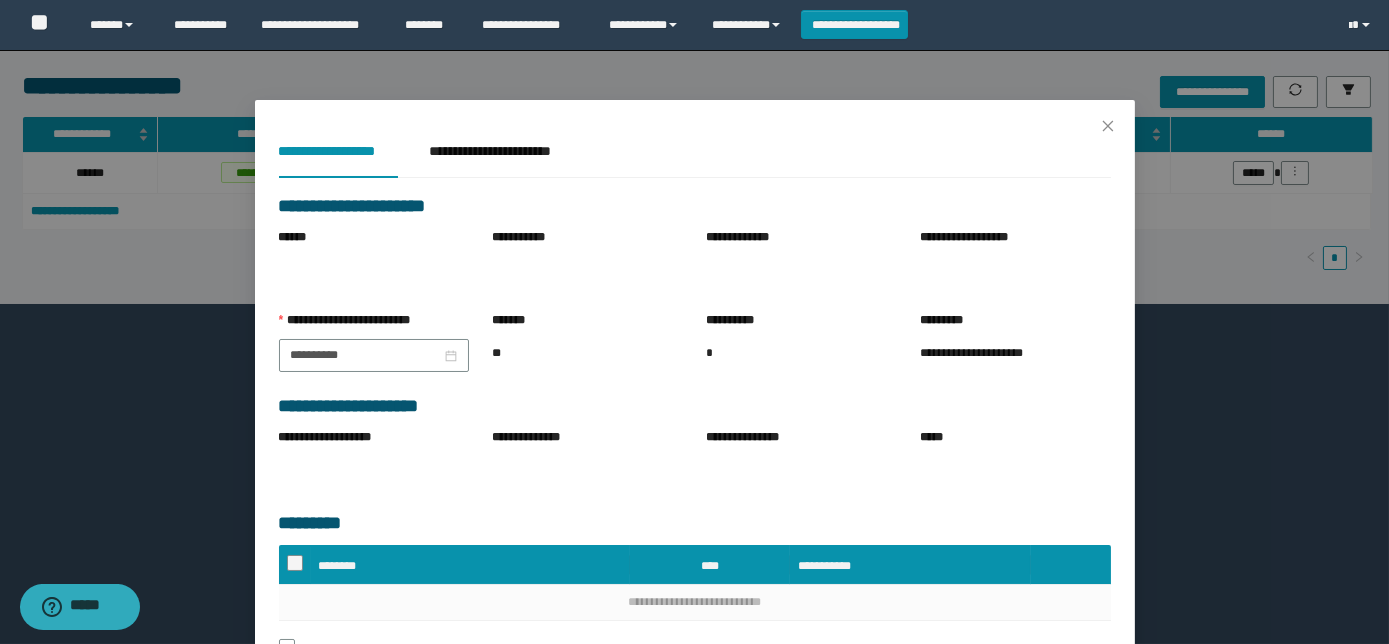 scroll, scrollTop: 128, scrollLeft: 0, axis: vertical 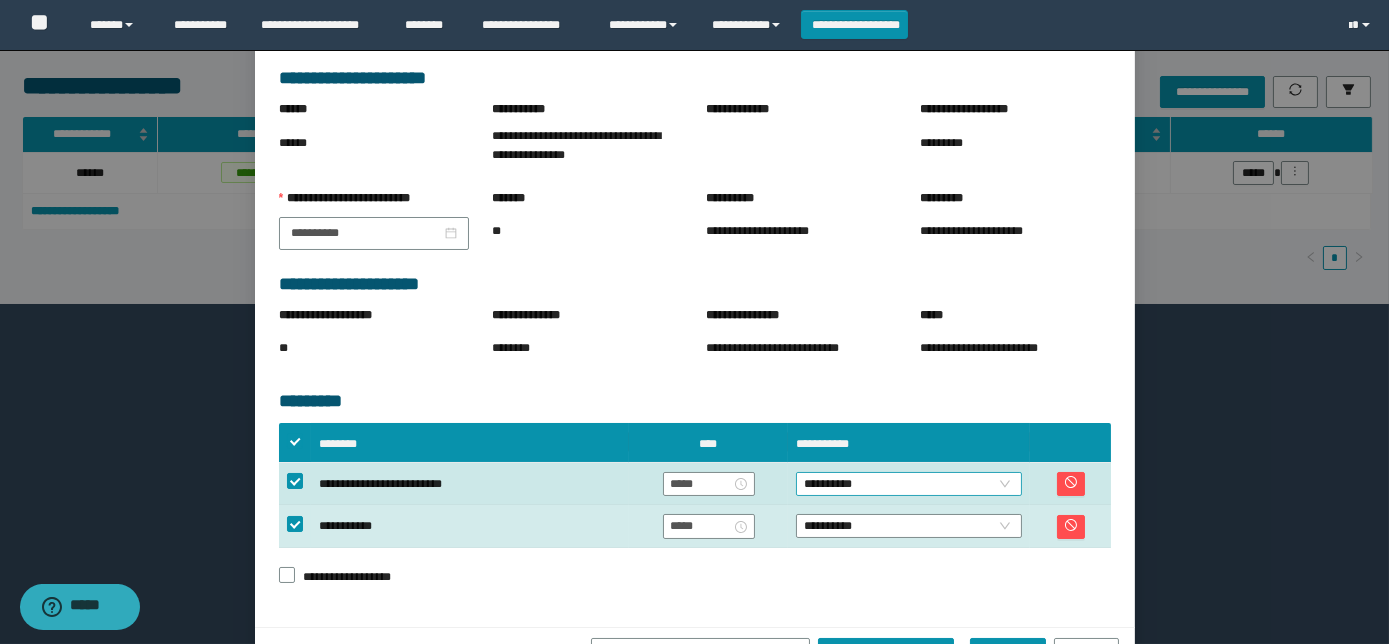 click on "**********" at bounding box center (909, 484) 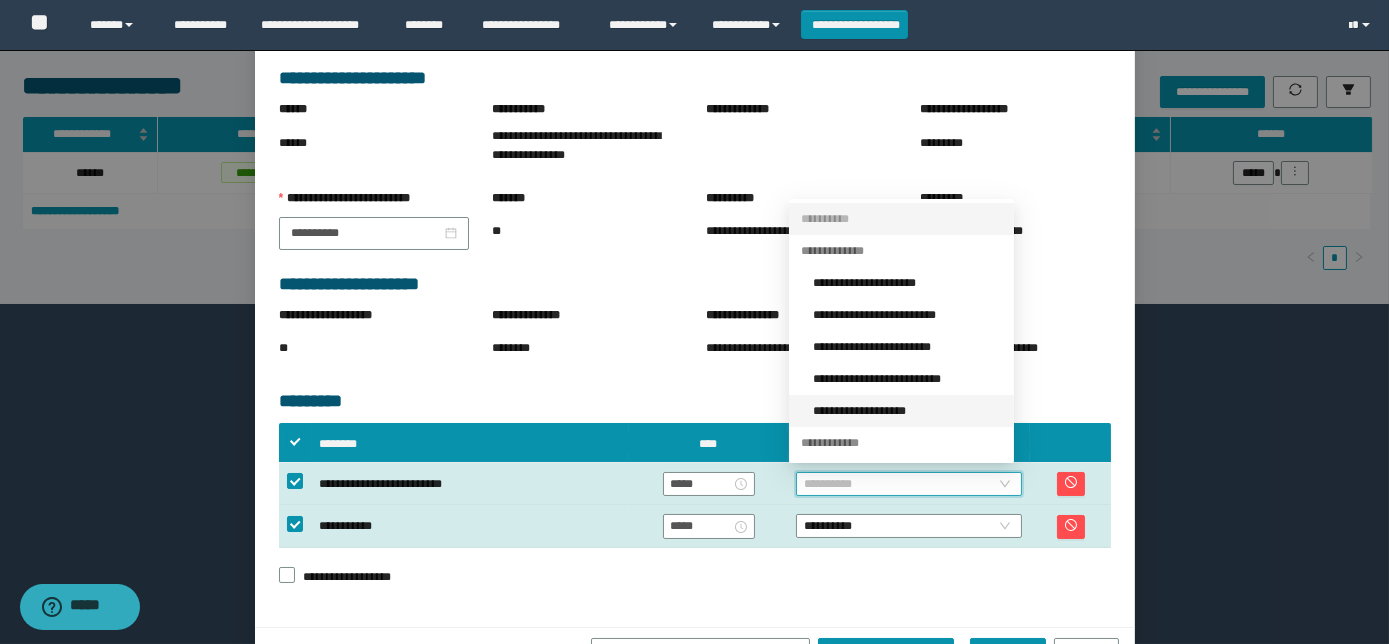 click on "**********" at bounding box center (907, 411) 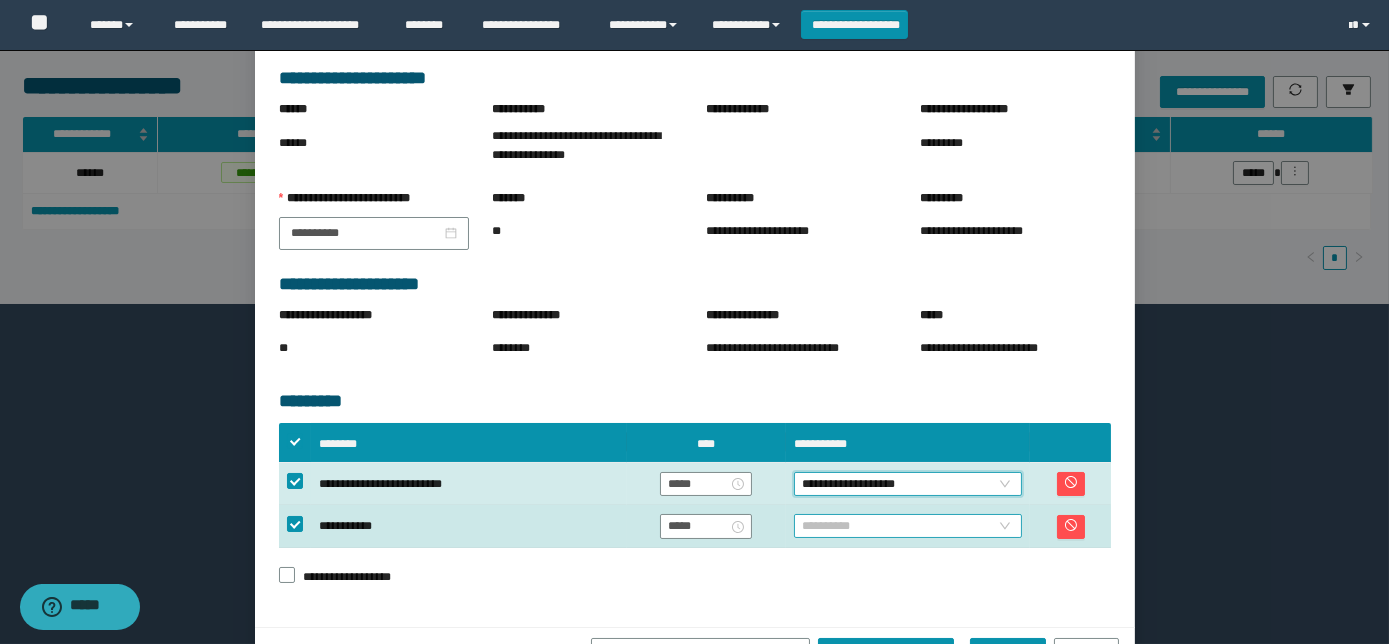 click on "**********" at bounding box center (908, 526) 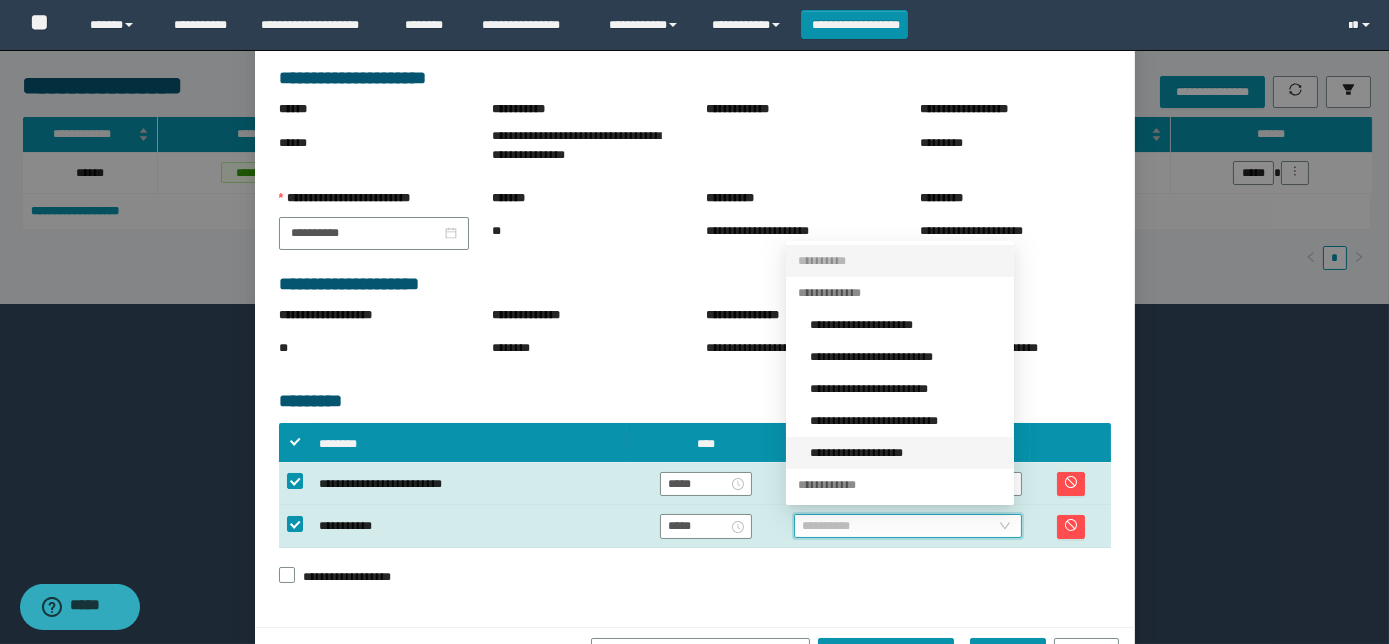 drag, startPoint x: 880, startPoint y: 448, endPoint x: 892, endPoint y: 453, distance: 13 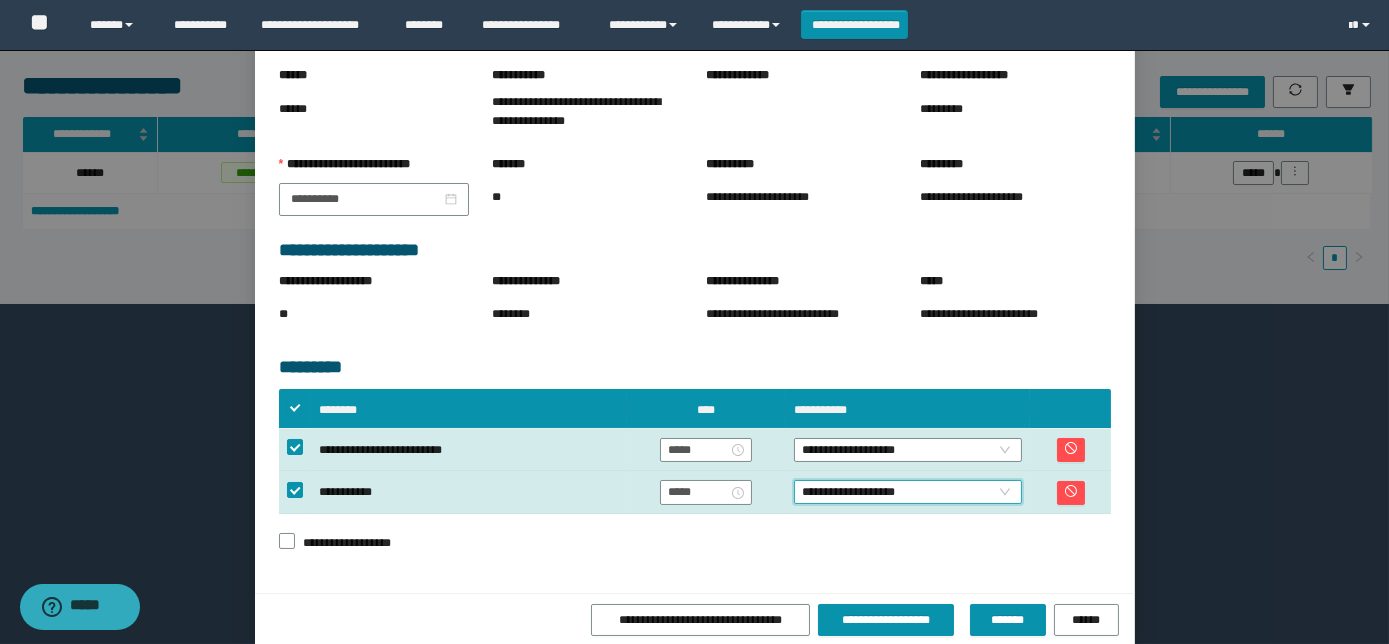 scroll, scrollTop: 181, scrollLeft: 0, axis: vertical 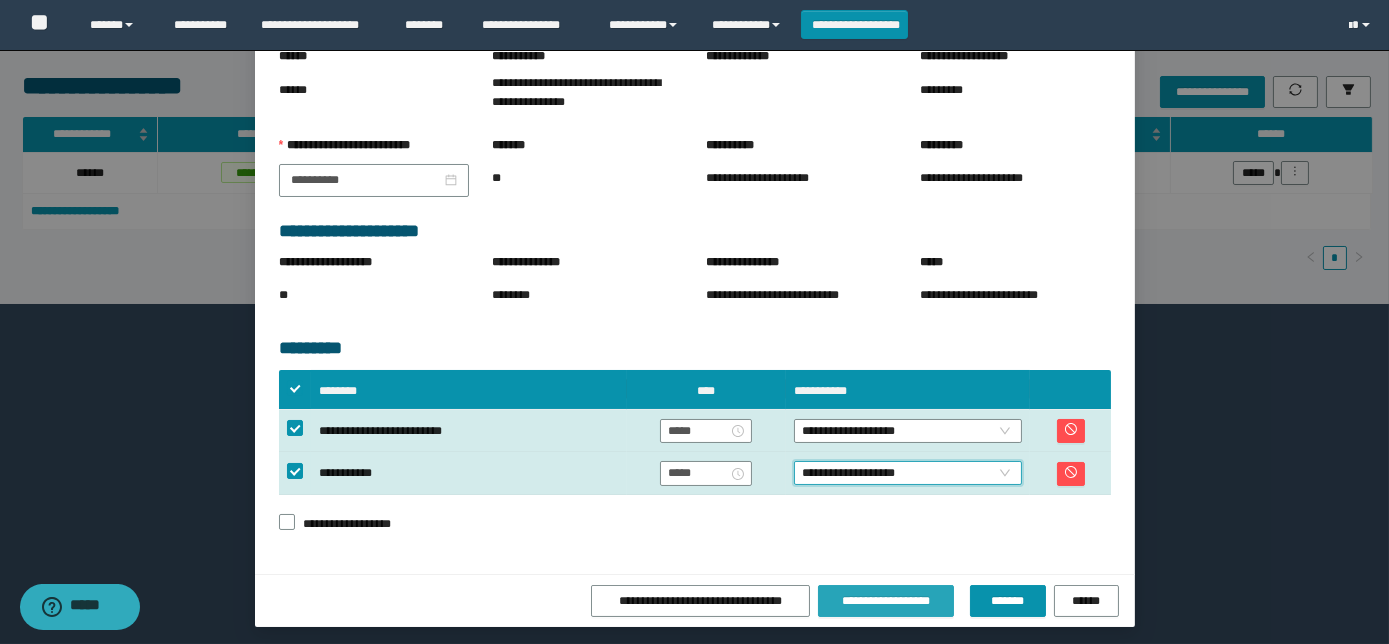 click on "**********" at bounding box center (885, 601) 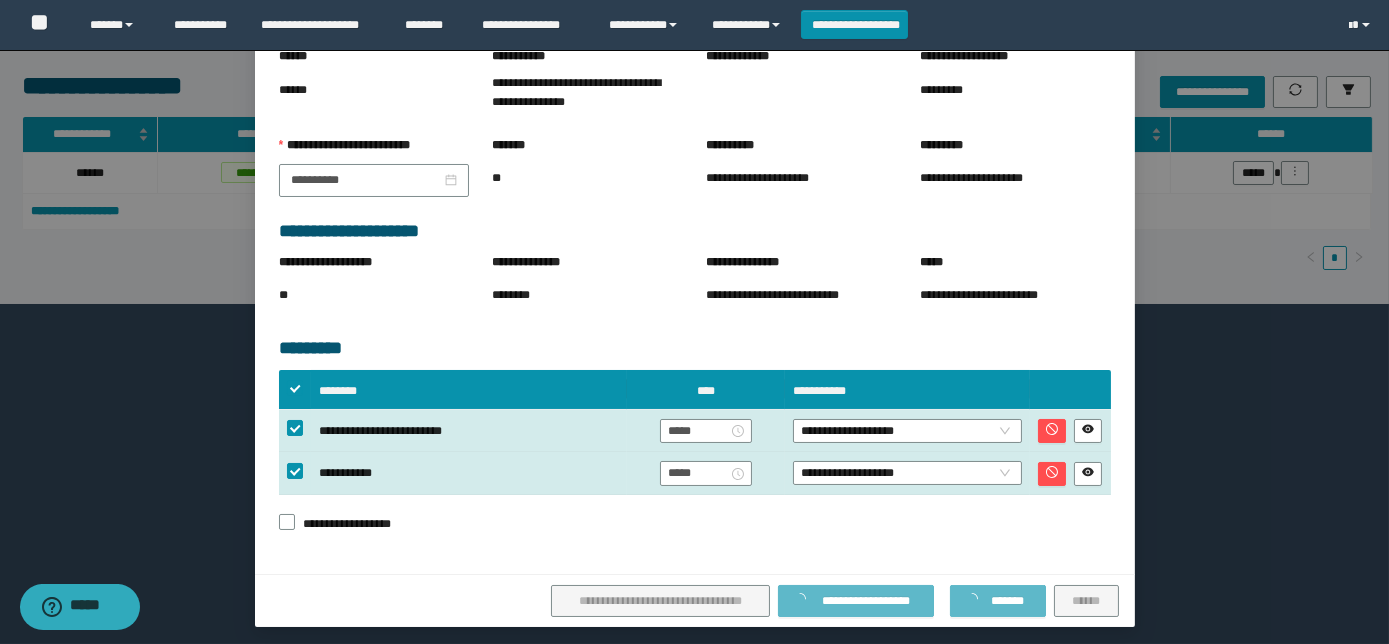scroll, scrollTop: 173, scrollLeft: 0, axis: vertical 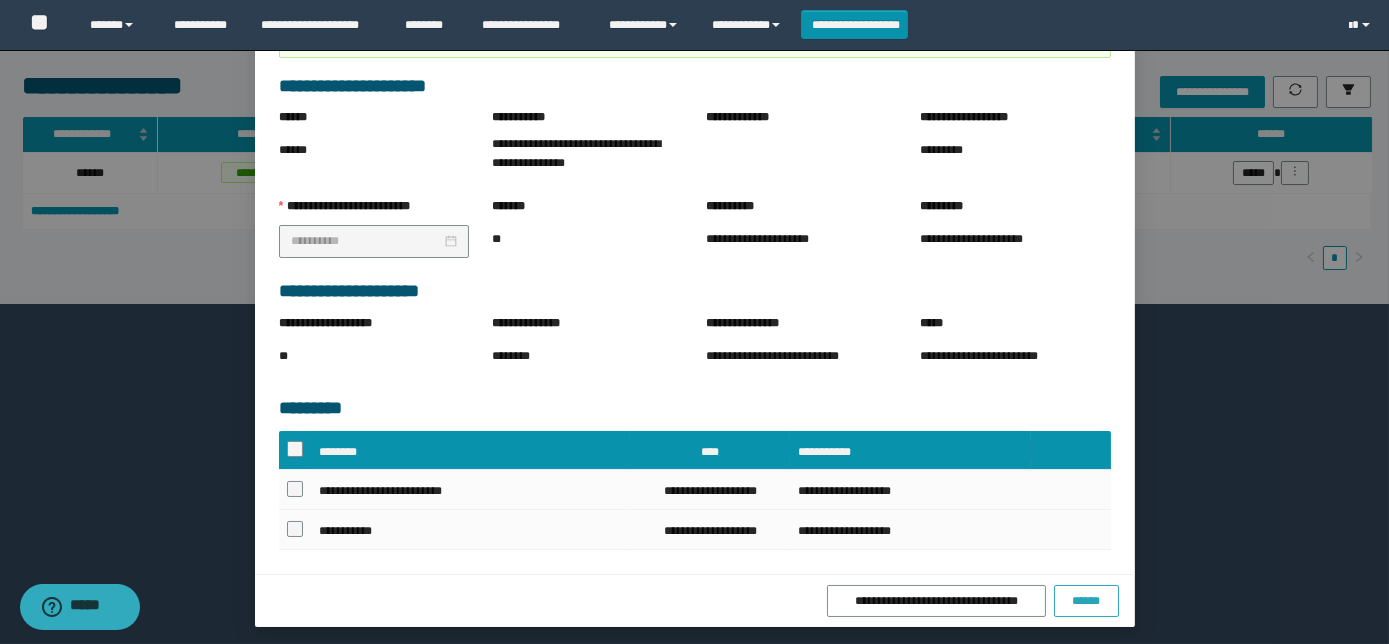click on "******" at bounding box center [1086, 601] 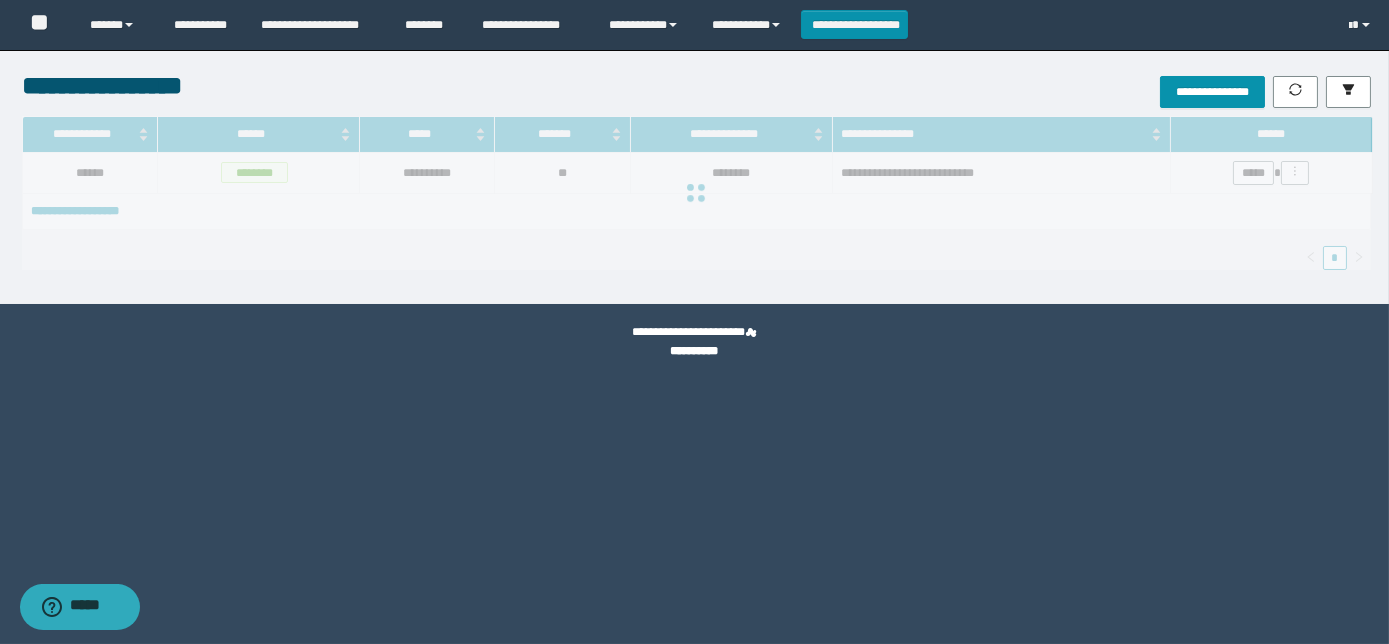 scroll, scrollTop: 73, scrollLeft: 0, axis: vertical 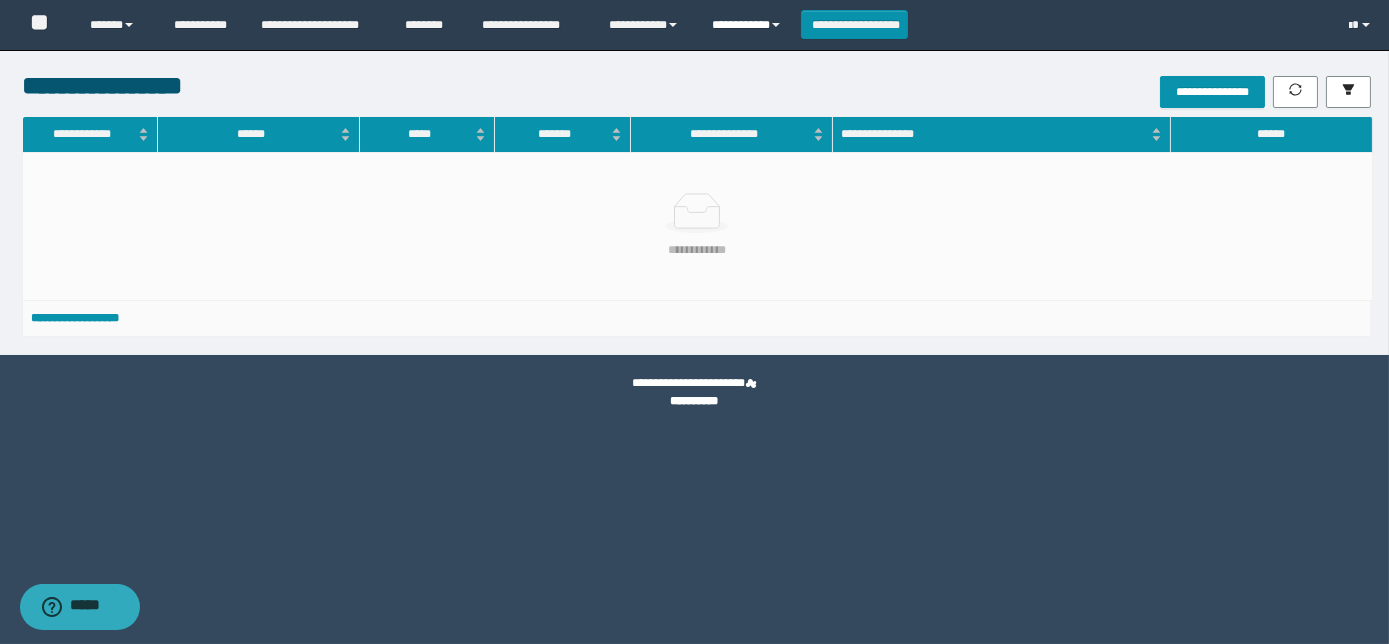 click on "**********" at bounding box center [749, 25] 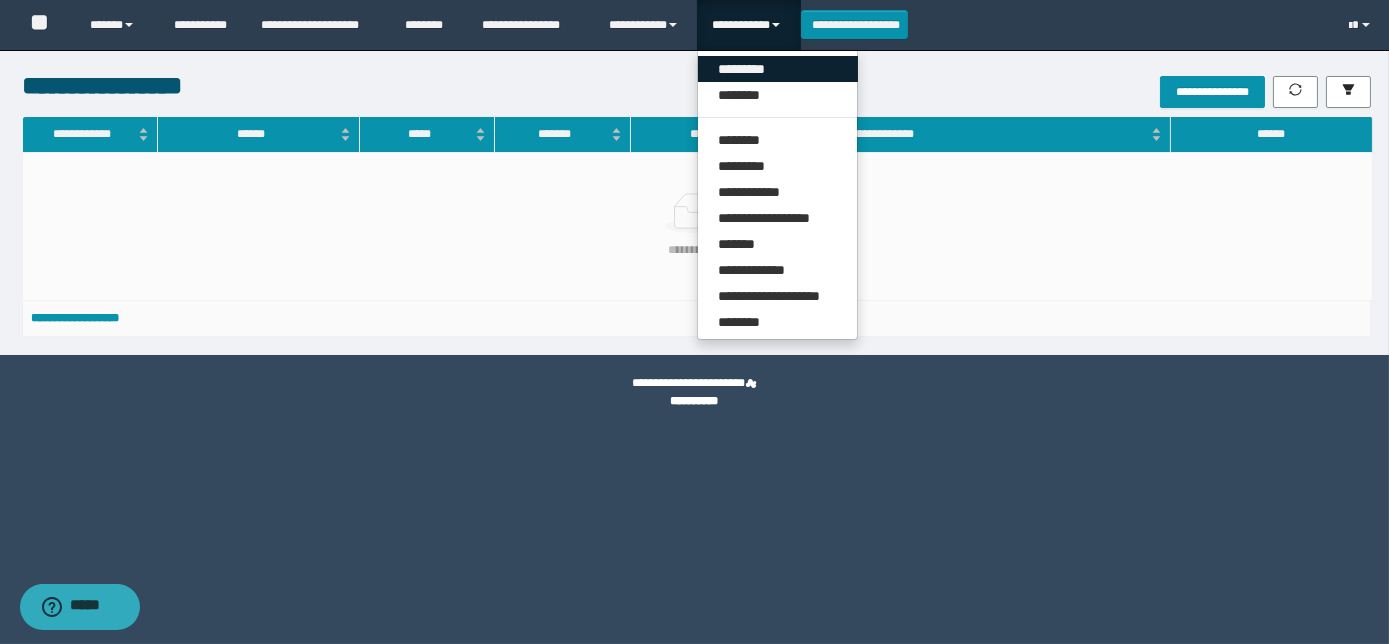 click on "*********" at bounding box center (778, 69) 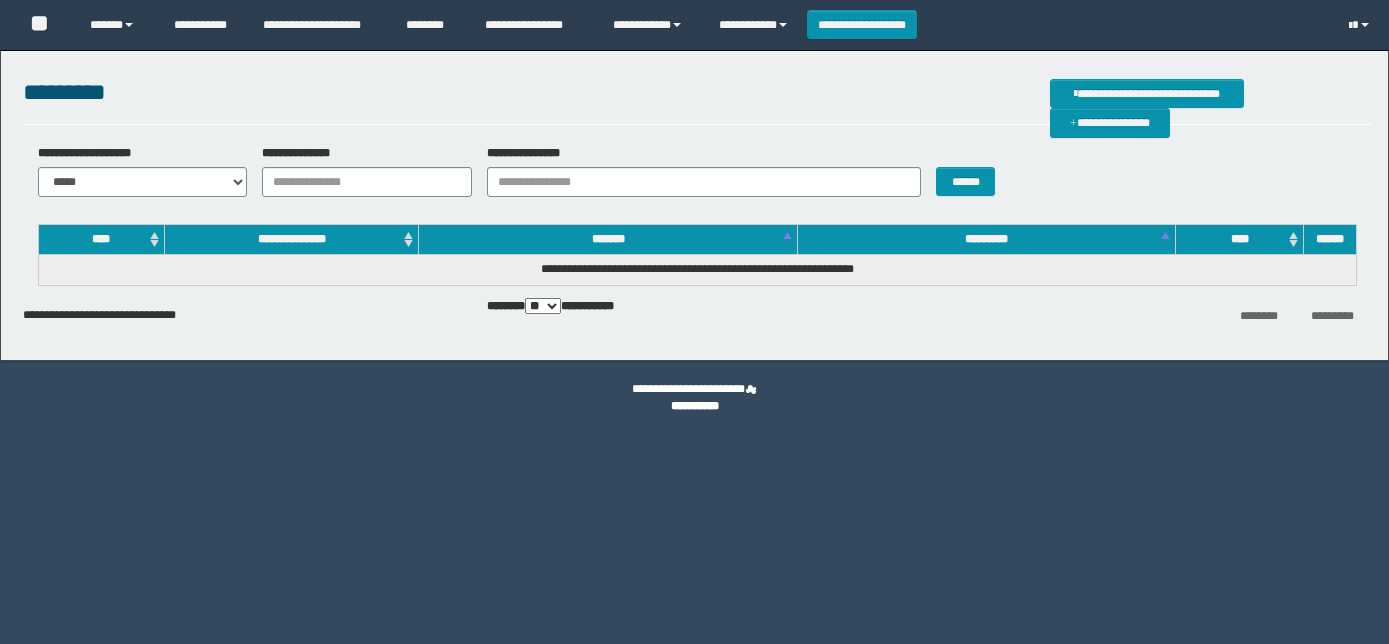 scroll, scrollTop: 0, scrollLeft: 0, axis: both 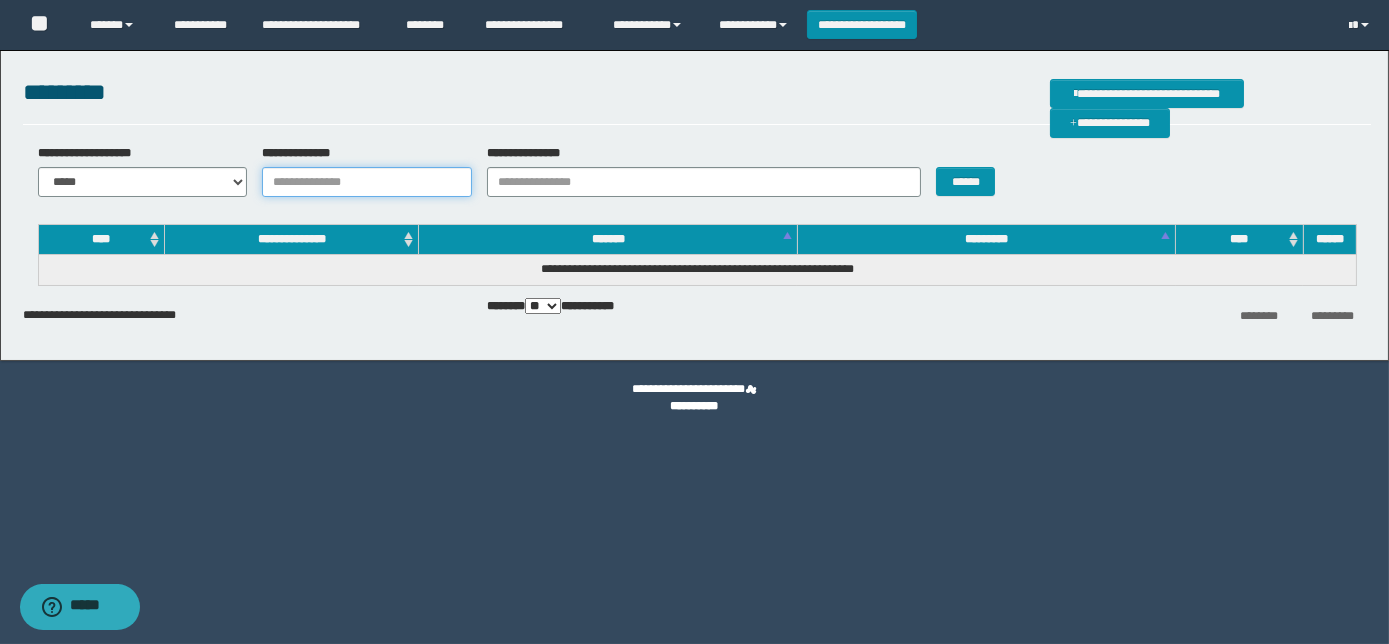 click on "**********" at bounding box center [367, 182] 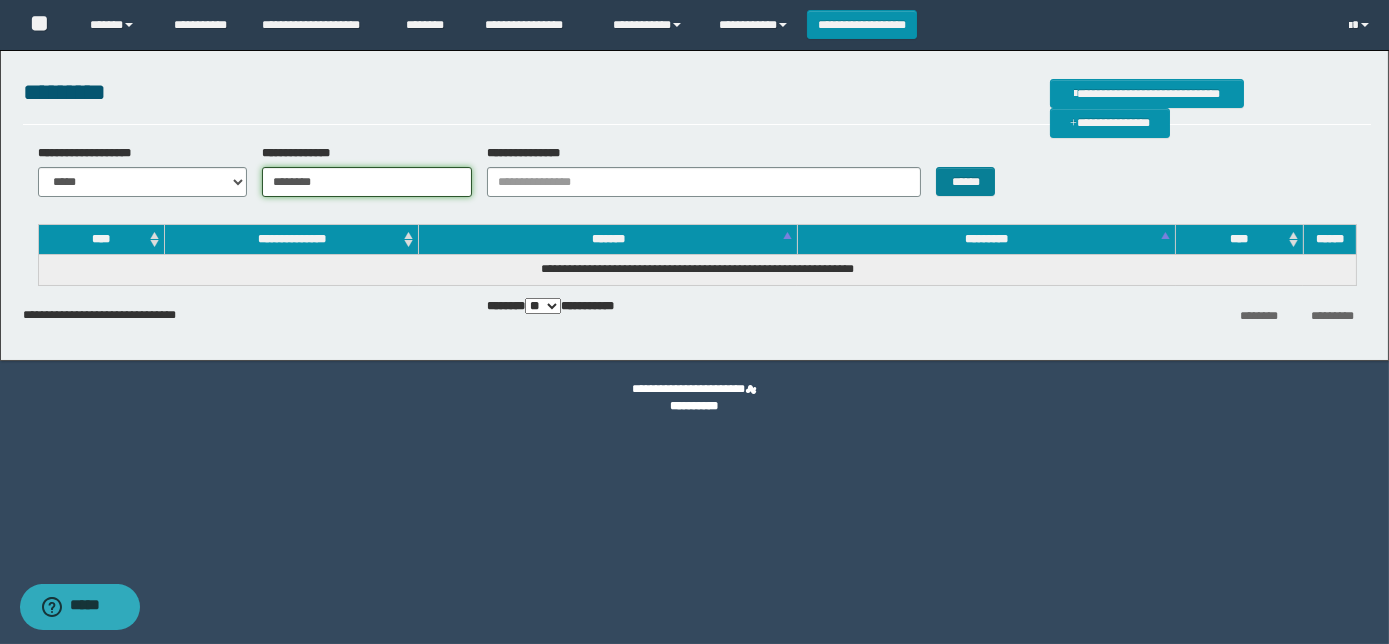 type on "********" 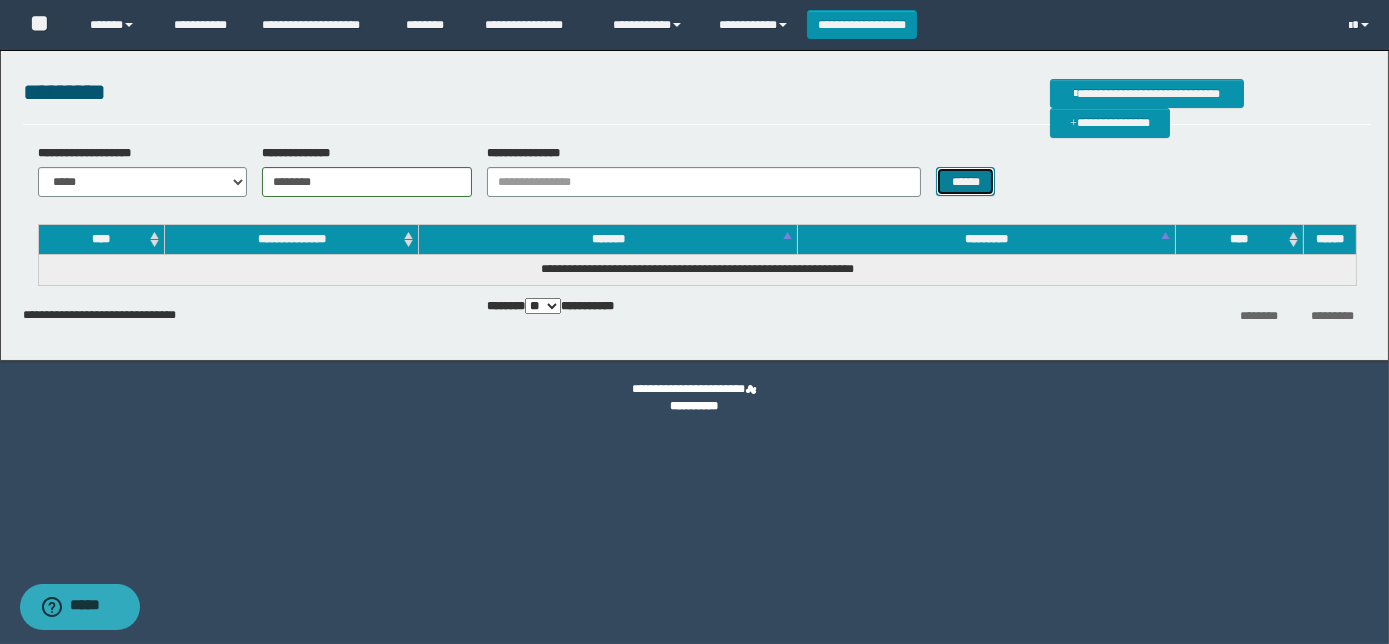 click on "******" at bounding box center [965, 181] 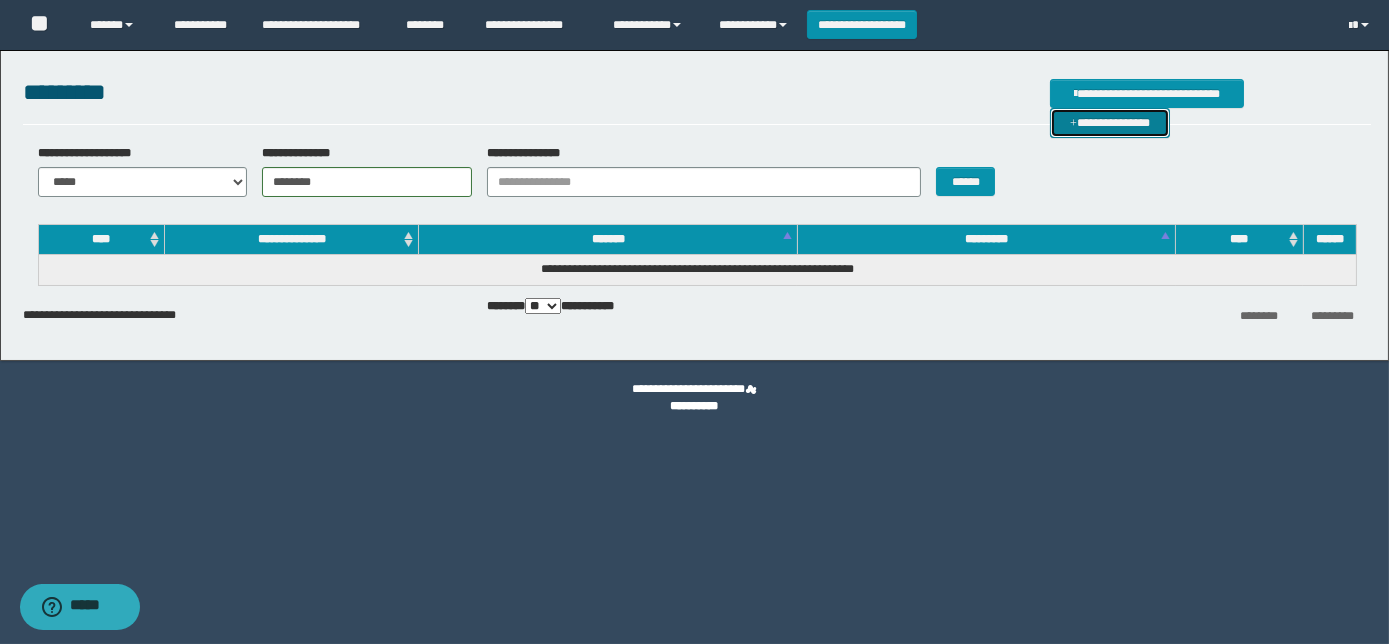click on "**********" at bounding box center (1110, 122) 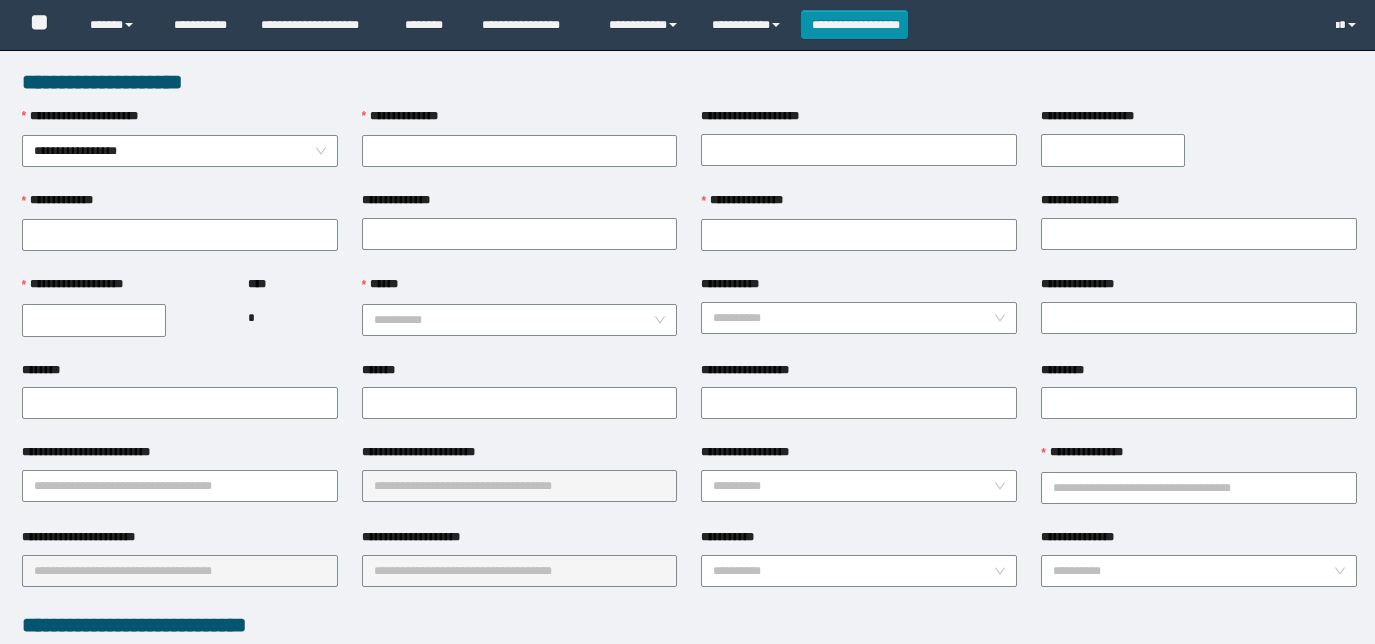 click on "**********" at bounding box center [520, 151] 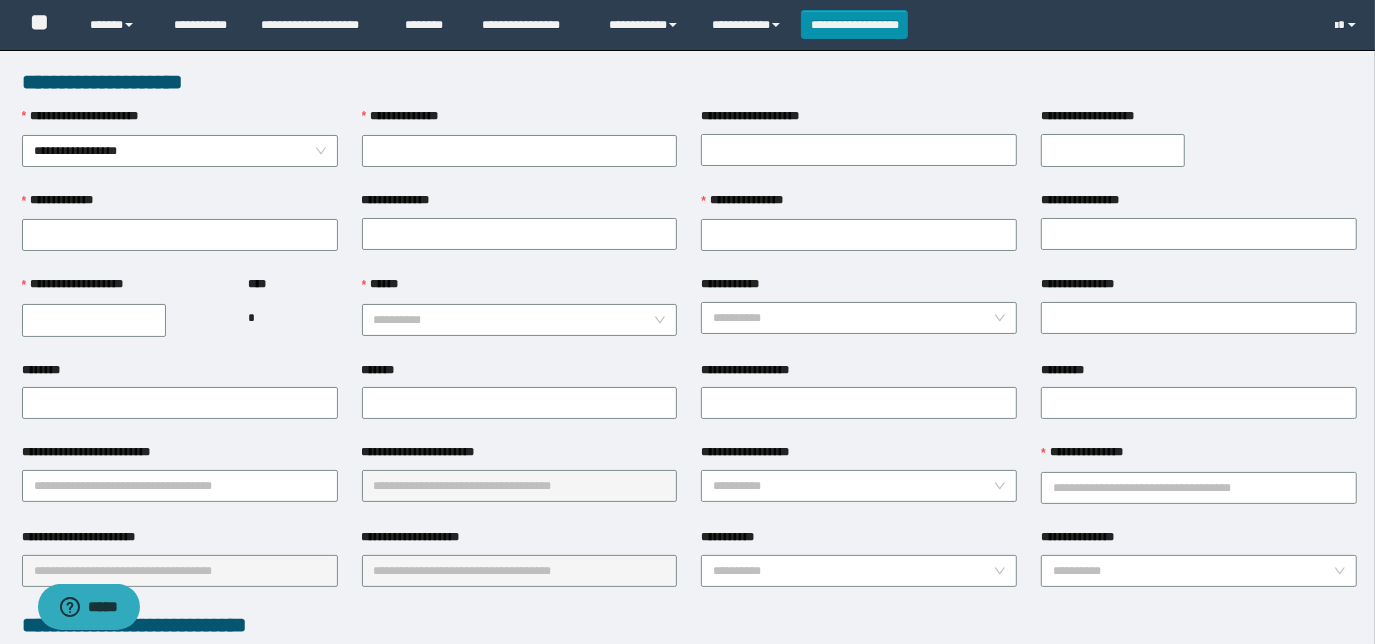 scroll, scrollTop: 0, scrollLeft: 0, axis: both 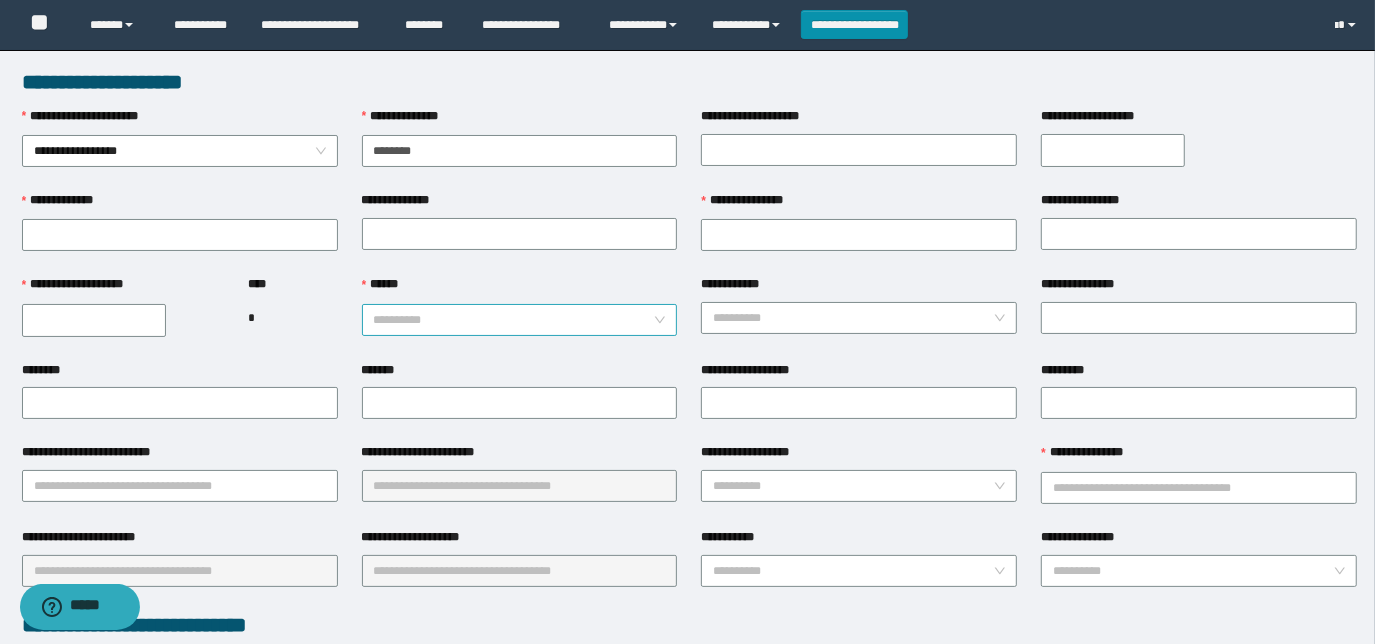 type on "********" 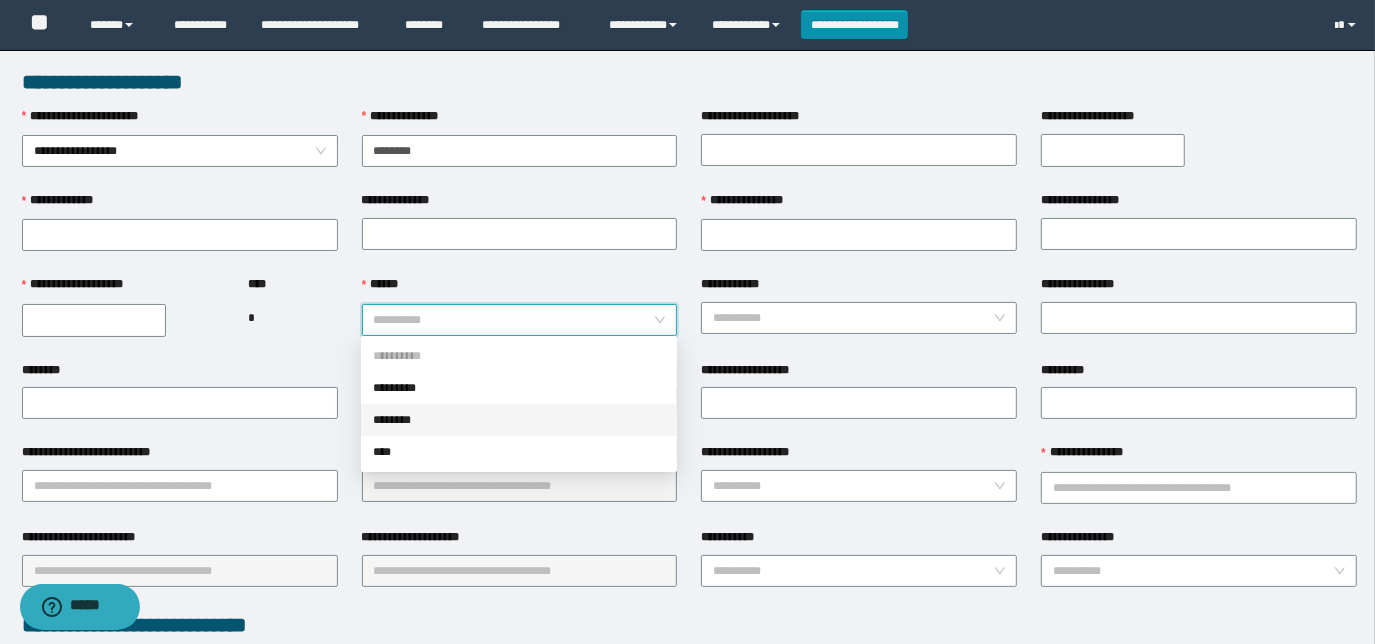 click on "********" at bounding box center [519, 420] 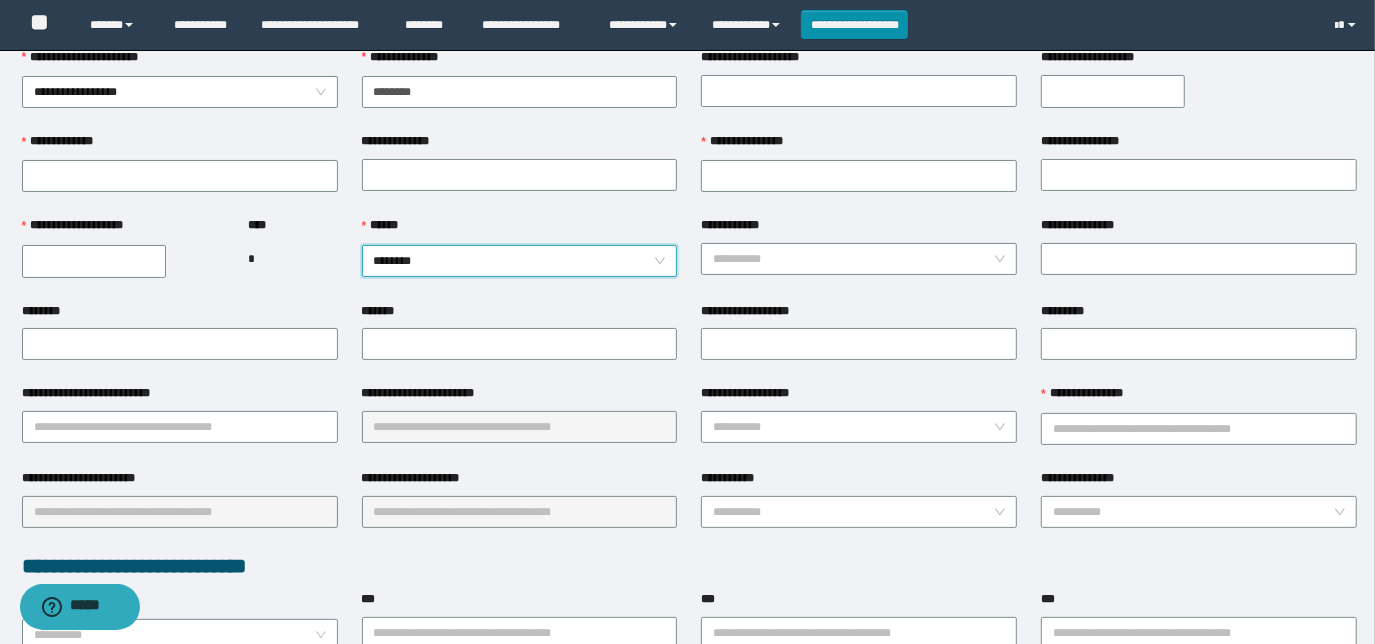 scroll, scrollTop: 90, scrollLeft: 0, axis: vertical 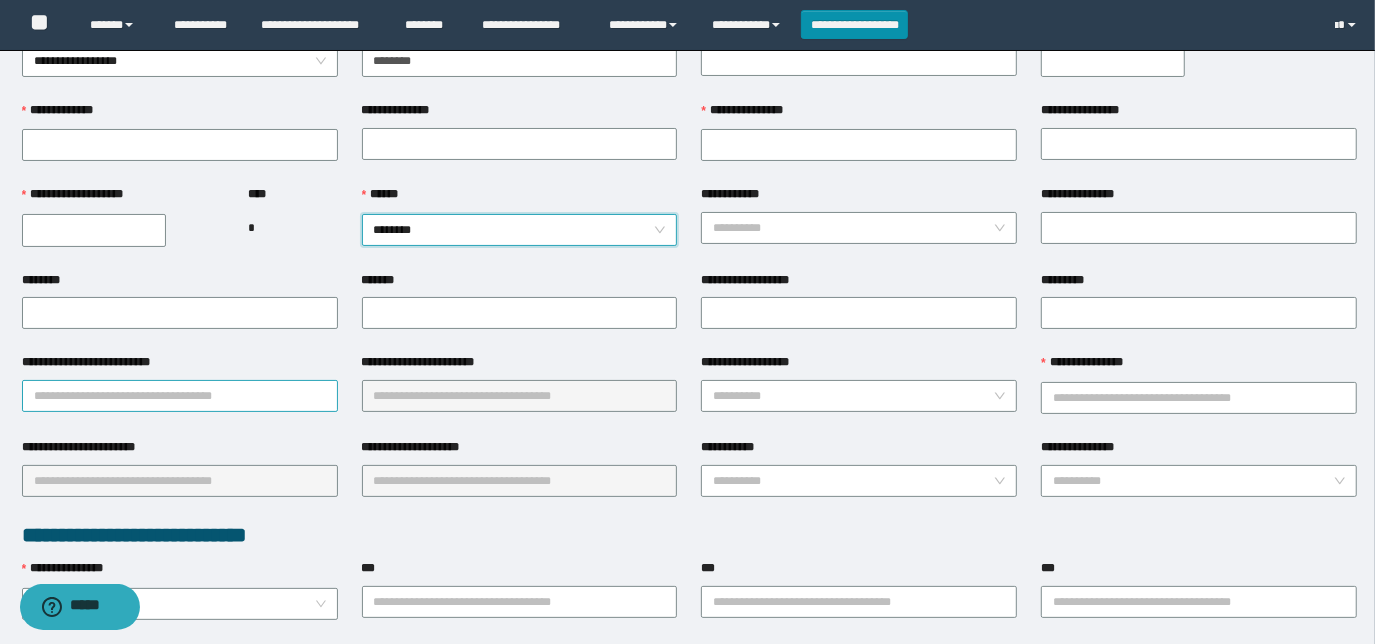 click on "**********" at bounding box center (180, 396) 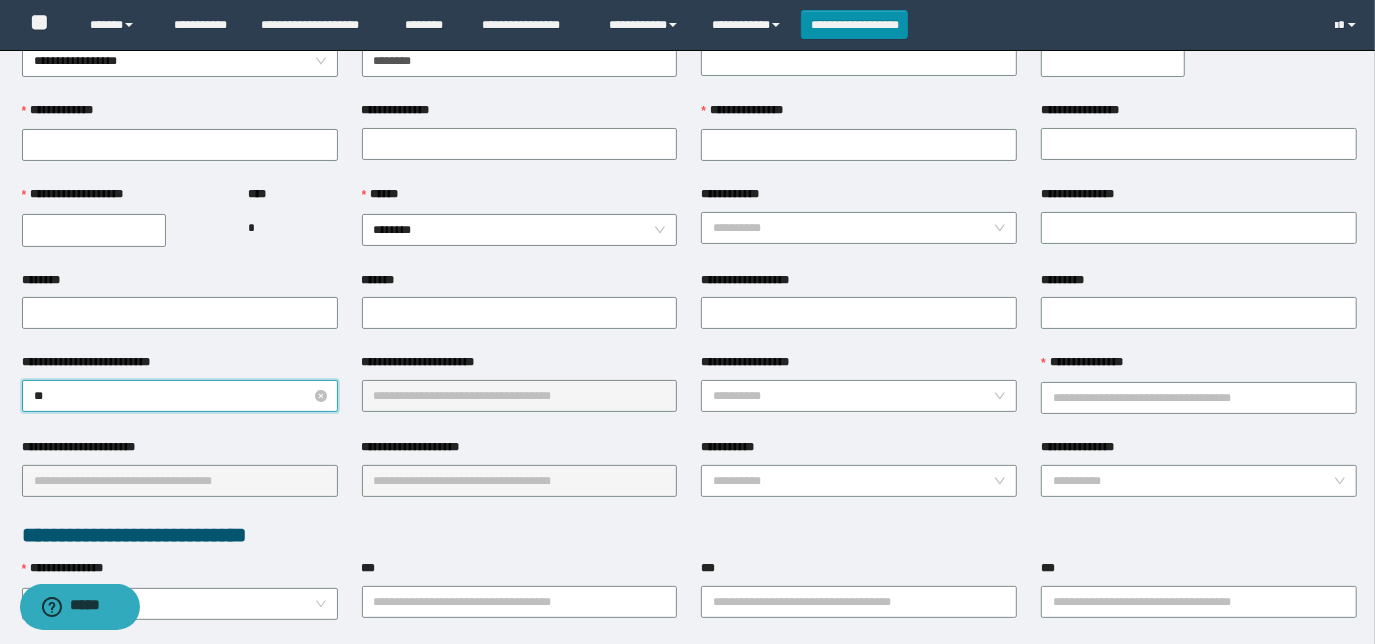 type on "***" 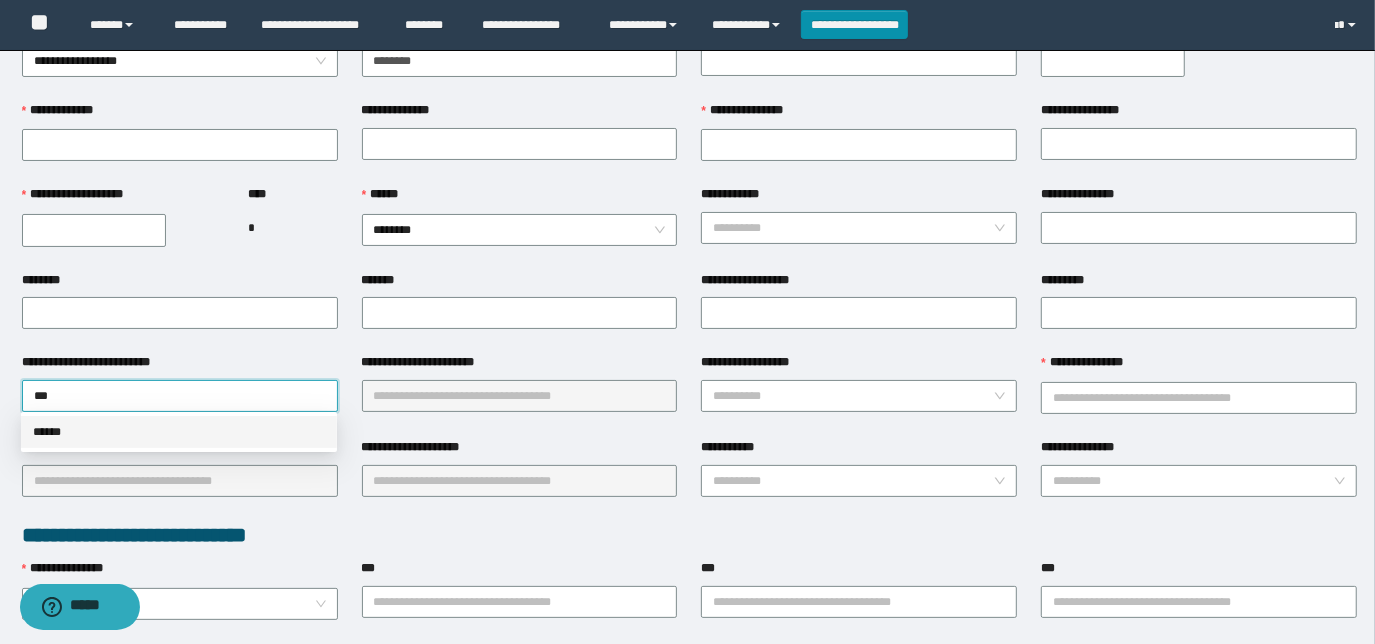 click on "******" at bounding box center (179, 432) 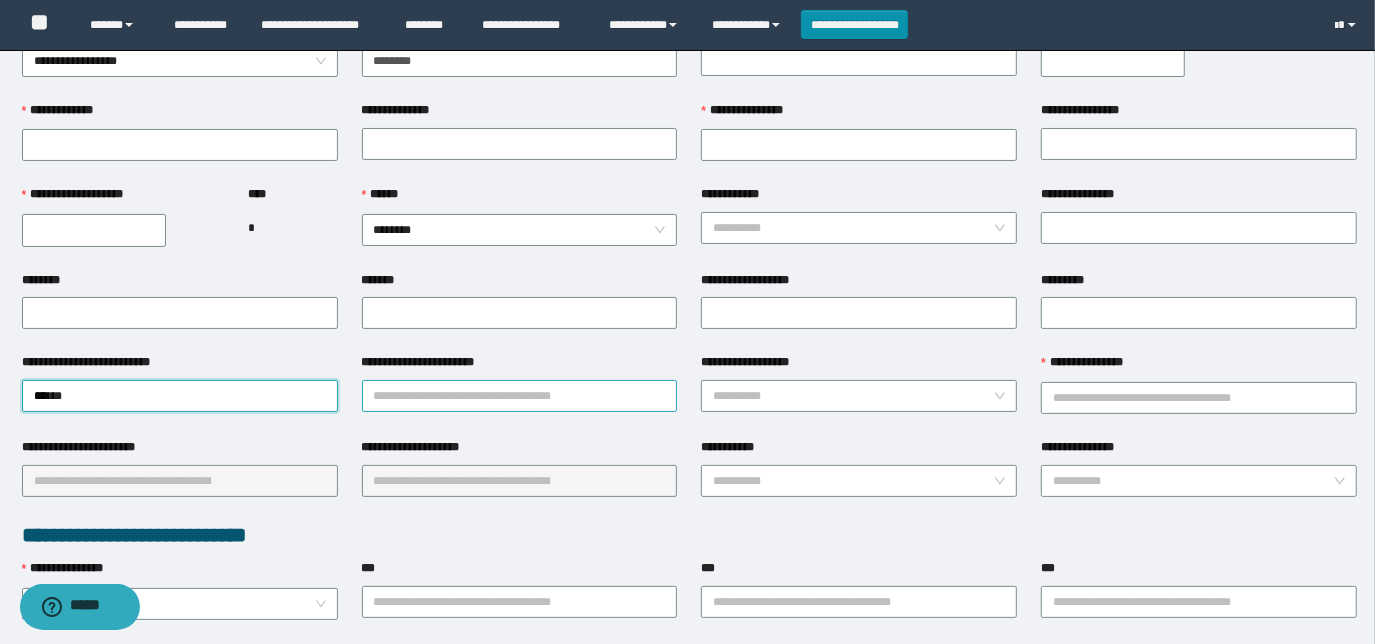 click on "**********" at bounding box center [520, 396] 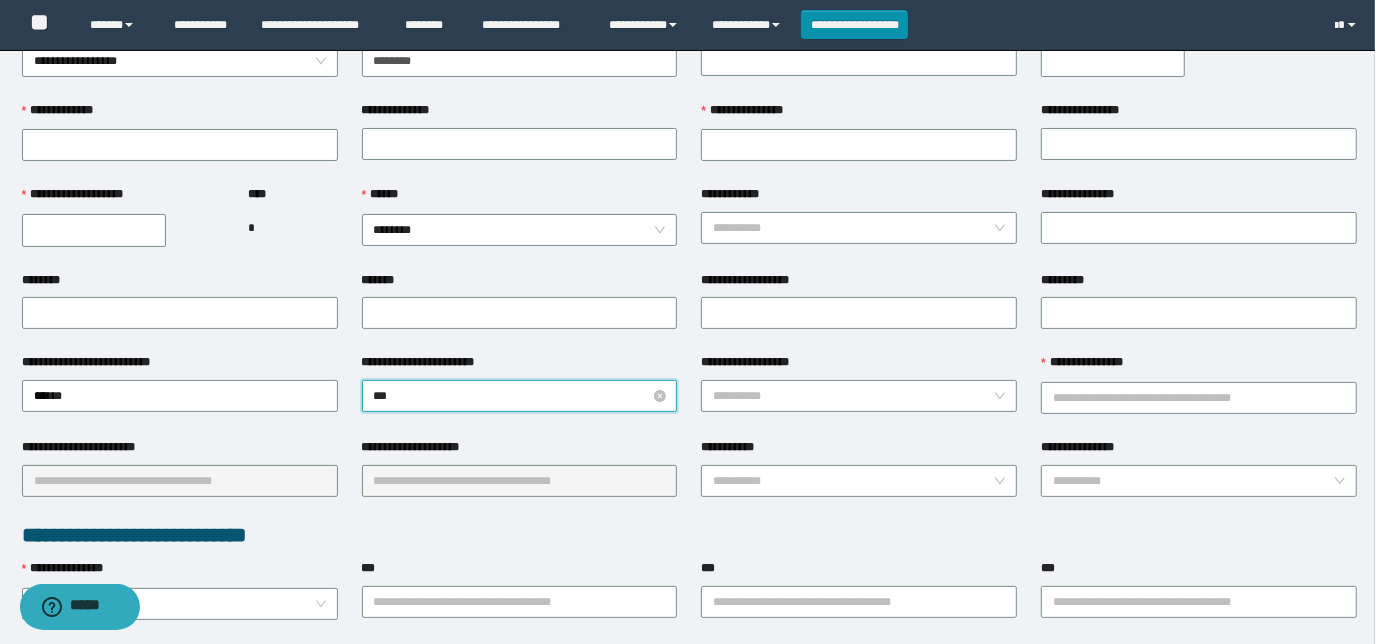 type on "****" 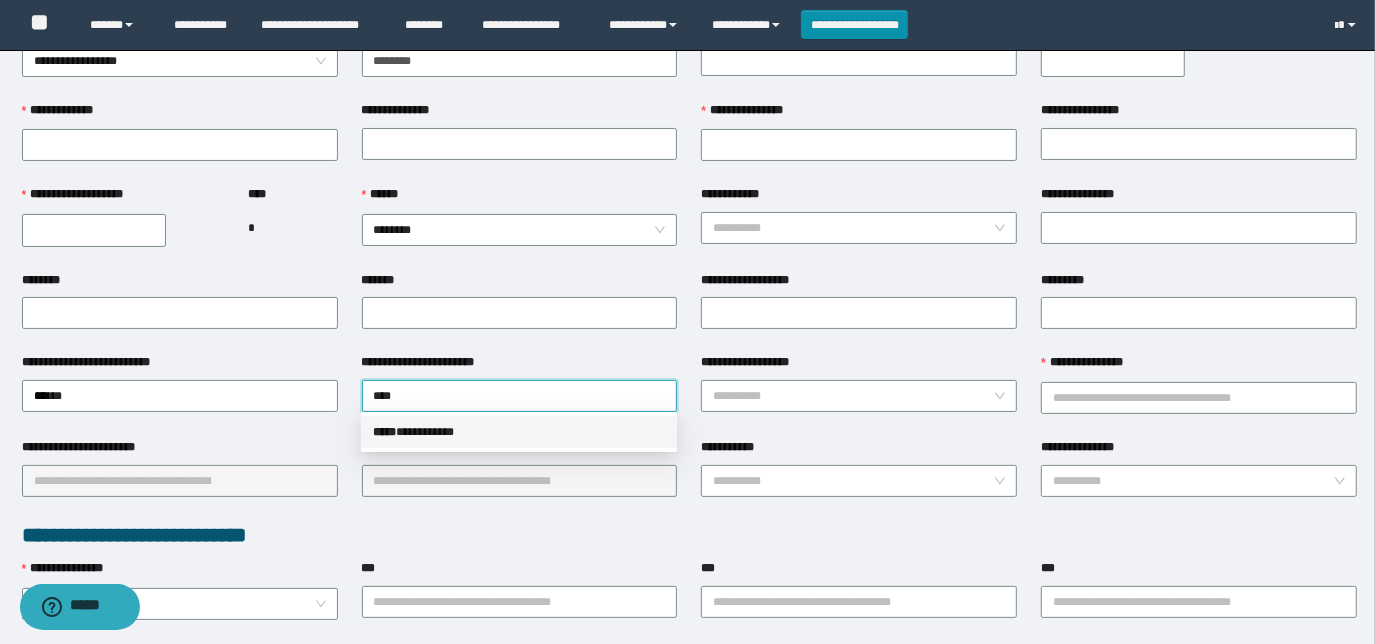click on "***** * *********" at bounding box center [519, 432] 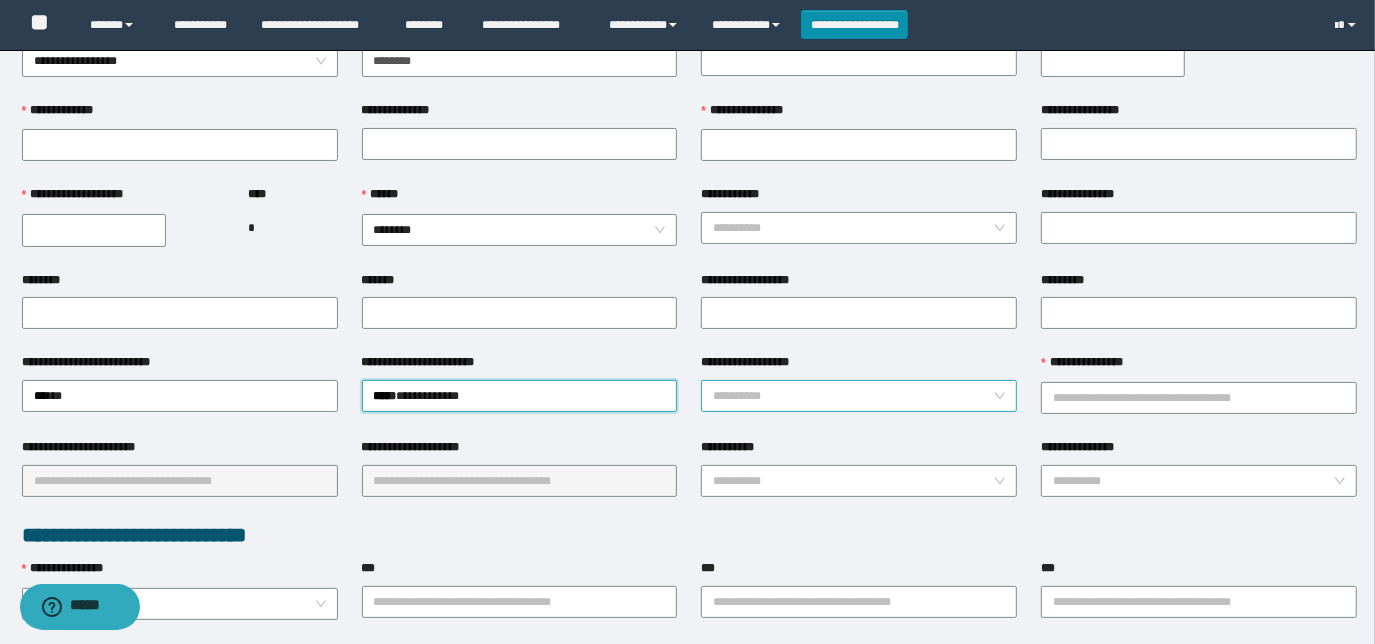 click on "**********" at bounding box center [853, 396] 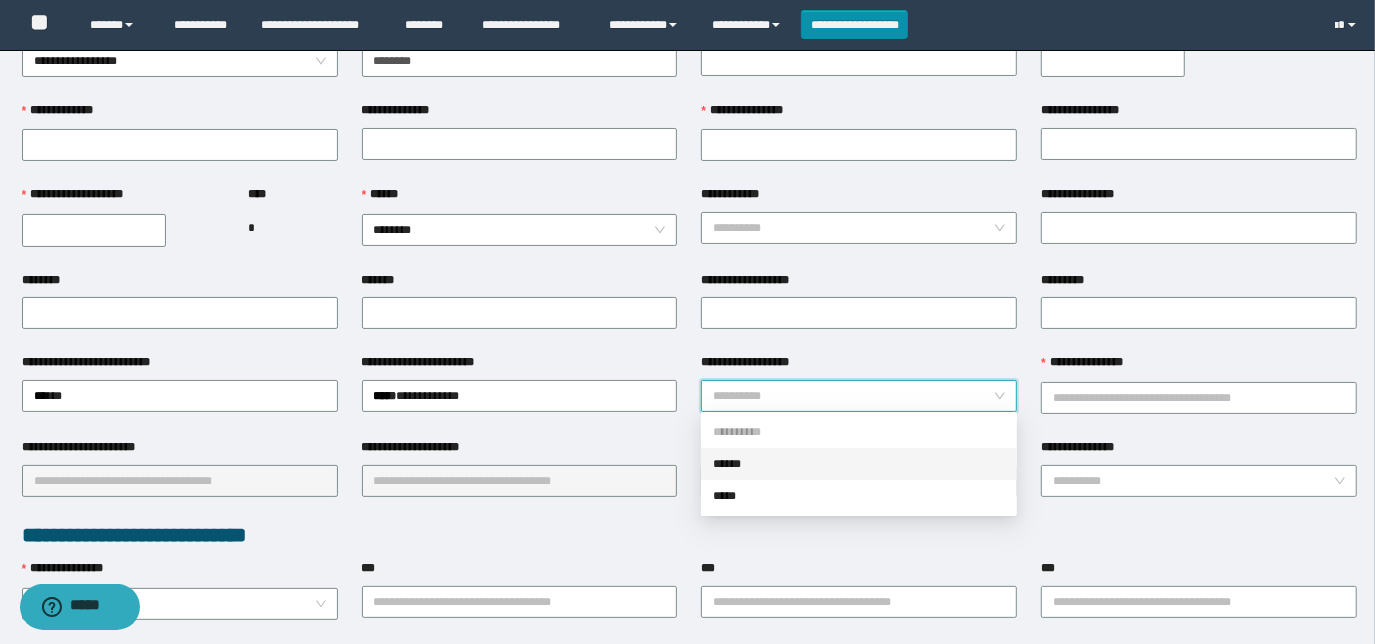 click on "******" at bounding box center (859, 464) 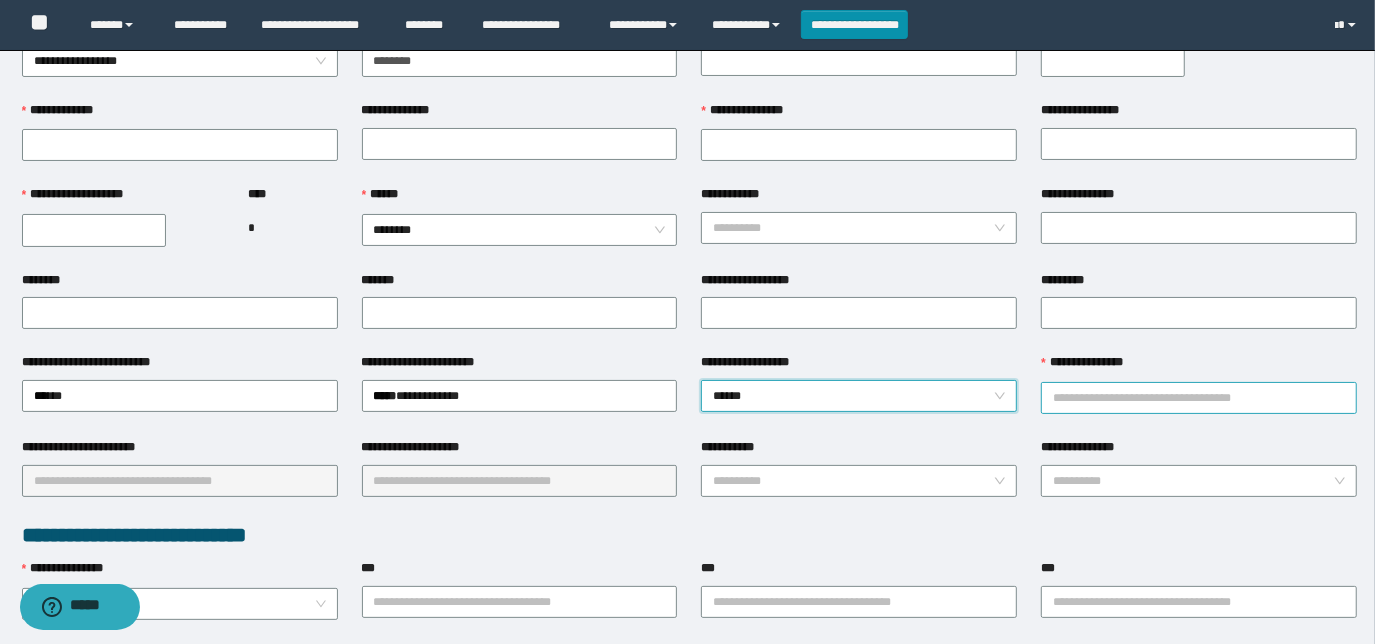 click on "**********" at bounding box center (1199, 398) 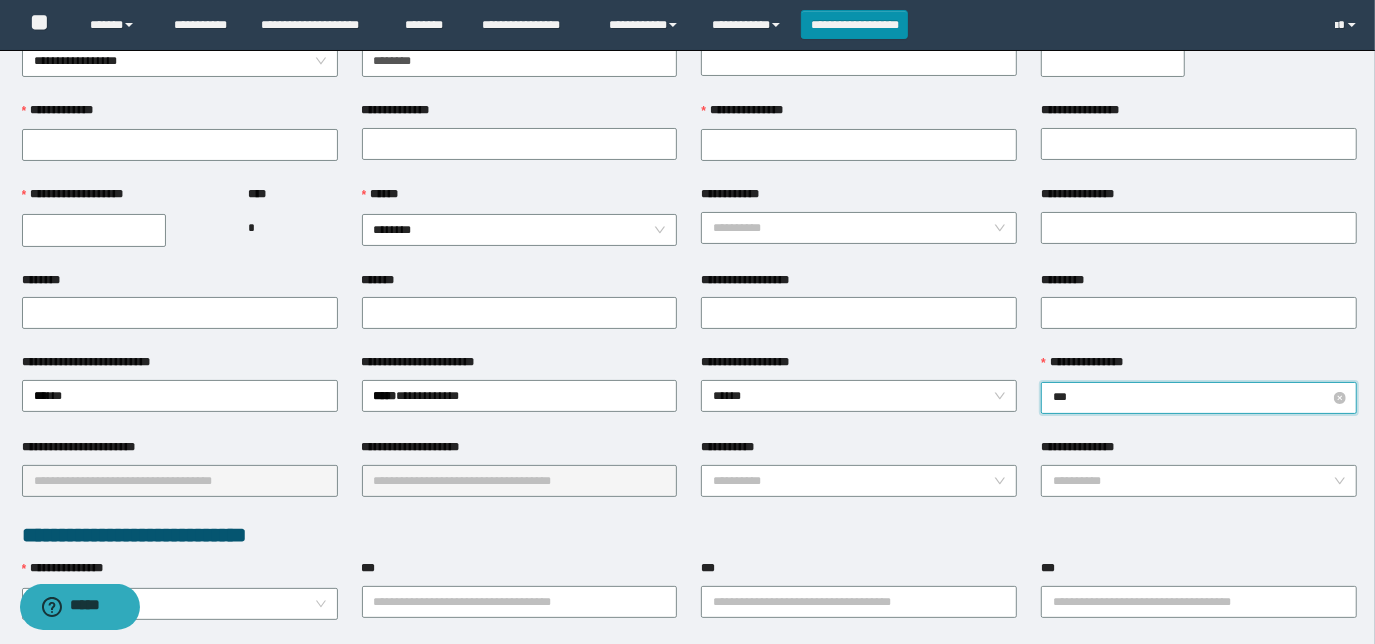 type on "****" 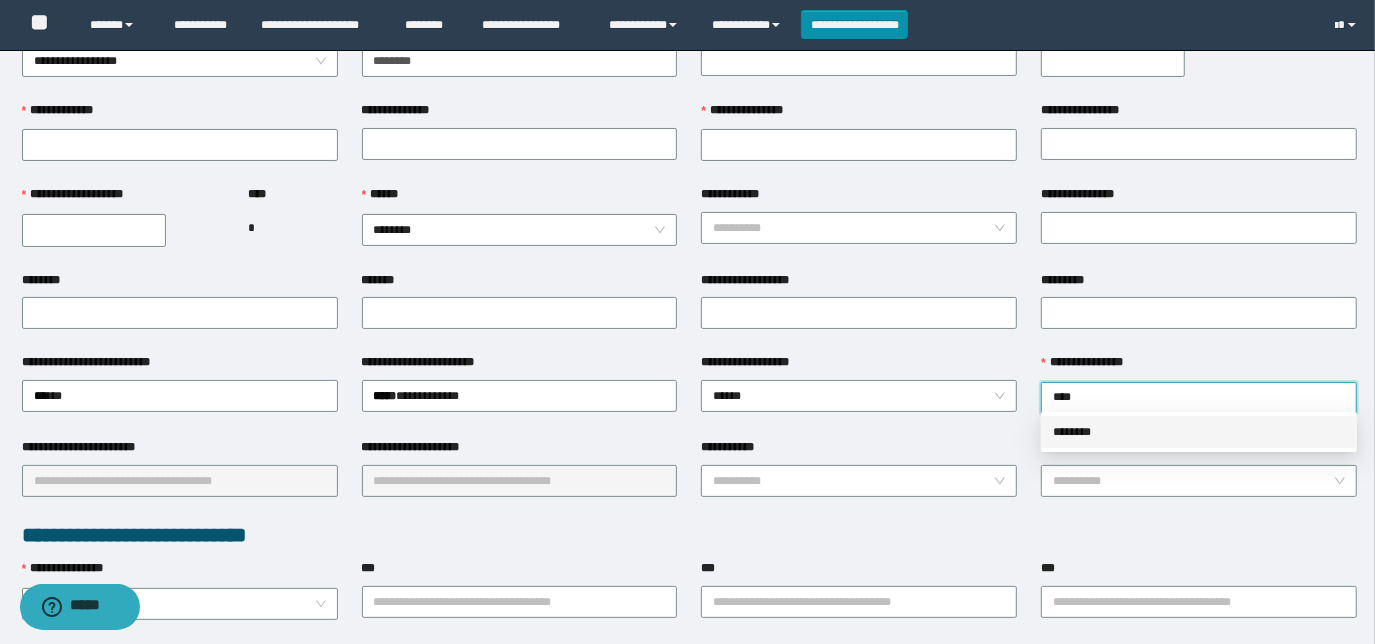 click on "********" at bounding box center [1199, 432] 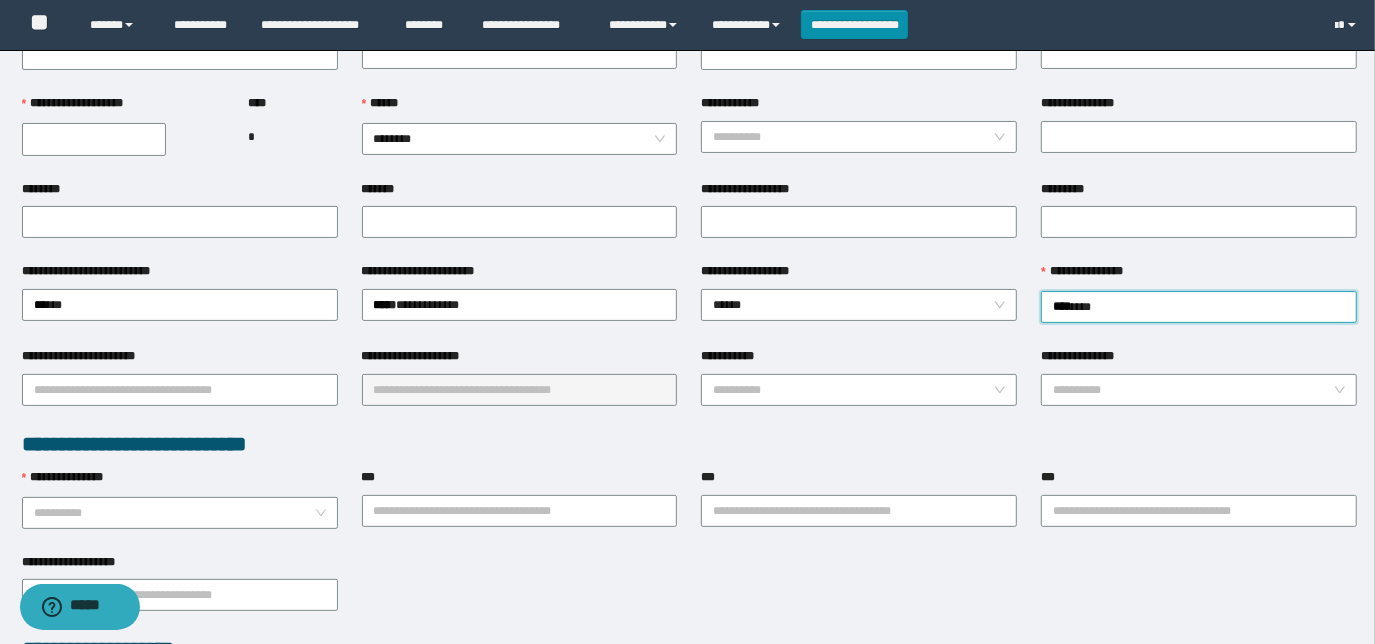 scroll, scrollTop: 272, scrollLeft: 0, axis: vertical 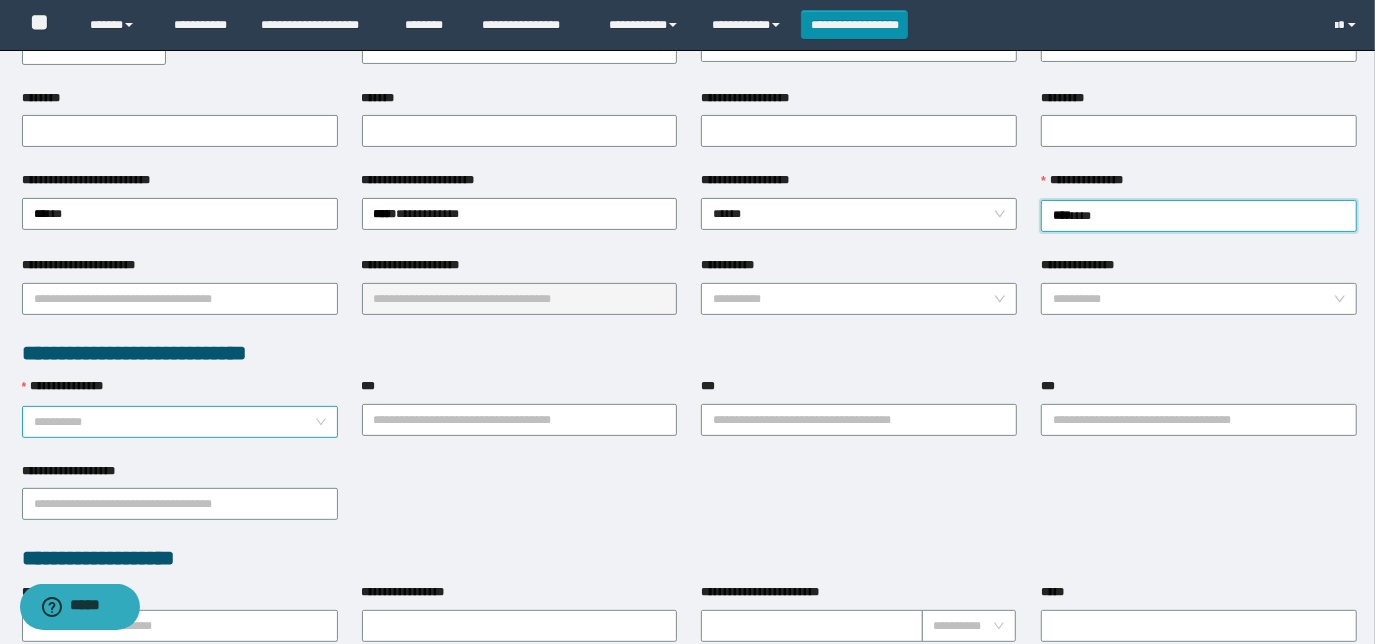 click on "**********" at bounding box center (174, 422) 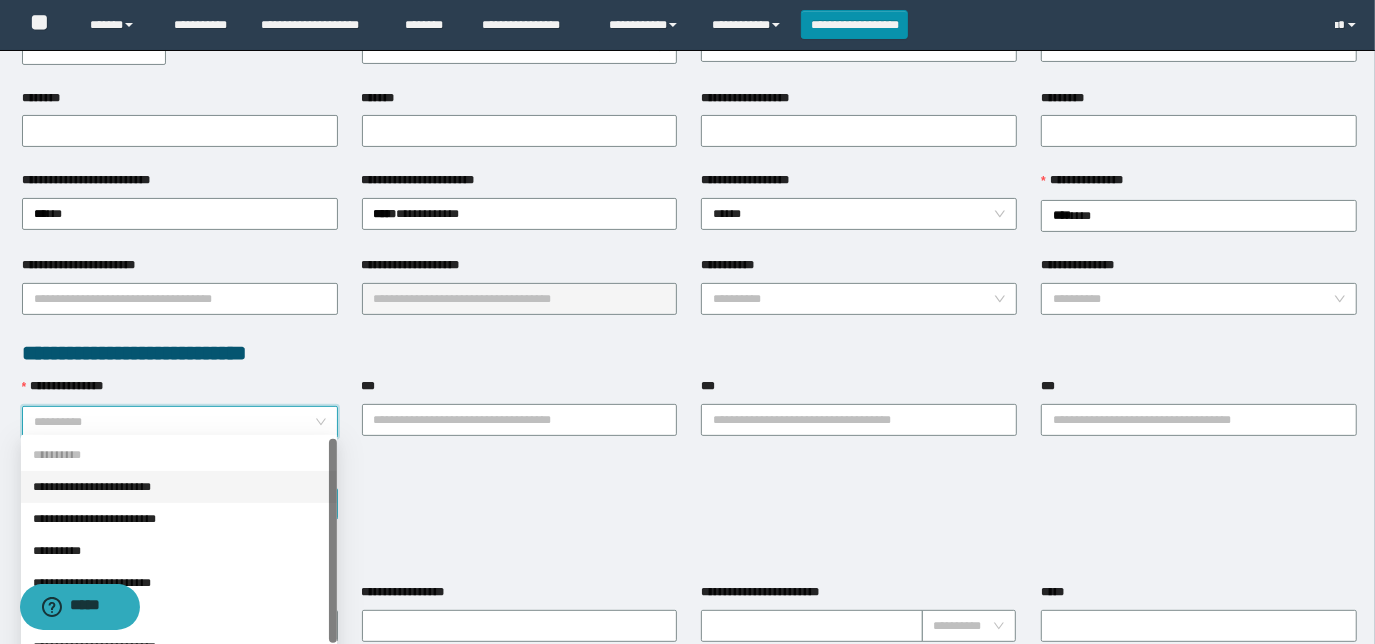 drag, startPoint x: 235, startPoint y: 489, endPoint x: 264, endPoint y: 487, distance: 29.068884 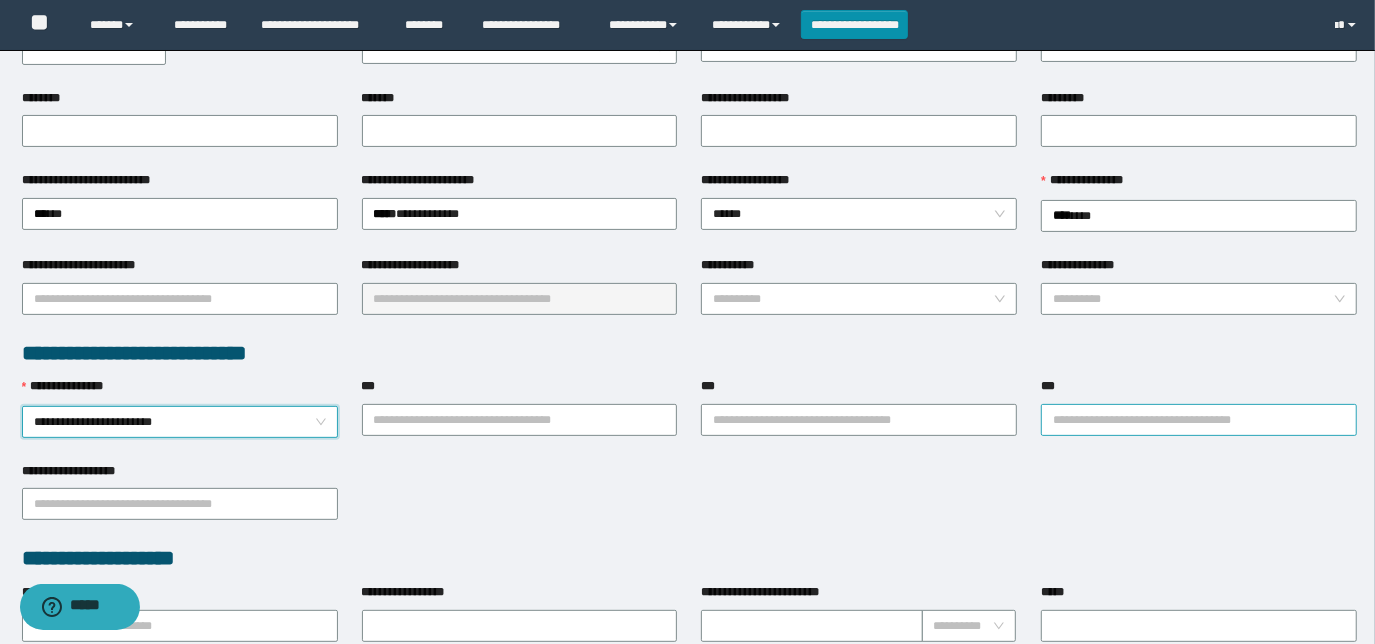 click on "***" at bounding box center [1199, 420] 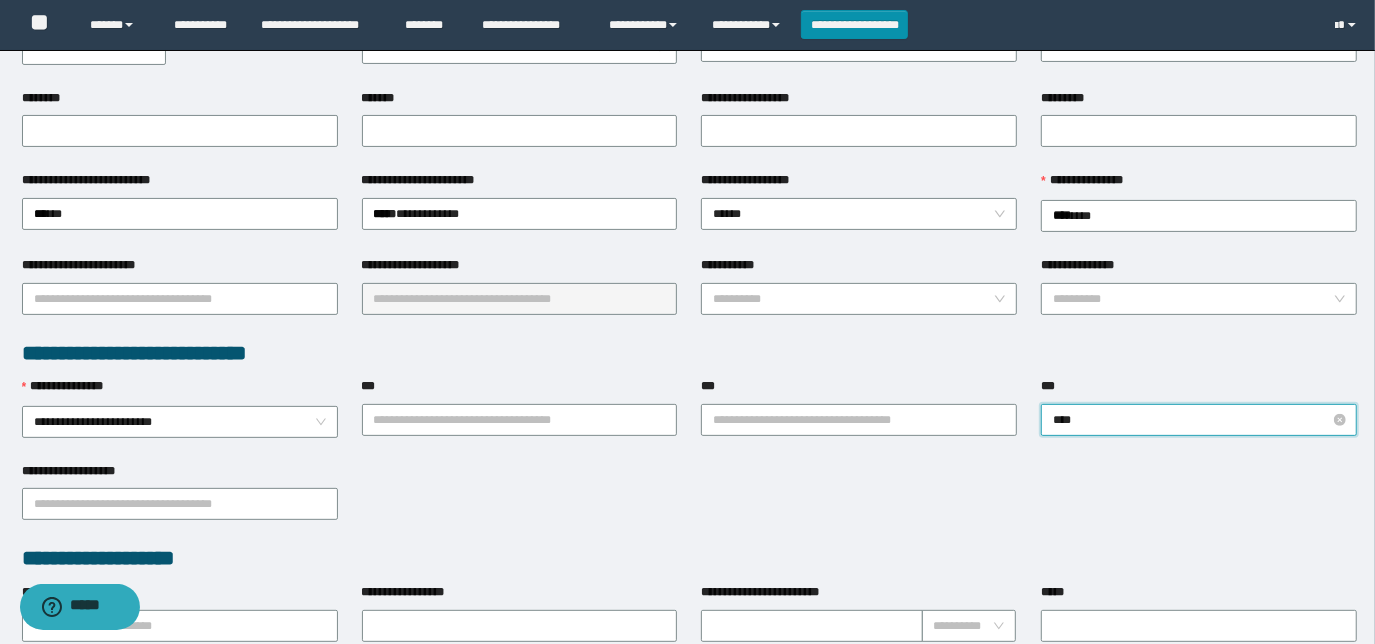 type on "*****" 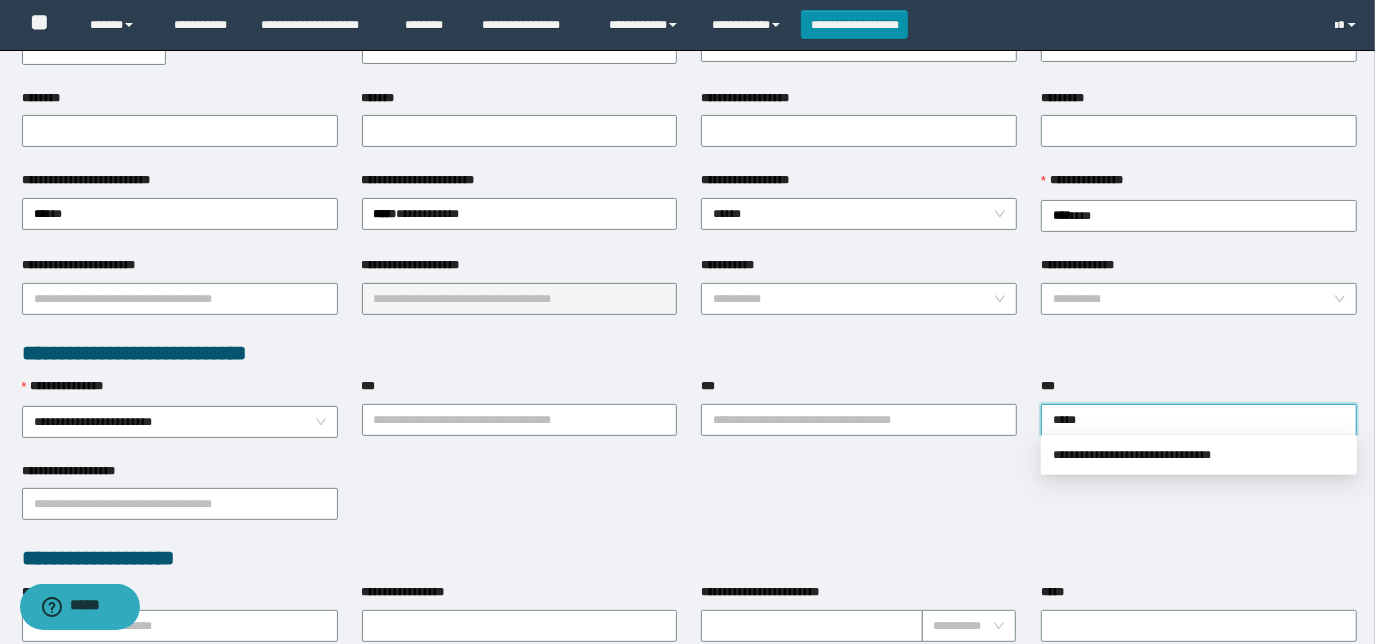 click on "**********" at bounding box center [1199, 455] 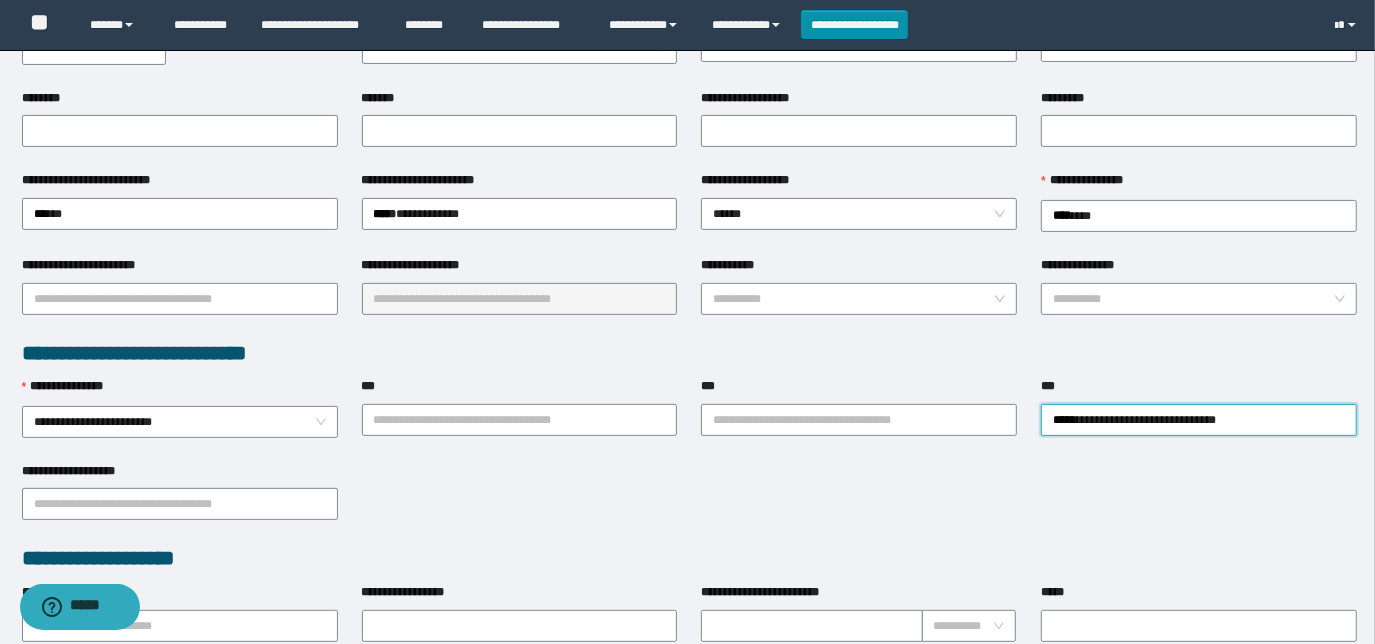 scroll, scrollTop: 0, scrollLeft: 0, axis: both 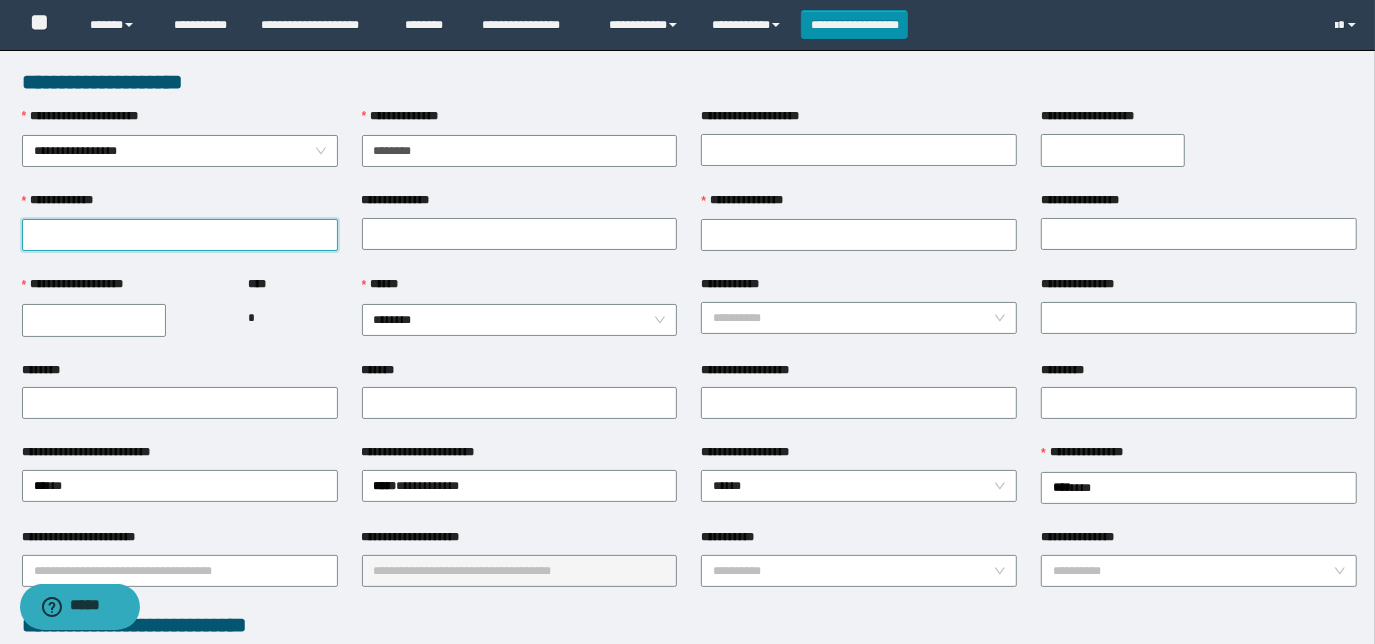 click on "**********" at bounding box center (180, 235) 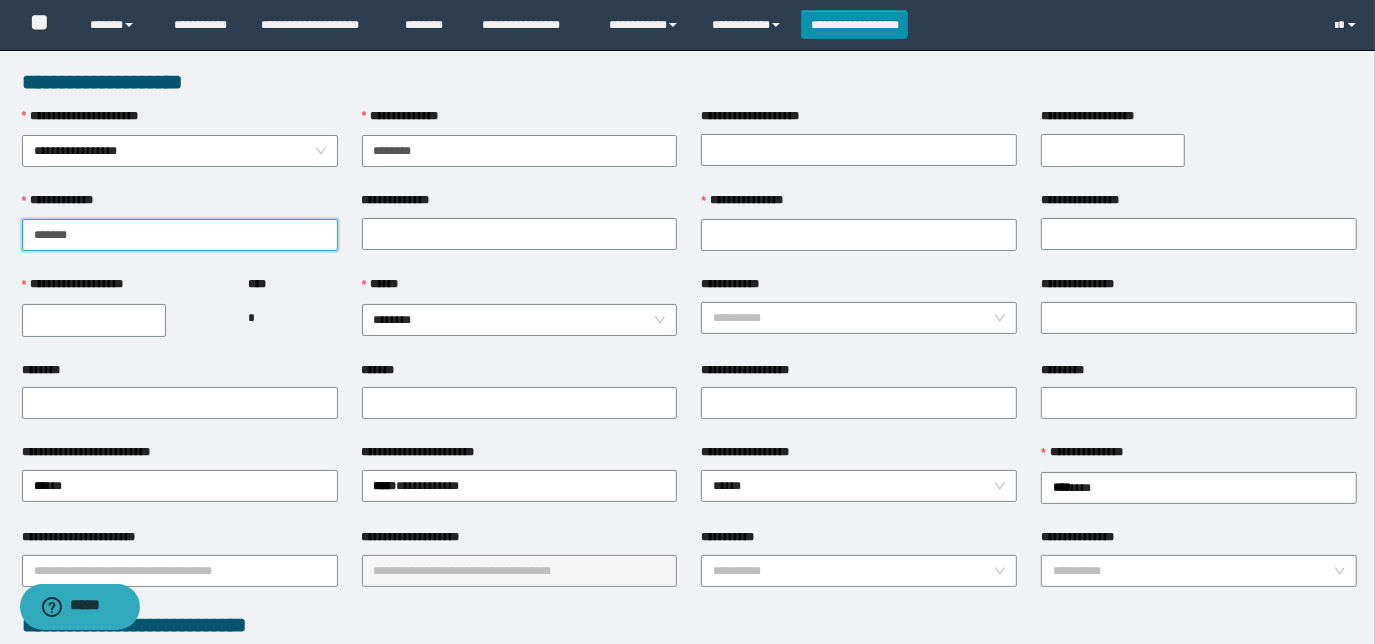 type on "*******" 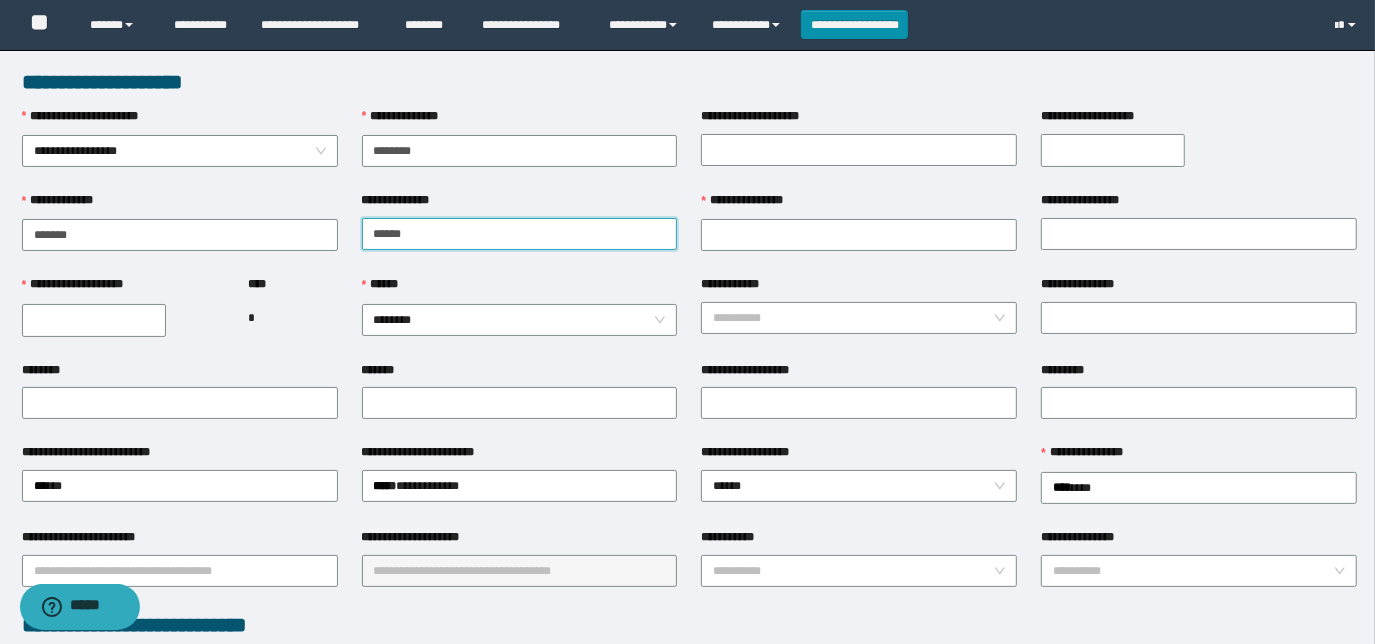 type on "******" 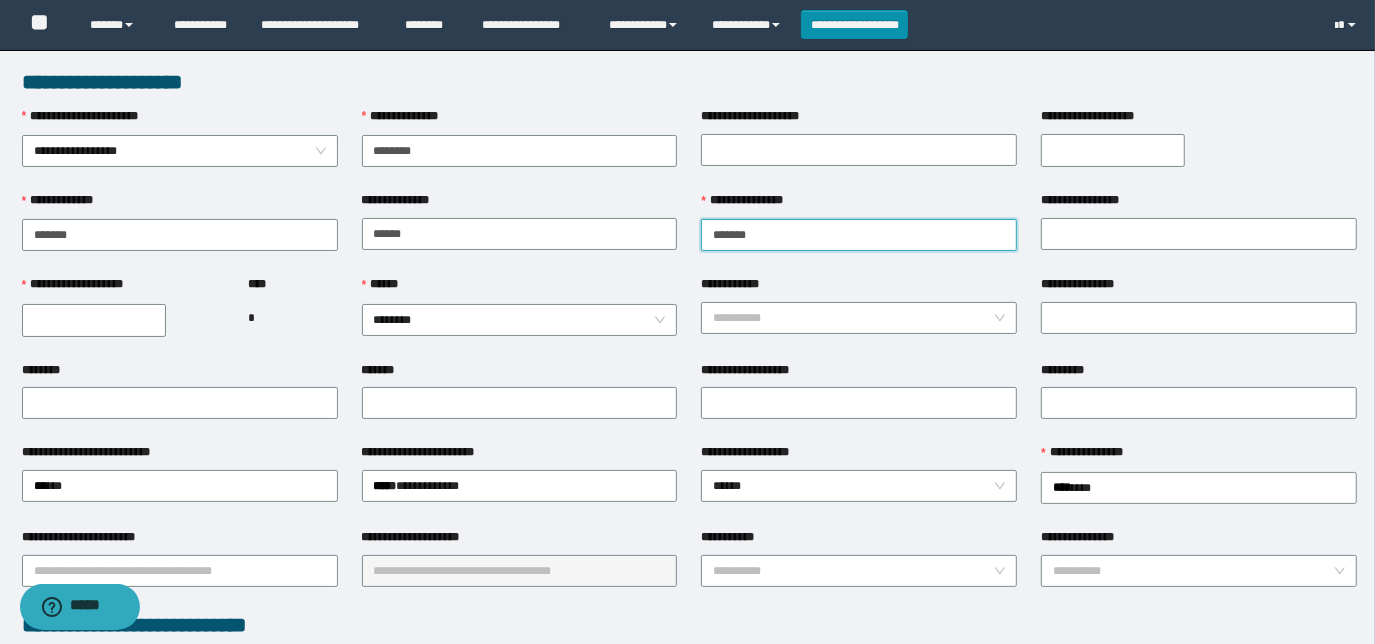 type on "*******" 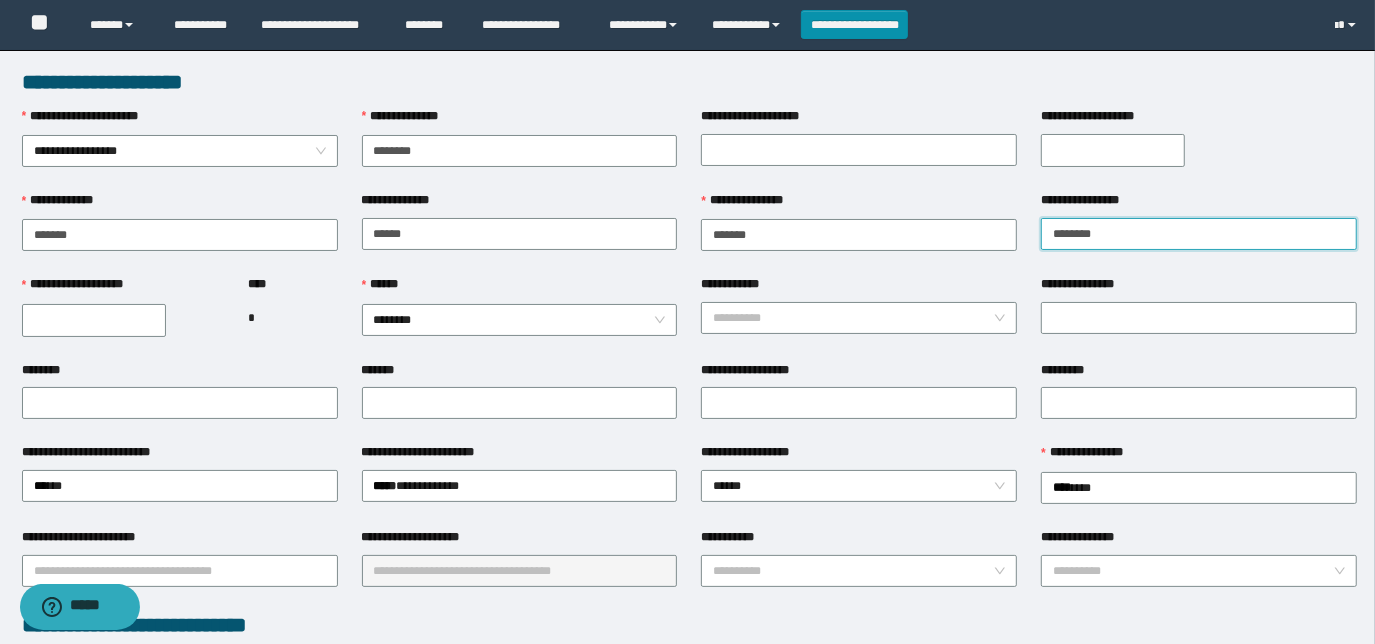 type on "********" 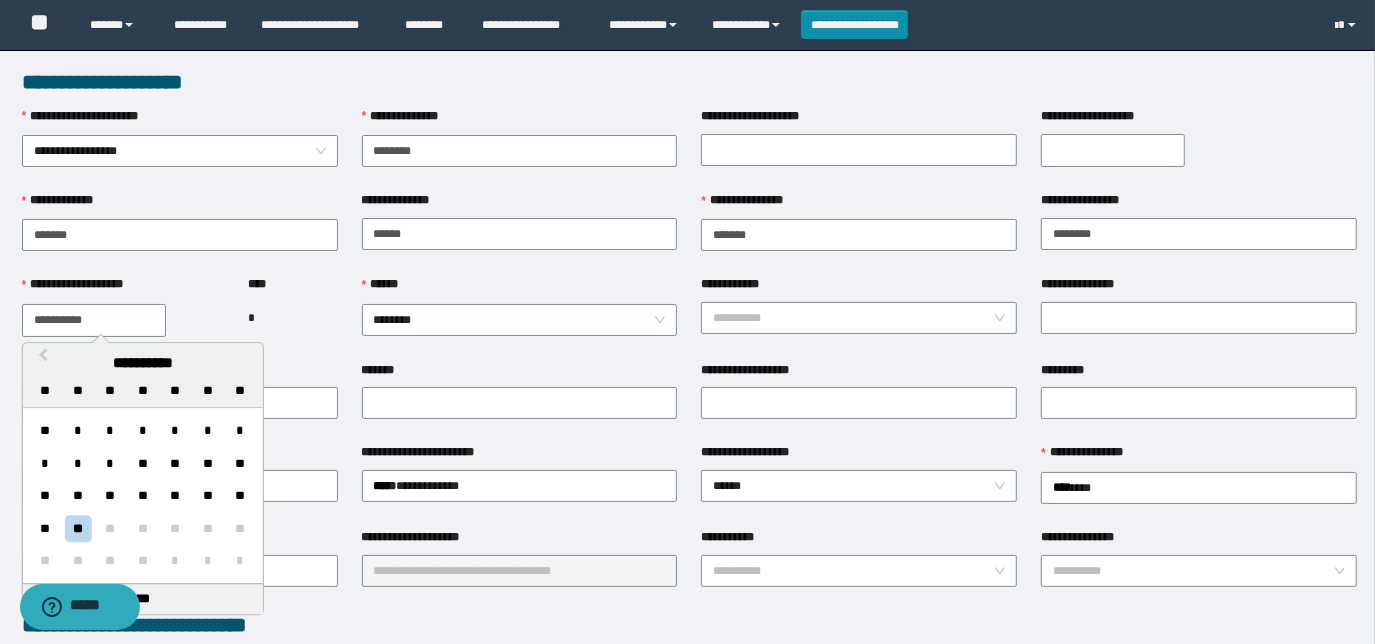click on "**********" at bounding box center [94, 320] 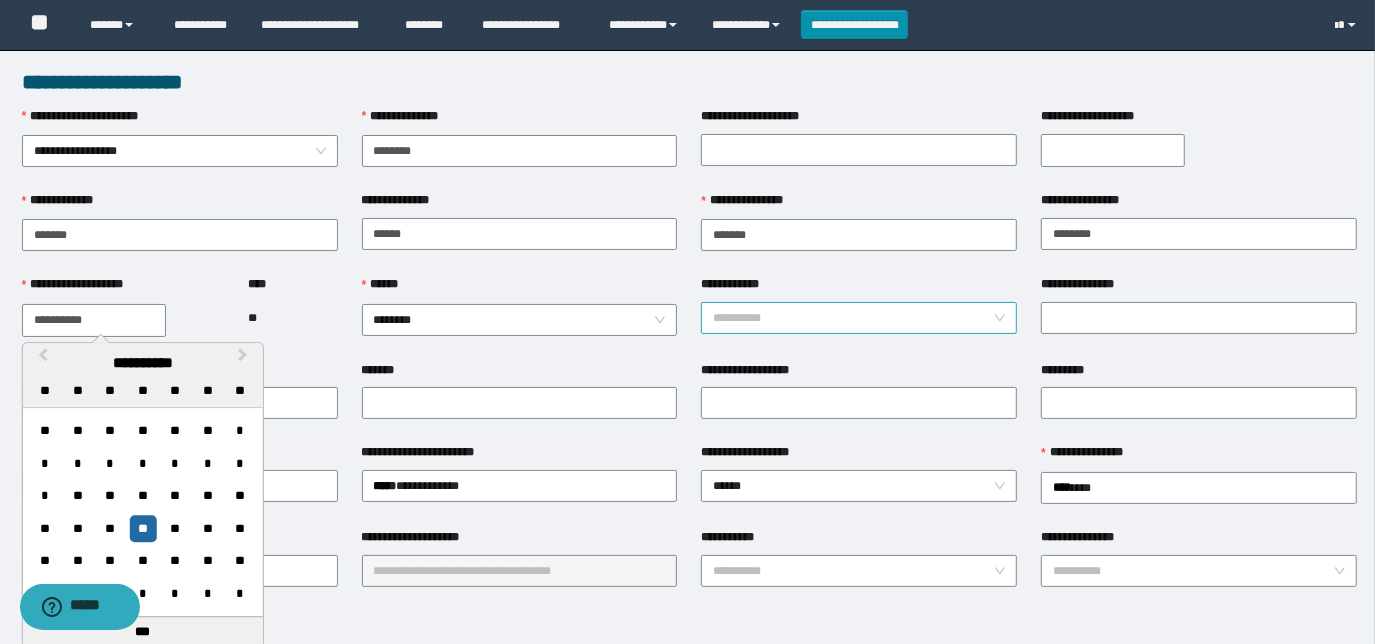 type on "**********" 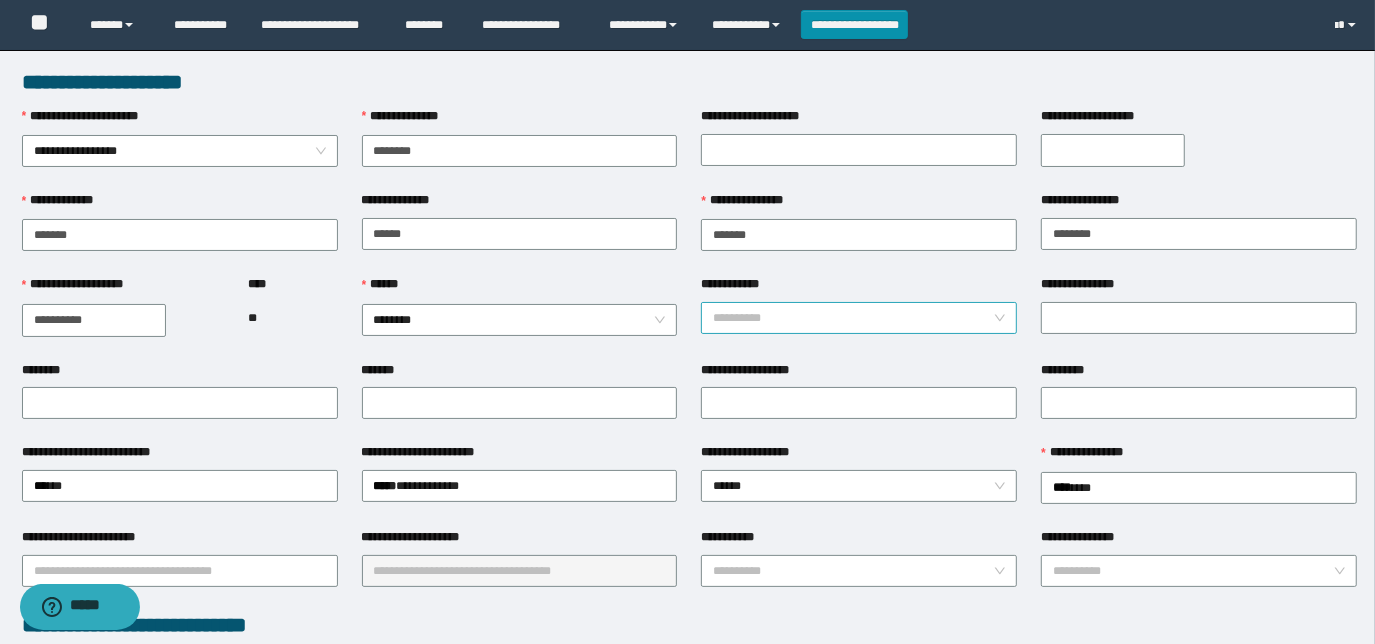 click on "**********" at bounding box center (853, 318) 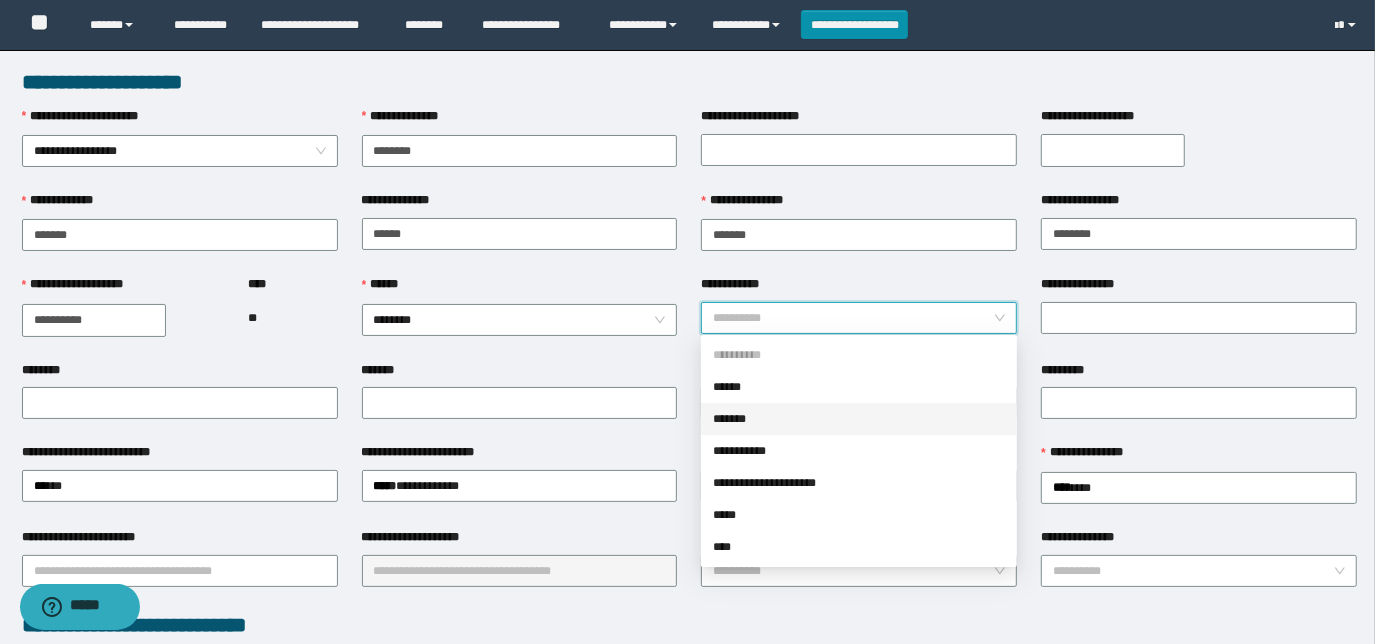 click on "*******" at bounding box center (859, 419) 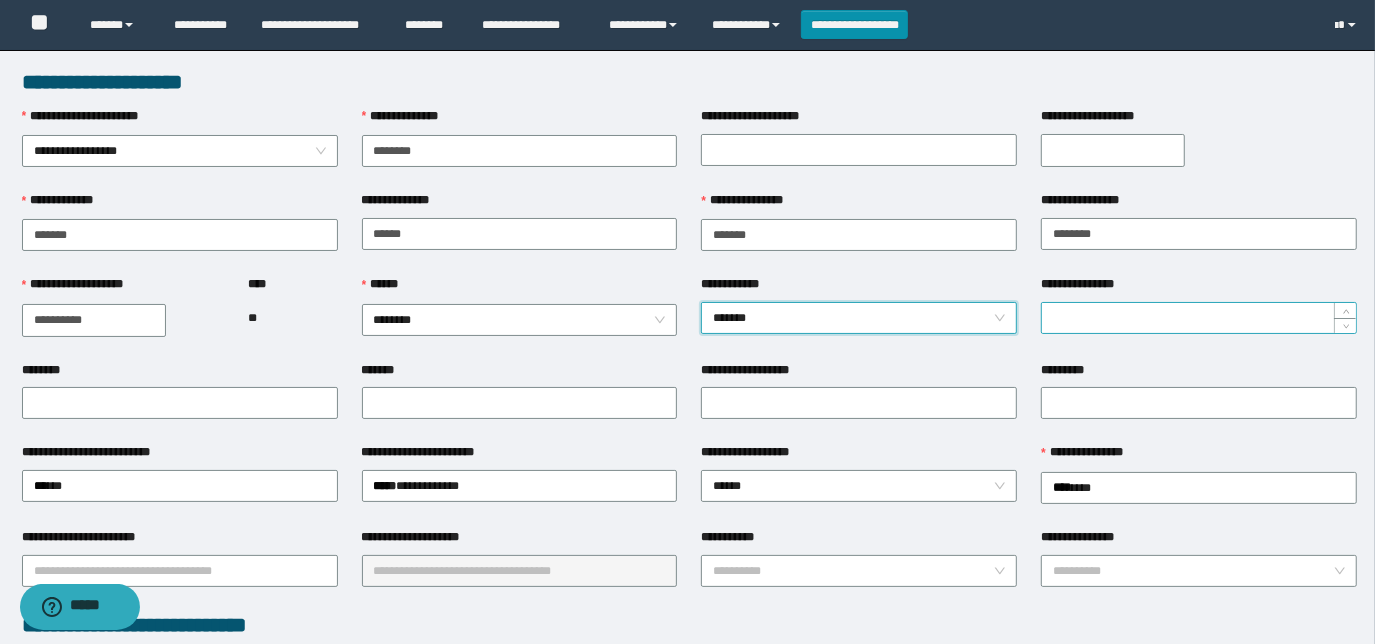 click on "**********" at bounding box center (1199, 318) 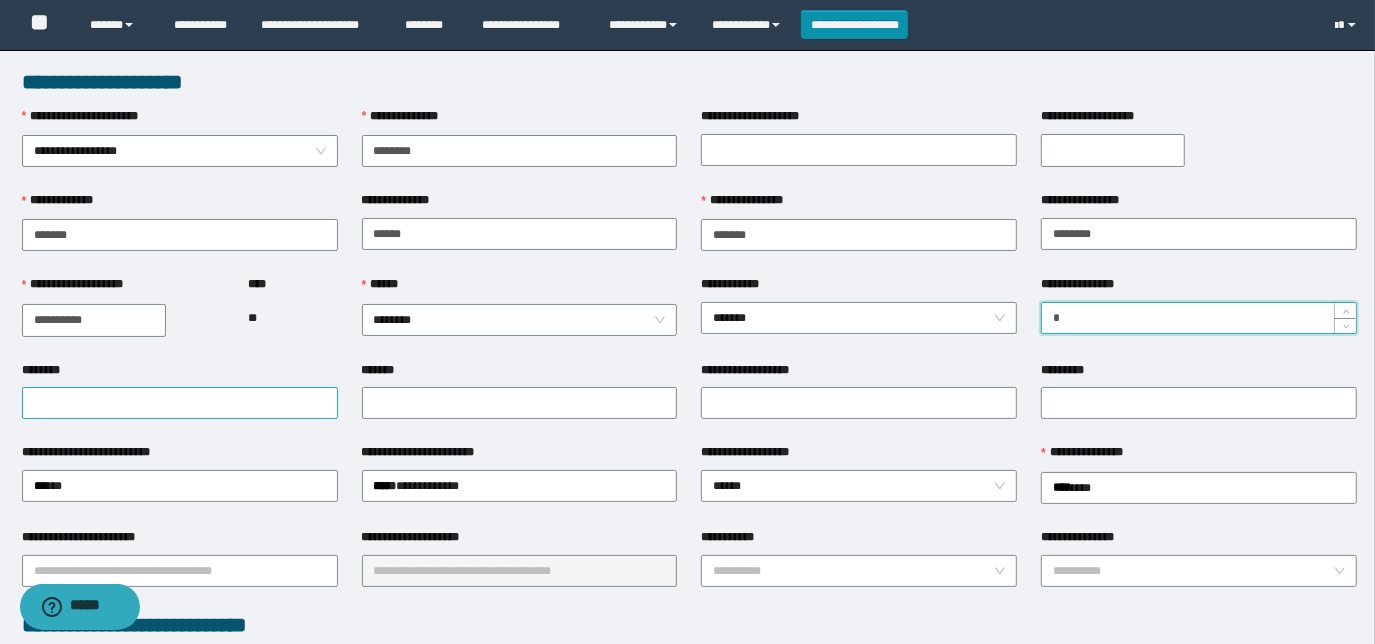 type on "*" 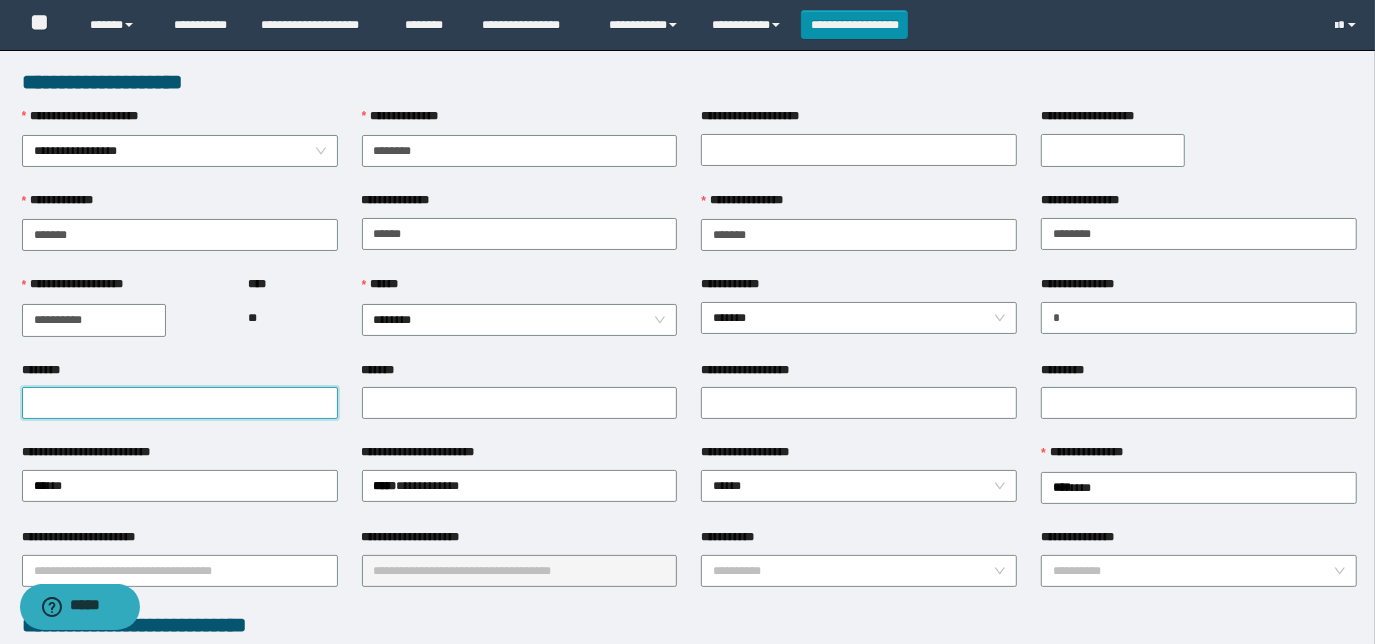 click on "********" at bounding box center [180, 403] 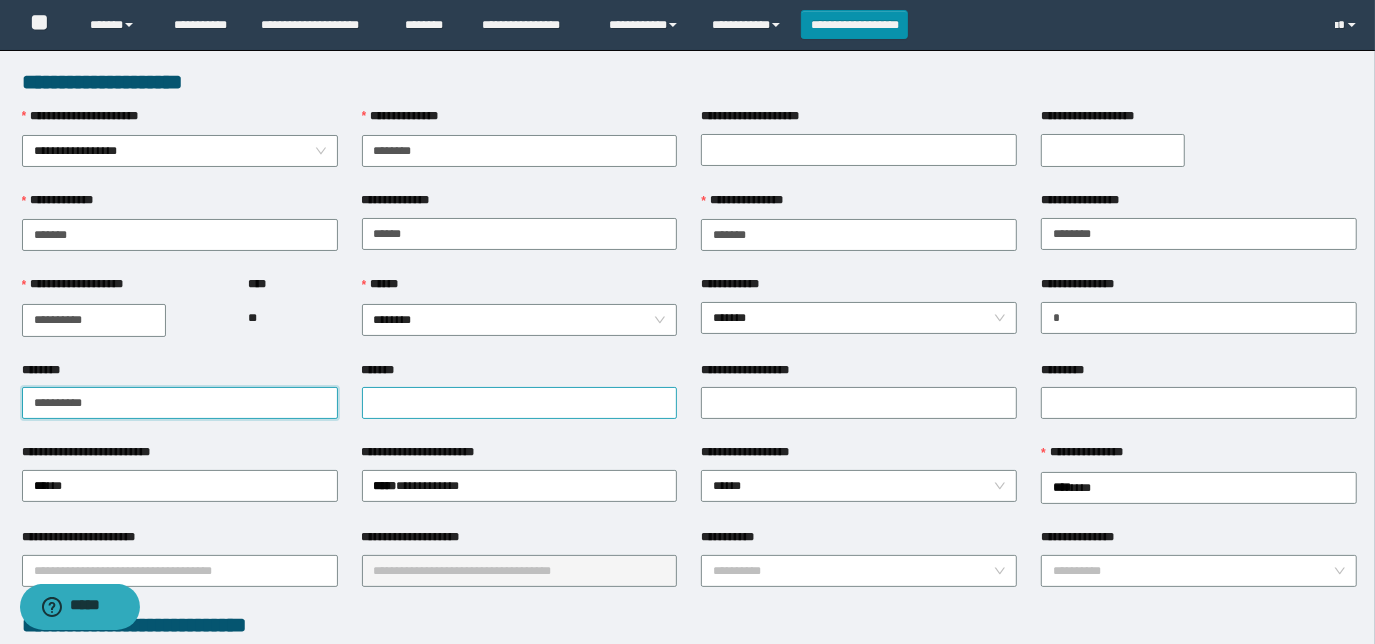 type on "**********" 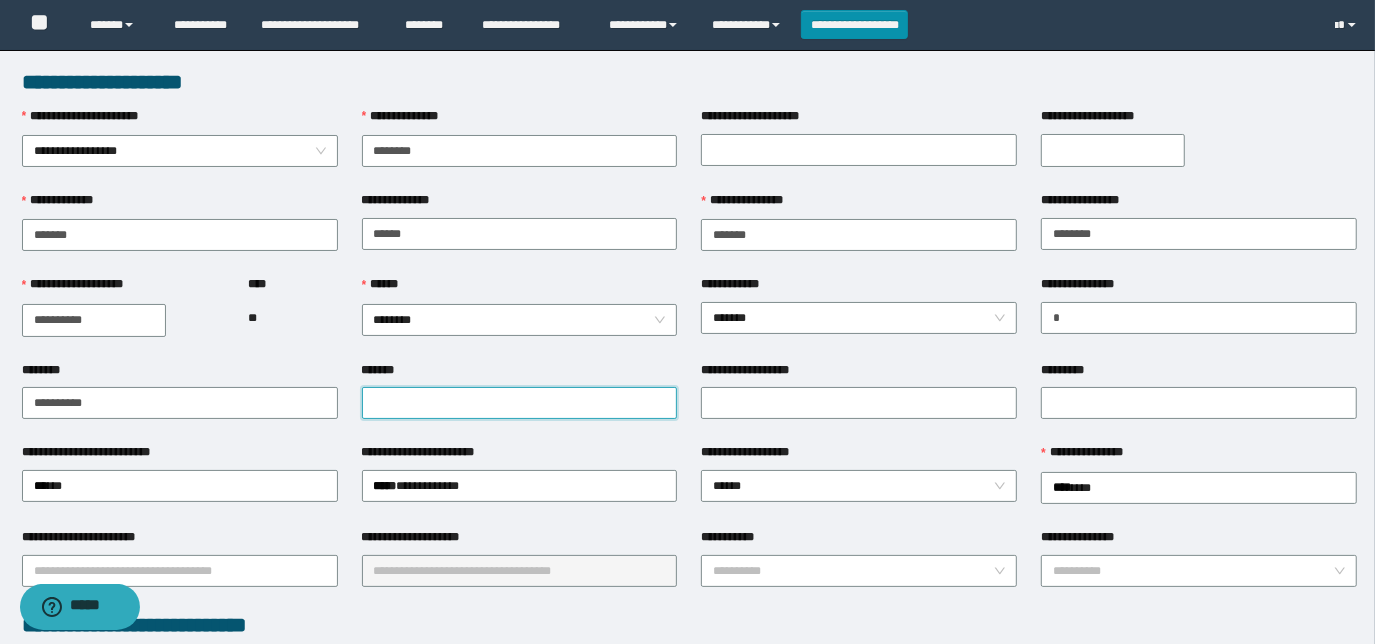 click on "*******" at bounding box center [520, 403] 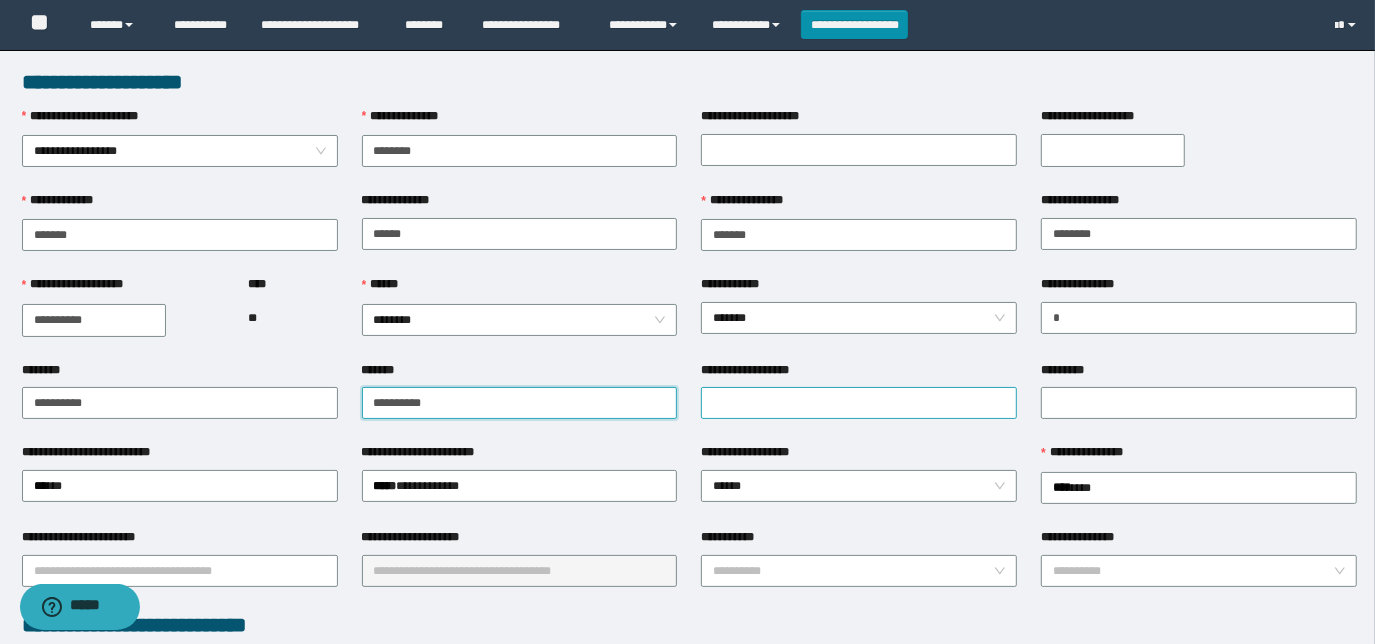 type on "**********" 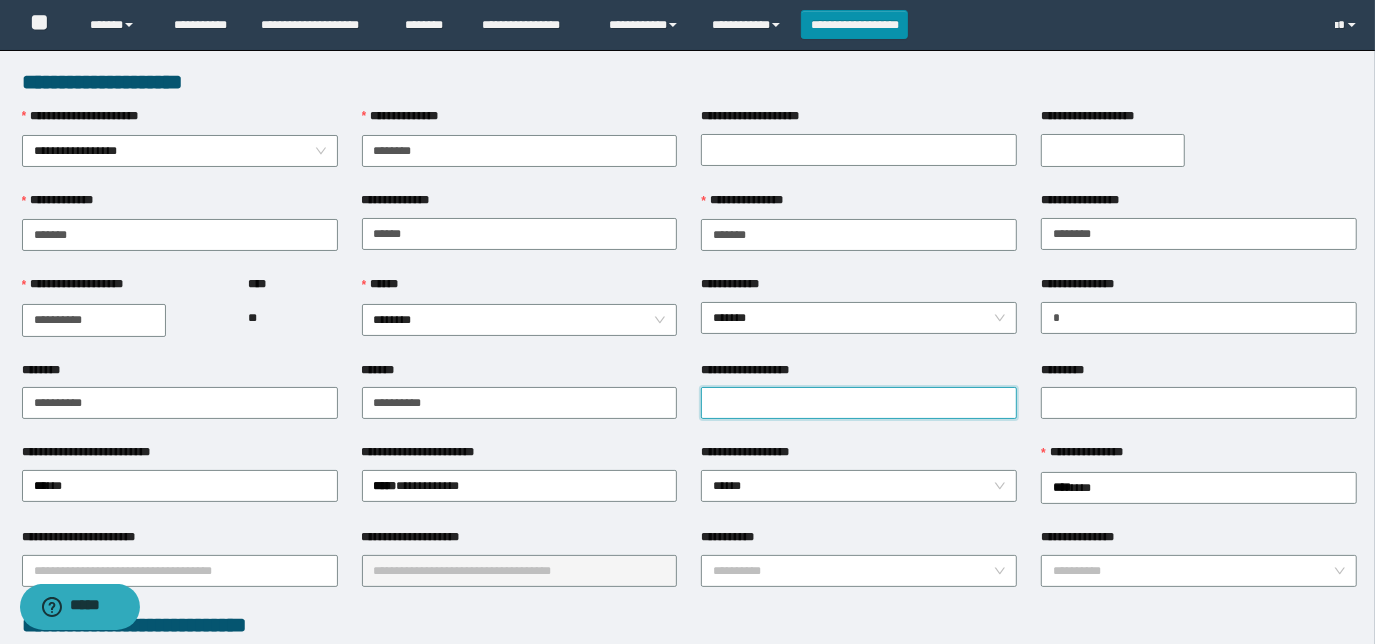 click on "**********" at bounding box center [859, 403] 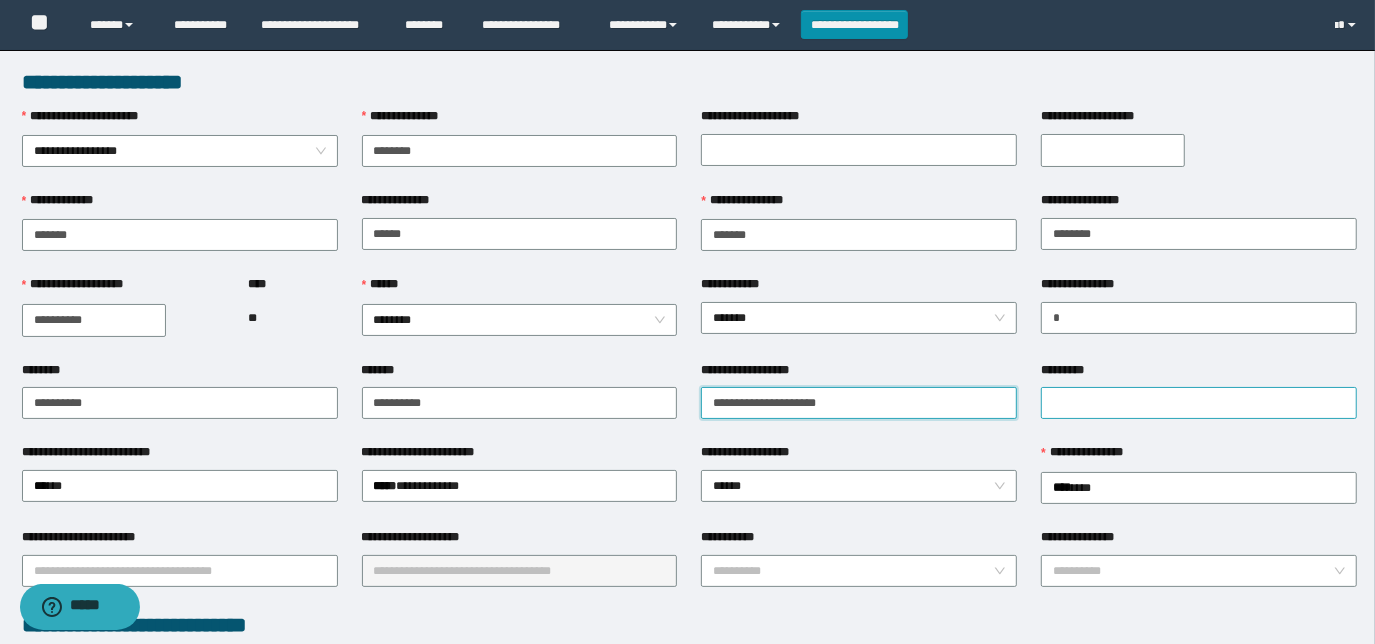 type on "**********" 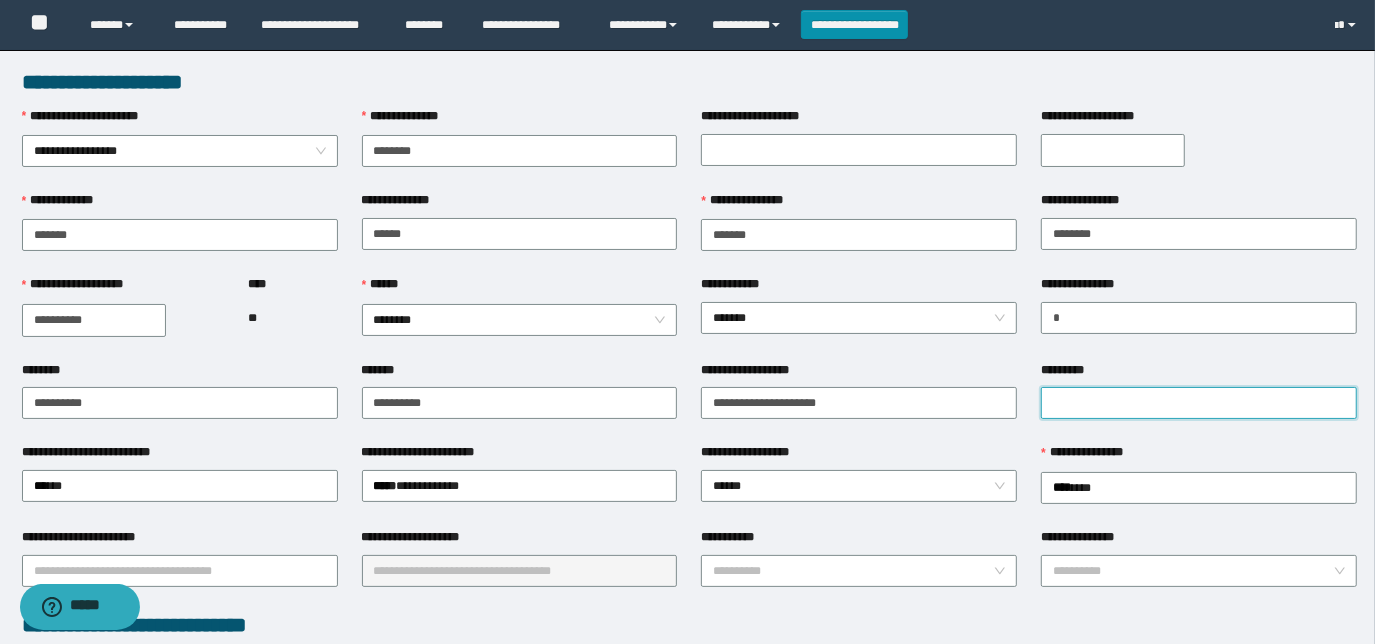 click on "*********" at bounding box center (1199, 403) 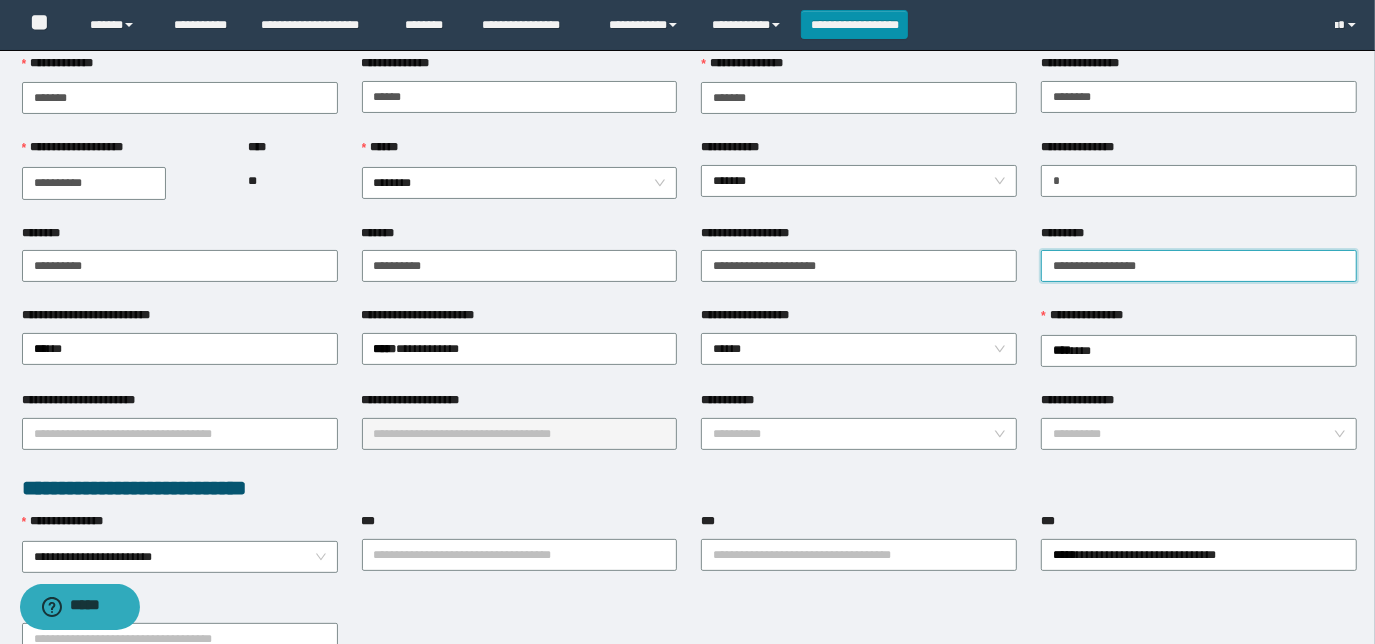 scroll, scrollTop: 181, scrollLeft: 0, axis: vertical 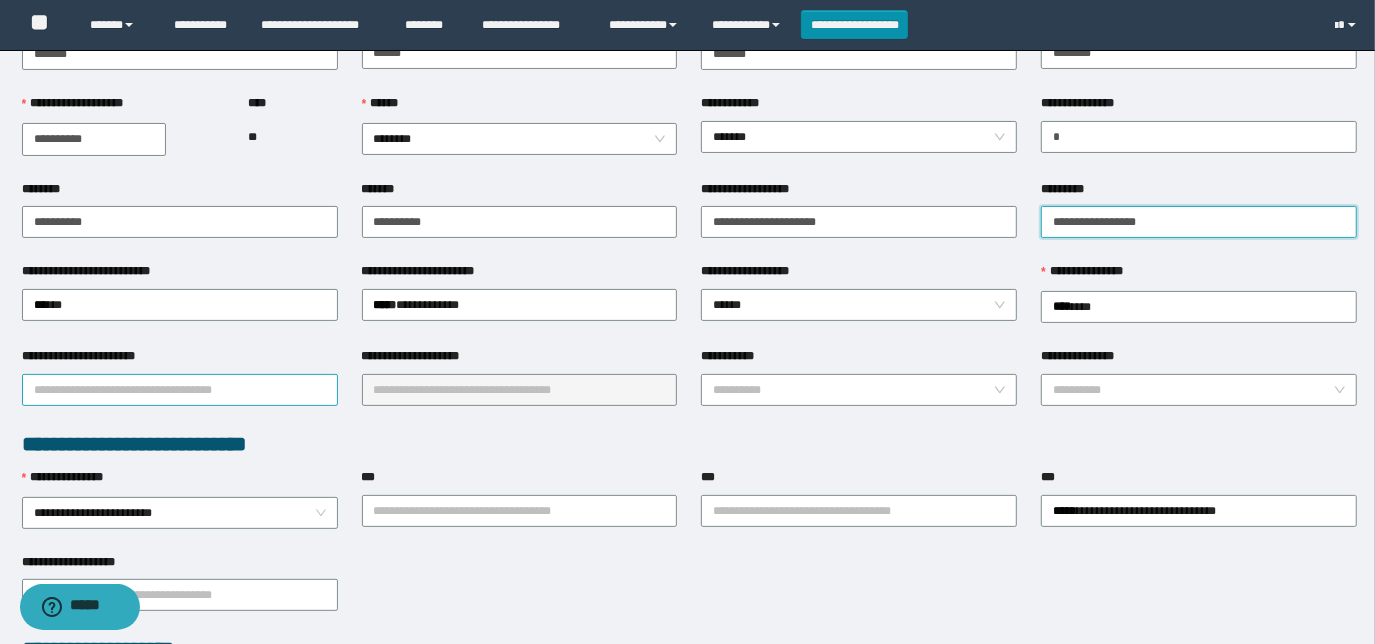 type on "**********" 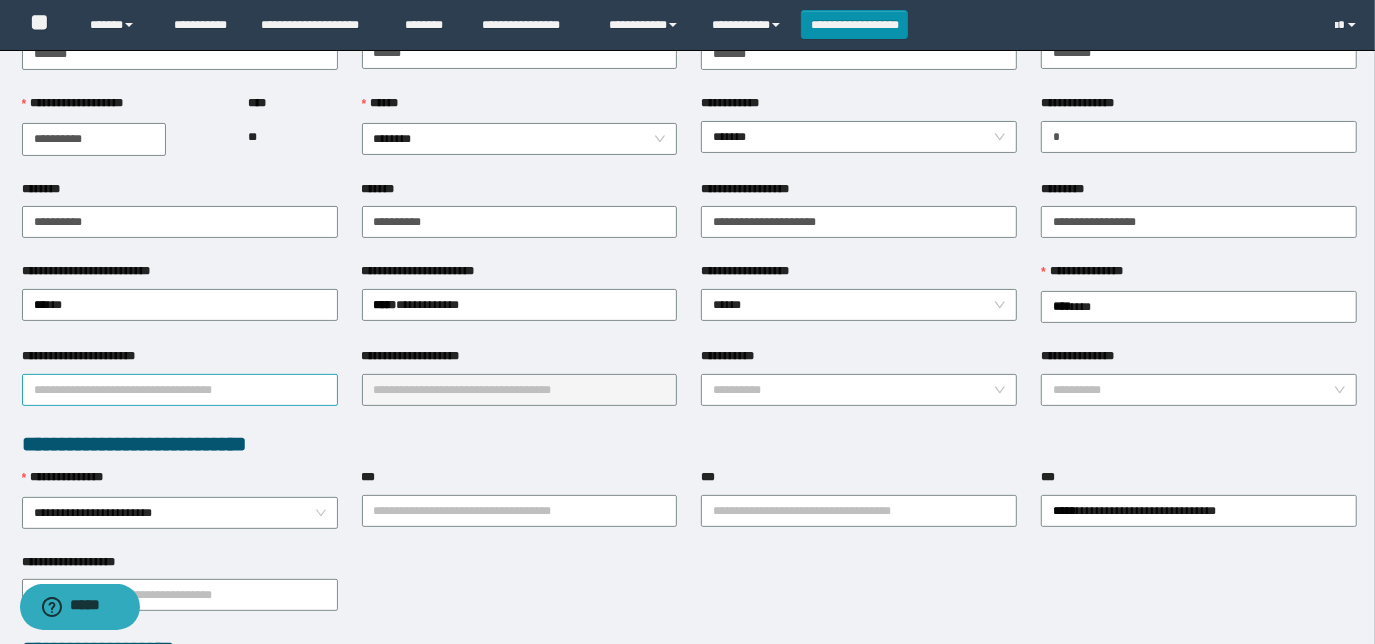 click on "**********" at bounding box center [180, 390] 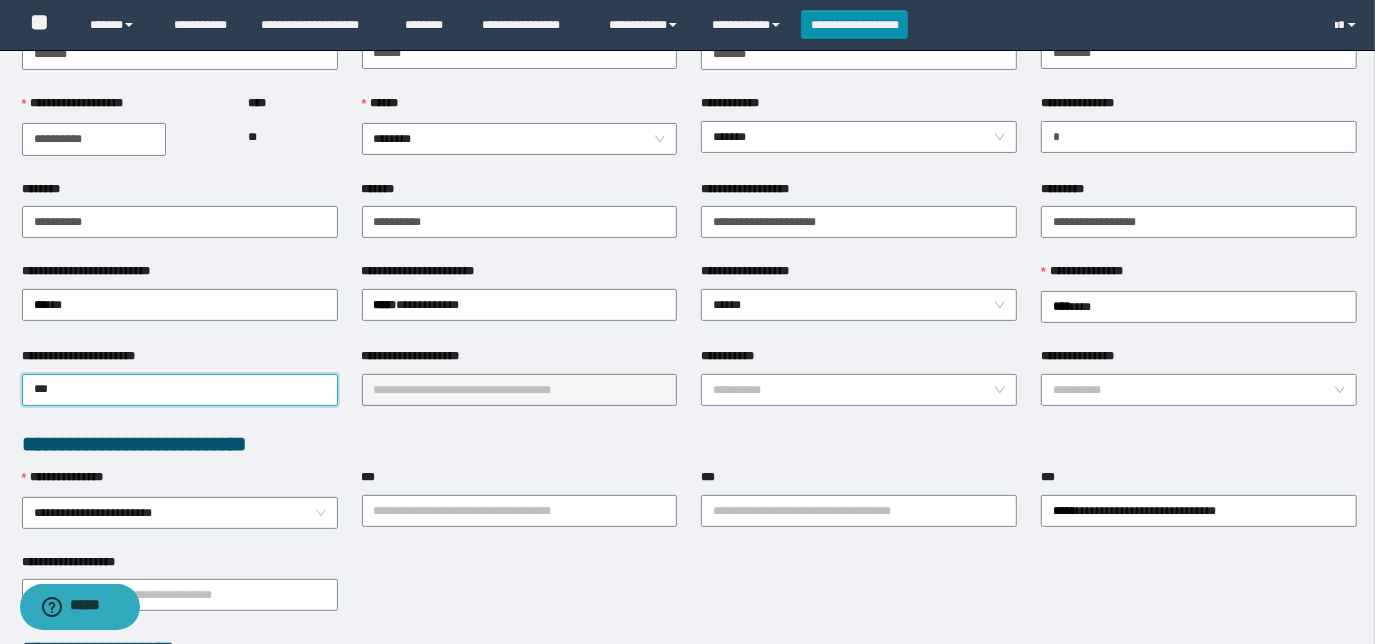 type on "****" 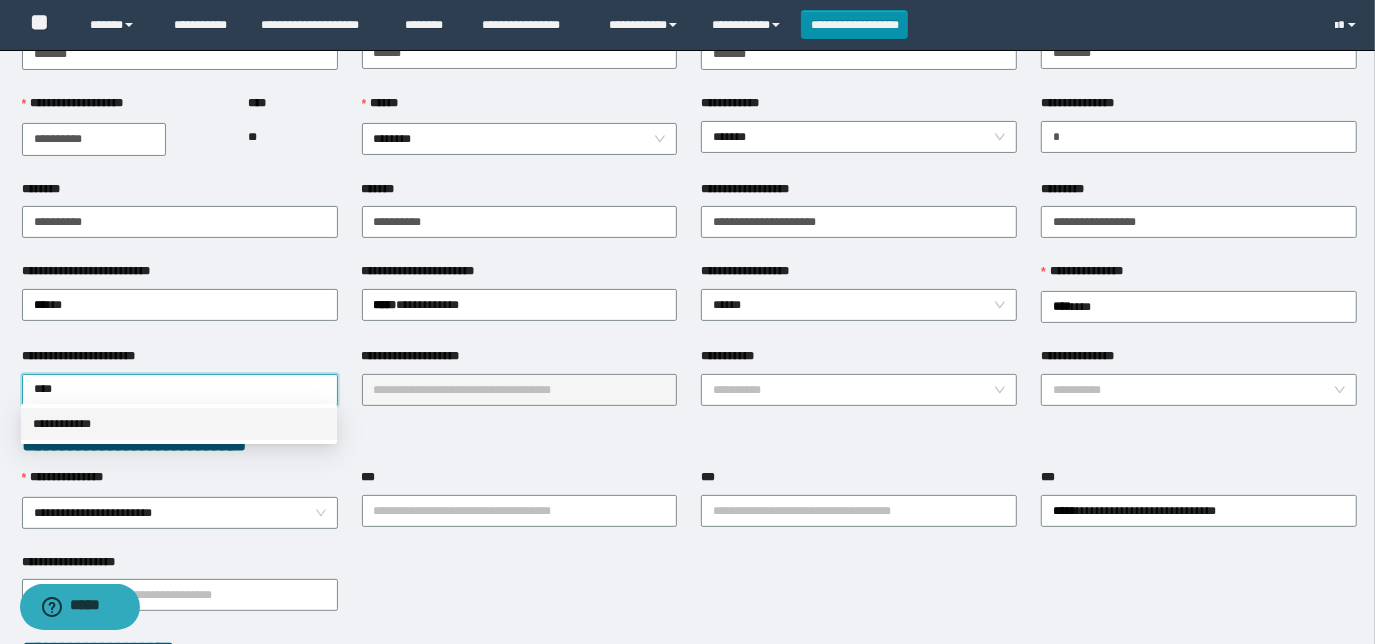 click on "**********" at bounding box center [179, 424] 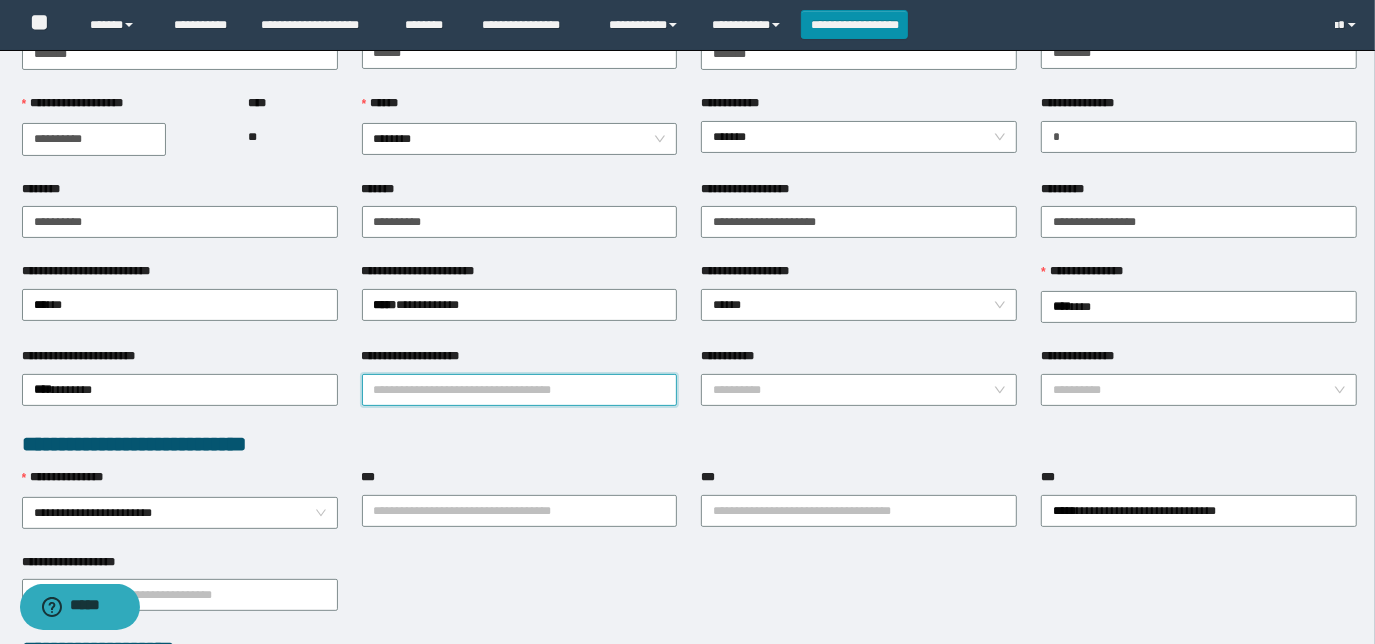 click on "**********" at bounding box center [520, 390] 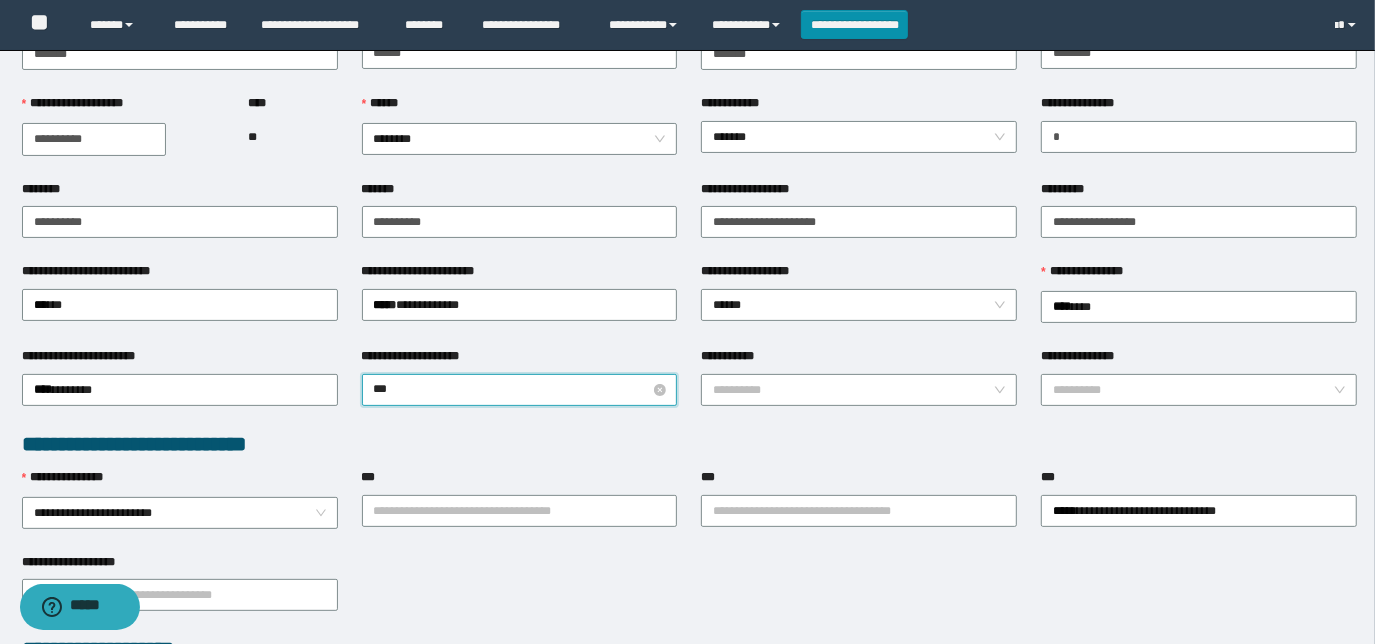type on "****" 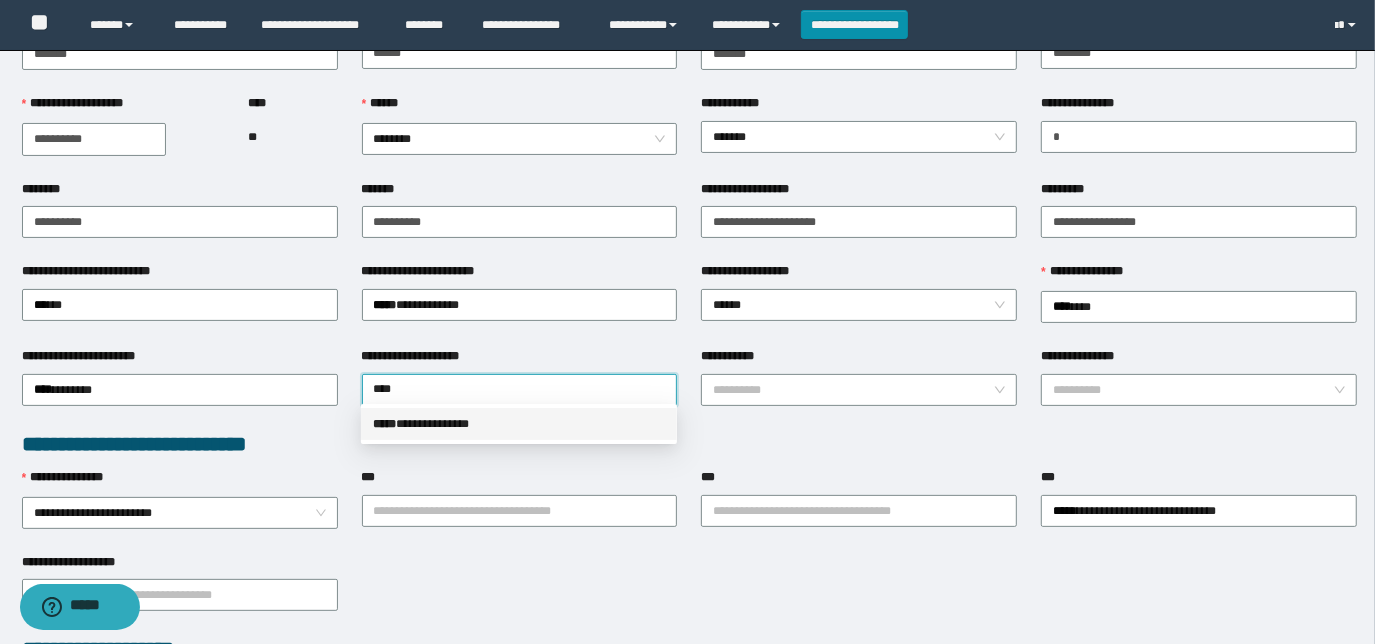 drag, startPoint x: 474, startPoint y: 426, endPoint x: 572, endPoint y: 413, distance: 98.85848 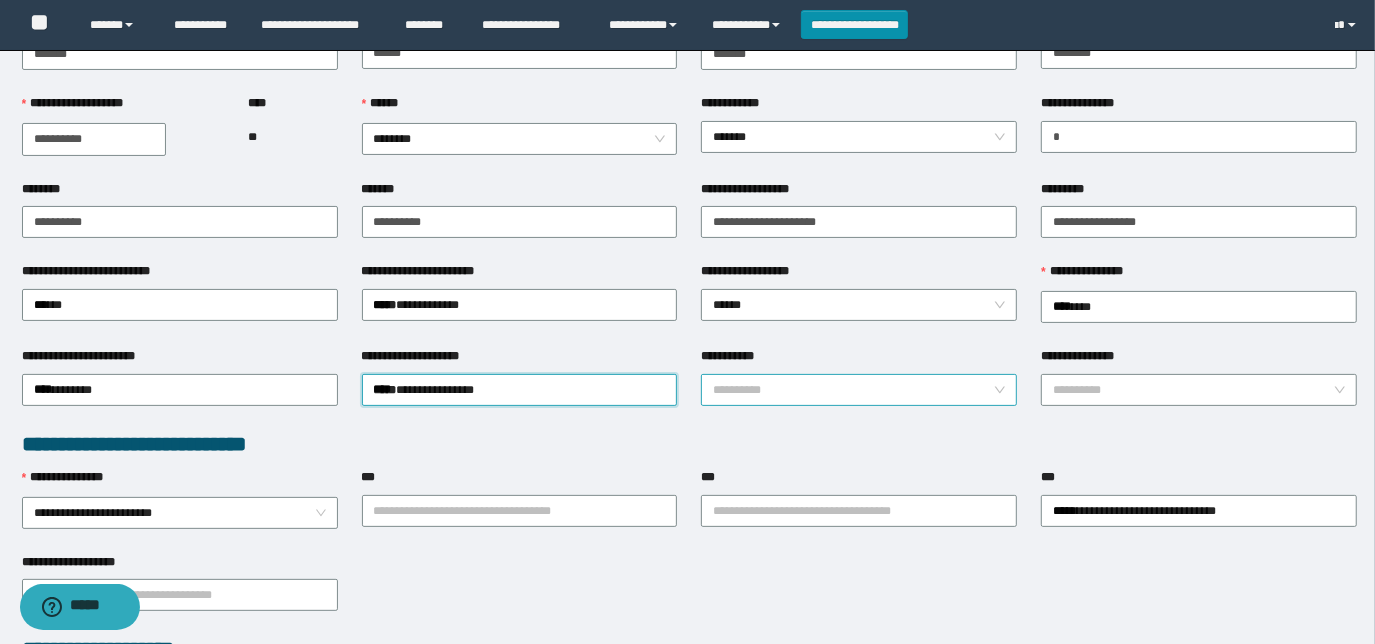 click on "**********" at bounding box center (853, 390) 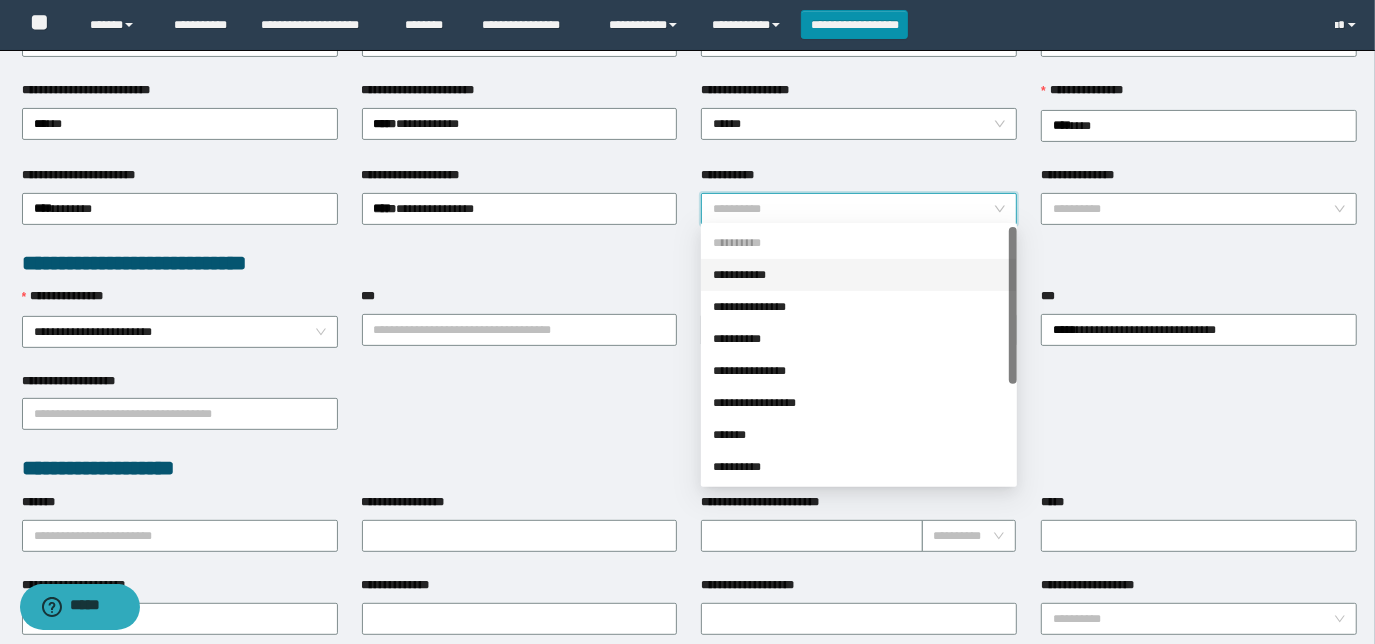 scroll, scrollTop: 363, scrollLeft: 0, axis: vertical 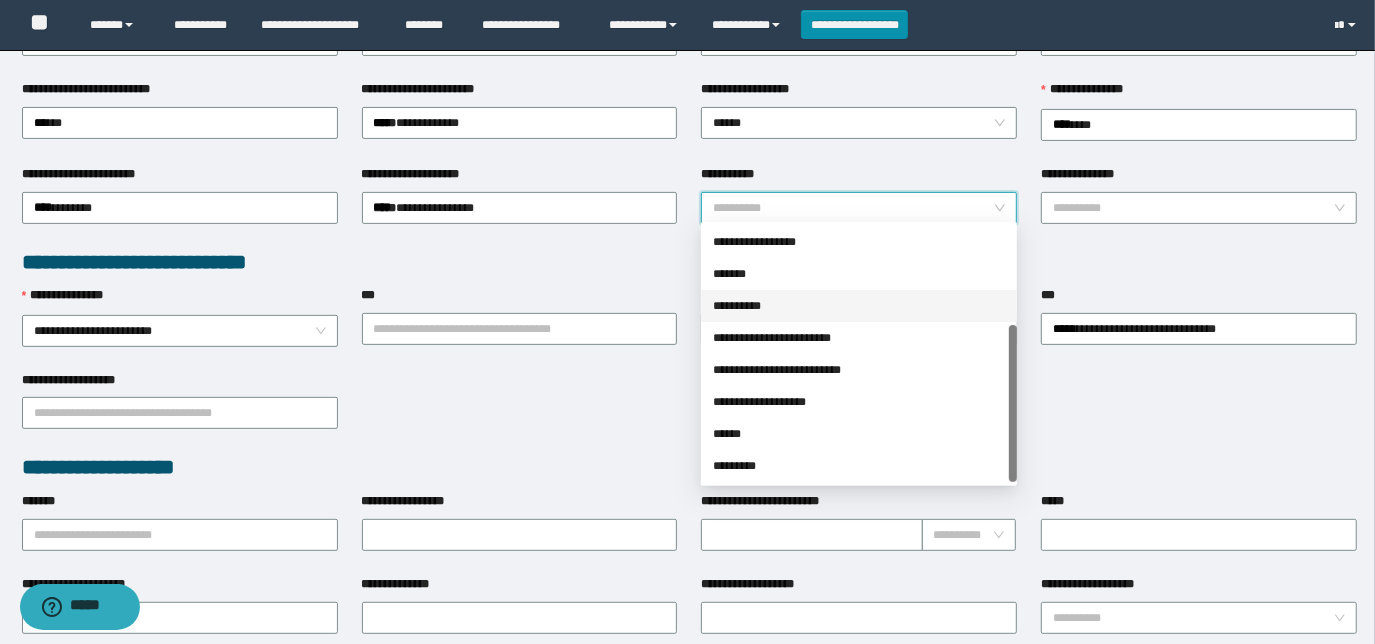 click on "**********" at bounding box center [859, 306] 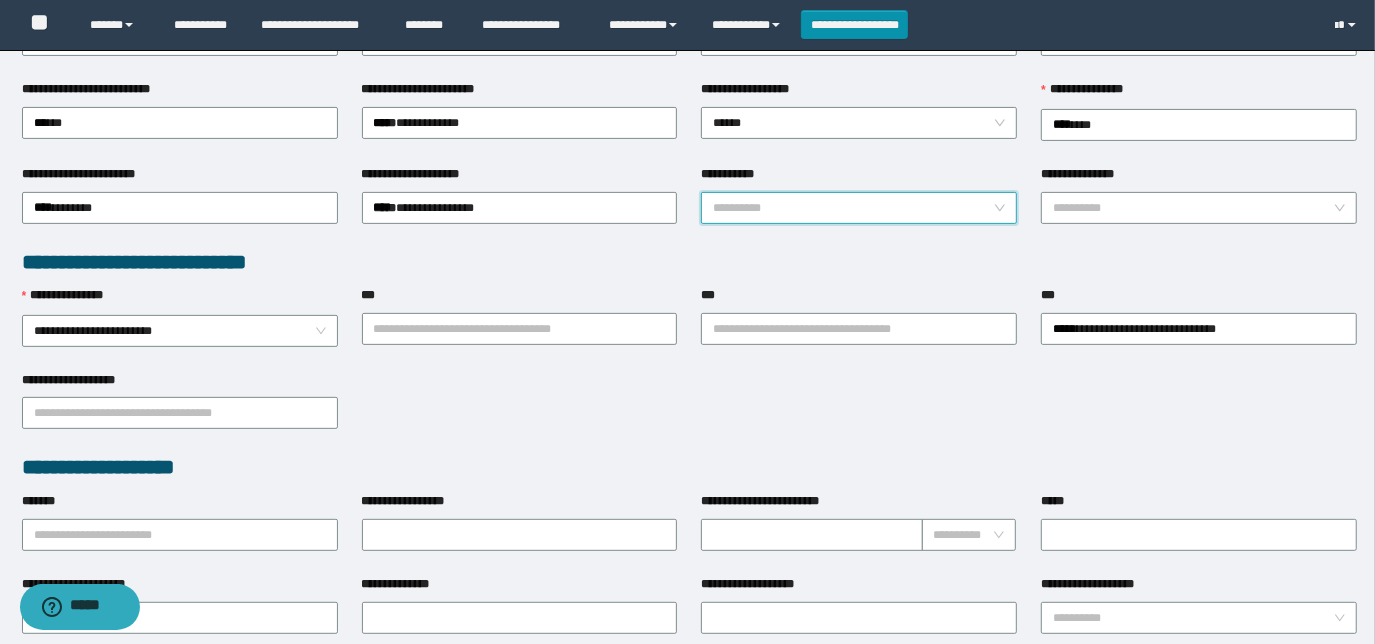 click on "**********" at bounding box center [859, 208] 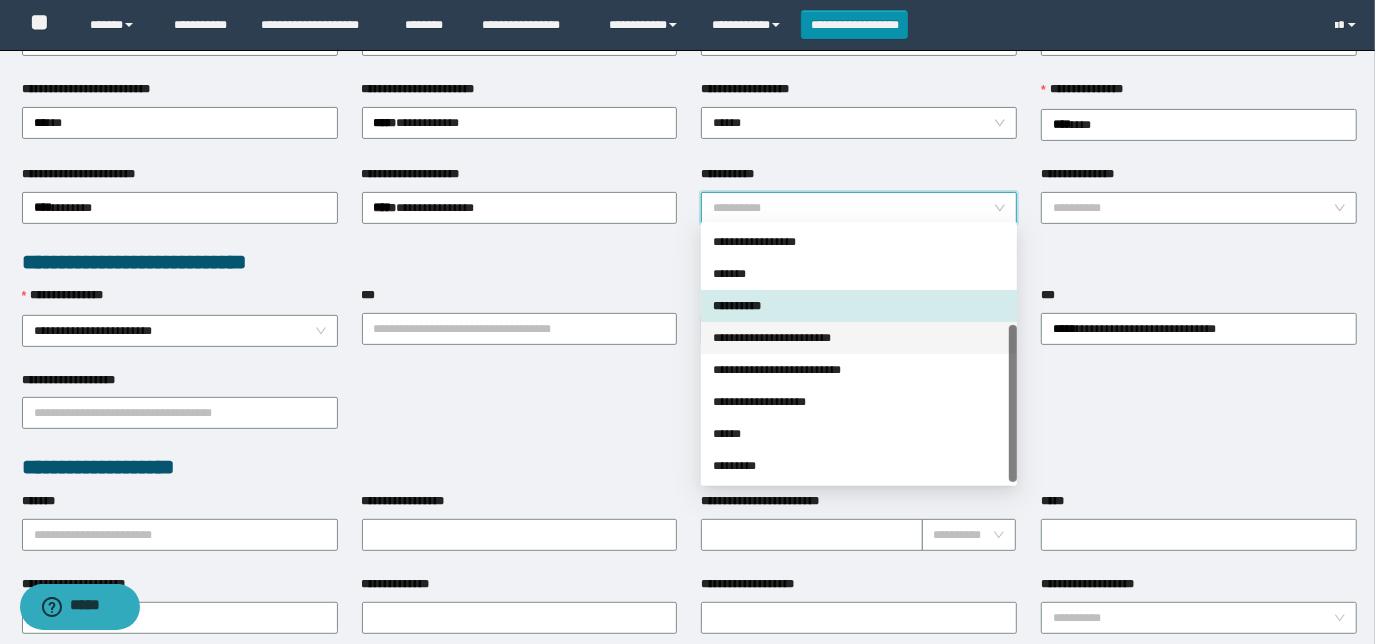 click on "**********" at bounding box center [859, 338] 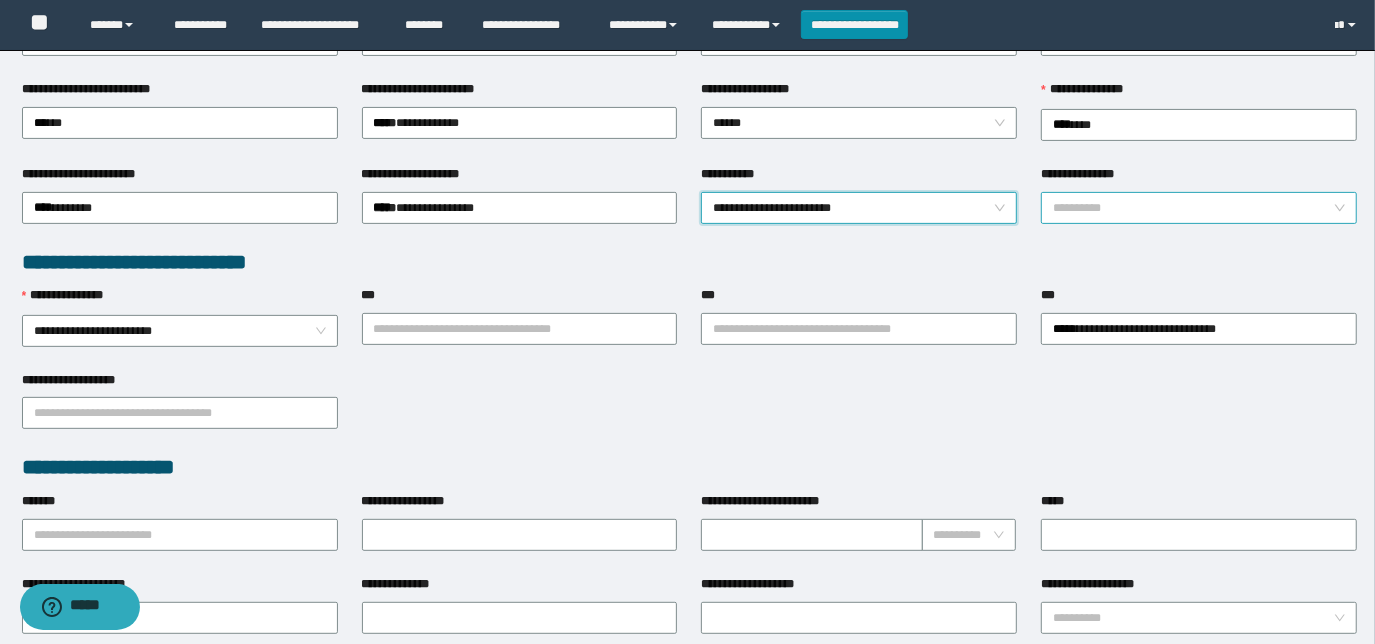 click on "**********" at bounding box center (1193, 208) 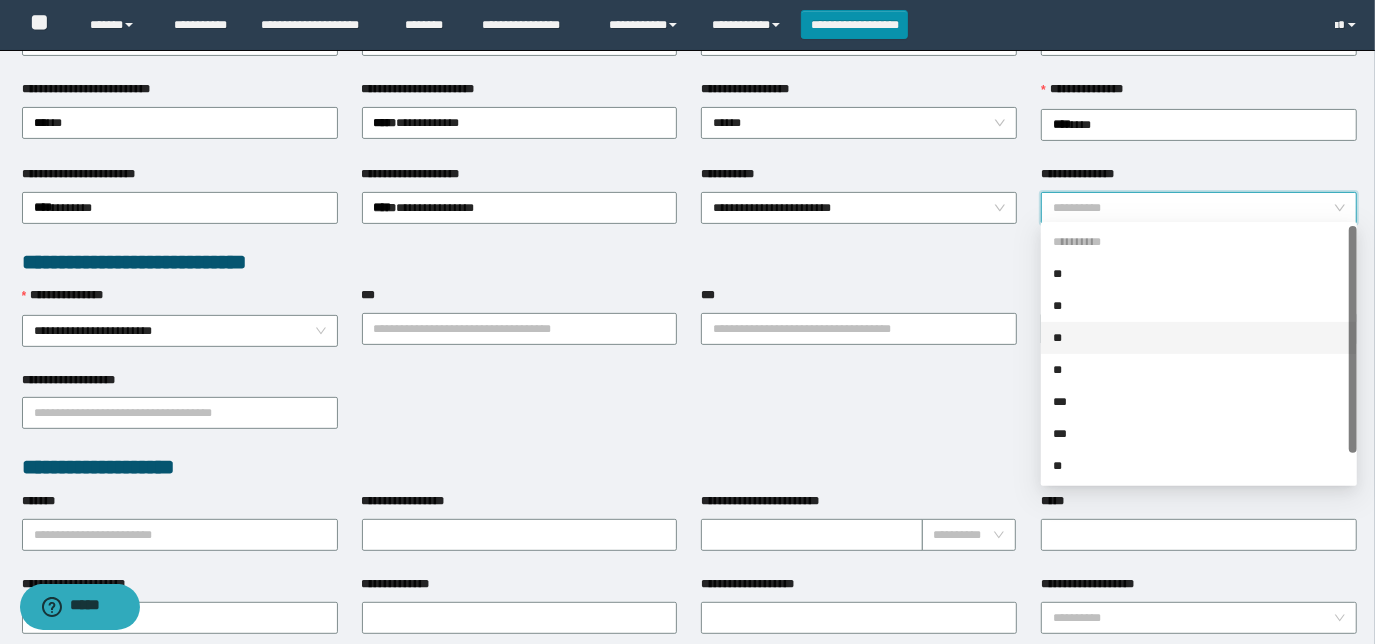 click on "**" at bounding box center [1199, 338] 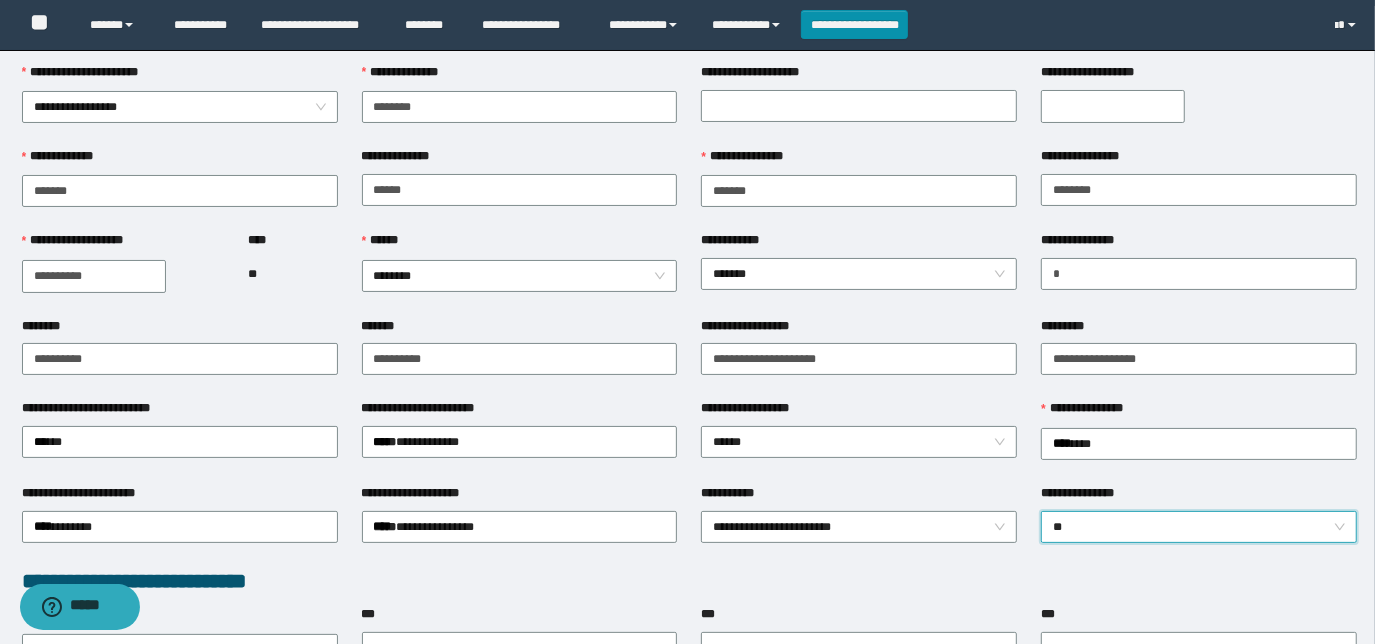 scroll, scrollTop: 0, scrollLeft: 0, axis: both 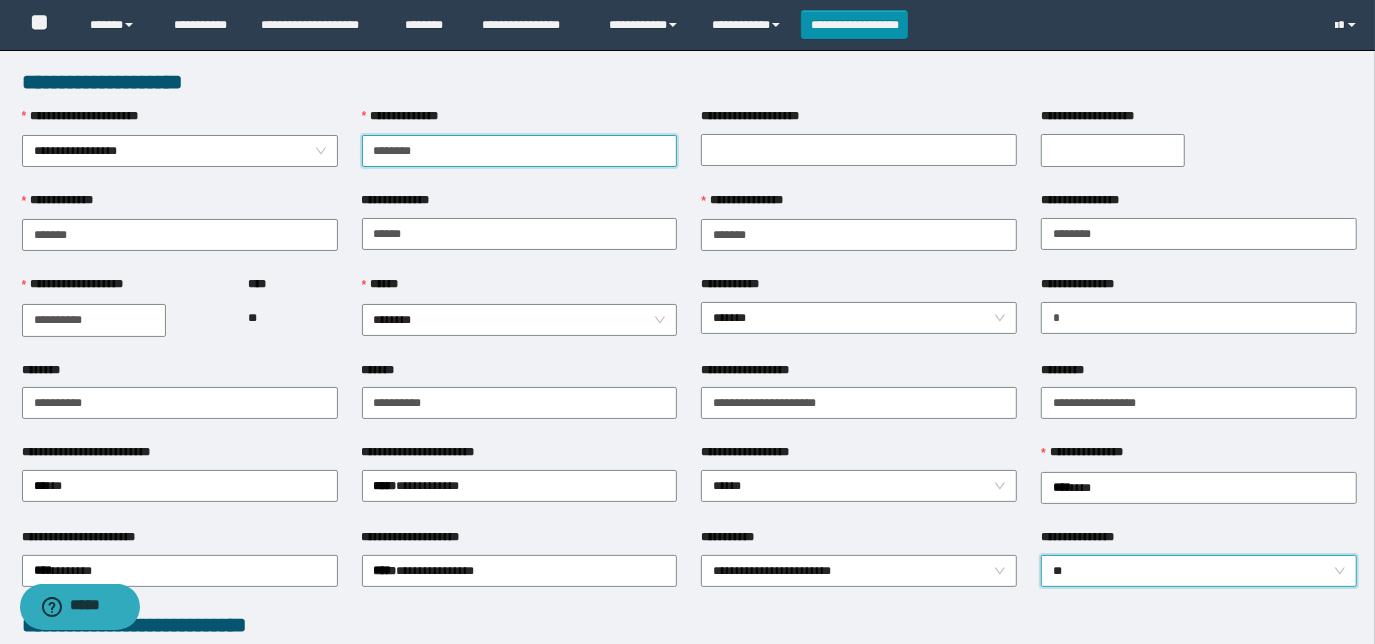 click on "********" at bounding box center [520, 151] 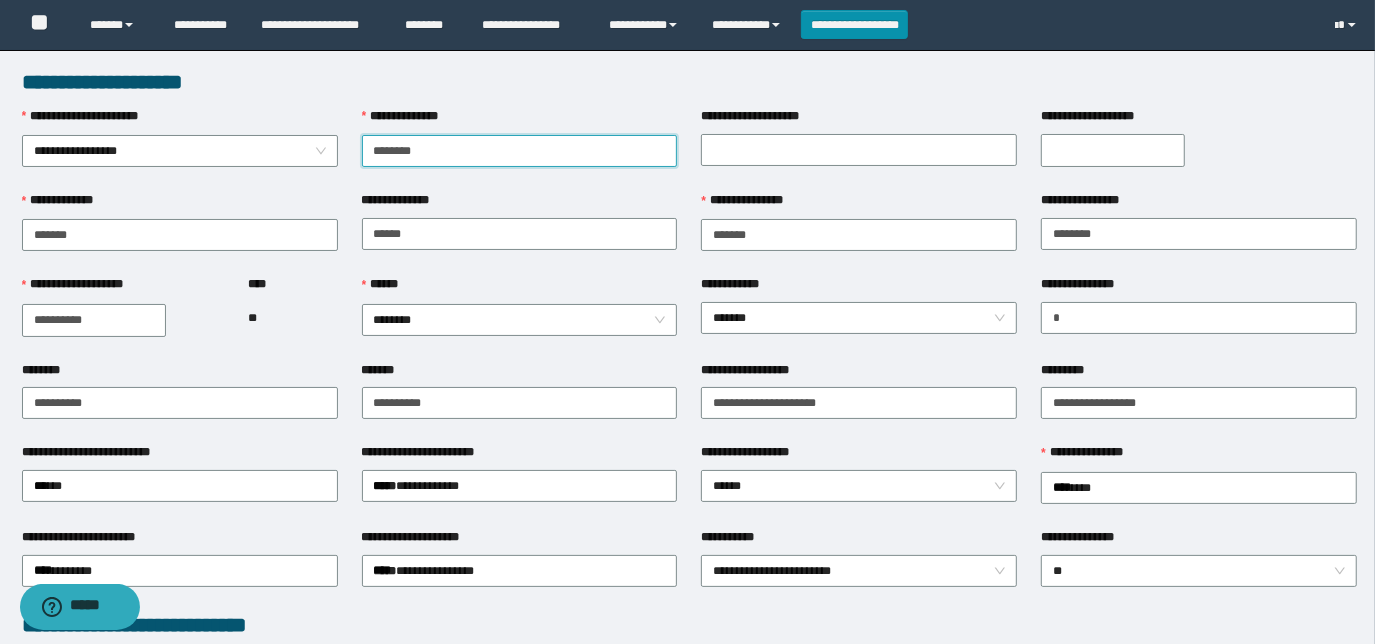 click on "********" at bounding box center (520, 151) 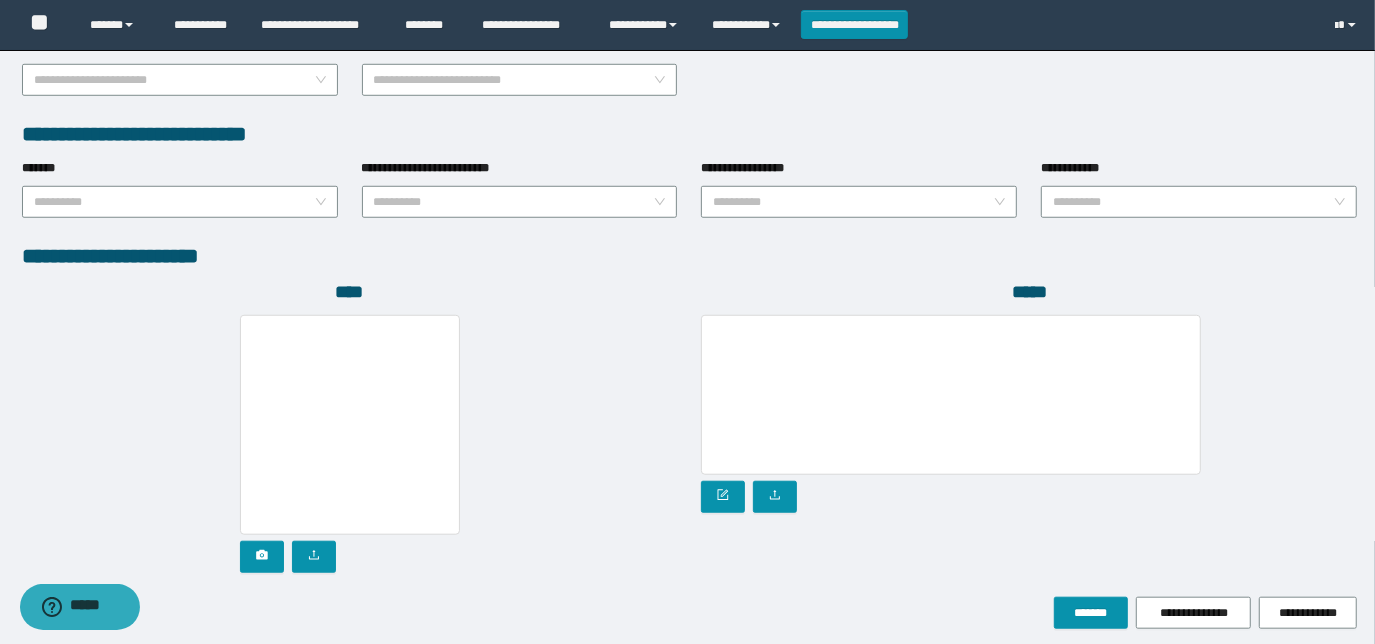 scroll, scrollTop: 1058, scrollLeft: 0, axis: vertical 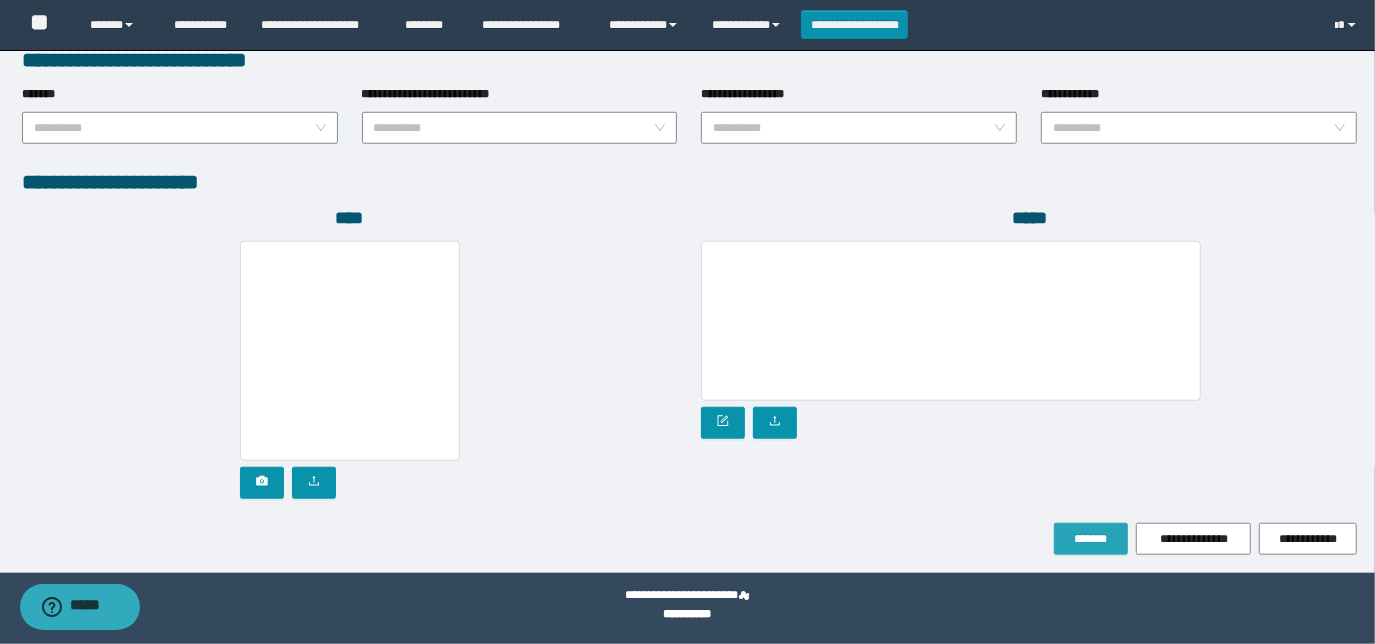 click on "*******" at bounding box center [1091, 539] 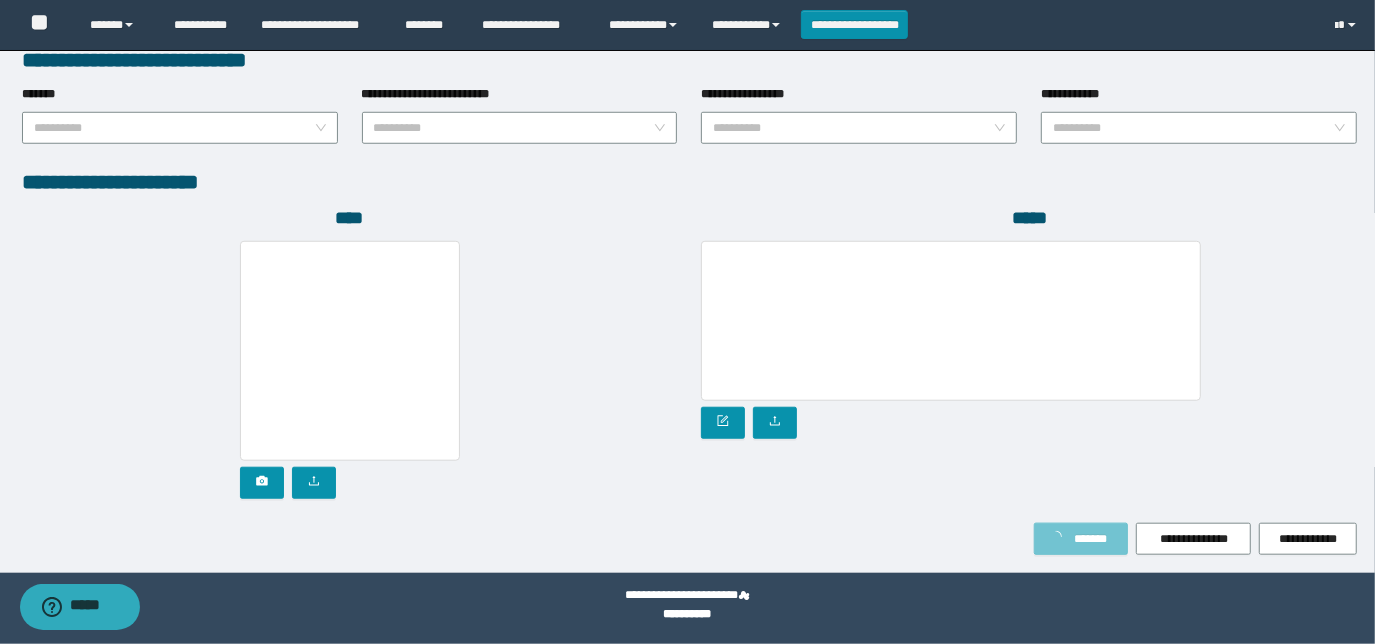 scroll, scrollTop: 1109, scrollLeft: 0, axis: vertical 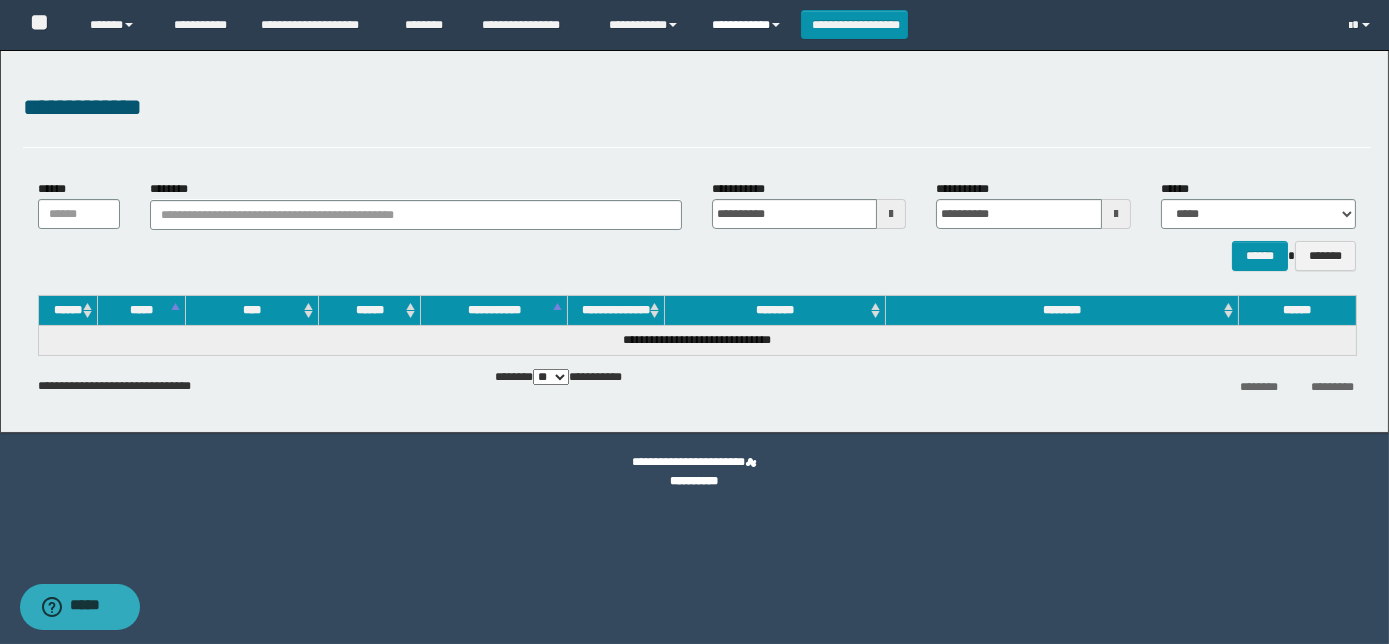 click on "**********" at bounding box center [749, 25] 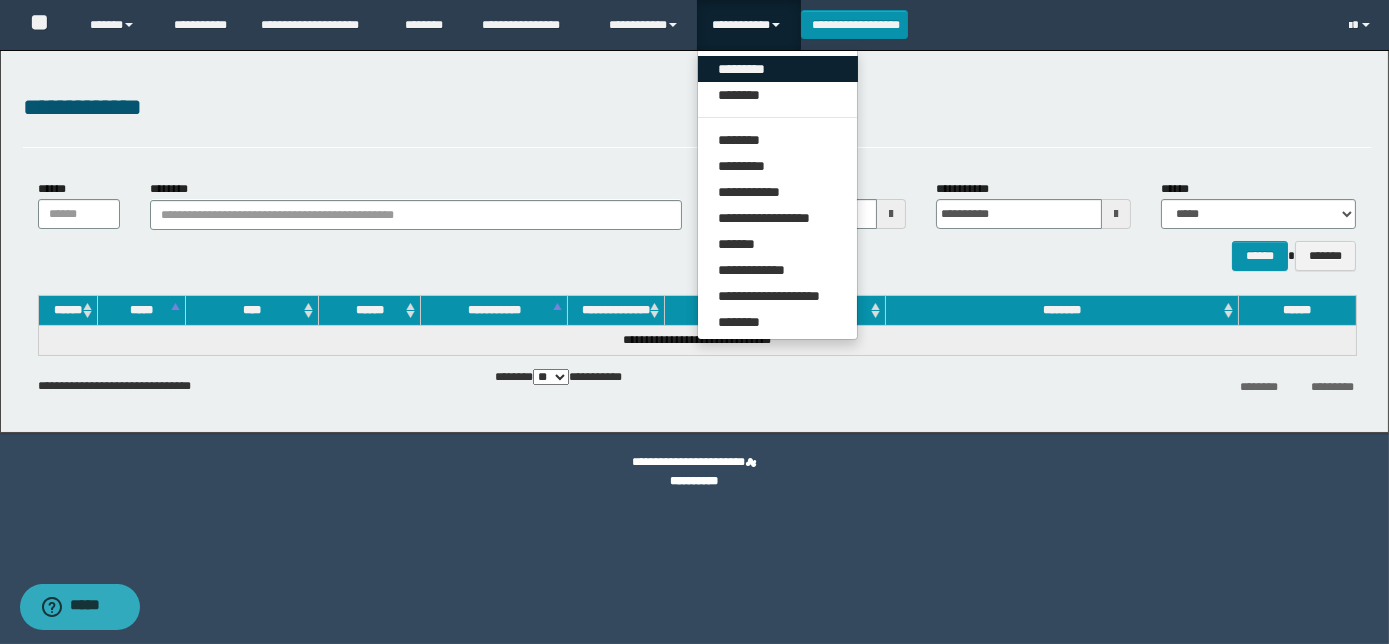 click on "*********" at bounding box center (778, 69) 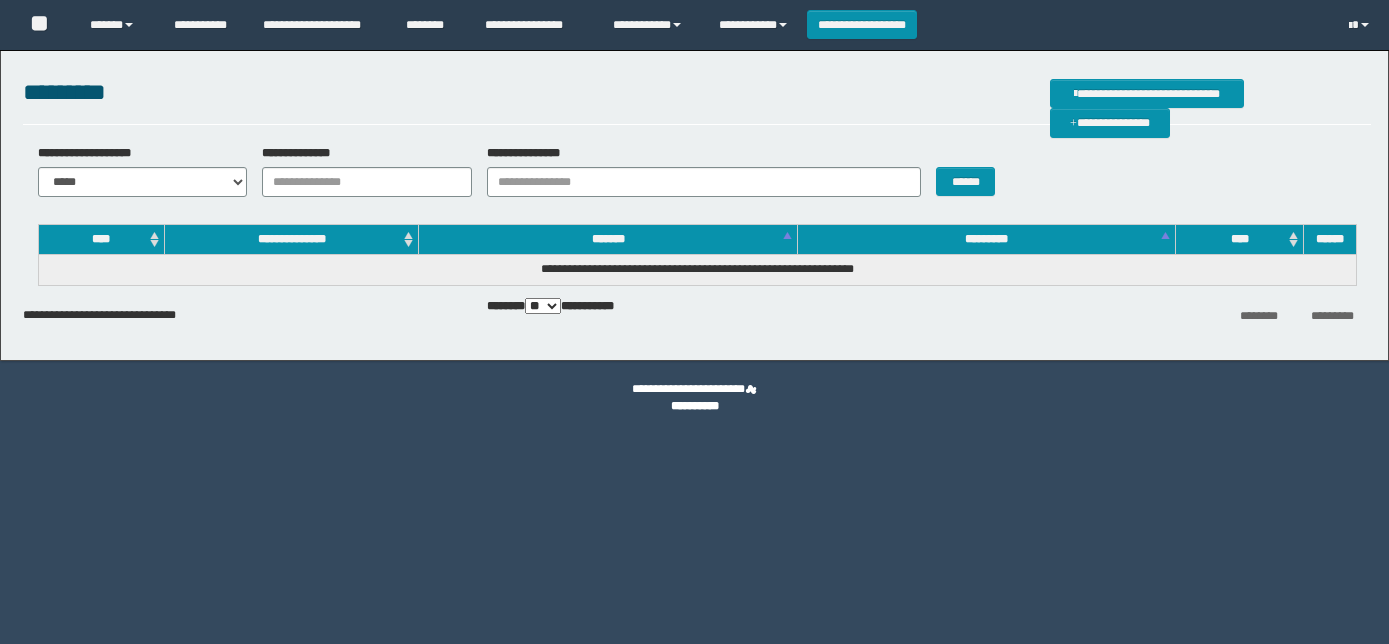 scroll, scrollTop: 0, scrollLeft: 0, axis: both 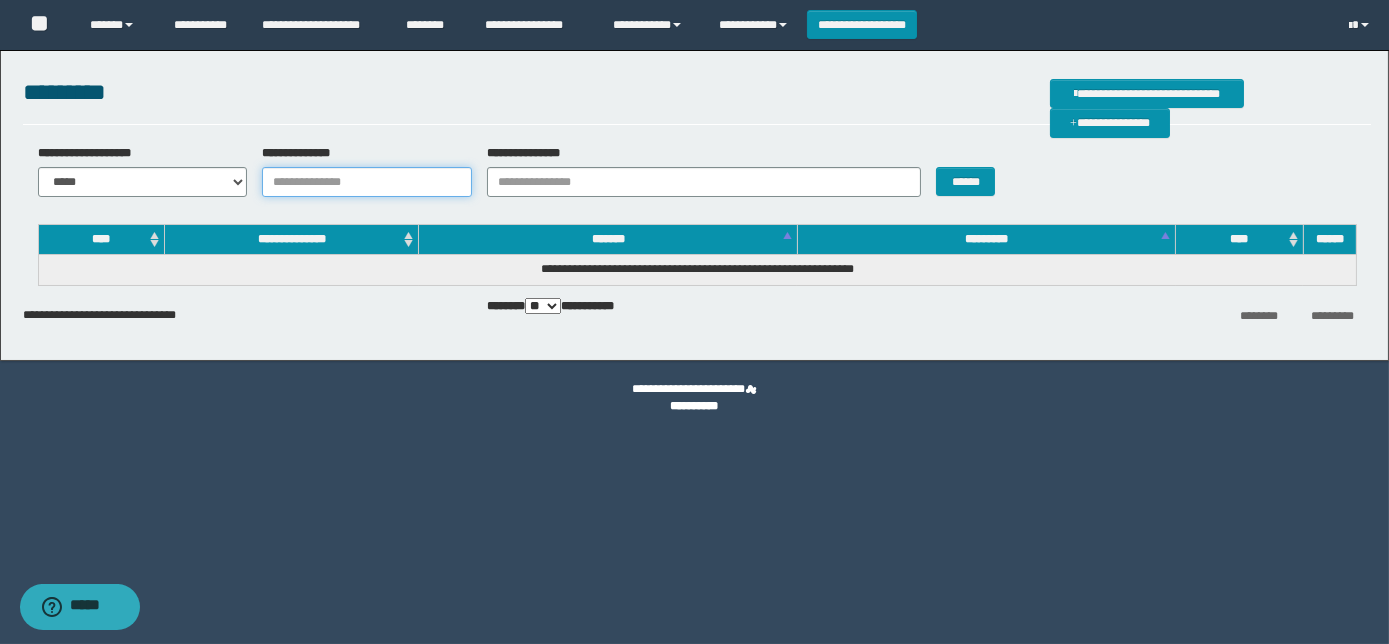 click on "**********" at bounding box center [367, 182] 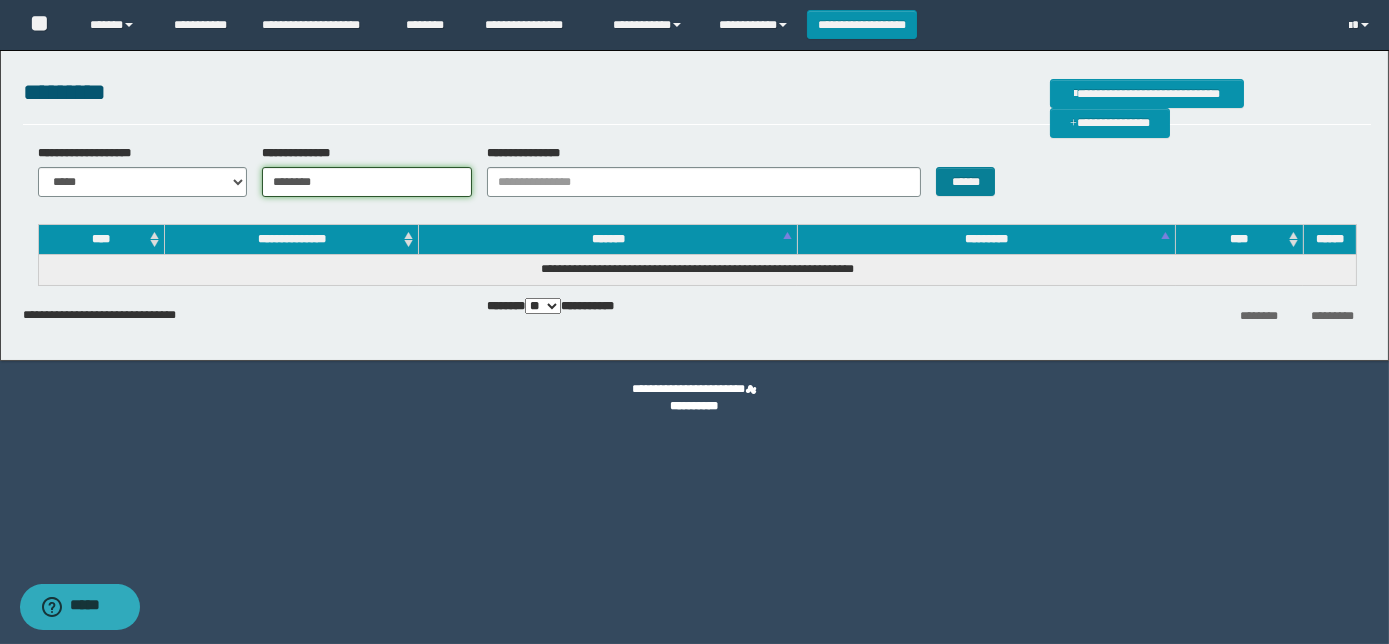 type on "********" 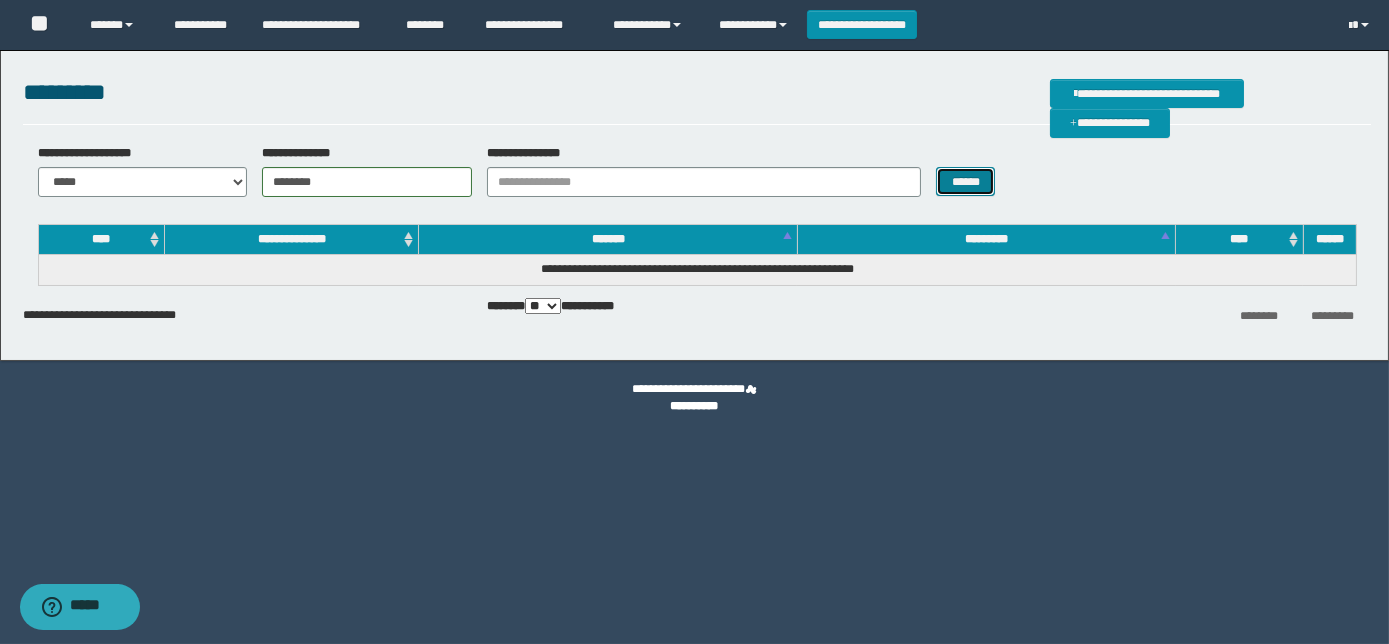 click on "******" at bounding box center (965, 181) 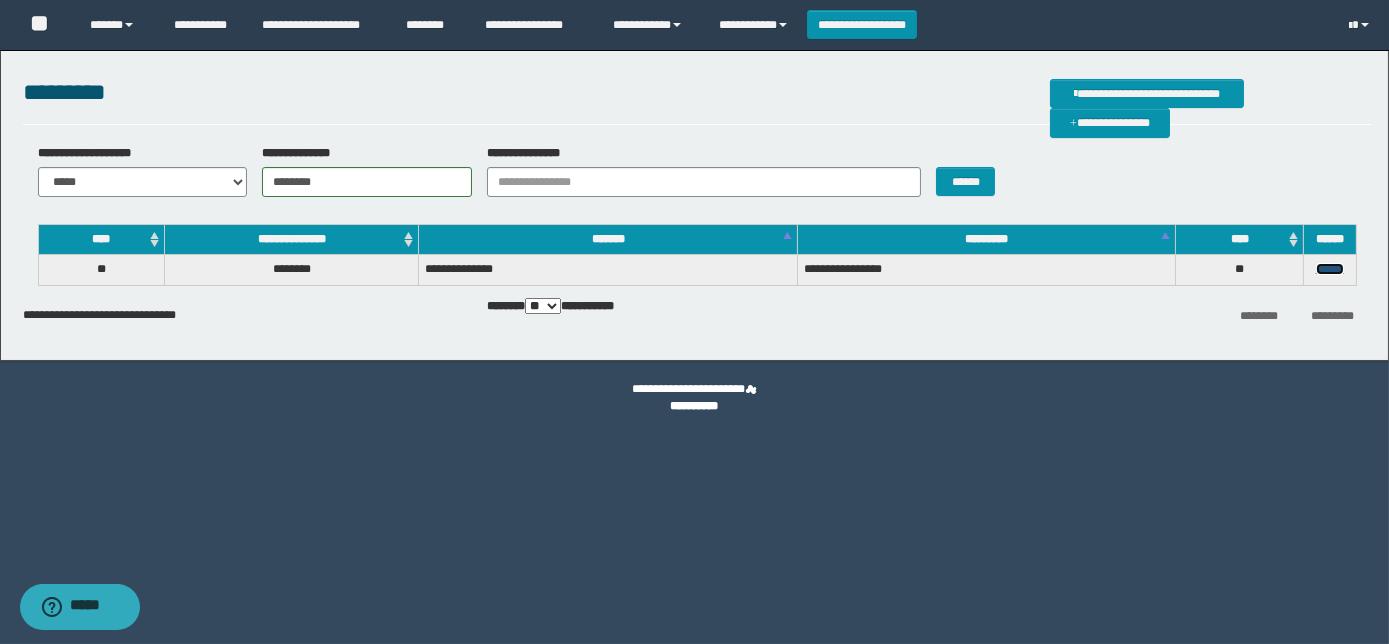 click on "******" at bounding box center [1330, 269] 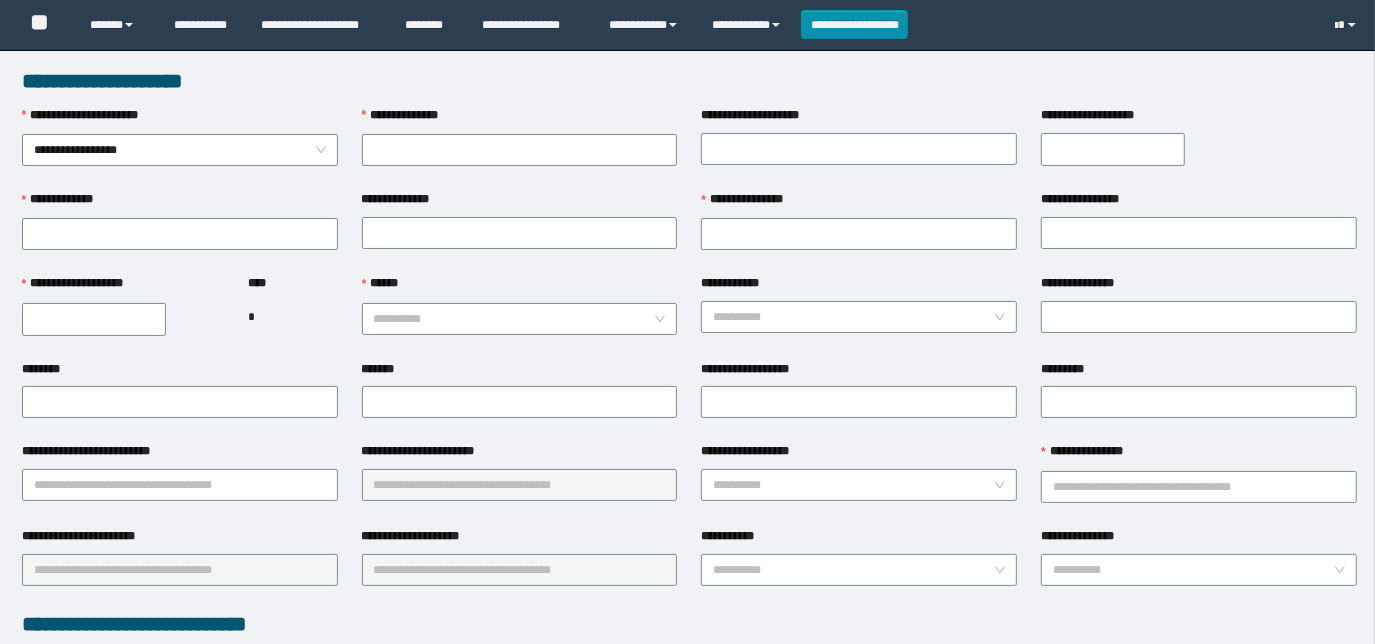 scroll, scrollTop: 363, scrollLeft: 0, axis: vertical 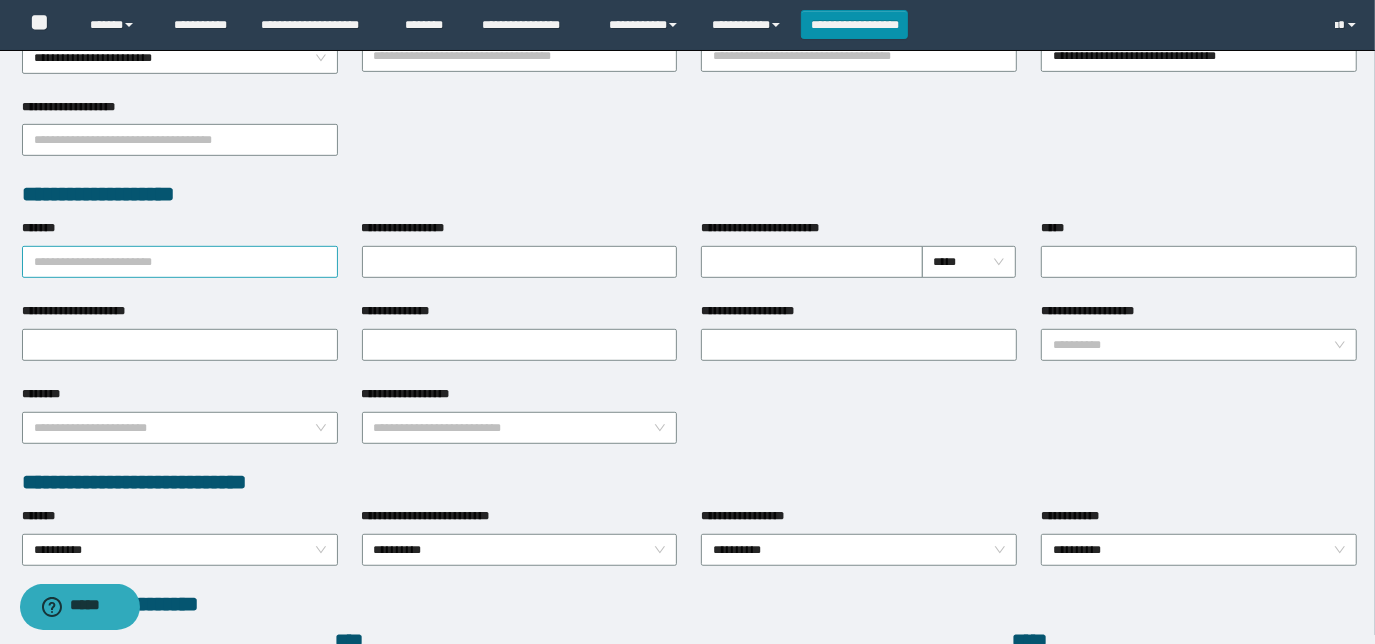 click on "*******" at bounding box center [180, 262] 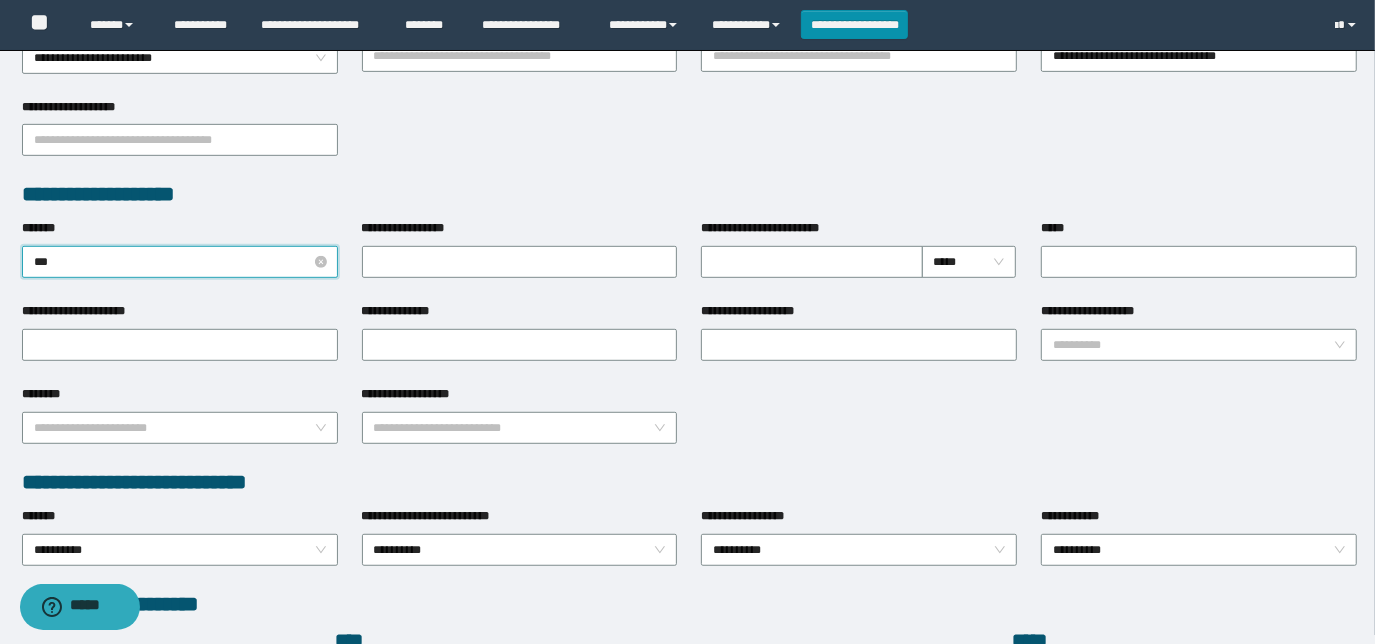 type on "****" 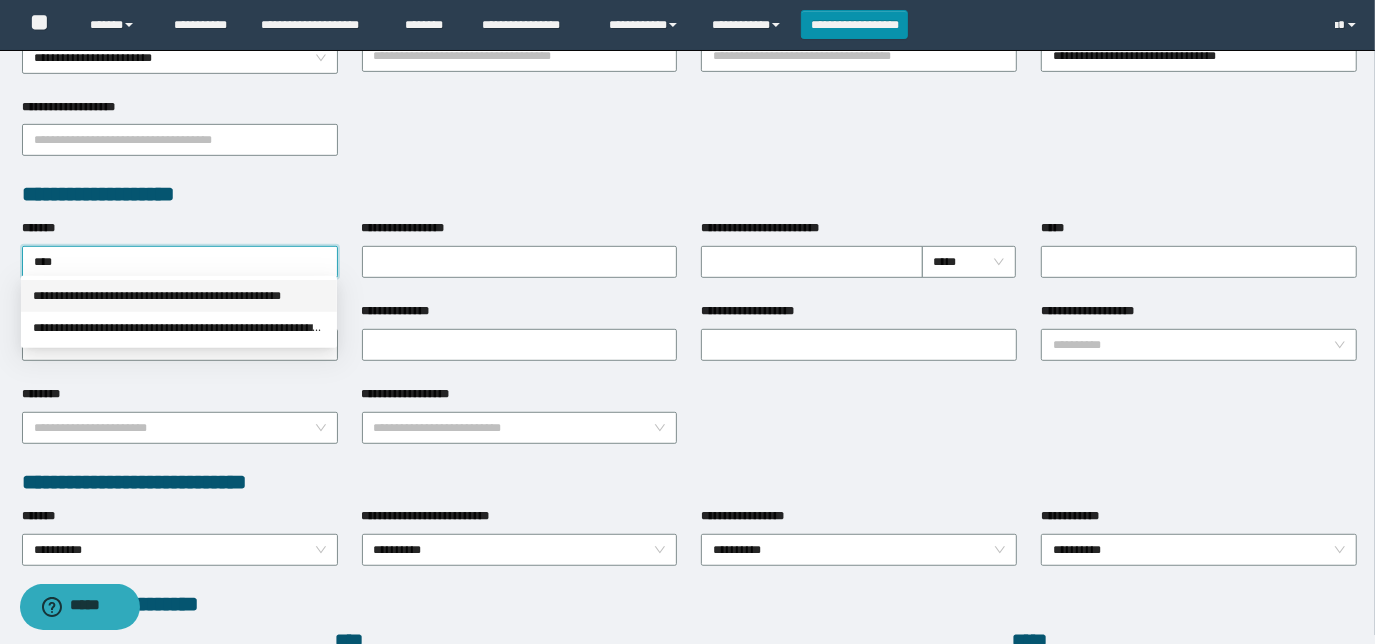 click on "**********" at bounding box center (179, 296) 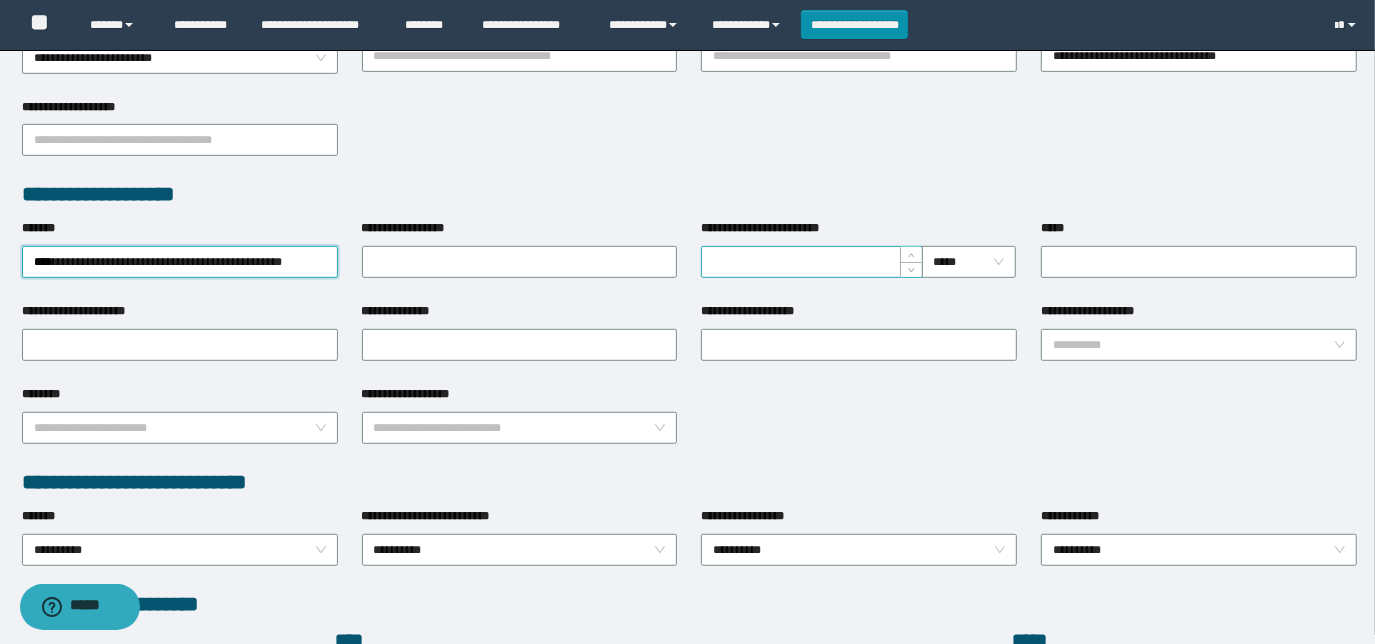 click on "**********" at bounding box center (811, 262) 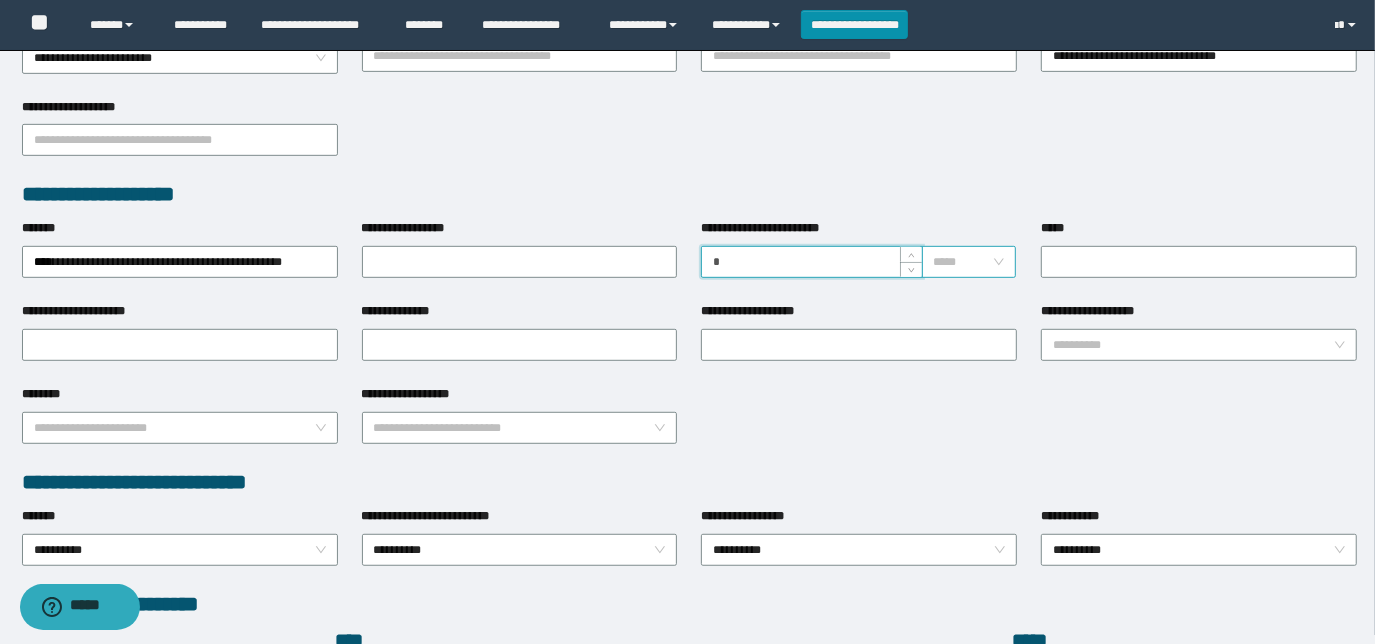 click on "*****" at bounding box center [969, 262] 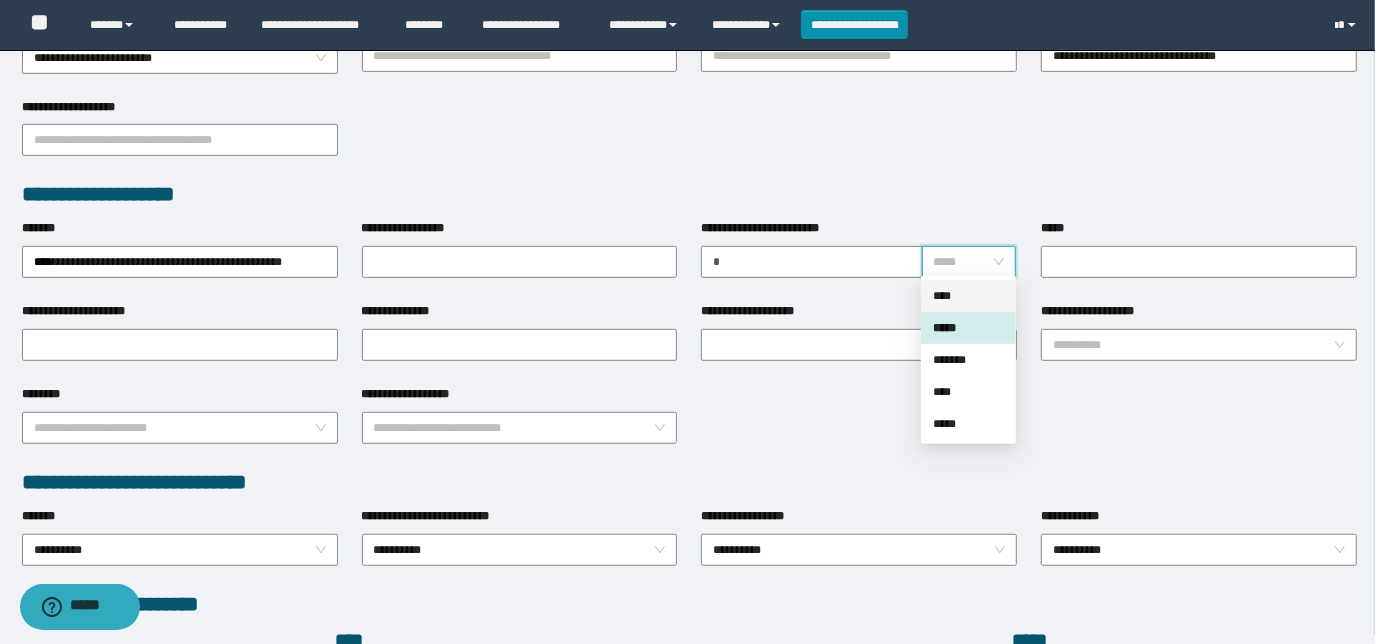 click on "****" at bounding box center (968, 296) 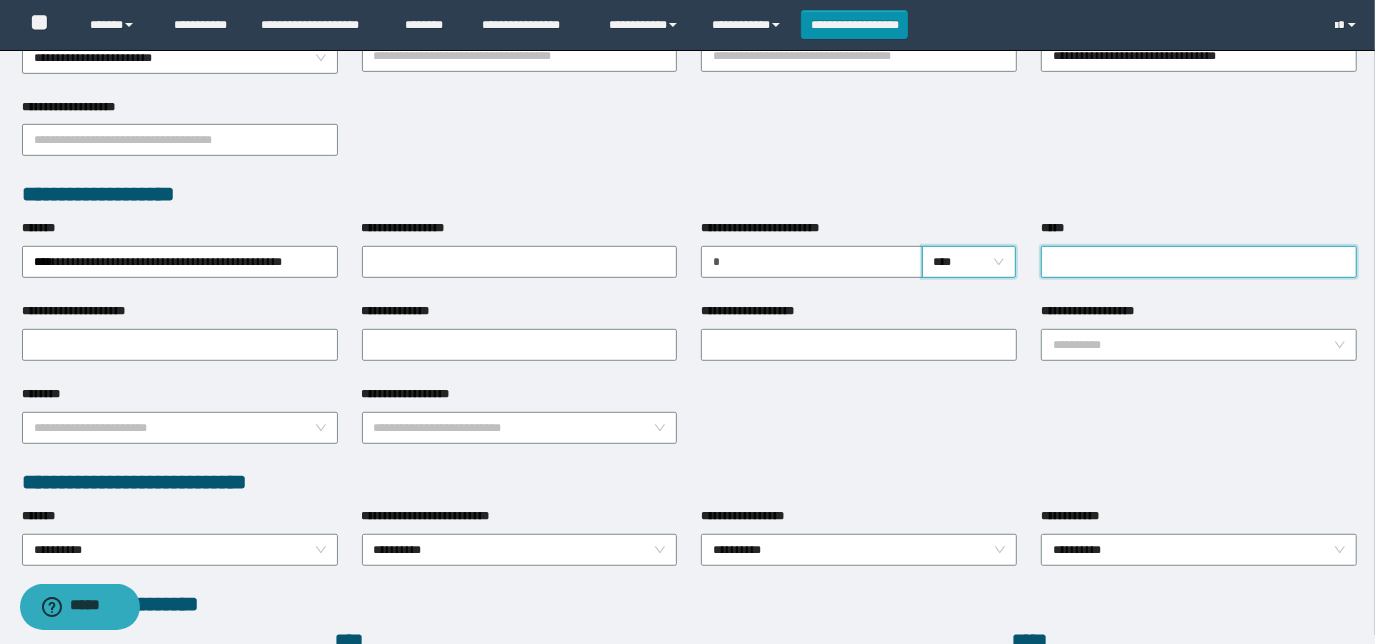 click on "*****" at bounding box center (1199, 262) 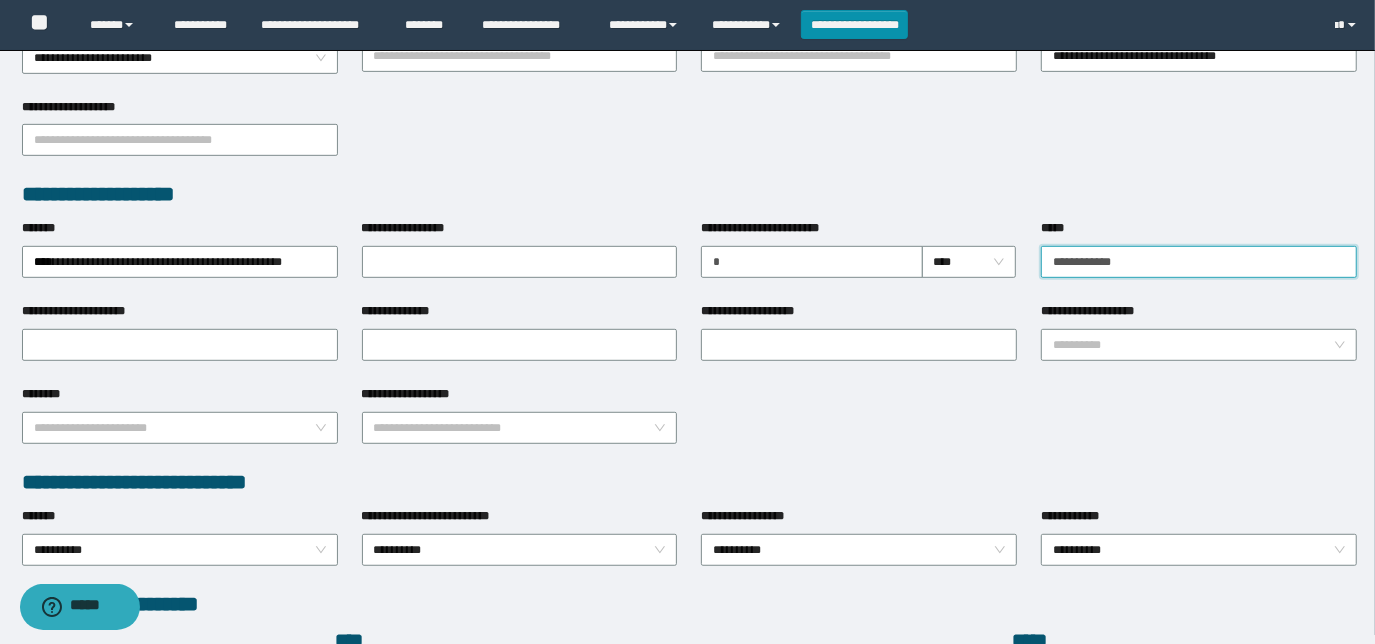 type on "**********" 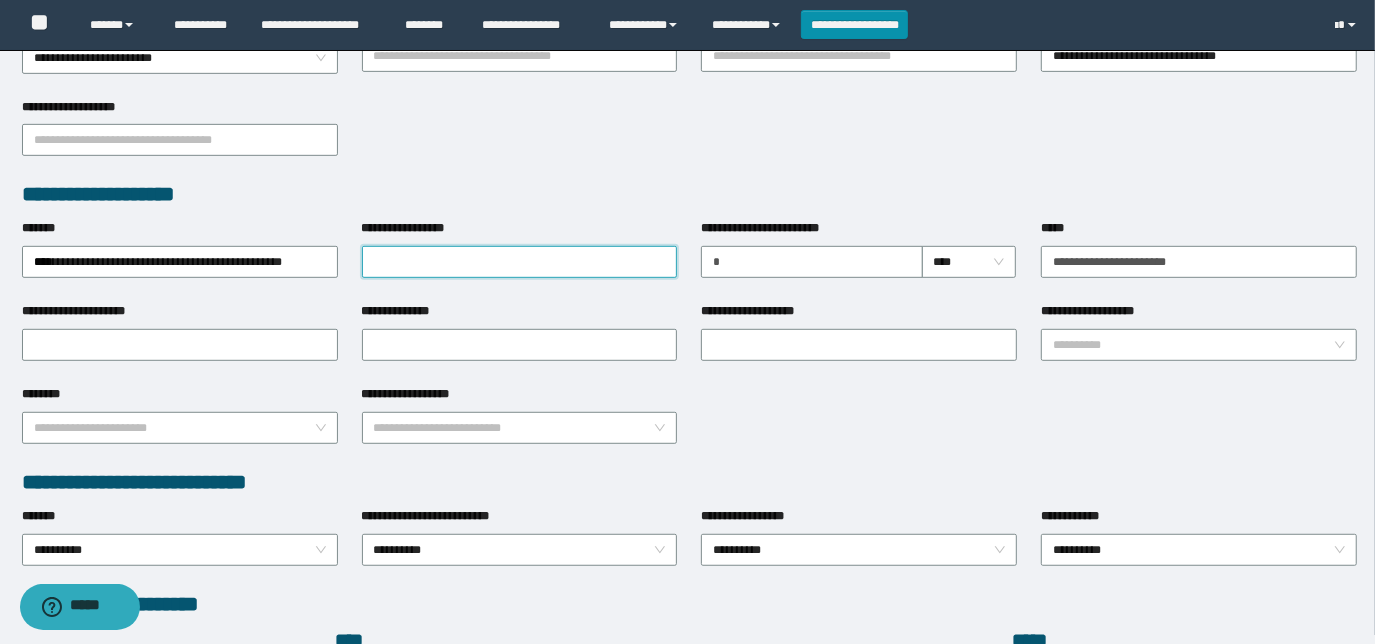 click on "**********" at bounding box center (520, 262) 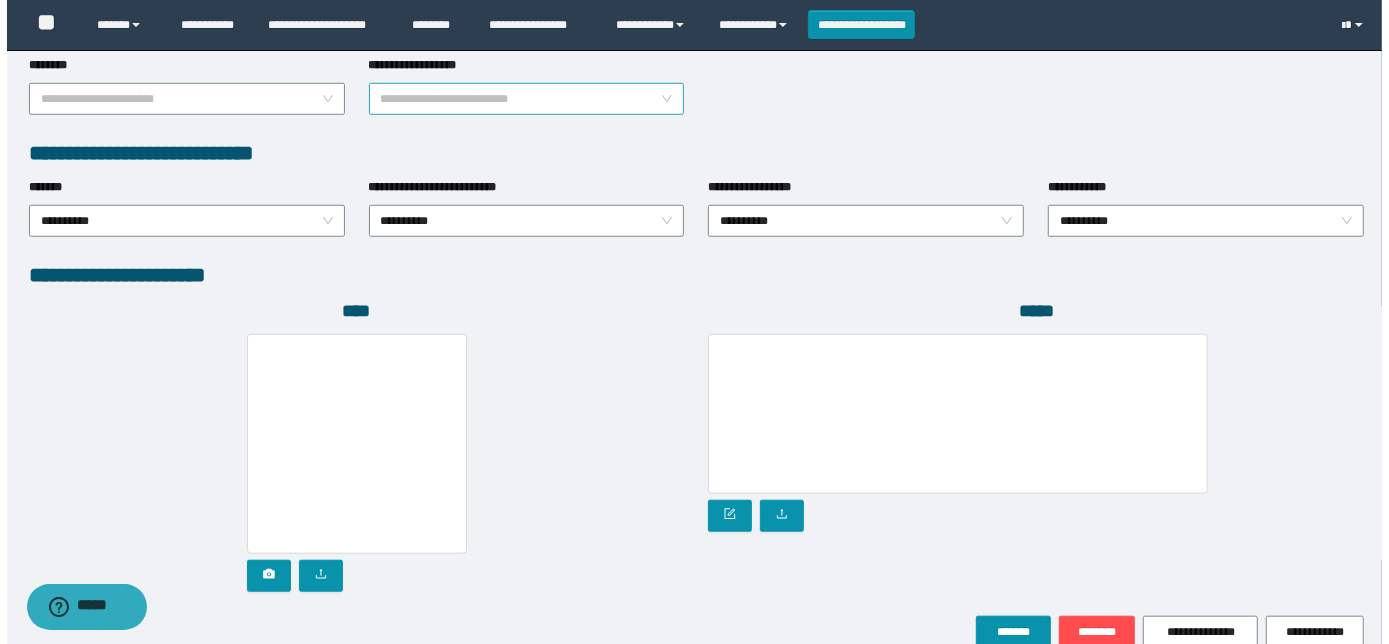 scroll, scrollTop: 1058, scrollLeft: 0, axis: vertical 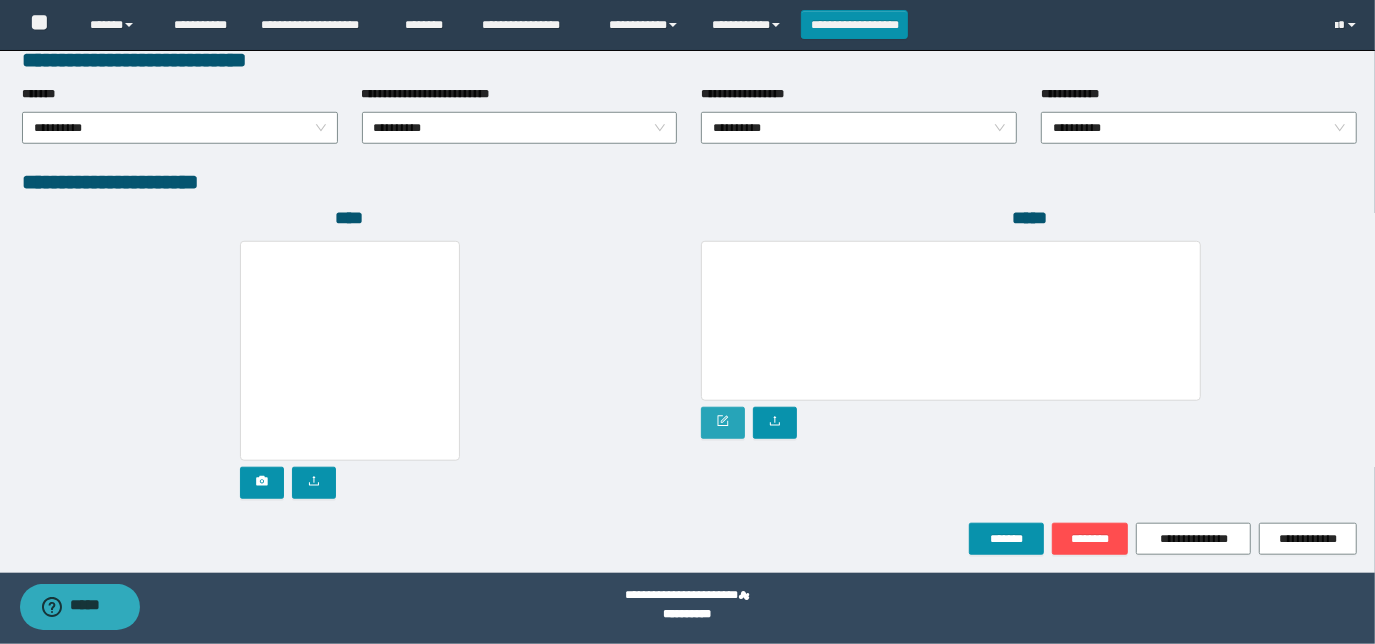 type on "**********" 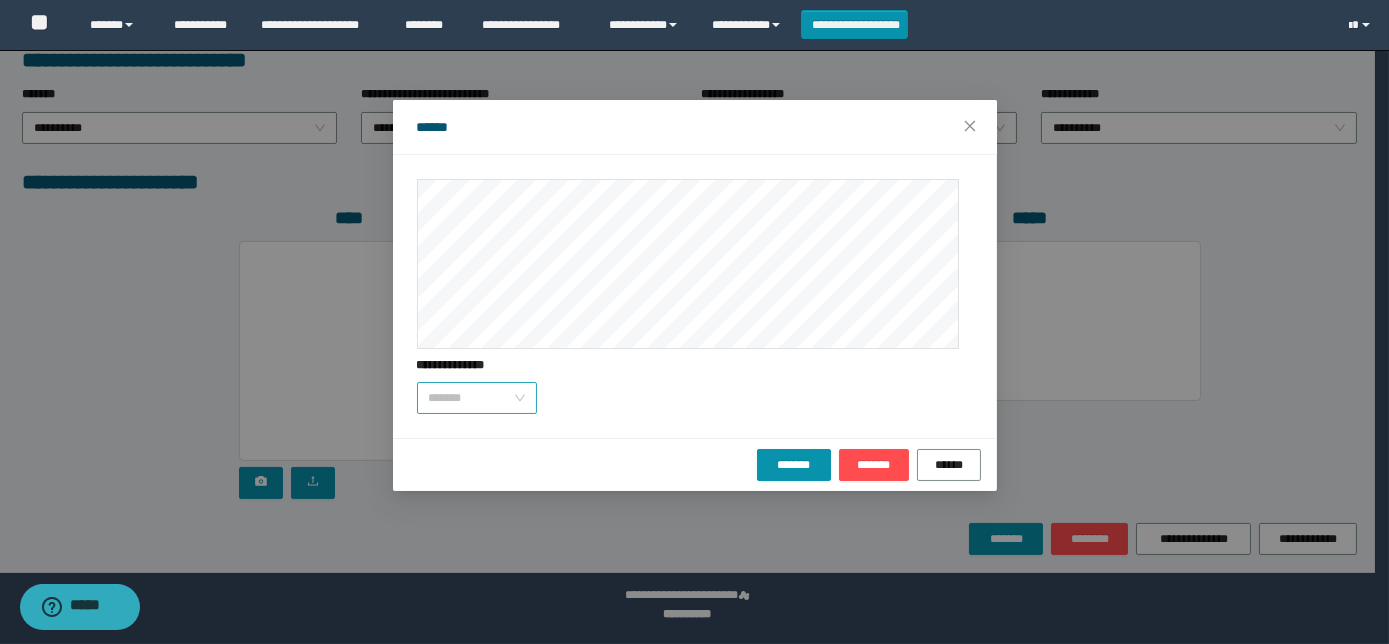 click on "*******" at bounding box center [477, 398] 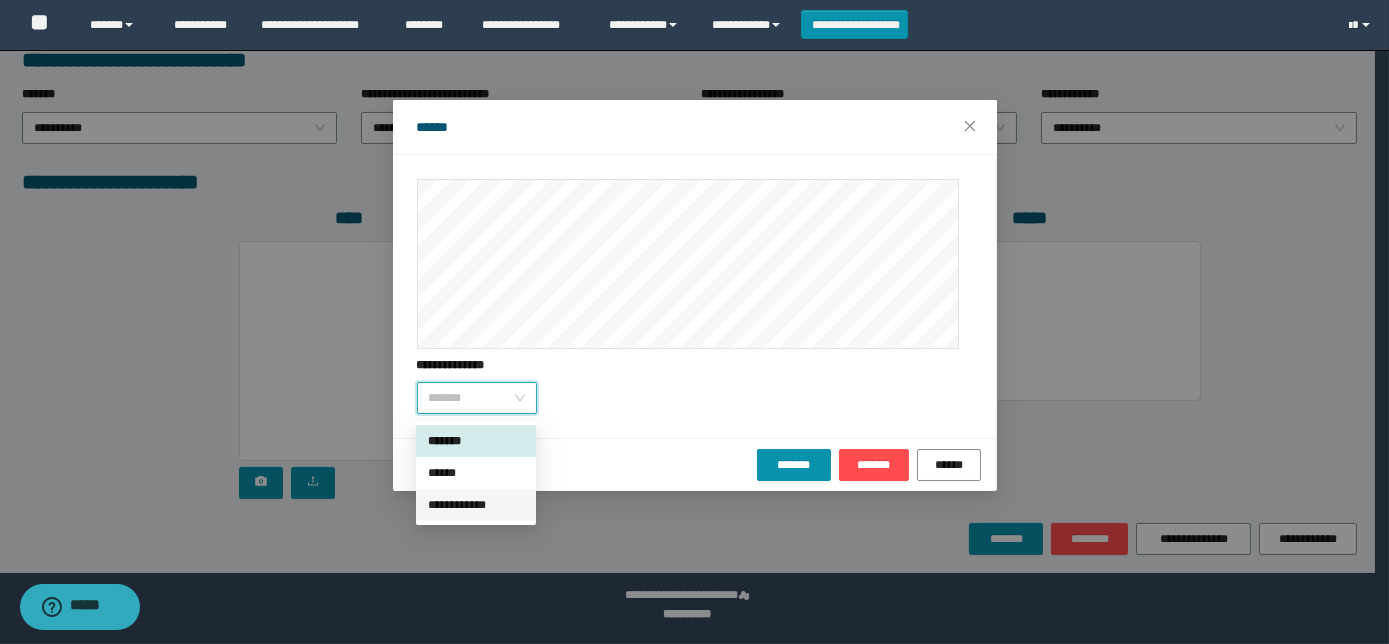 click on "**********" at bounding box center [476, 505] 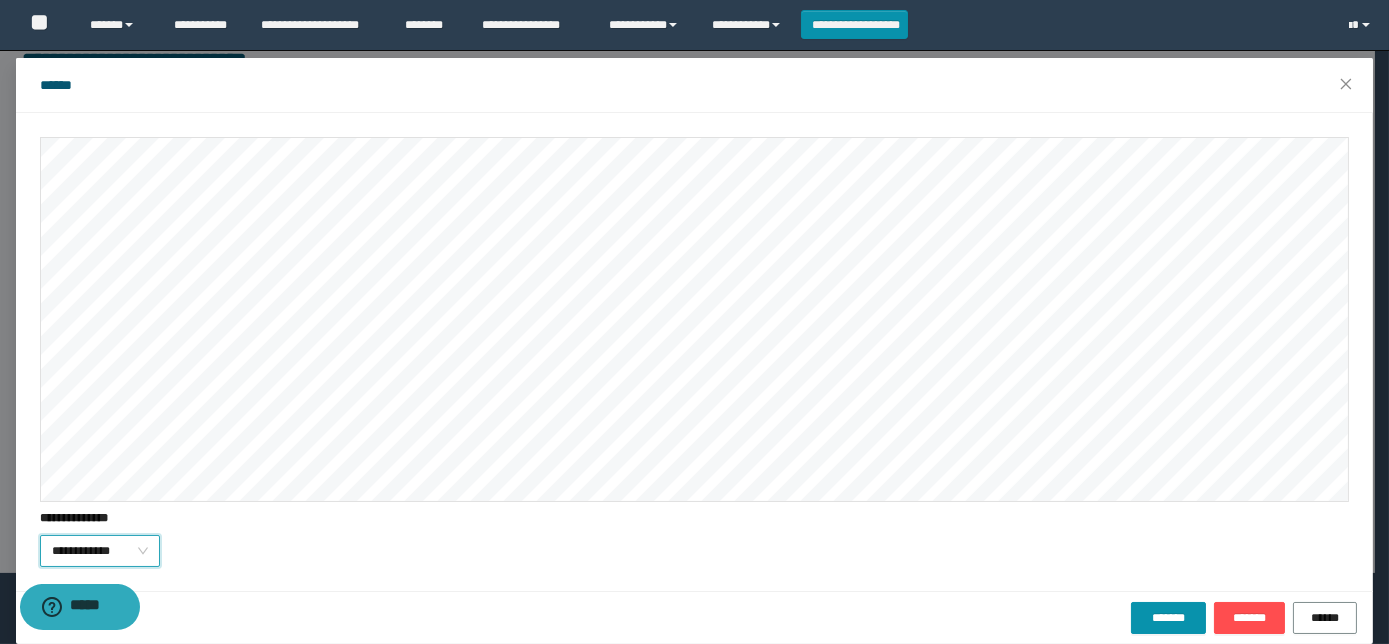 scroll, scrollTop: 64, scrollLeft: 0, axis: vertical 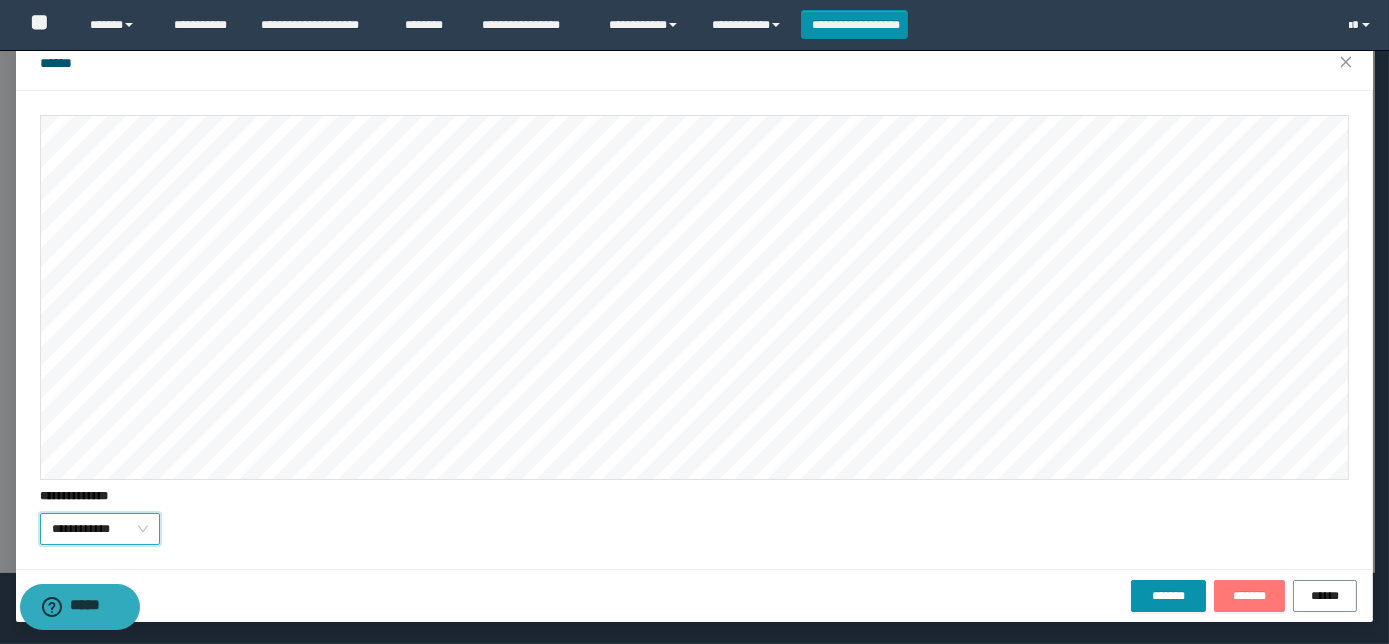 click on "*******" at bounding box center (1249, 596) 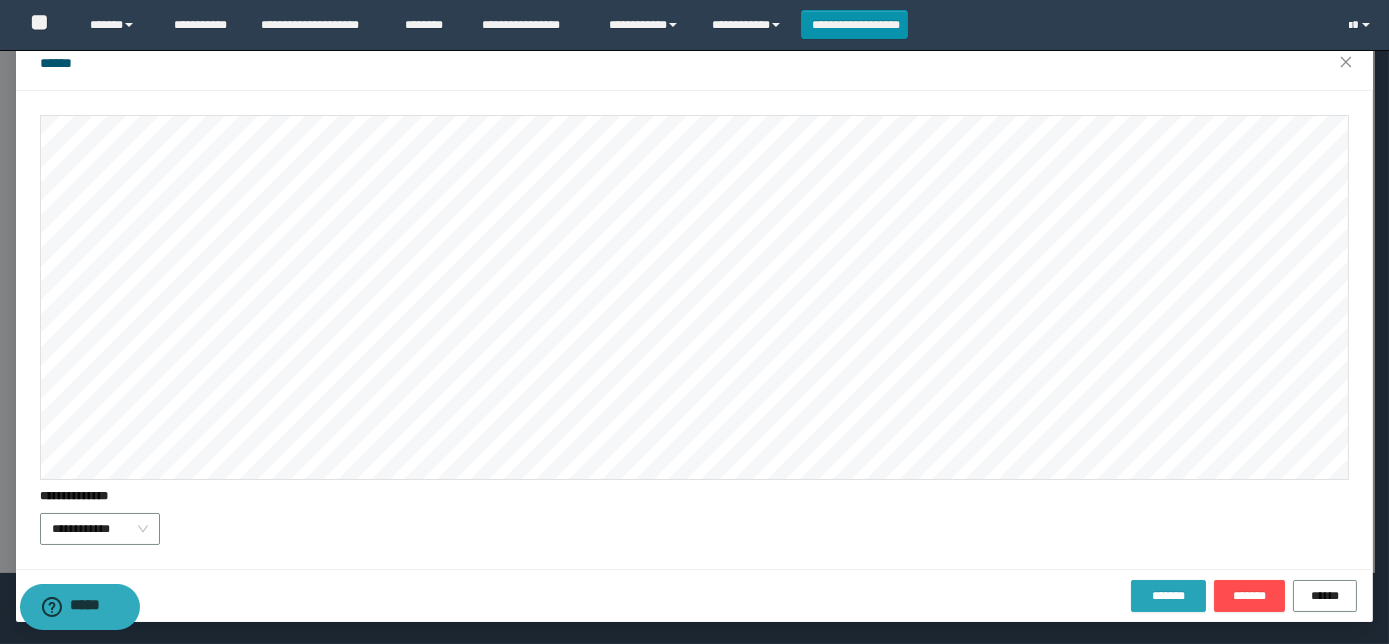 click on "*******" at bounding box center [1168, 596] 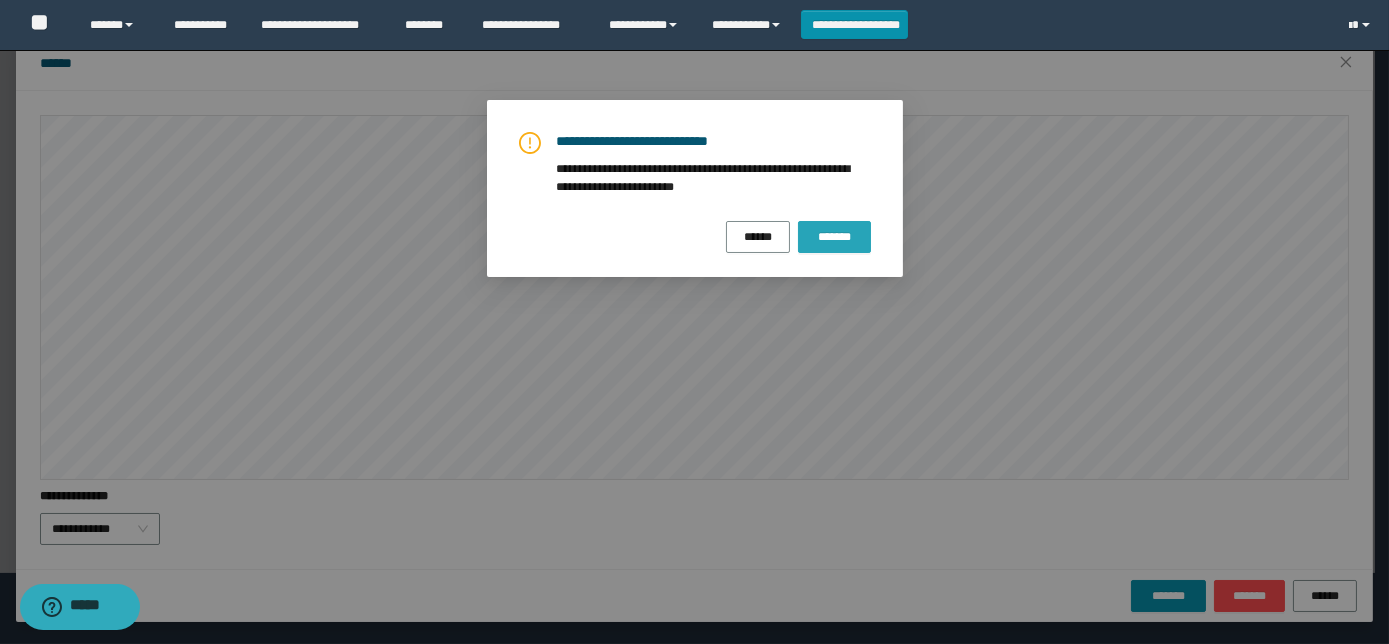 click on "*******" at bounding box center [834, 237] 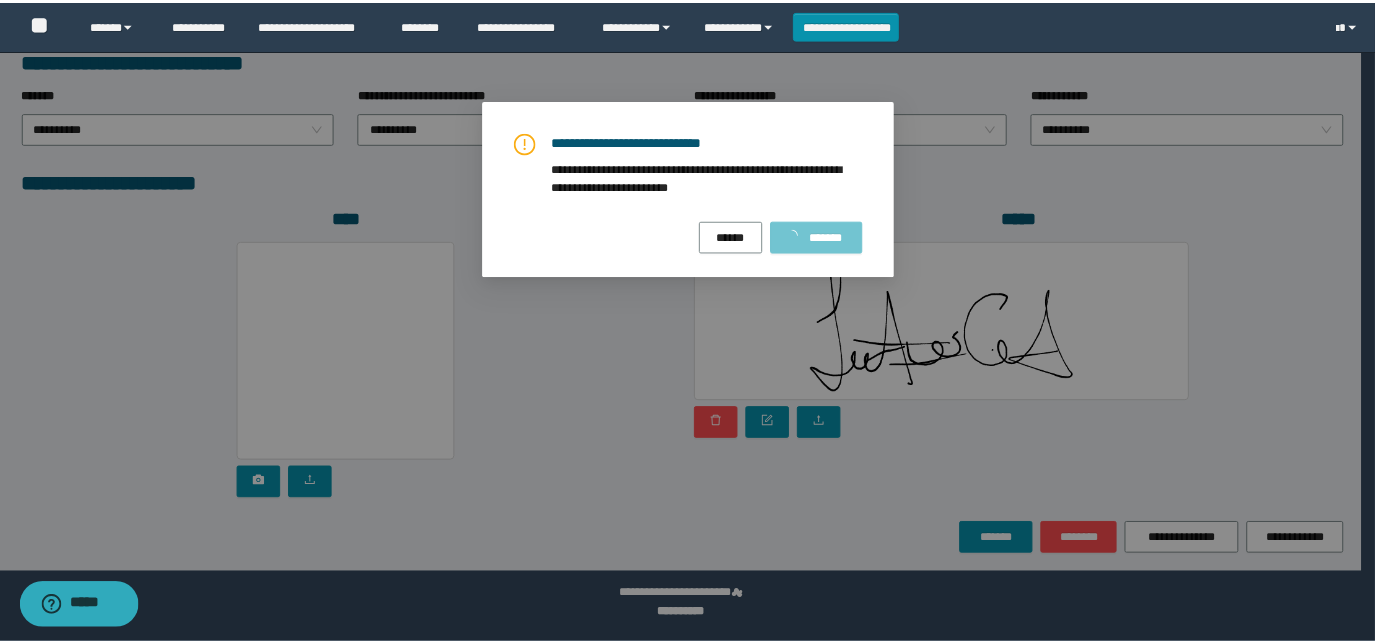 scroll, scrollTop: 0, scrollLeft: 0, axis: both 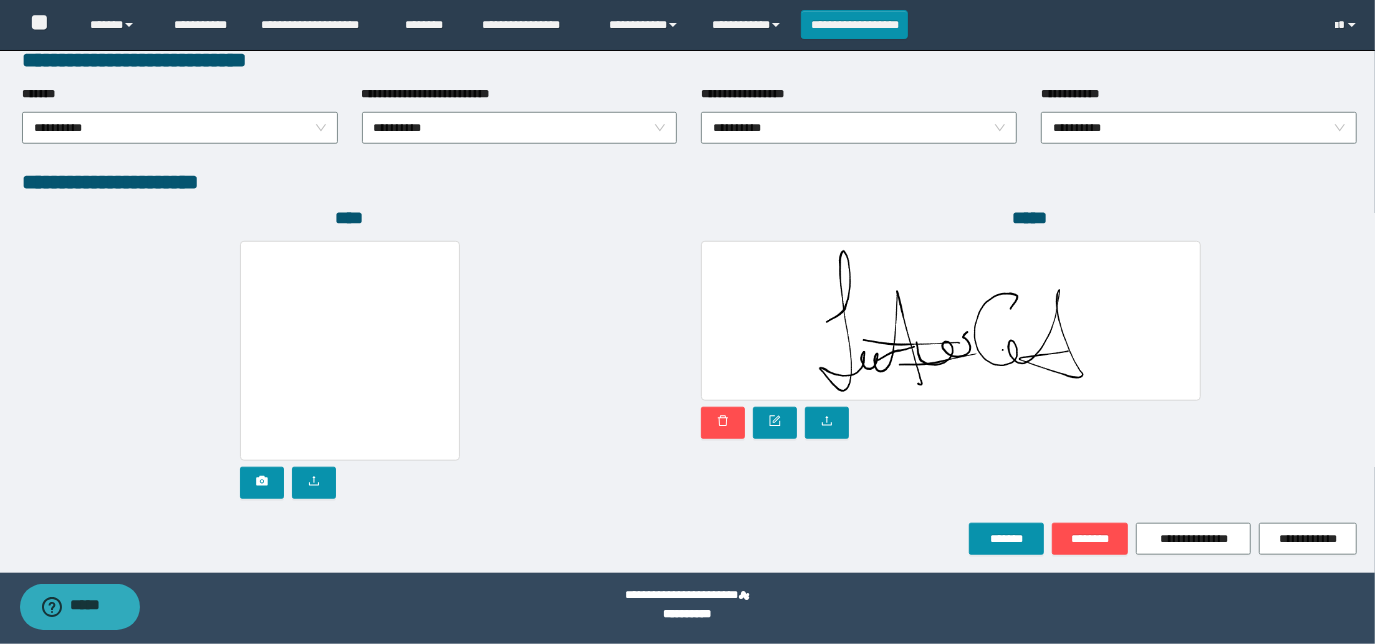 click at bounding box center (318, 482) 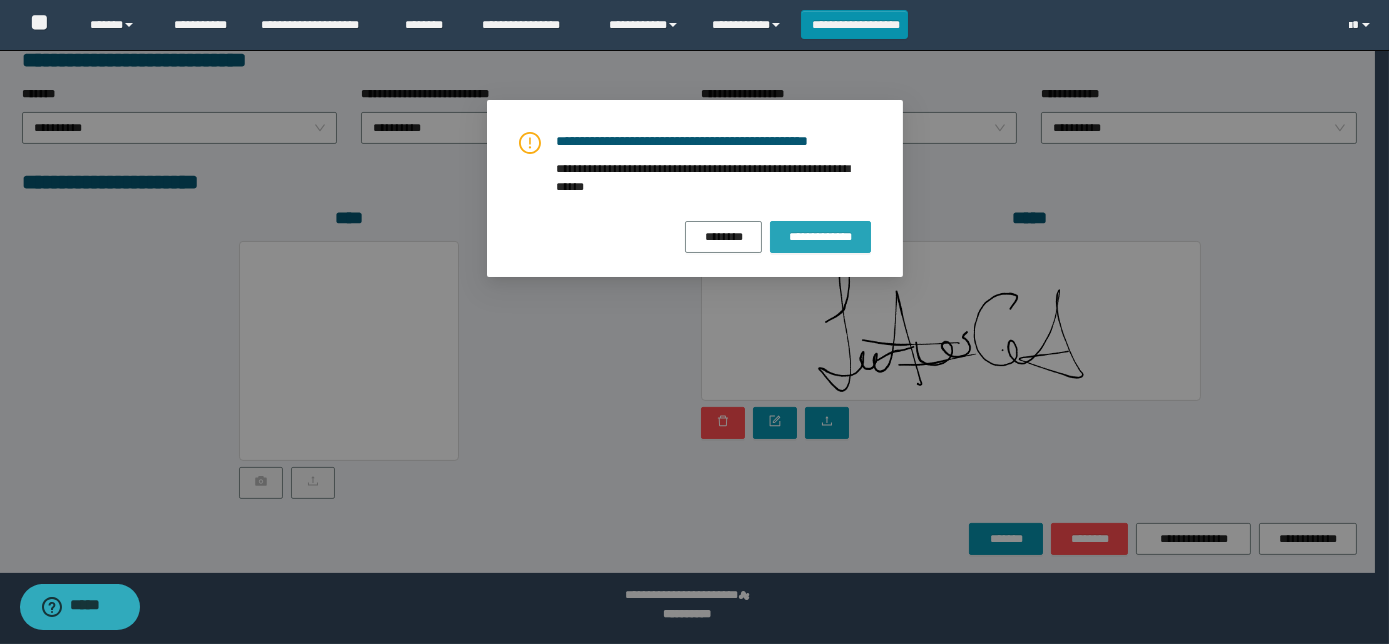 click on "**********" at bounding box center [820, 237] 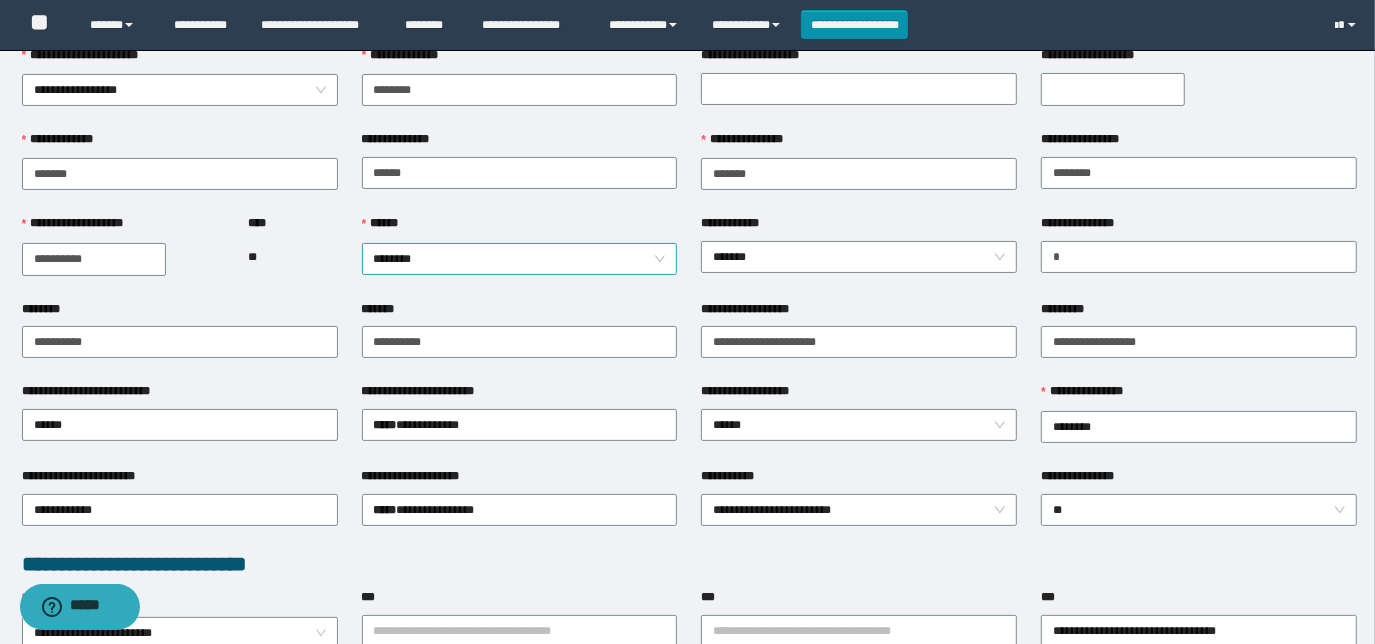 scroll, scrollTop: 0, scrollLeft: 0, axis: both 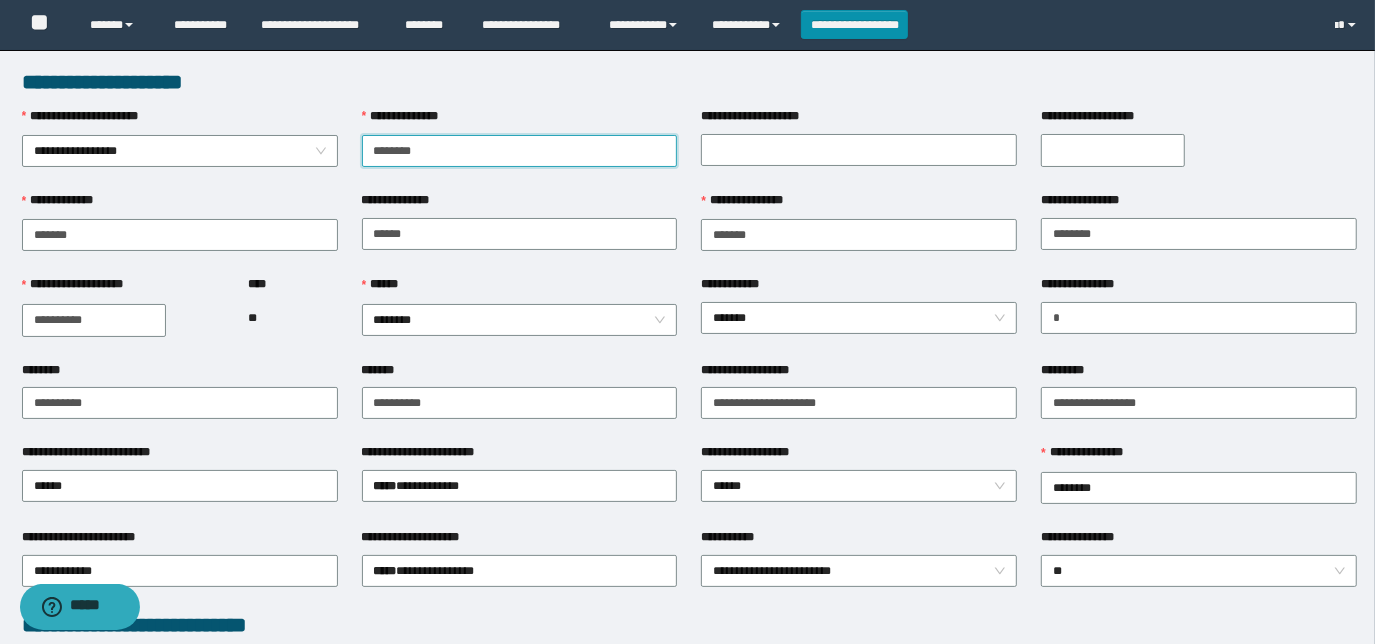 click on "**********" at bounding box center (520, 151) 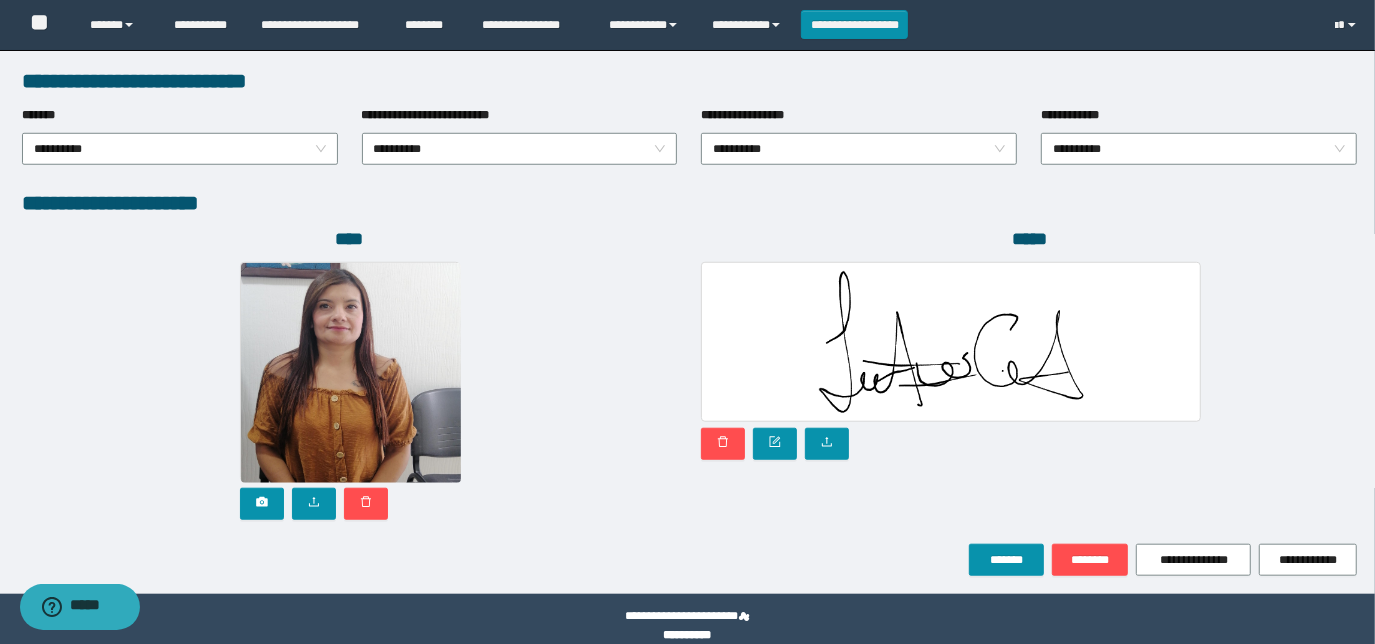 scroll, scrollTop: 1058, scrollLeft: 0, axis: vertical 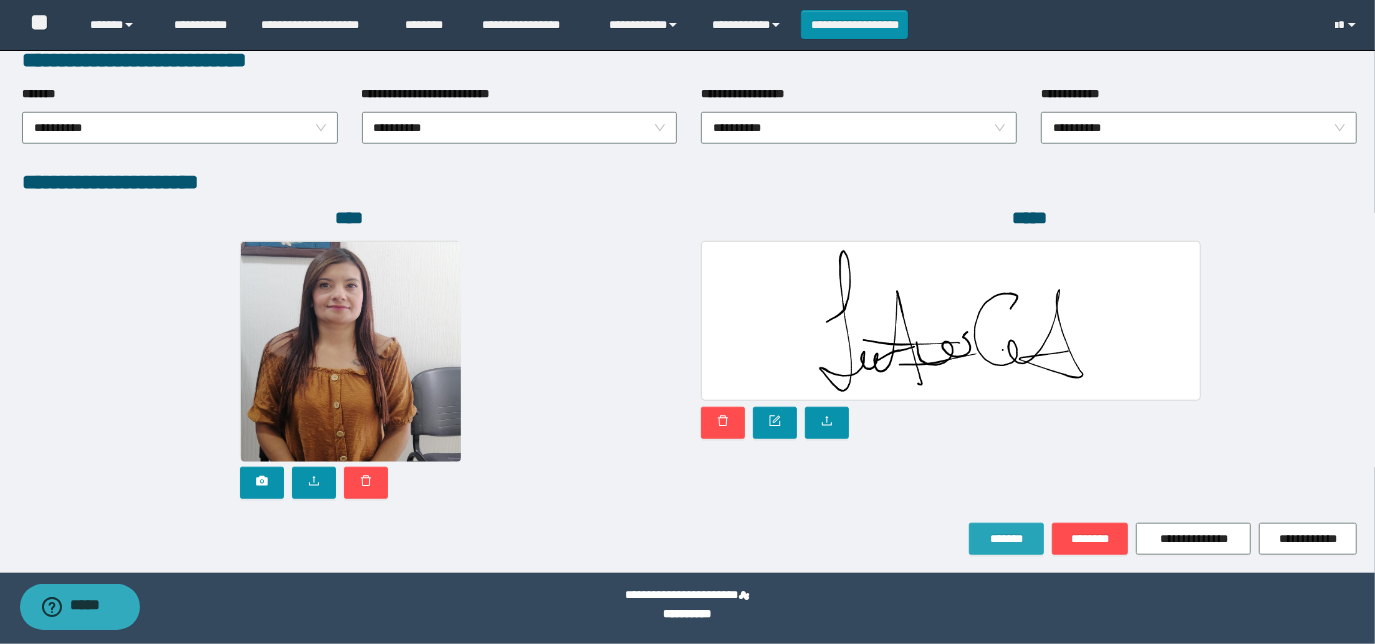 click on "*******" at bounding box center (1006, 539) 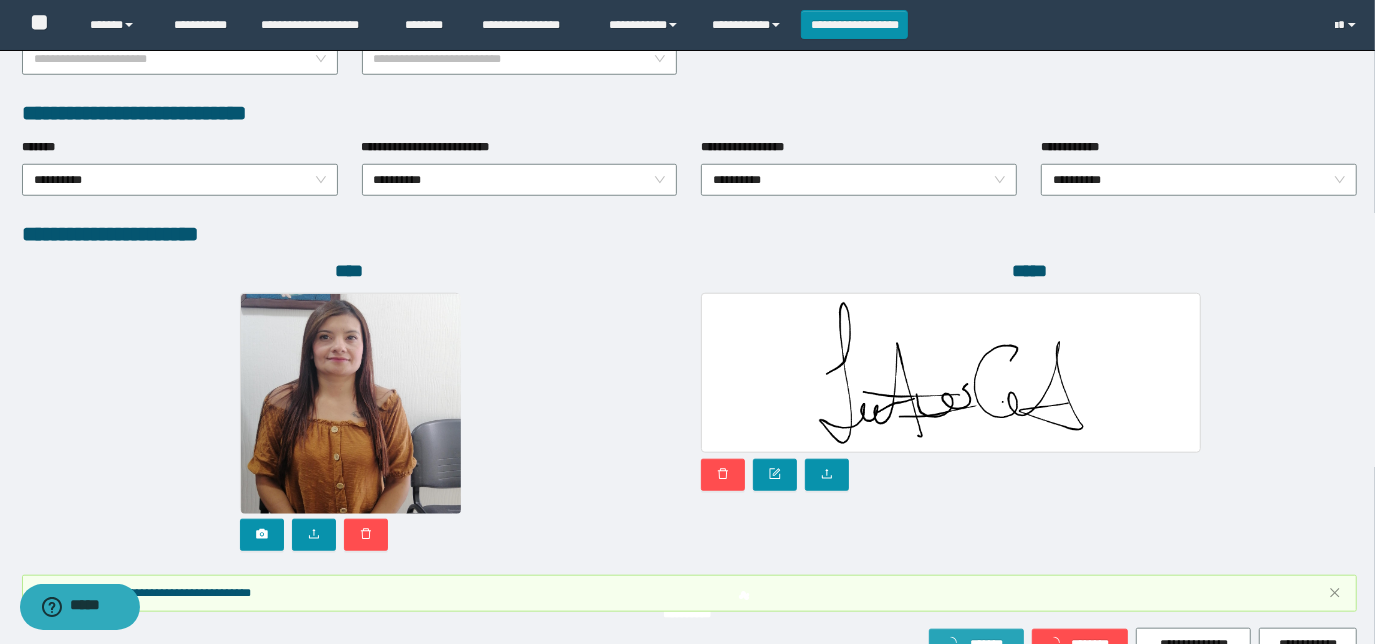 scroll, scrollTop: 1109, scrollLeft: 0, axis: vertical 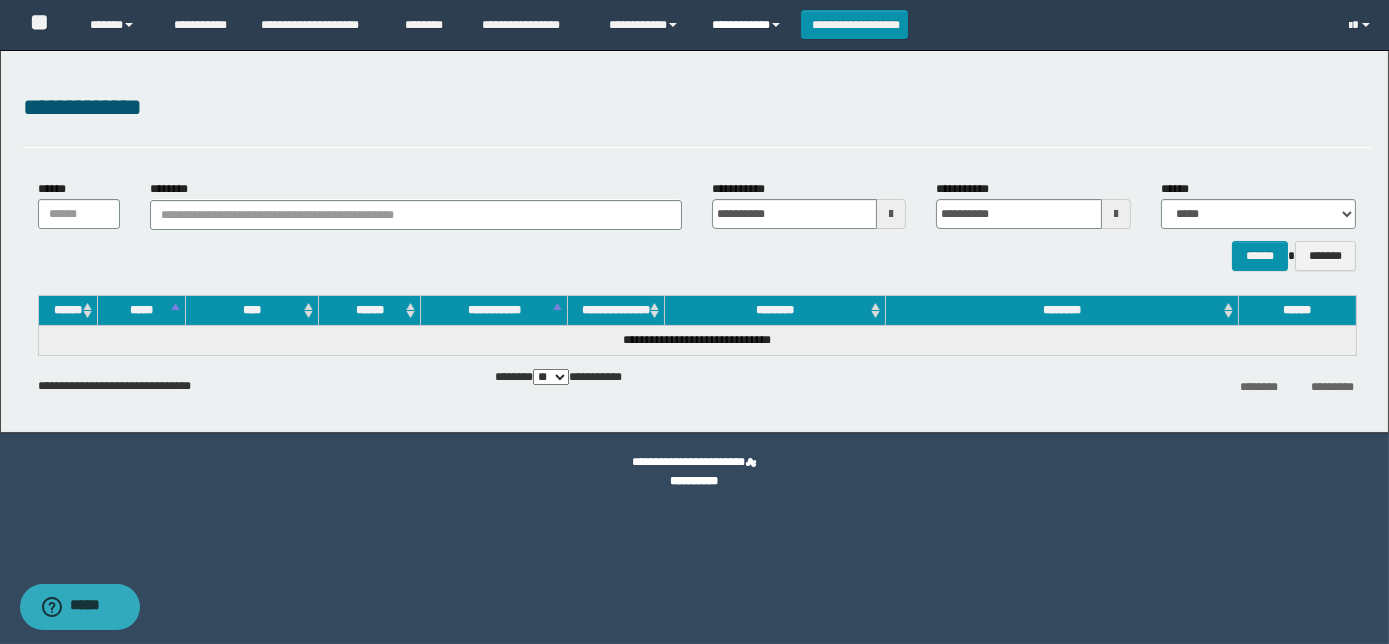 click on "**********" at bounding box center (749, 25) 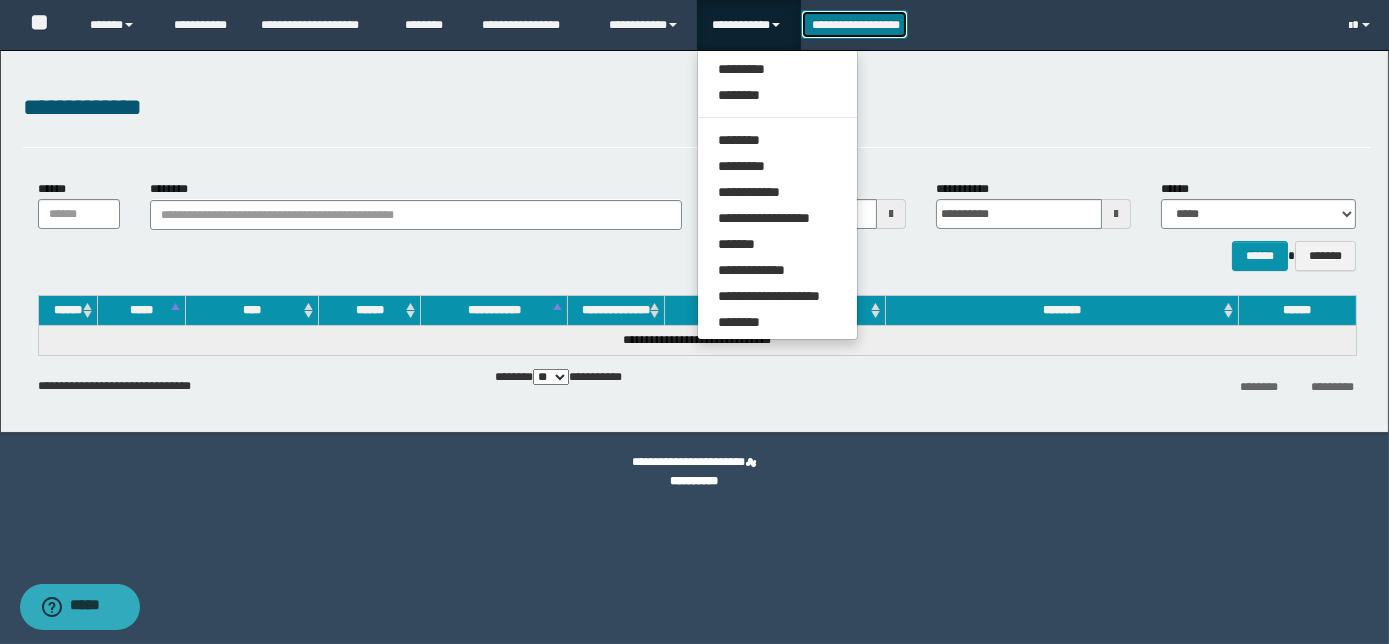 click on "**********" at bounding box center (855, 24) 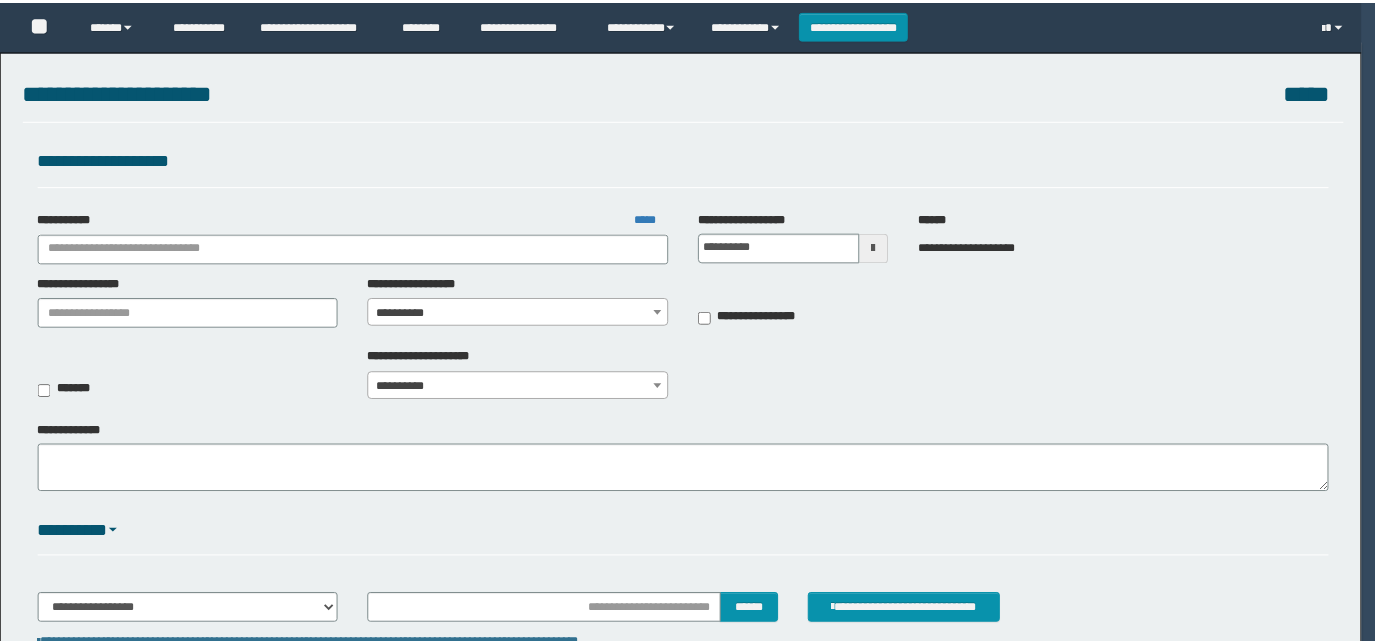scroll, scrollTop: 0, scrollLeft: 0, axis: both 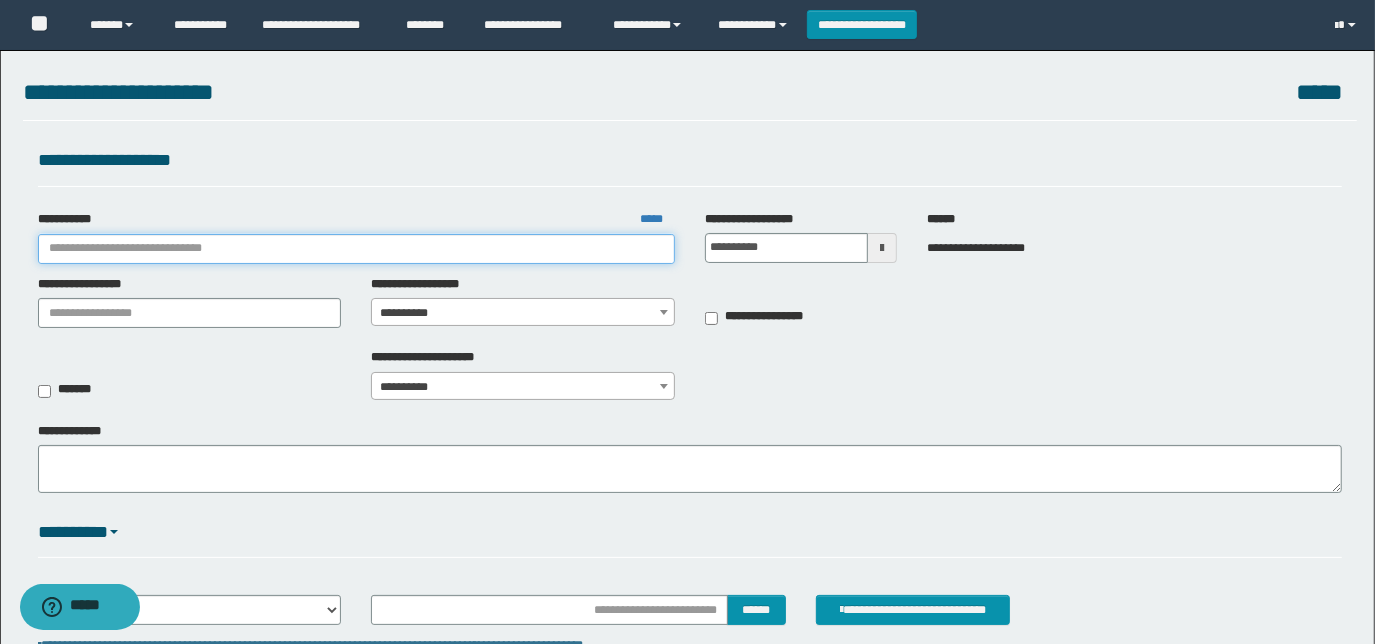 click on "**********" at bounding box center [356, 249] 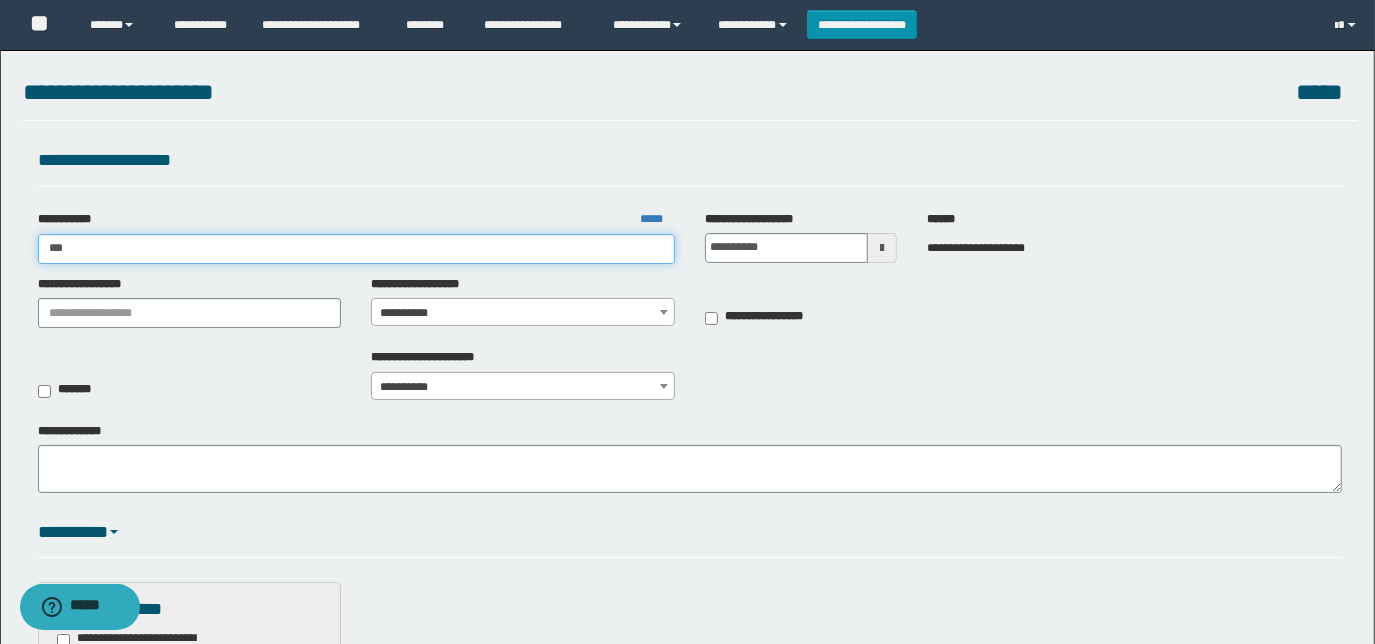 type on "****" 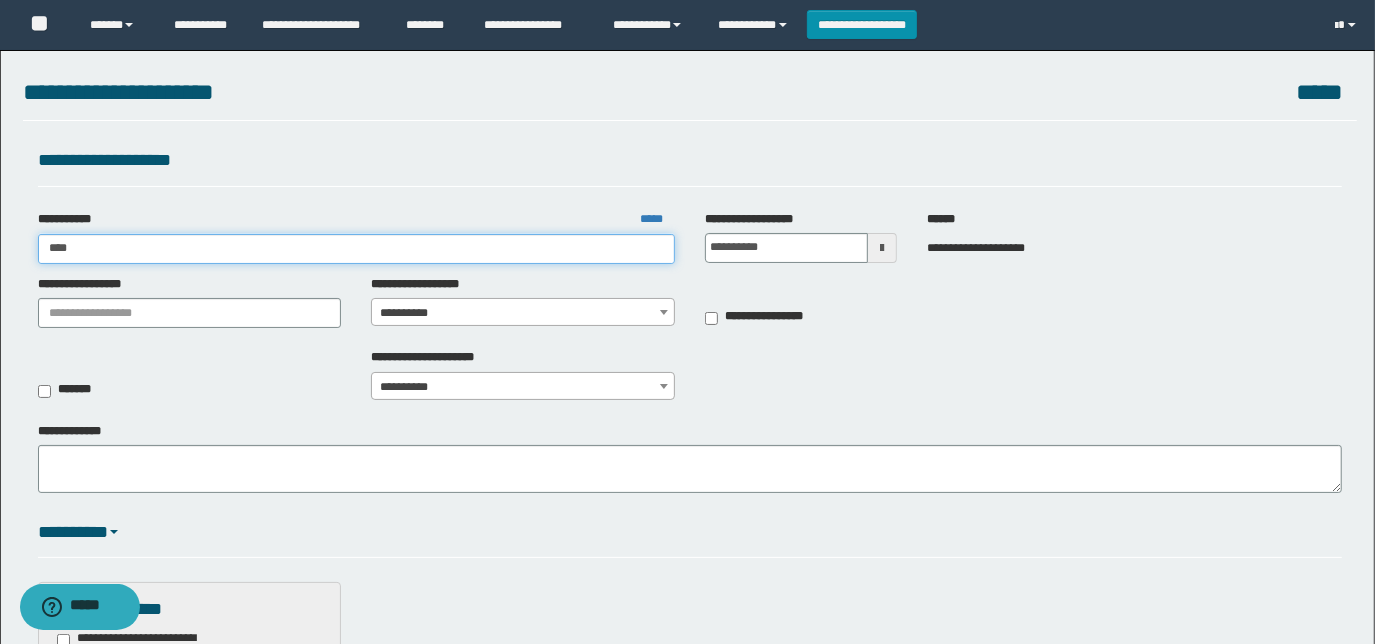 type on "****" 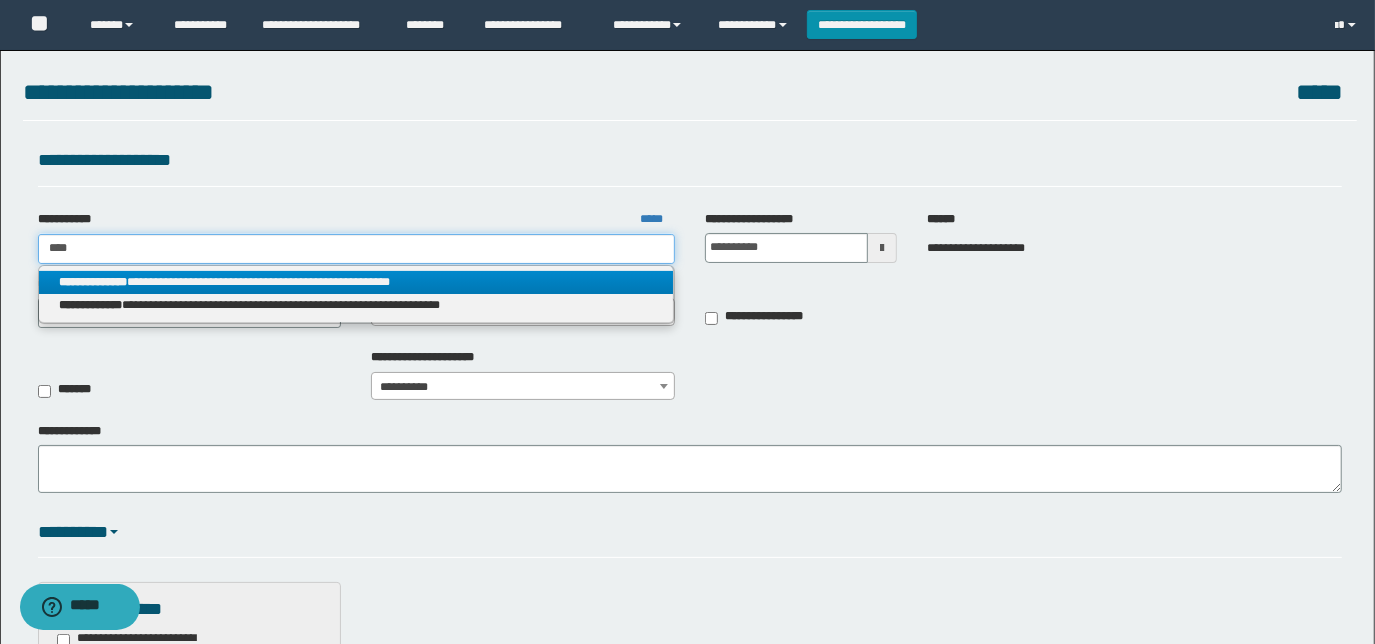 type on "****" 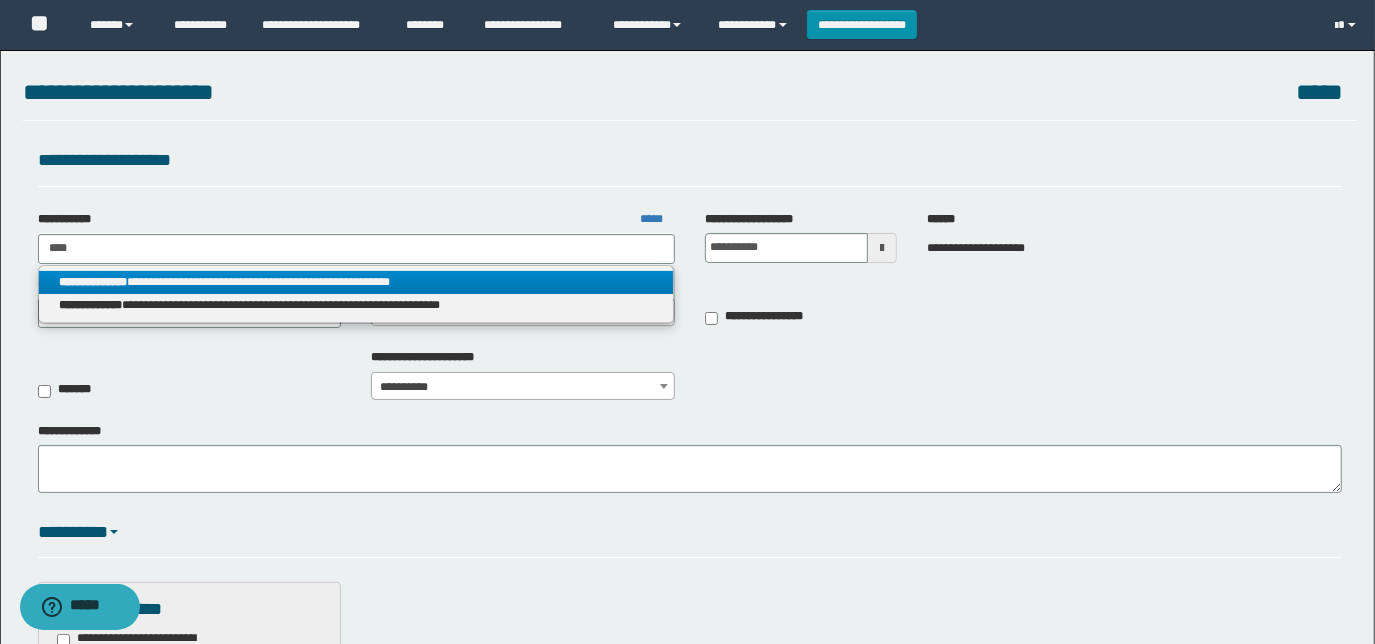 click on "**********" at bounding box center [356, 282] 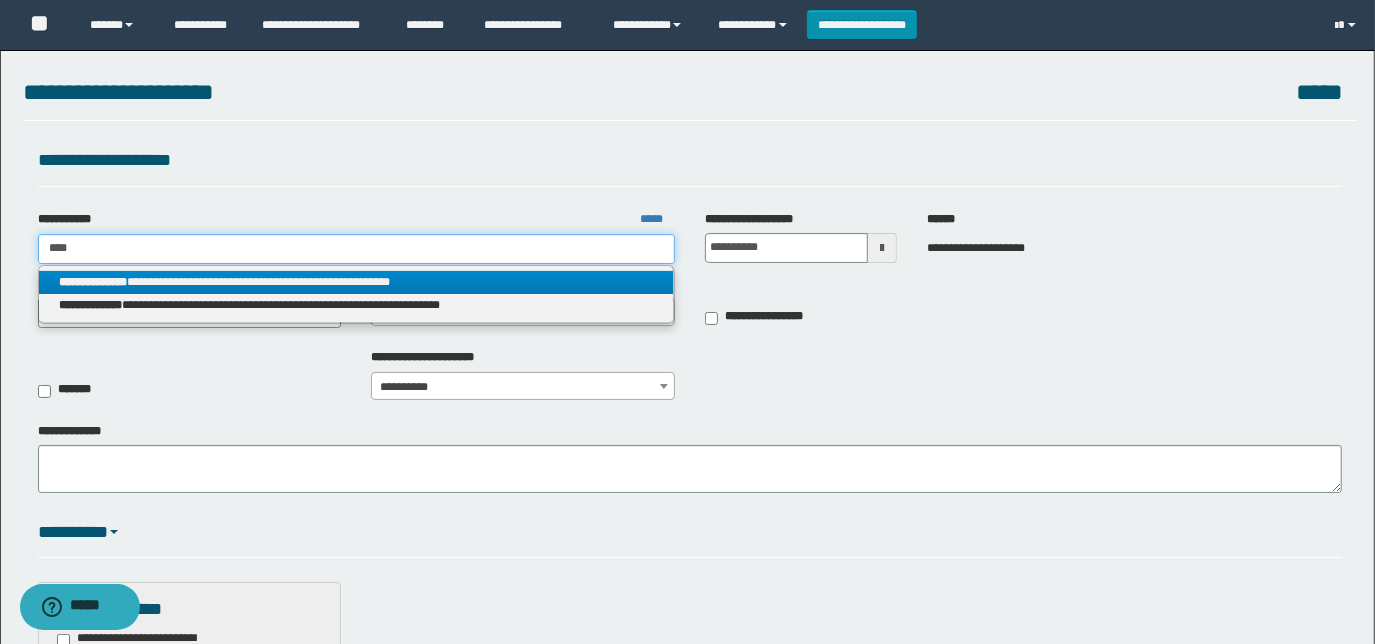 type 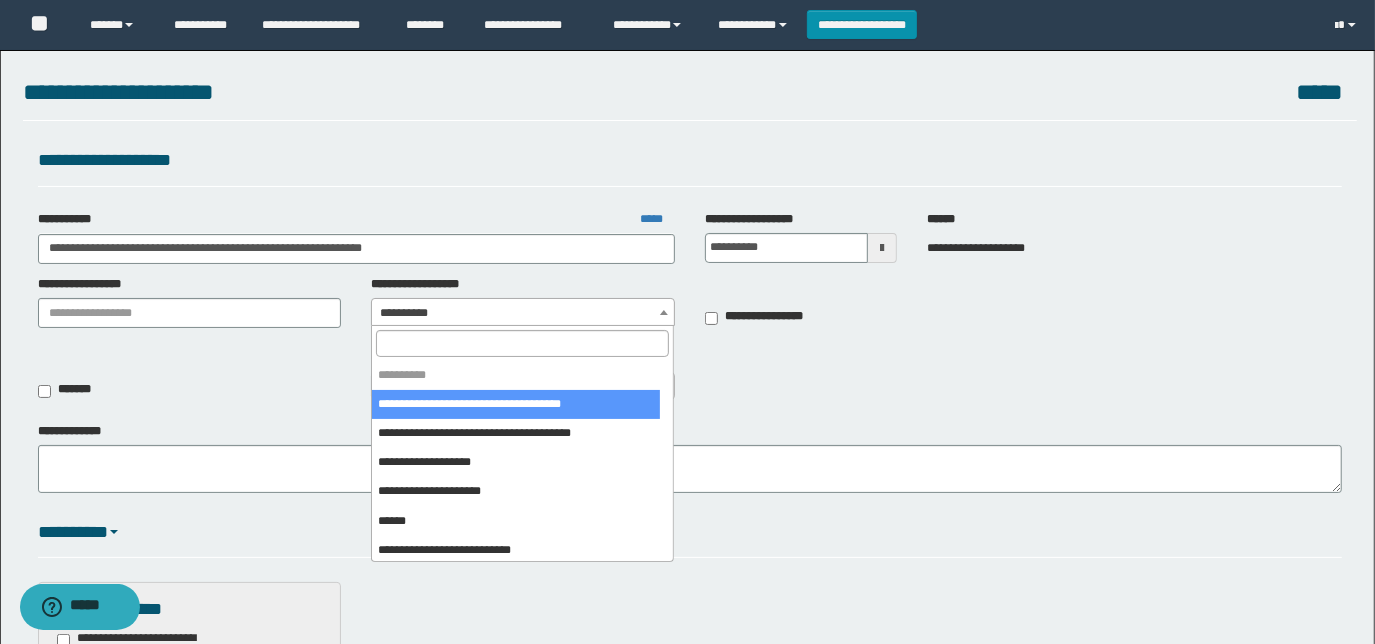 click on "**********" at bounding box center [523, 313] 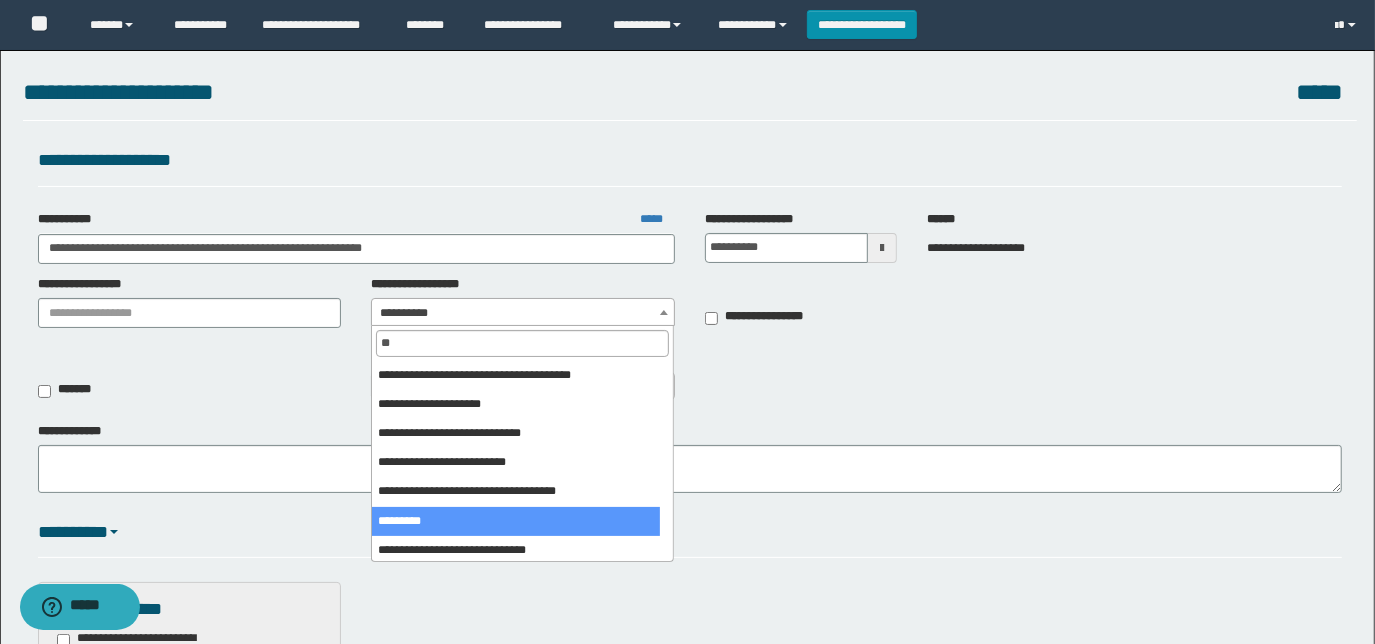 type on "**" 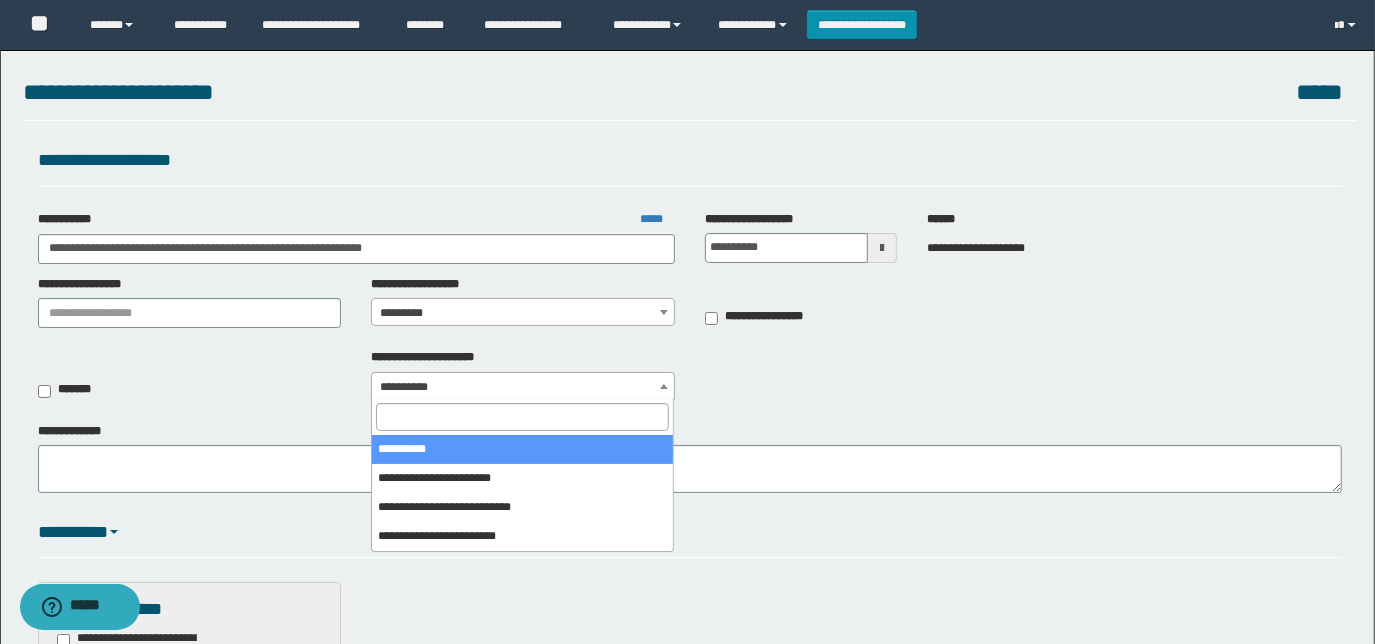 click on "**********" at bounding box center [523, 387] 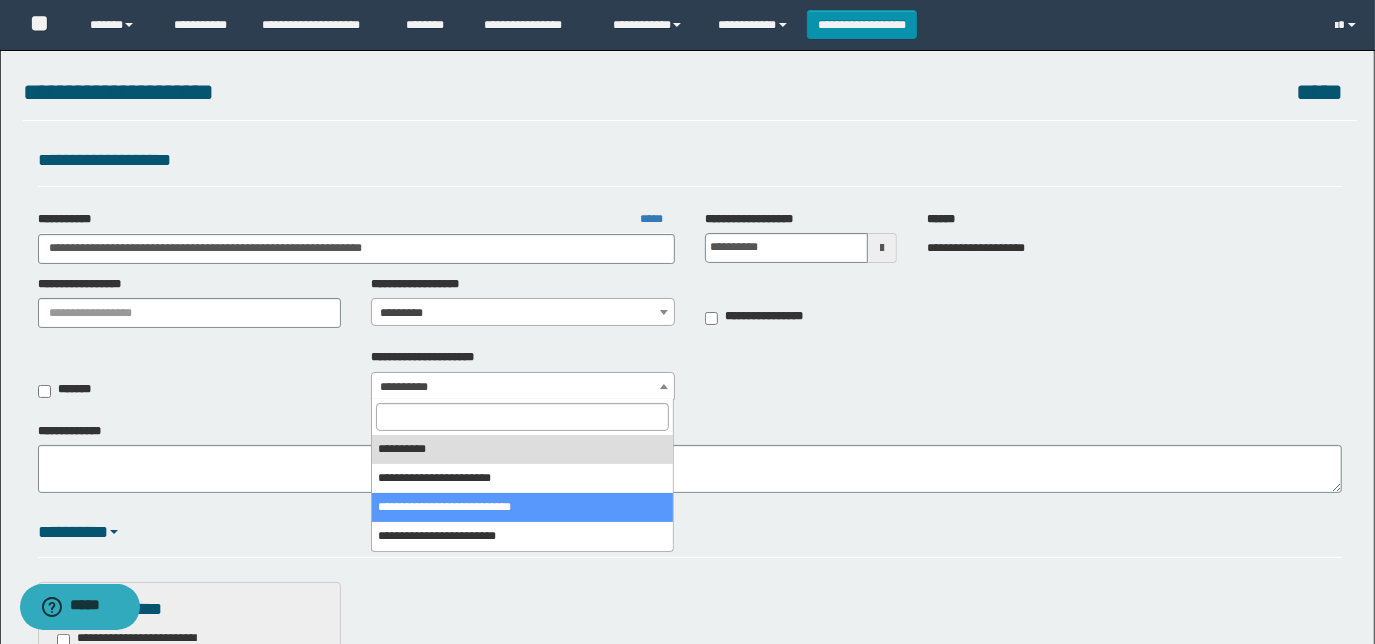 select on "*" 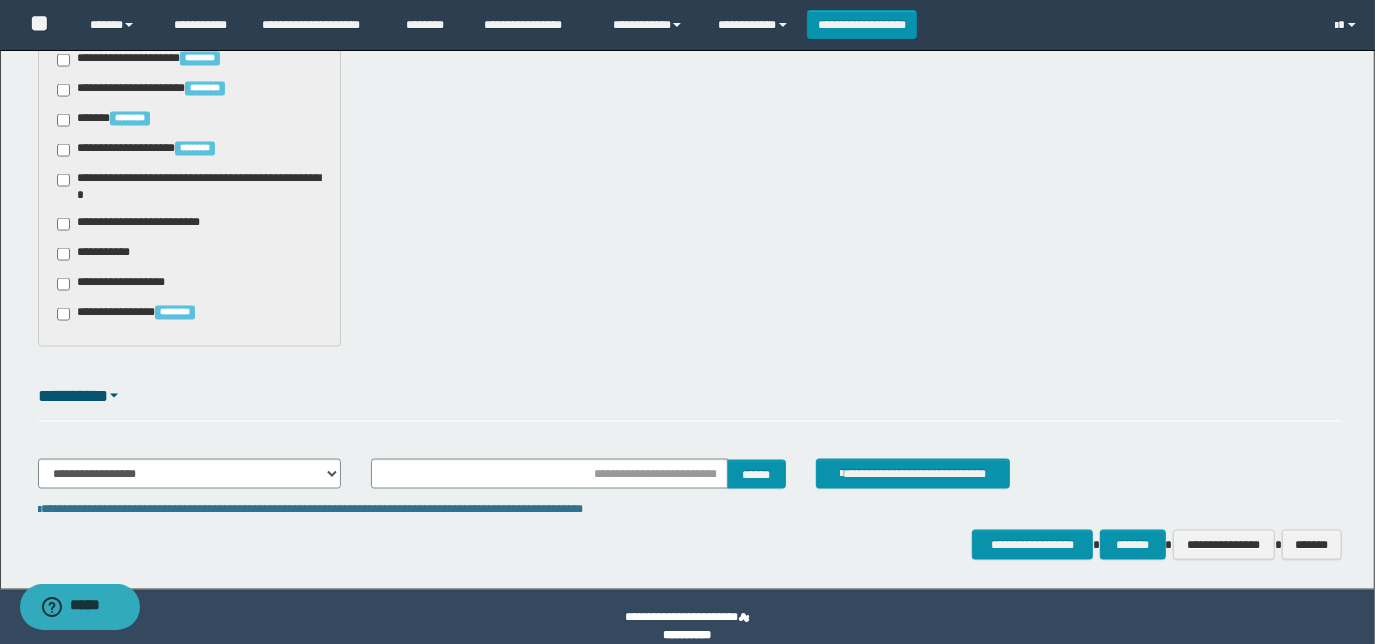 scroll, scrollTop: 1978, scrollLeft: 0, axis: vertical 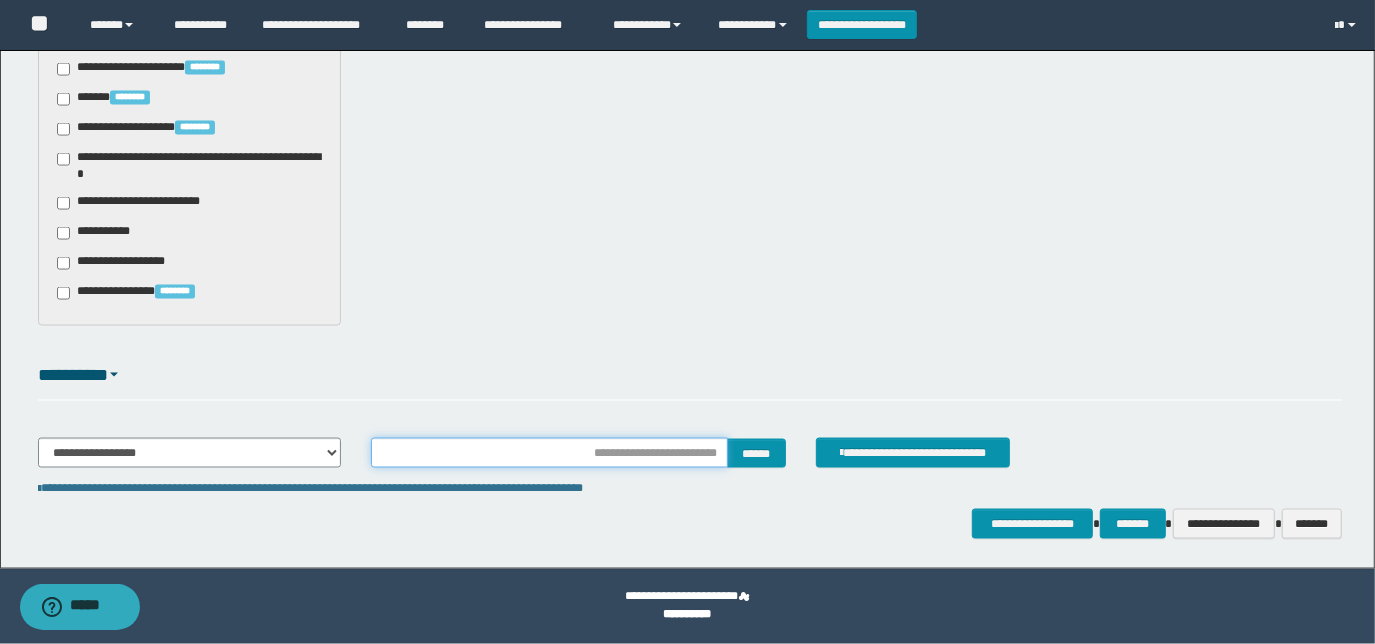 click at bounding box center [549, 453] 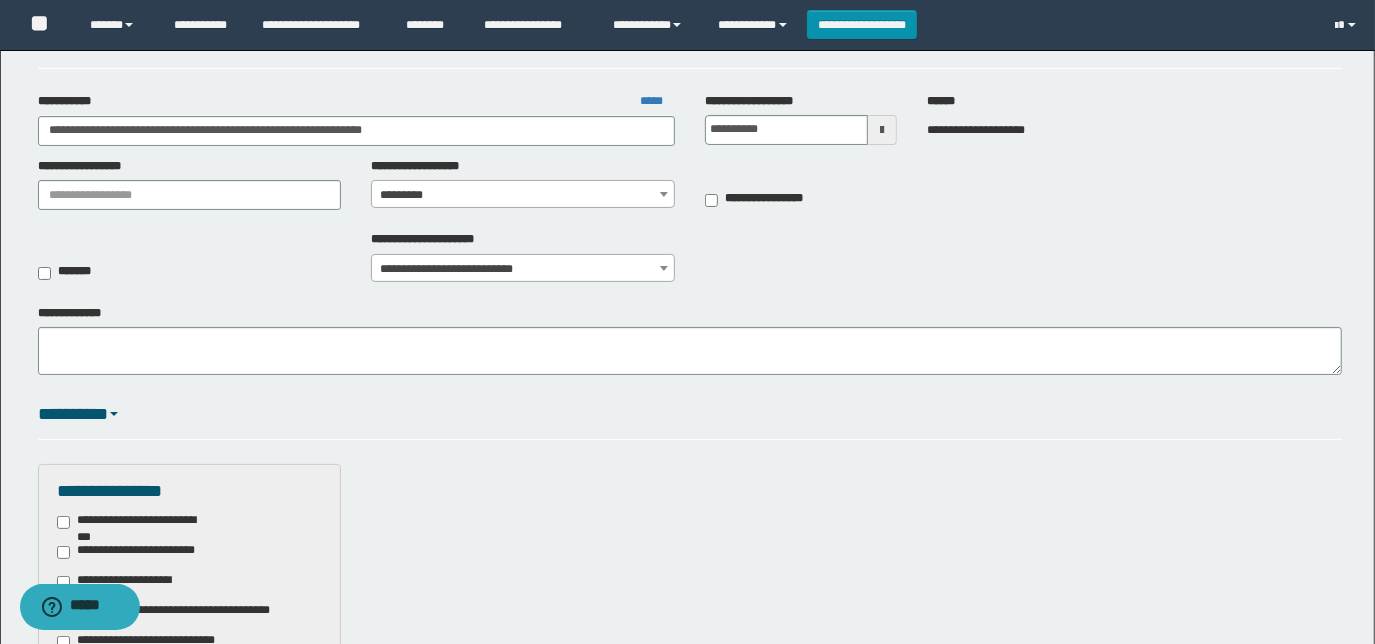 scroll, scrollTop: 0, scrollLeft: 0, axis: both 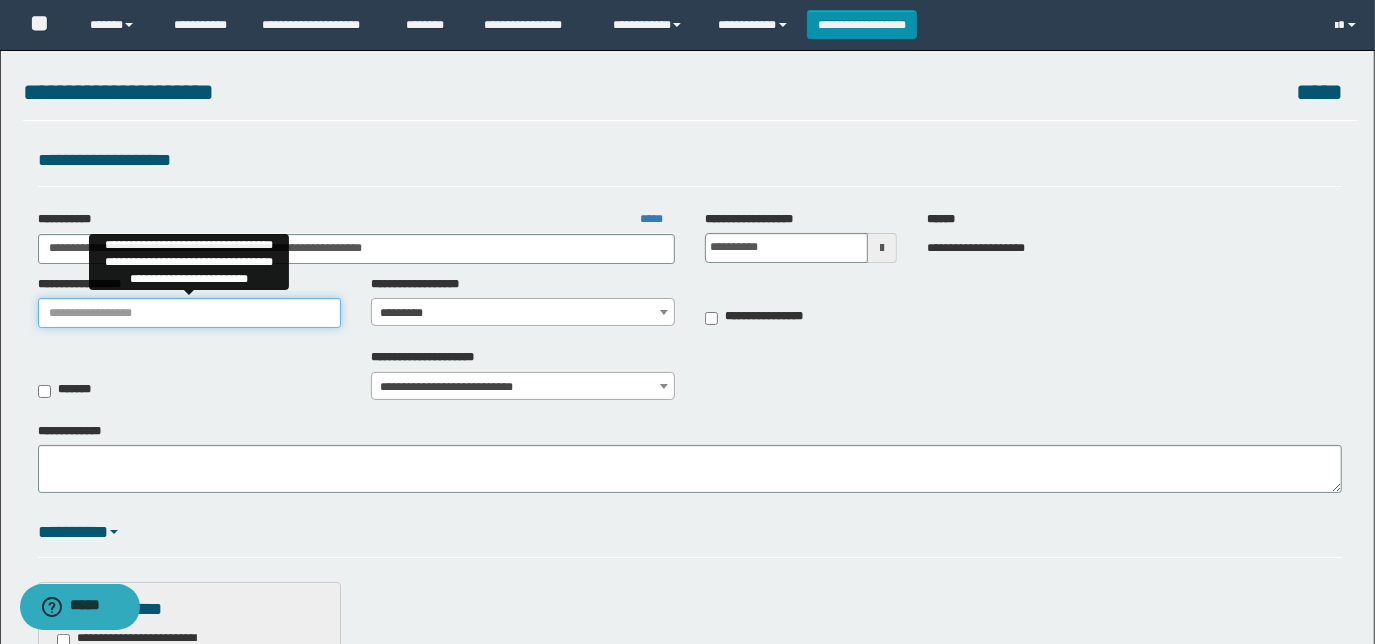 click on "**********" at bounding box center [190, 313] 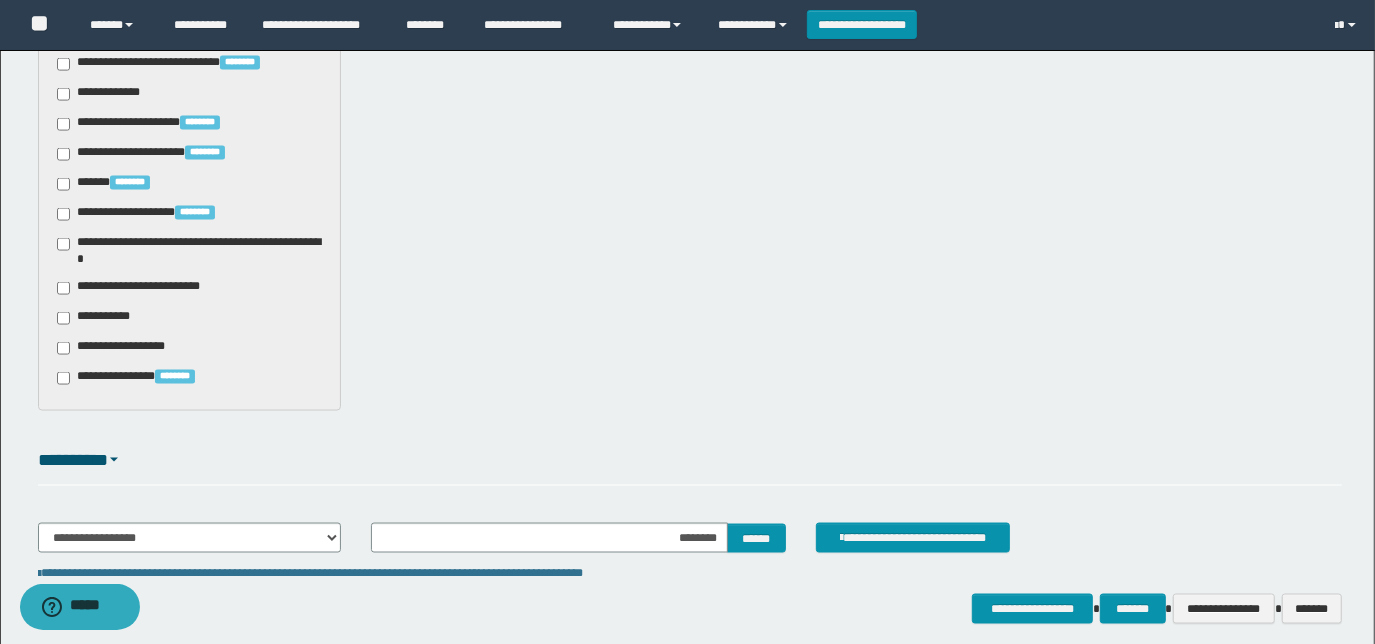 scroll, scrollTop: 1909, scrollLeft: 0, axis: vertical 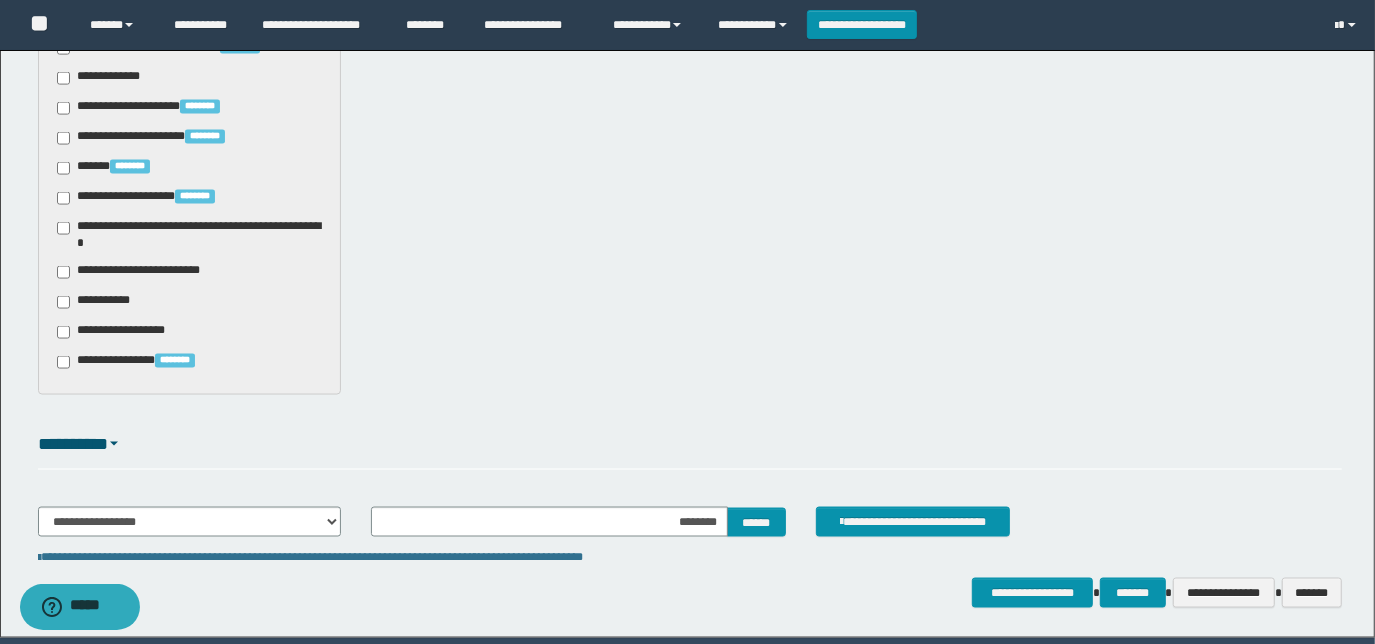 type on "**********" 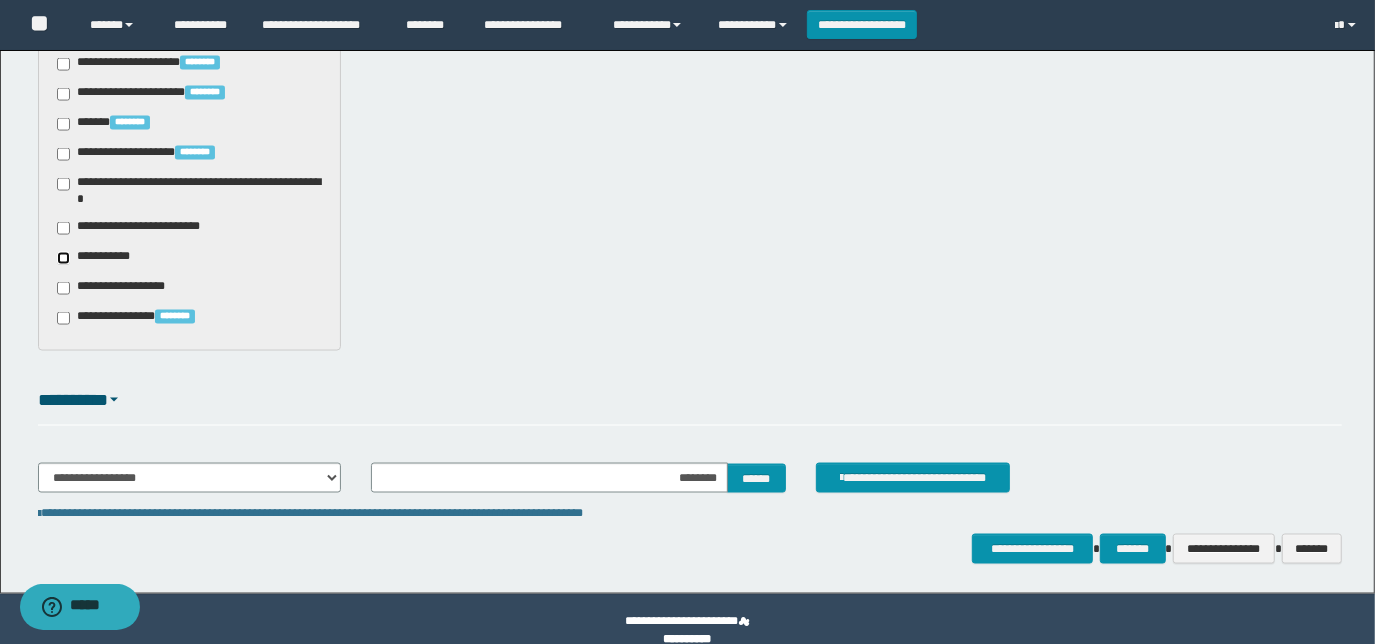 scroll, scrollTop: 1978, scrollLeft: 0, axis: vertical 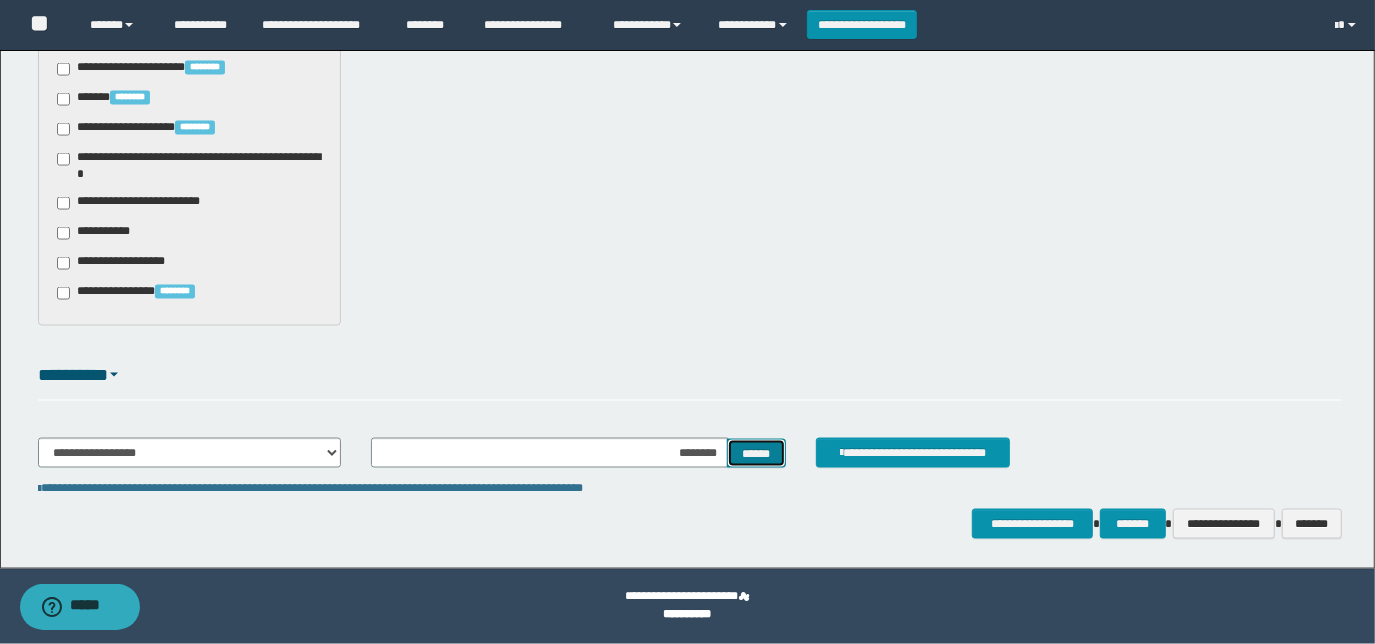 click on "******" at bounding box center (756, 453) 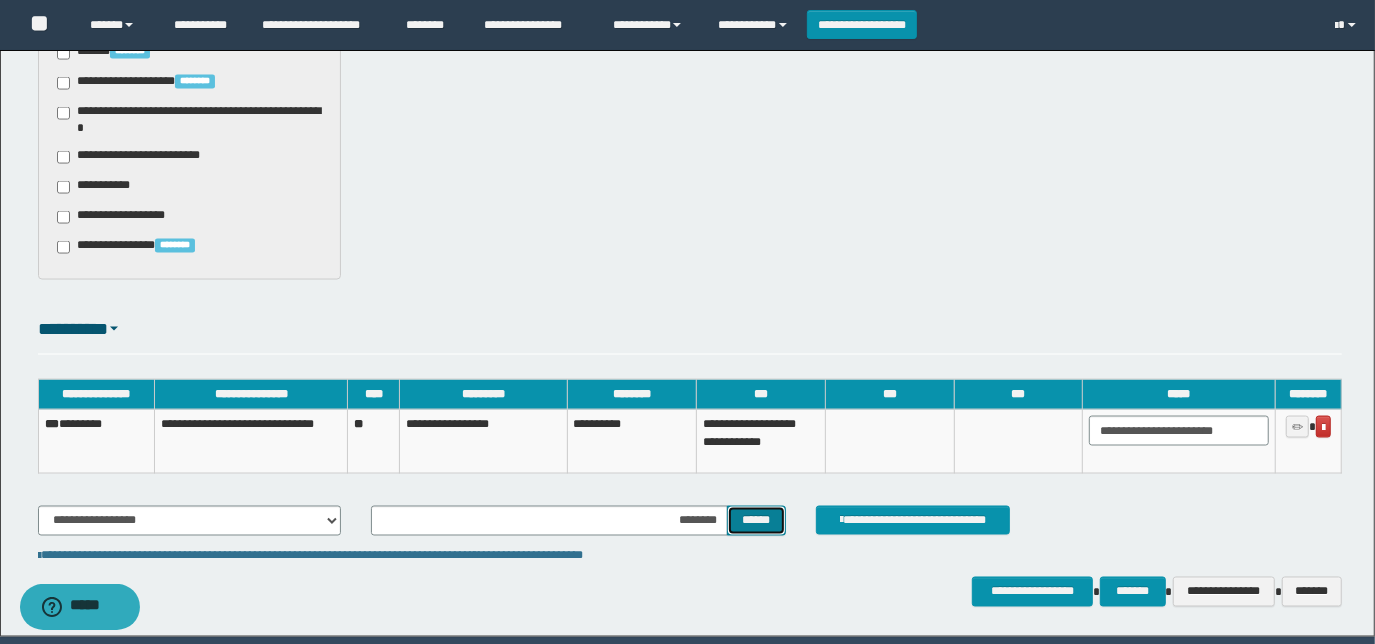 scroll, scrollTop: 2091, scrollLeft: 0, axis: vertical 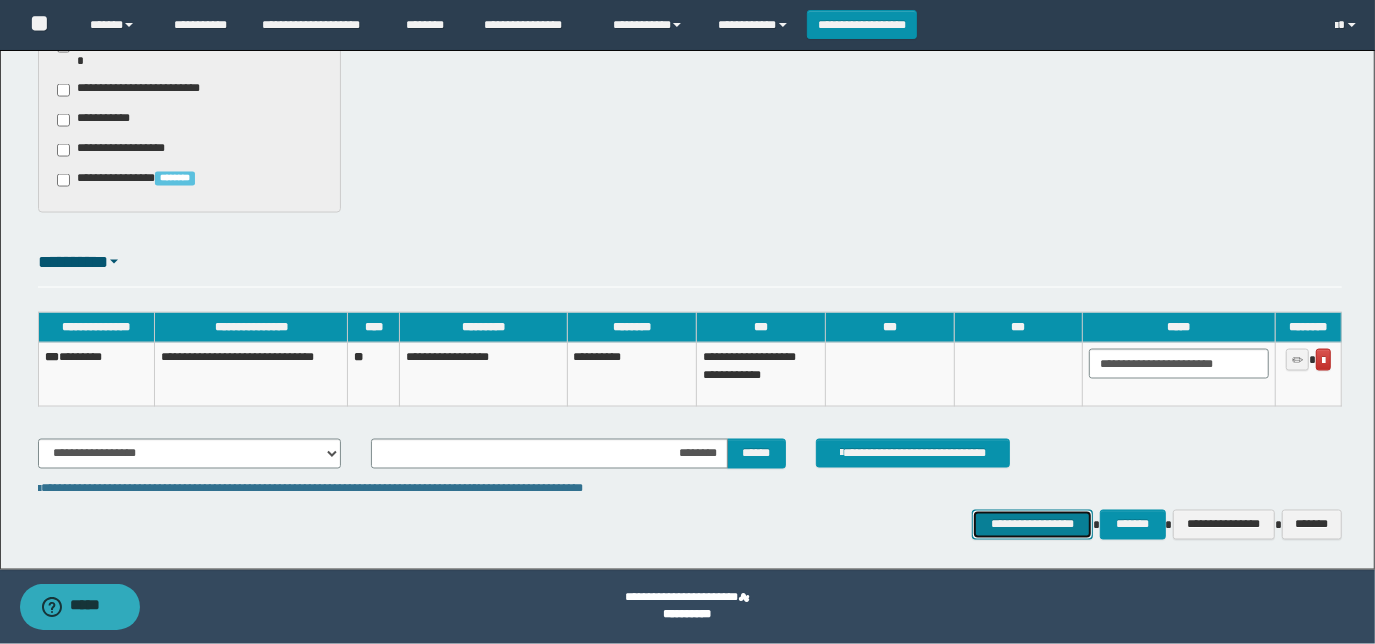 click on "**********" at bounding box center (1033, 524) 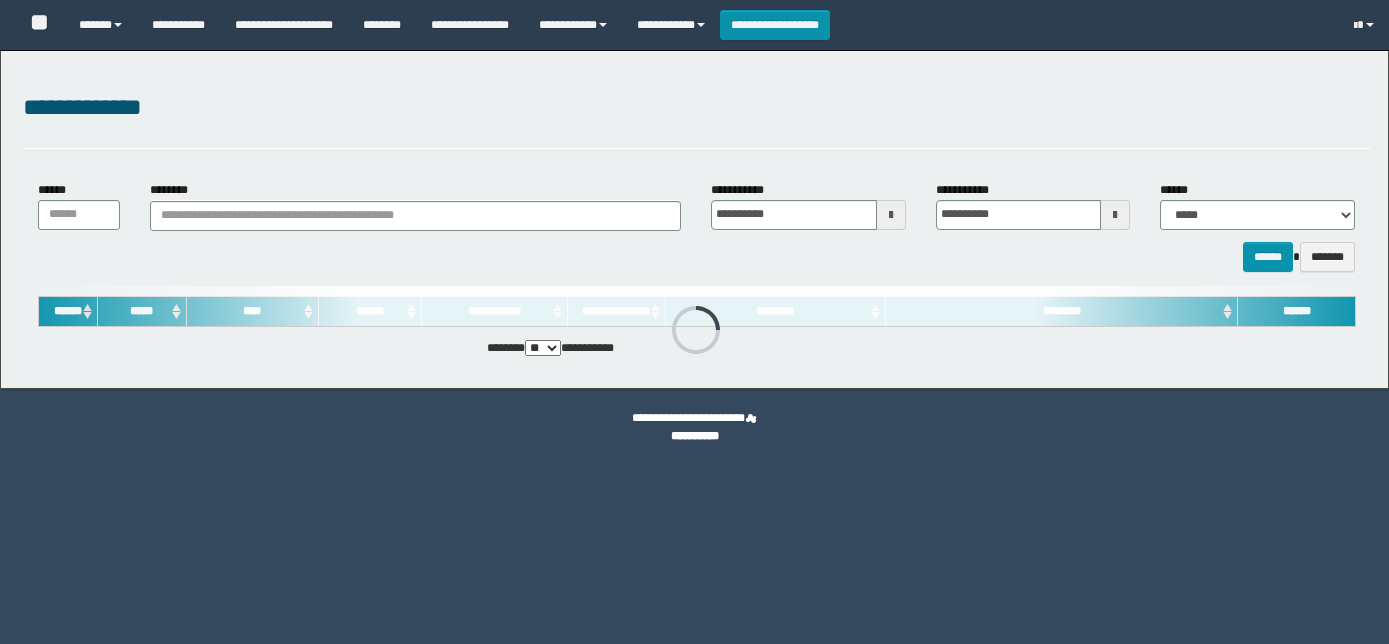 scroll, scrollTop: 0, scrollLeft: 0, axis: both 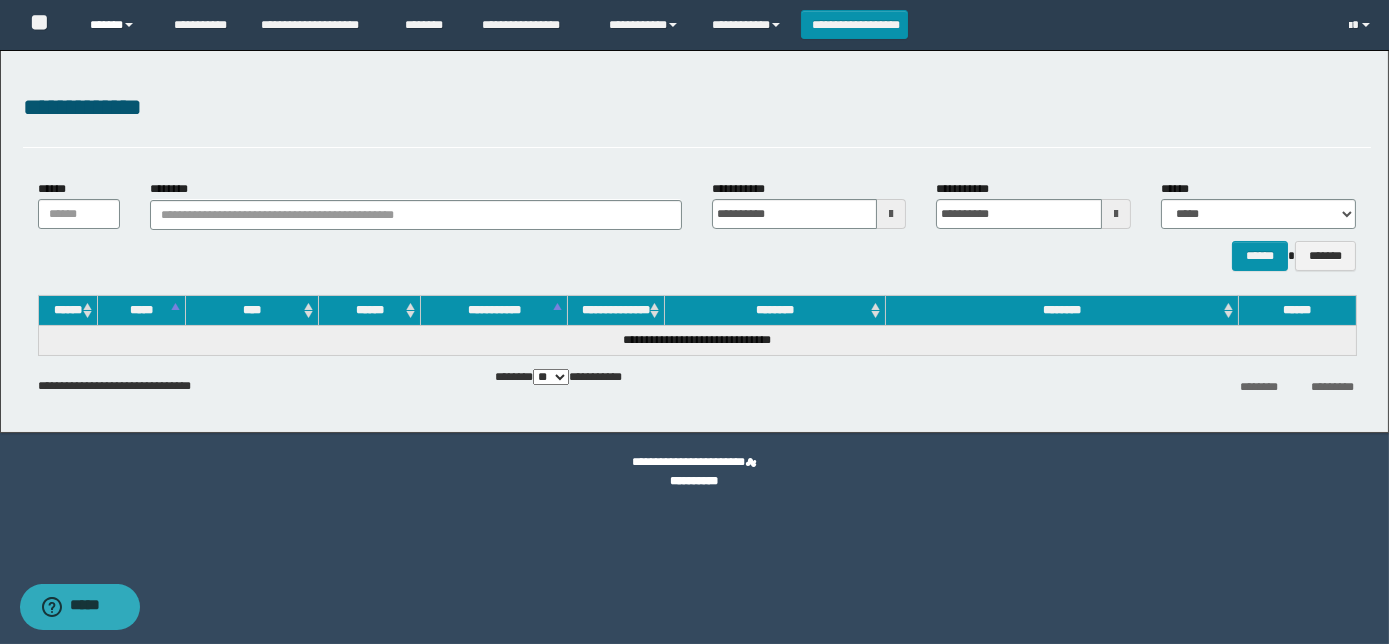 click on "******" at bounding box center [117, 25] 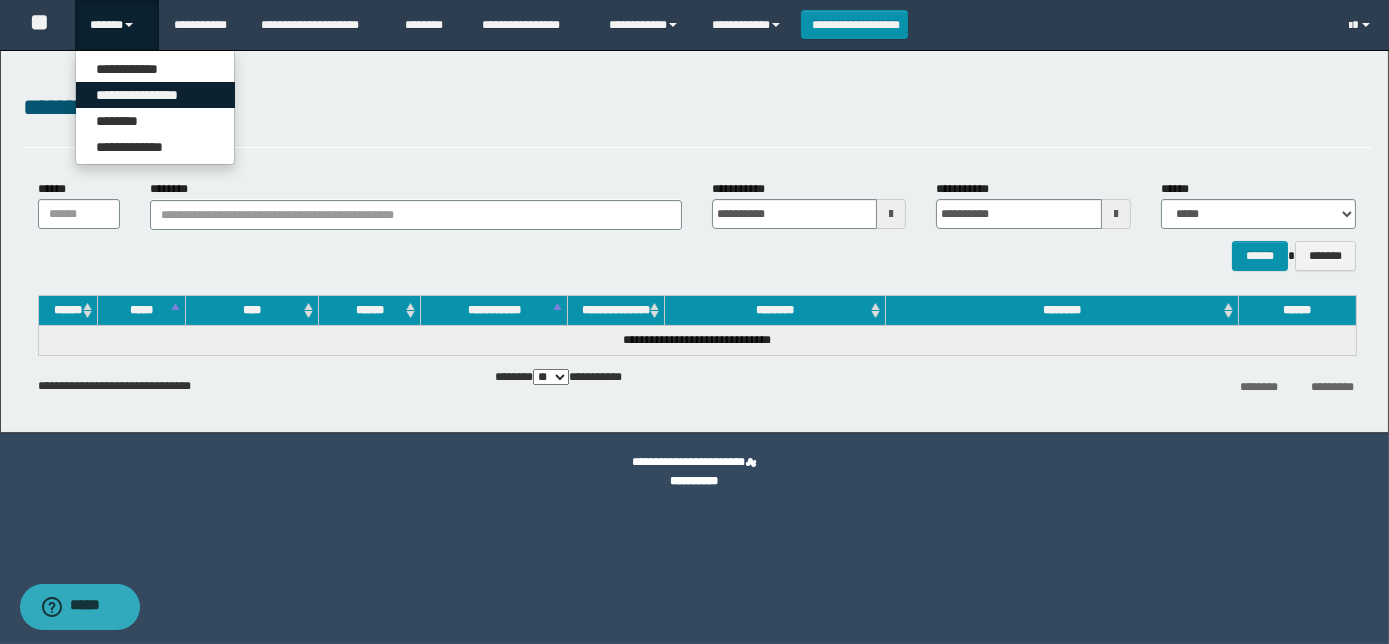 click on "**********" at bounding box center (155, 95) 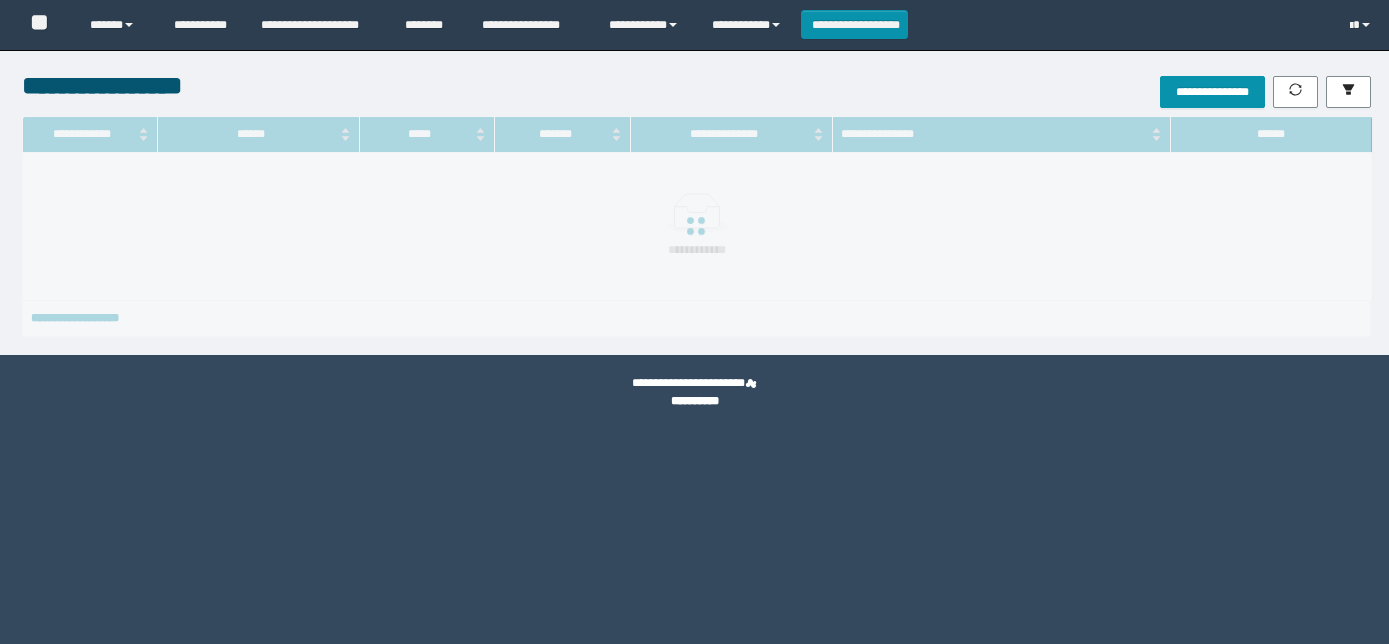 scroll, scrollTop: 0, scrollLeft: 0, axis: both 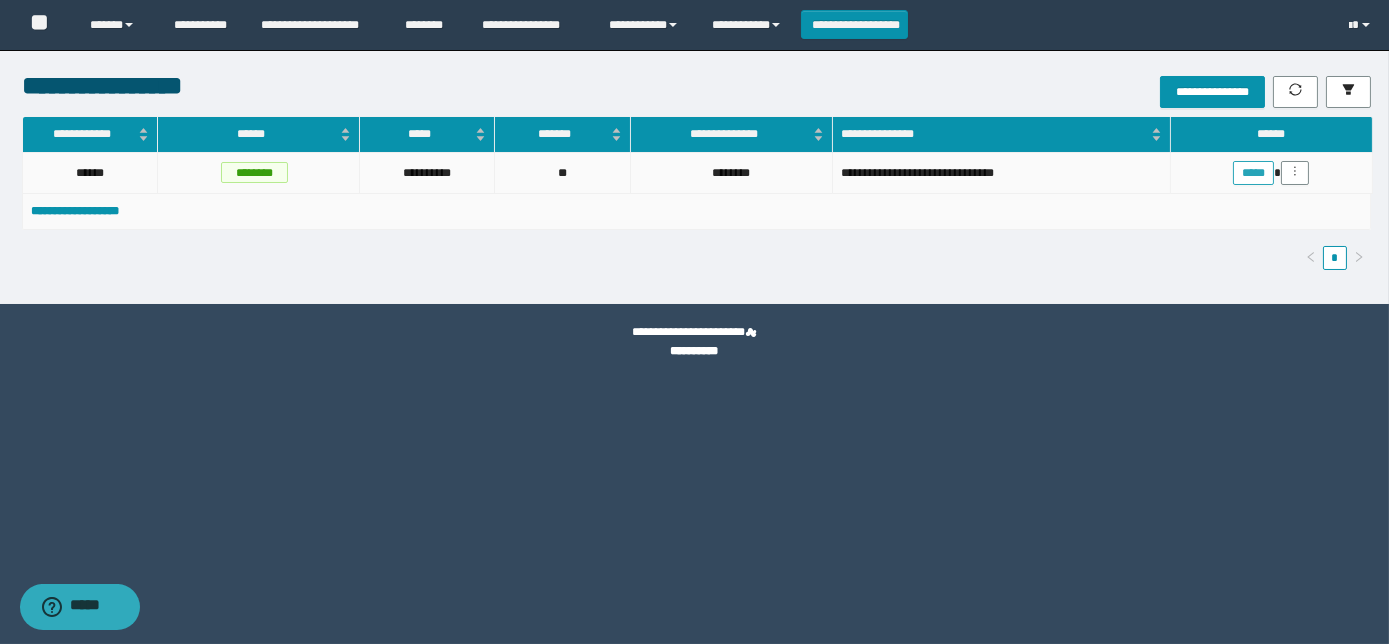 click on "*****" at bounding box center (1253, 173) 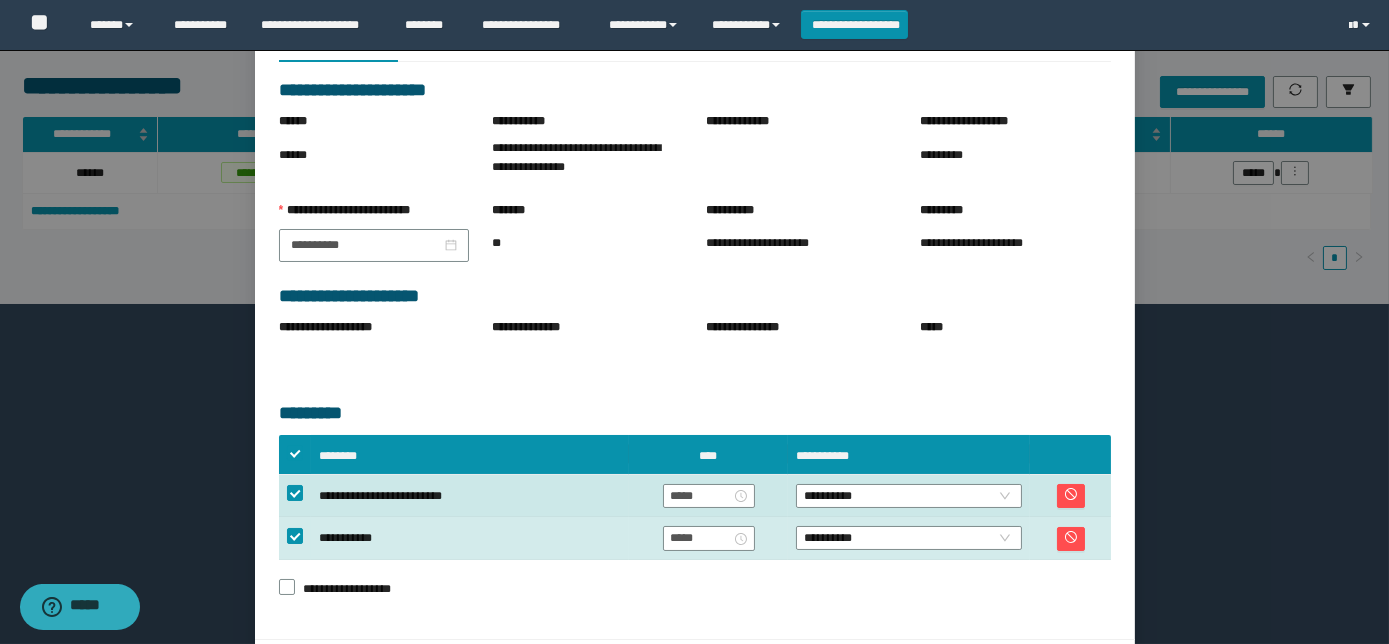 scroll, scrollTop: 181, scrollLeft: 0, axis: vertical 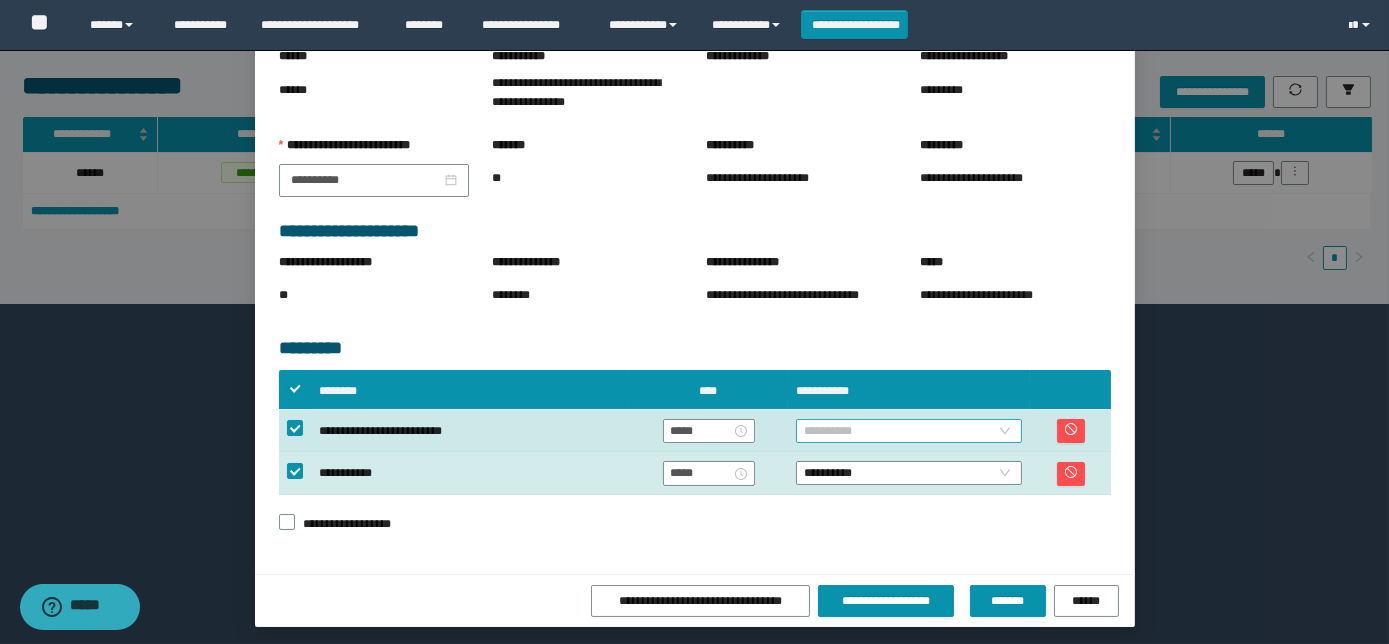 click on "**********" at bounding box center (909, 431) 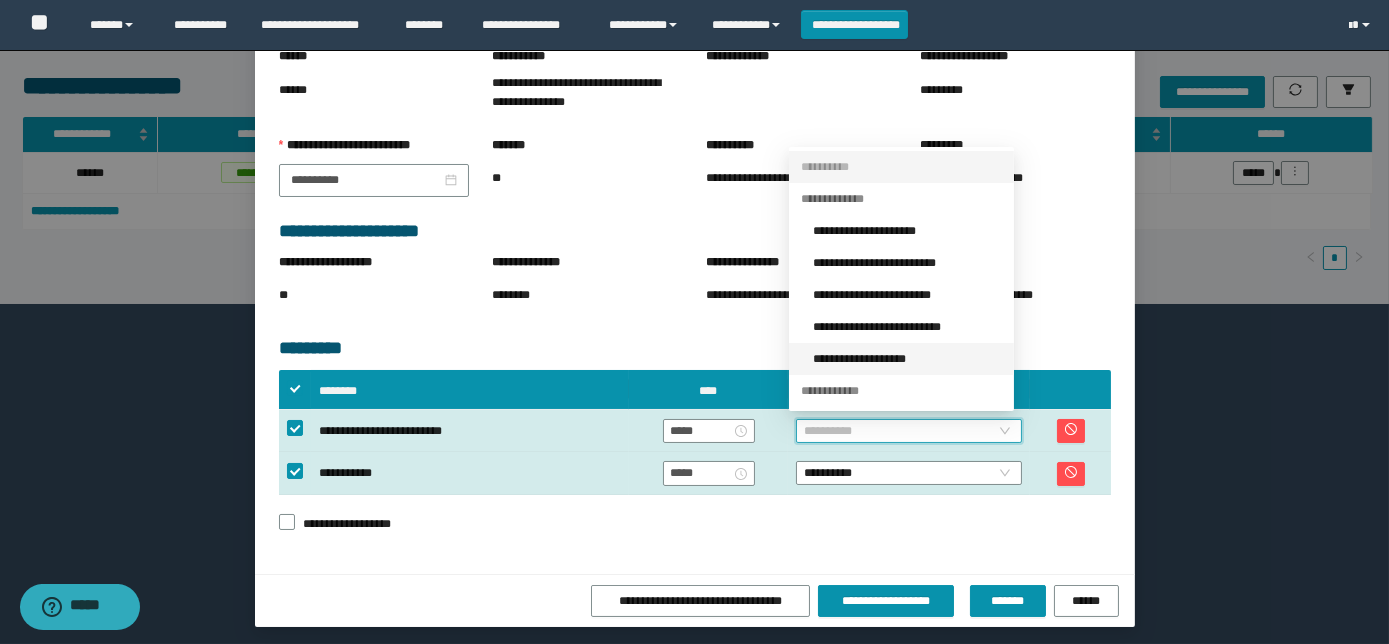click on "**********" at bounding box center (907, 359) 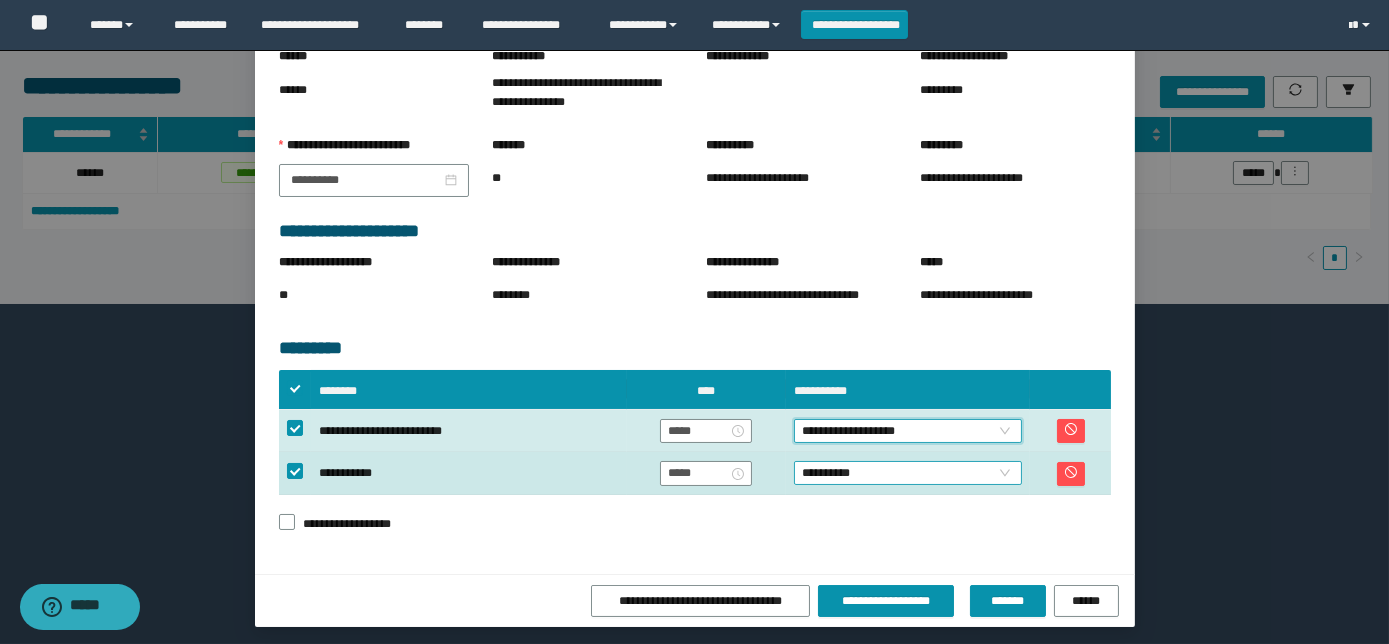 click on "**********" at bounding box center [908, 473] 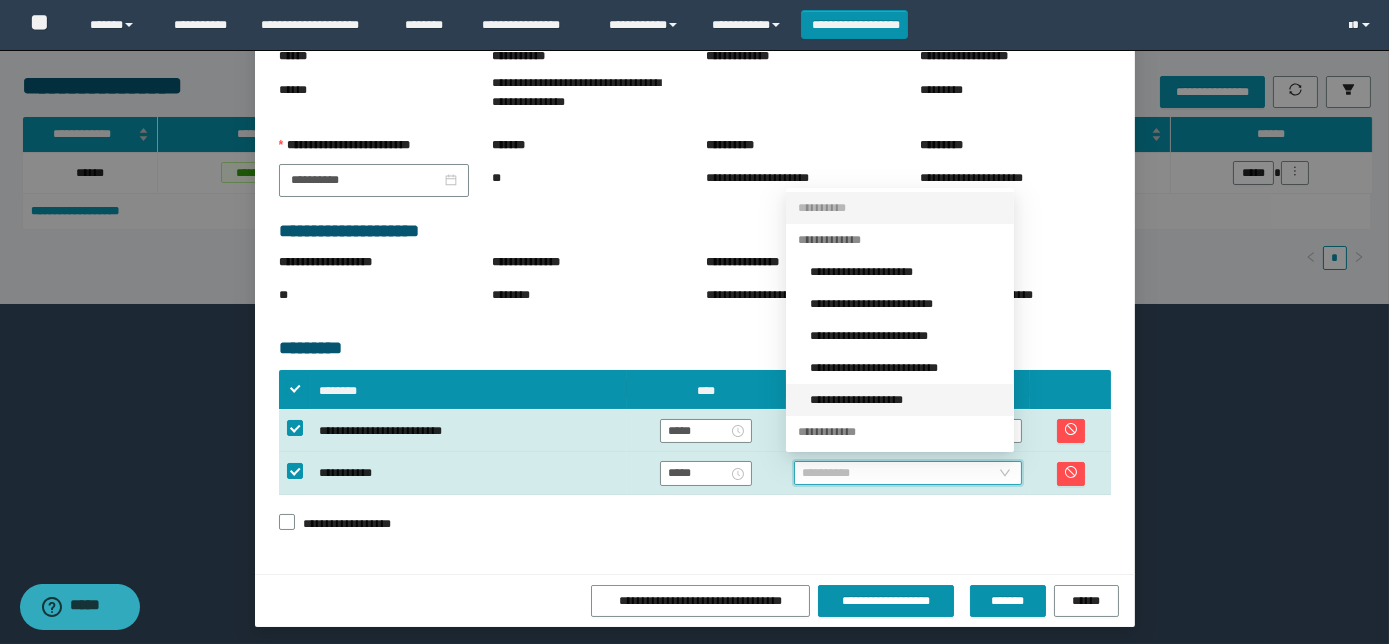 click on "**********" at bounding box center [906, 400] 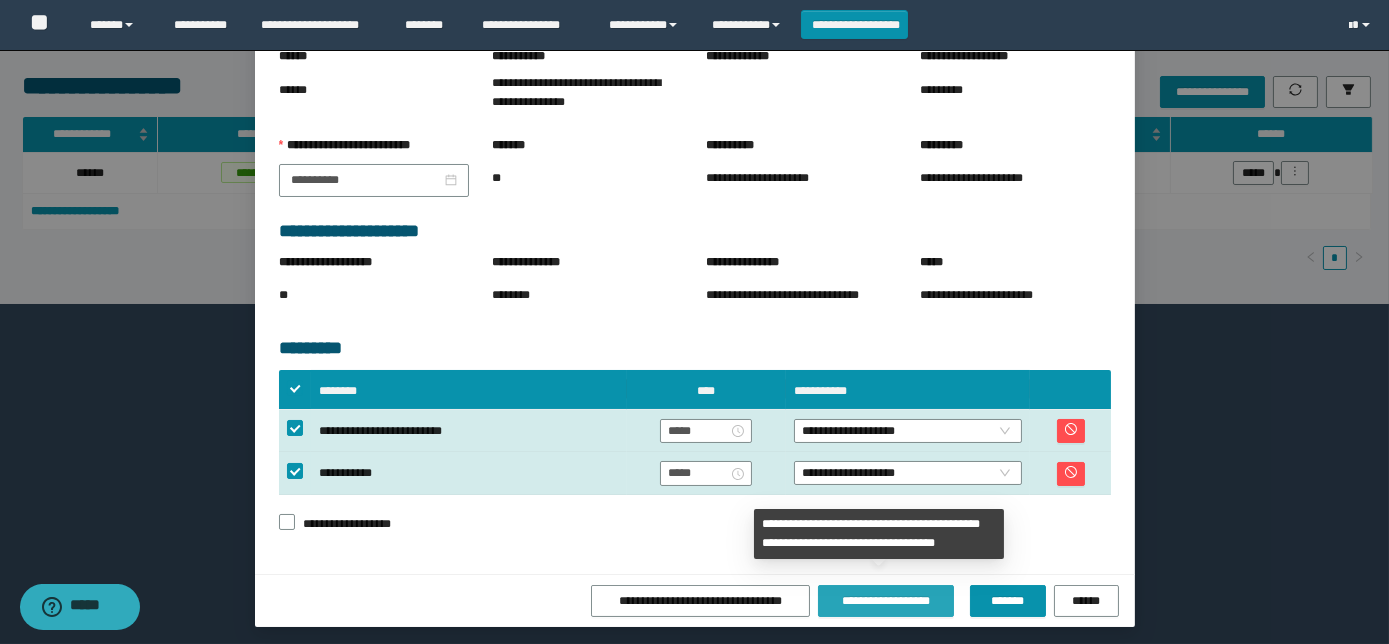 click on "**********" at bounding box center (885, 601) 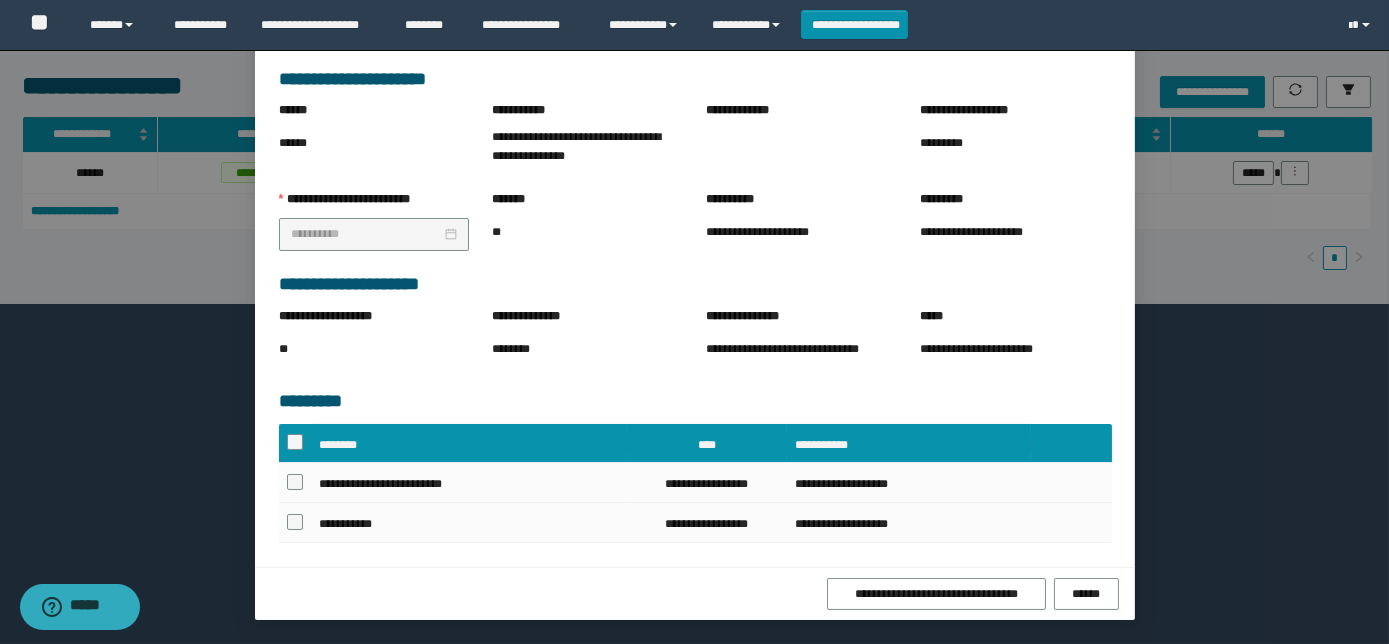 scroll, scrollTop: 173, scrollLeft: 0, axis: vertical 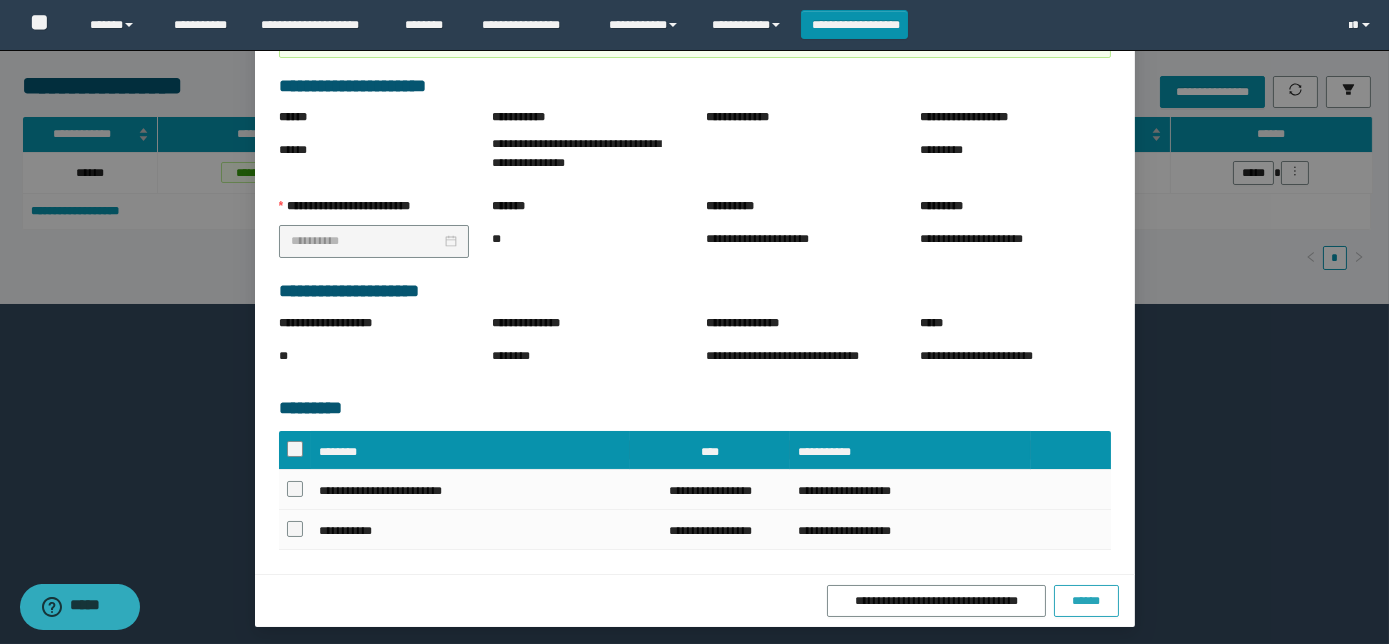 click on "******" at bounding box center [1086, 601] 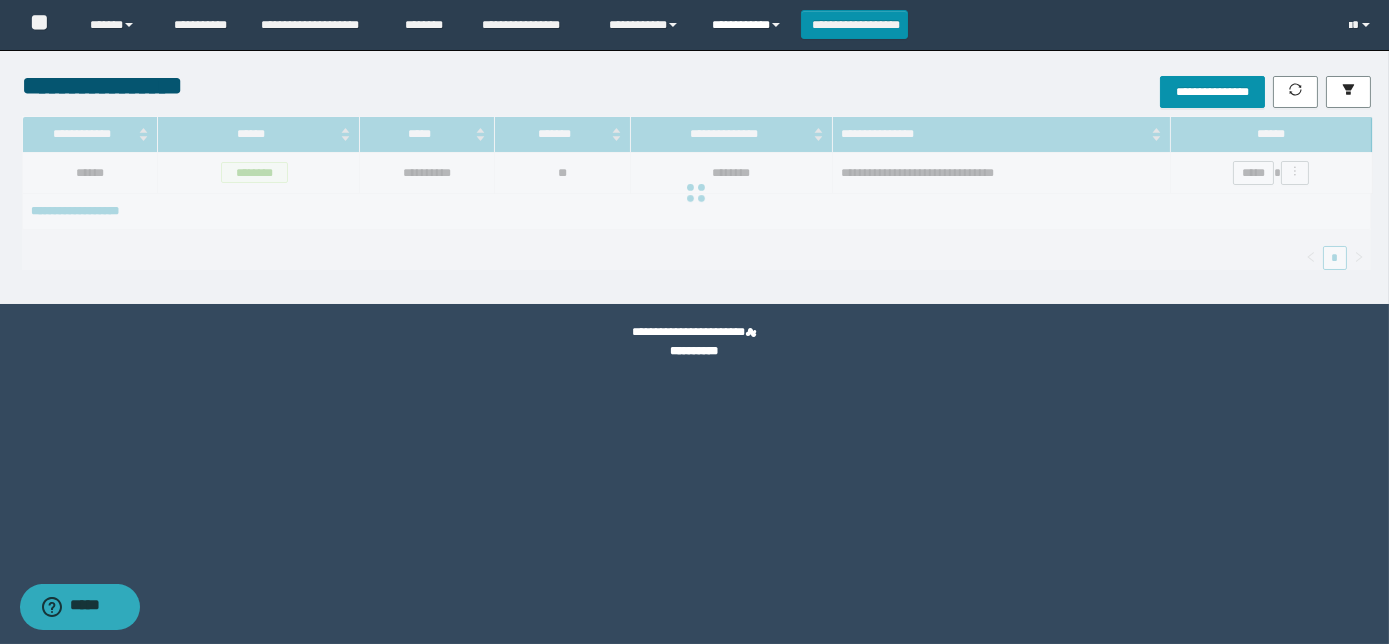 click on "**********" at bounding box center (749, 25) 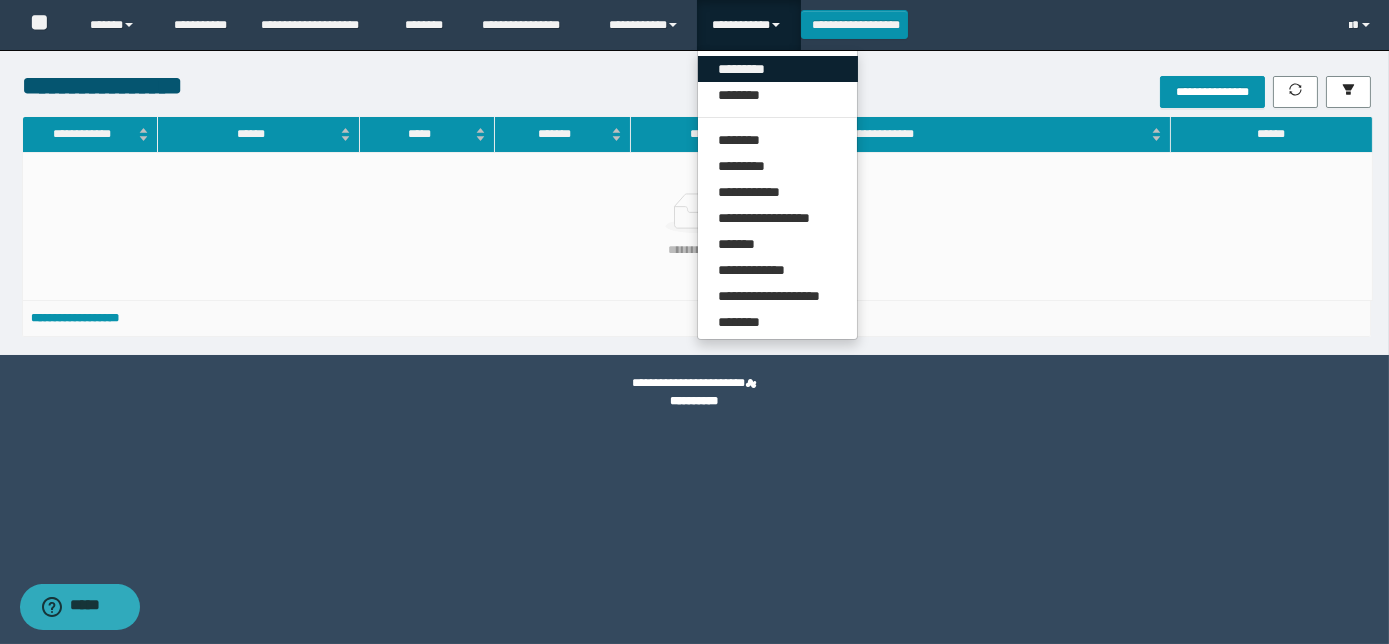click on "*********" at bounding box center [778, 69] 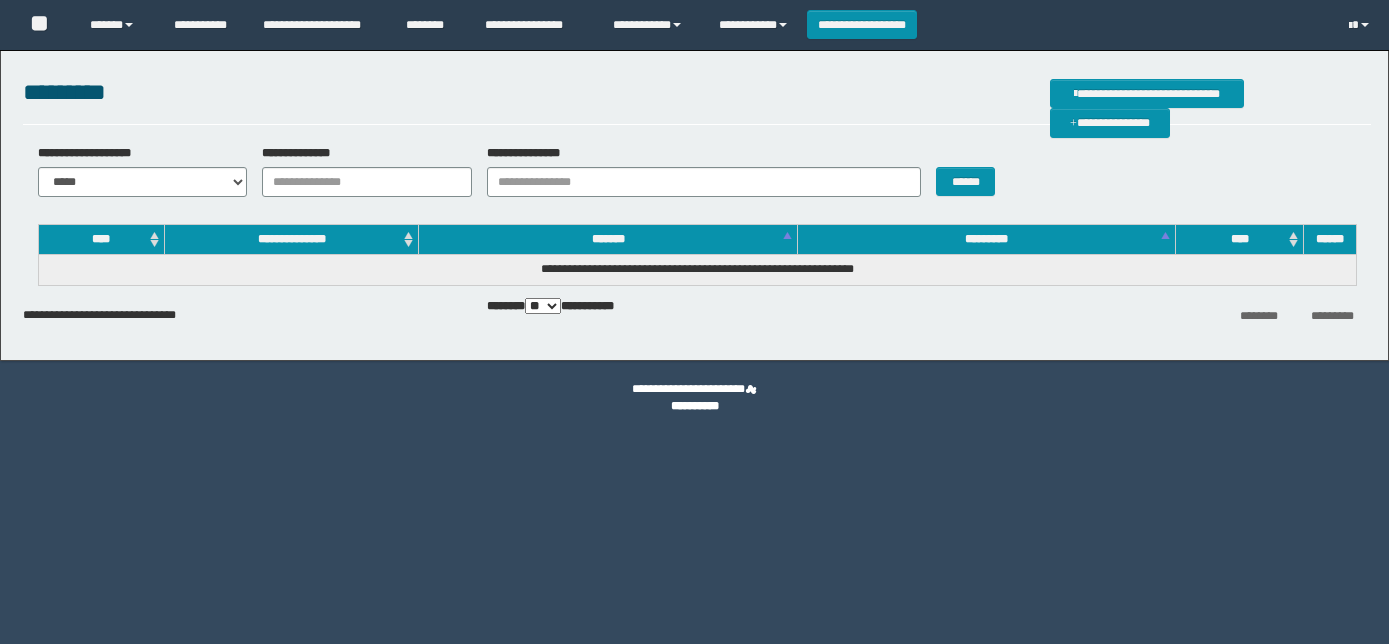 scroll, scrollTop: 0, scrollLeft: 0, axis: both 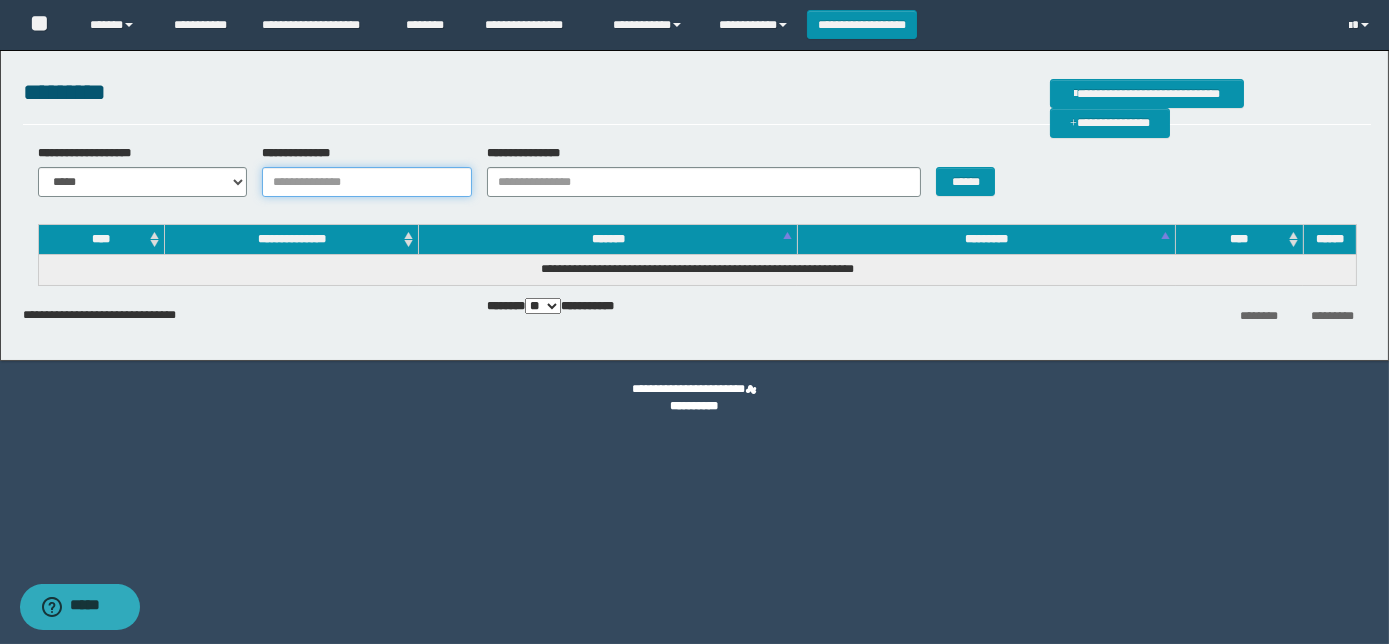 click on "**********" at bounding box center (367, 182) 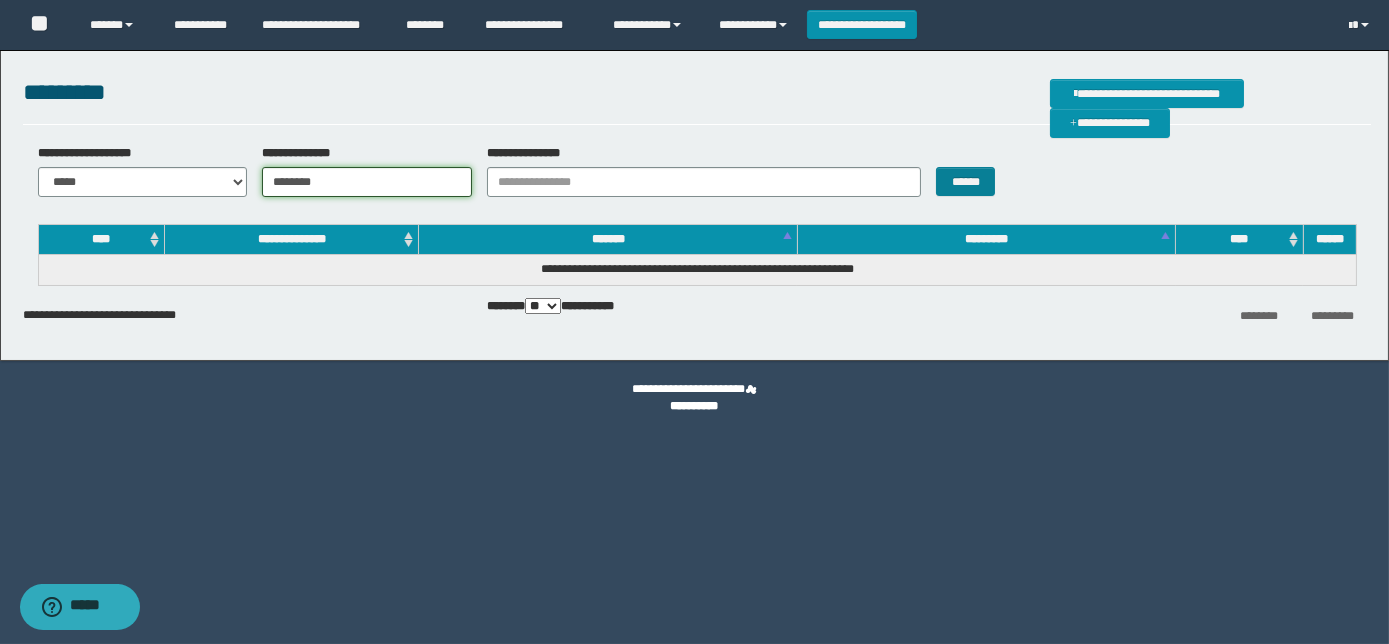 type on "********" 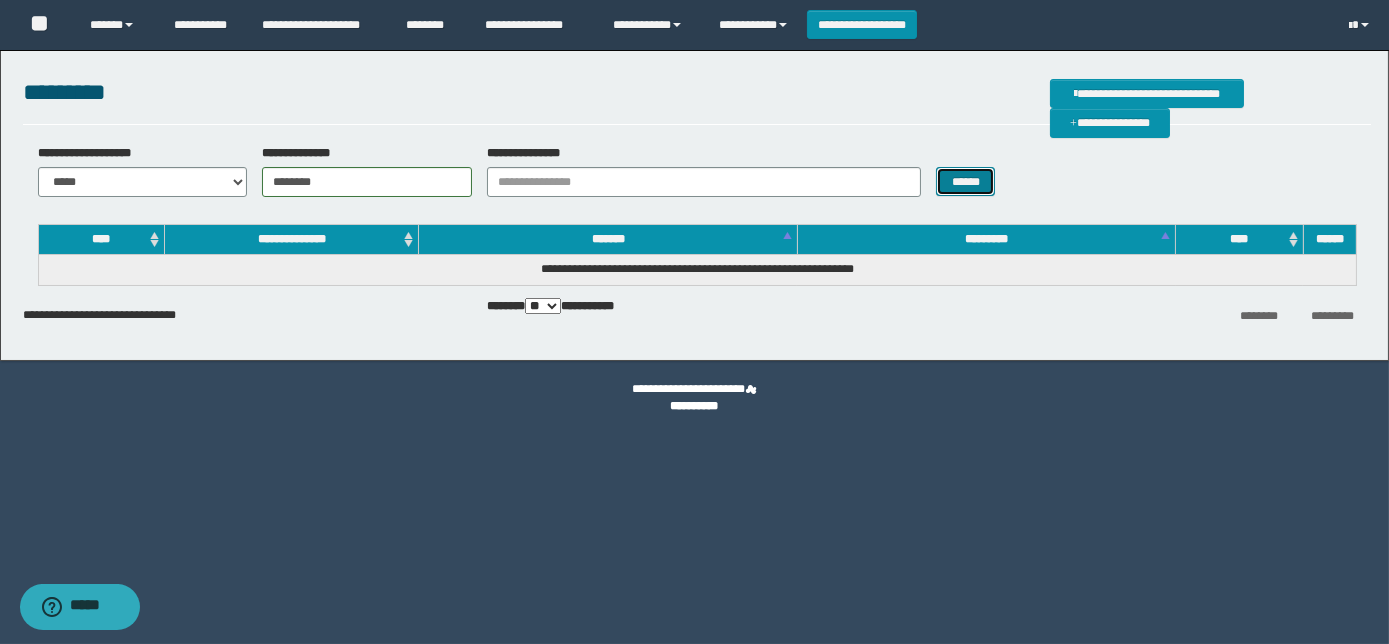 click on "******" at bounding box center (965, 181) 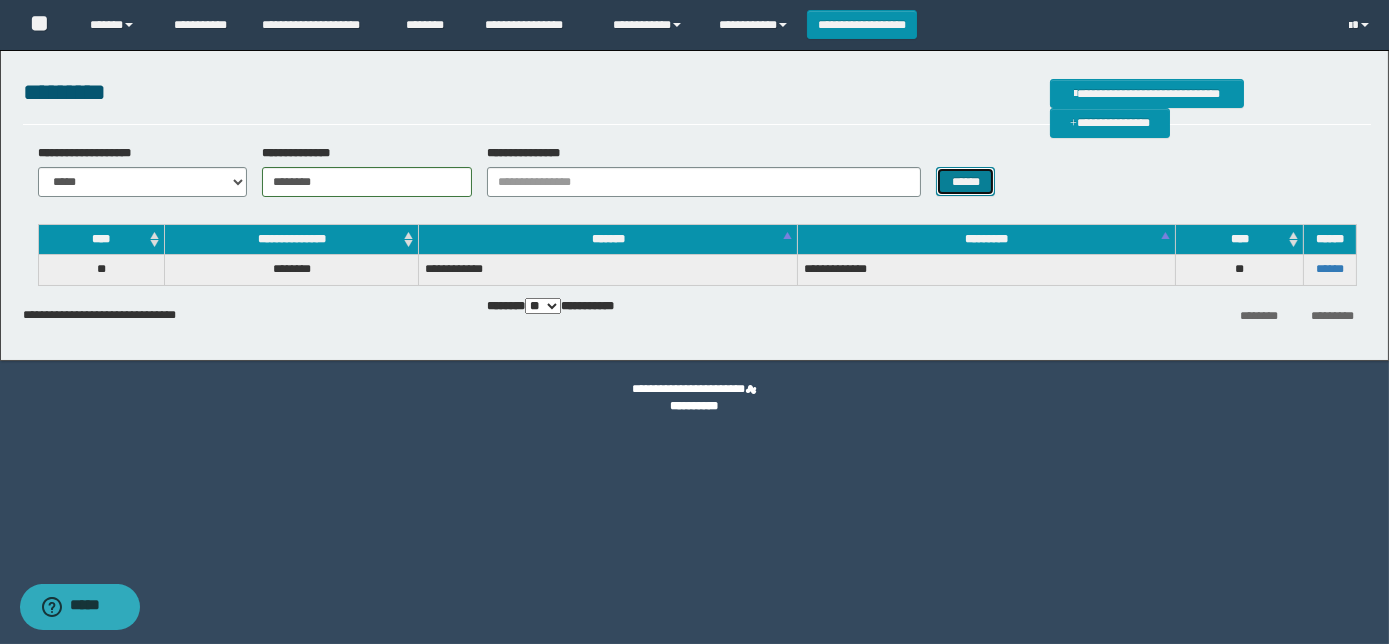 click on "******" at bounding box center (965, 181) 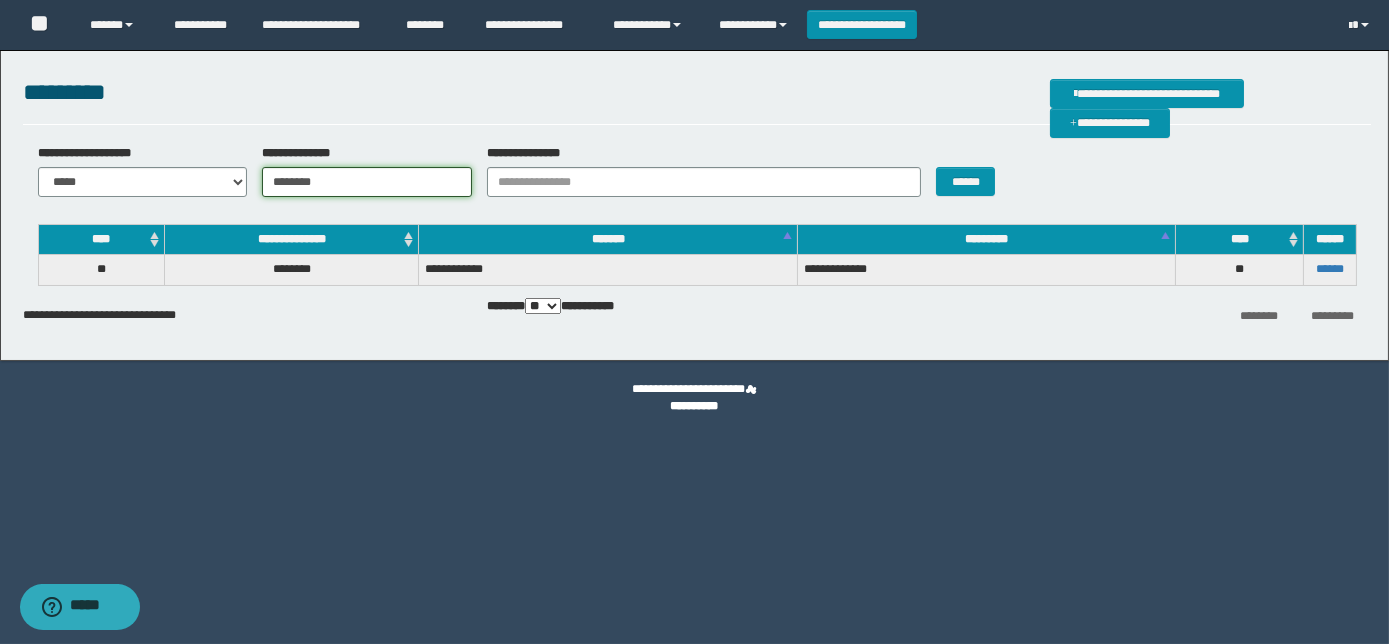 click on "********" at bounding box center (367, 182) 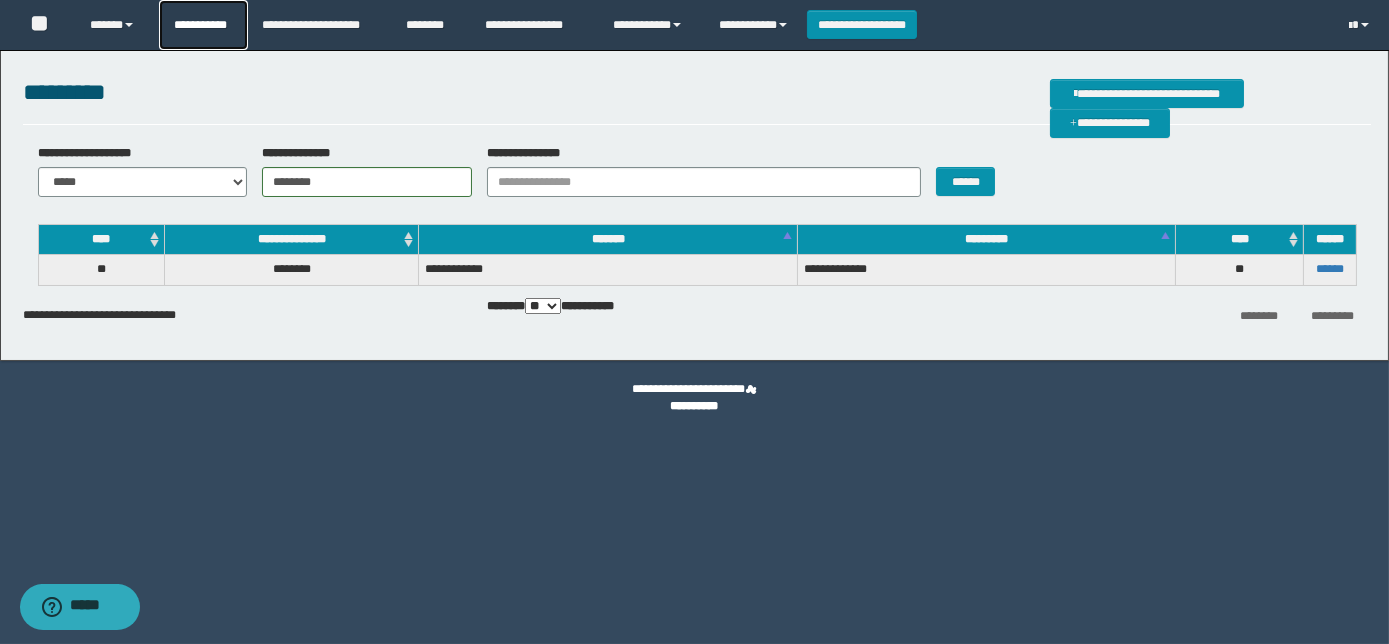 click on "**********" at bounding box center (203, 25) 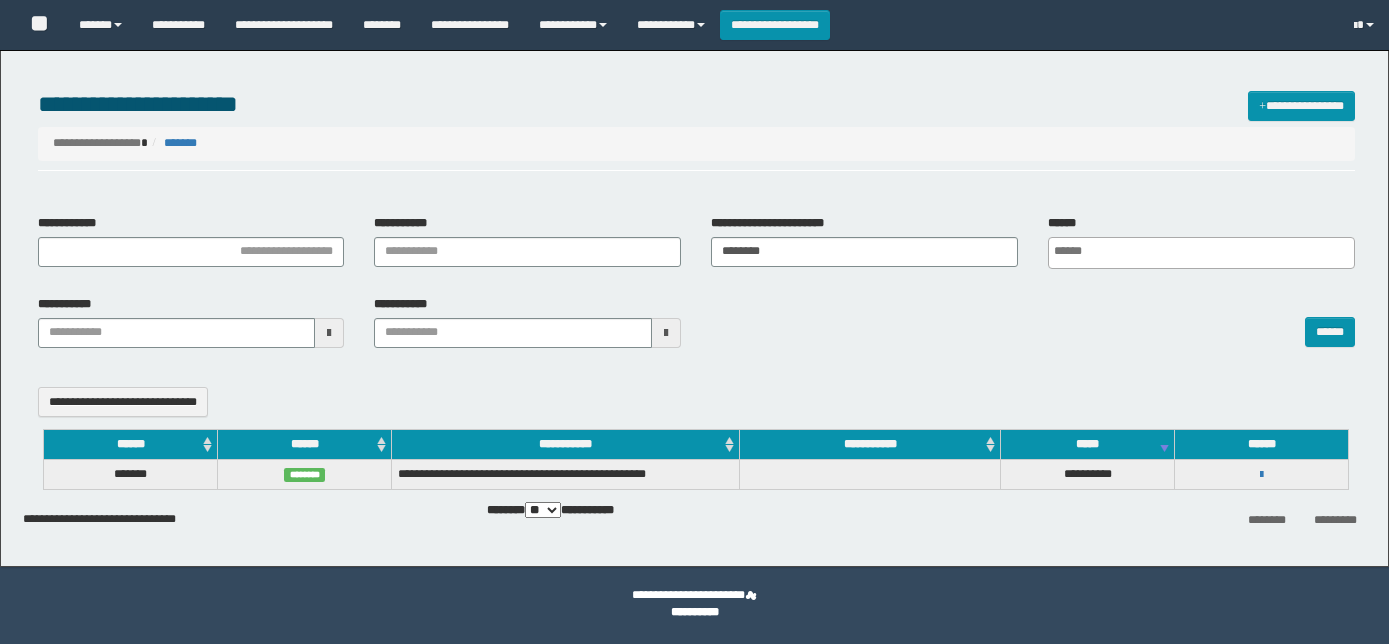 select 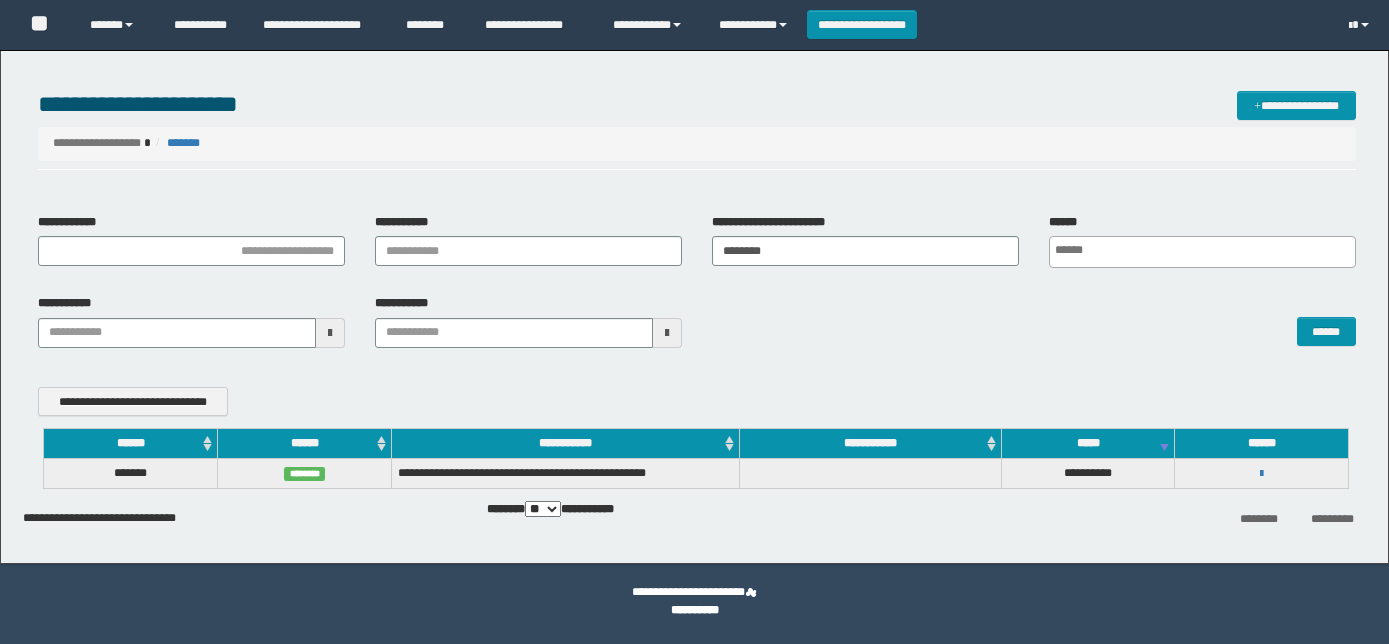 scroll, scrollTop: 0, scrollLeft: 0, axis: both 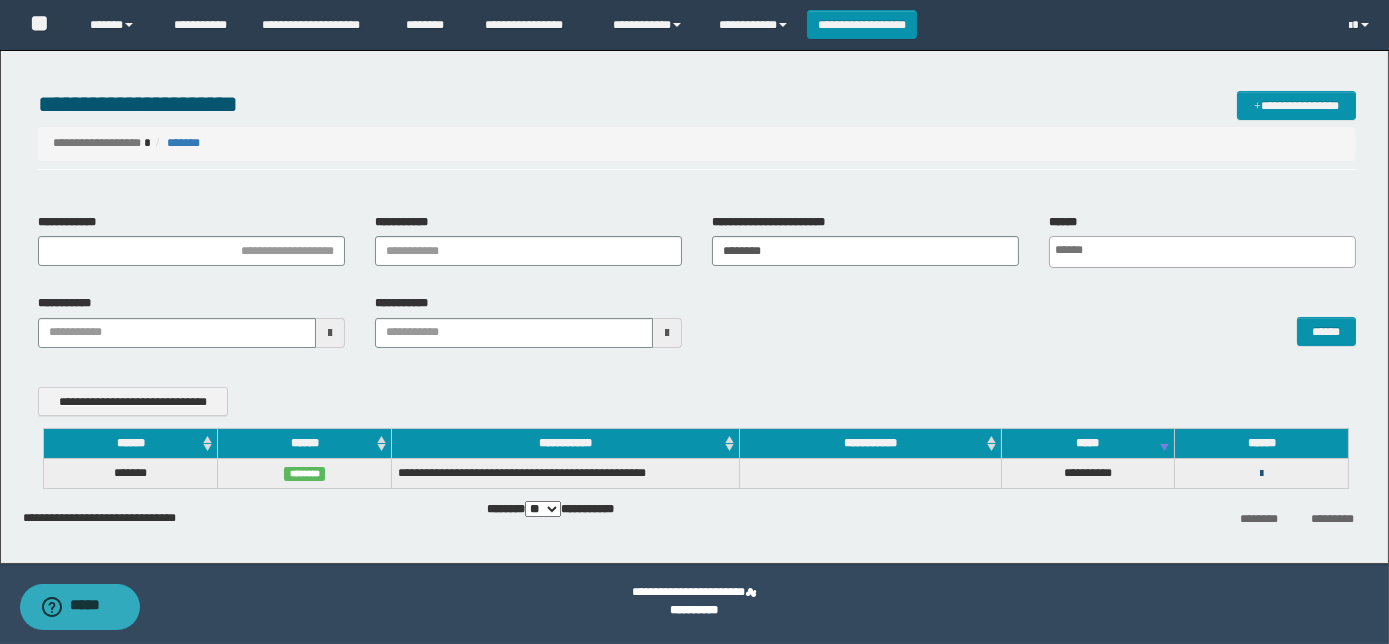 click at bounding box center (1261, 474) 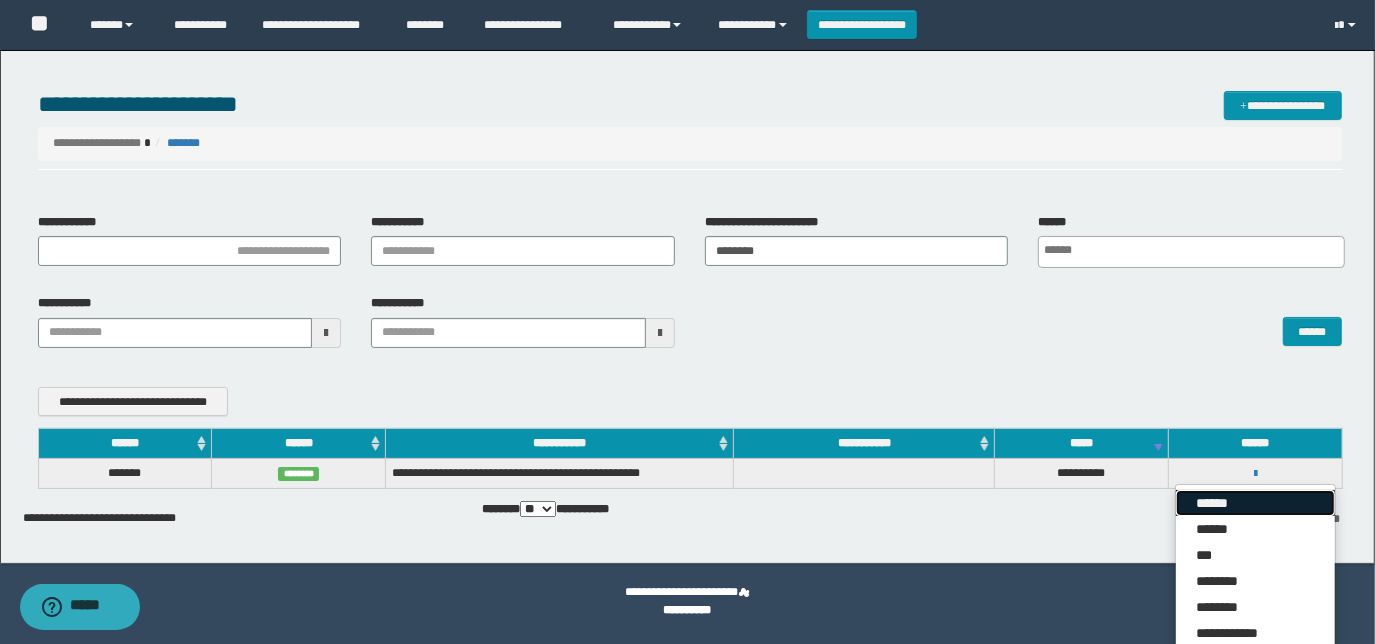 click on "******" at bounding box center (1255, 503) 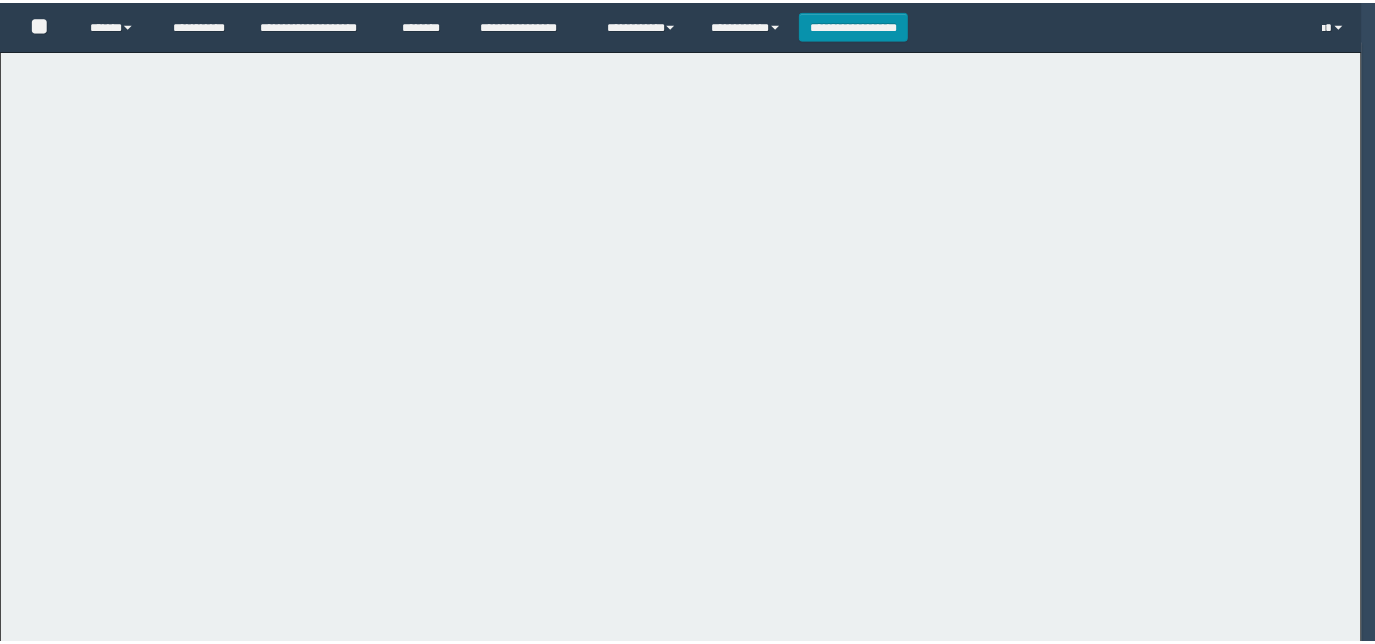 scroll, scrollTop: 0, scrollLeft: 0, axis: both 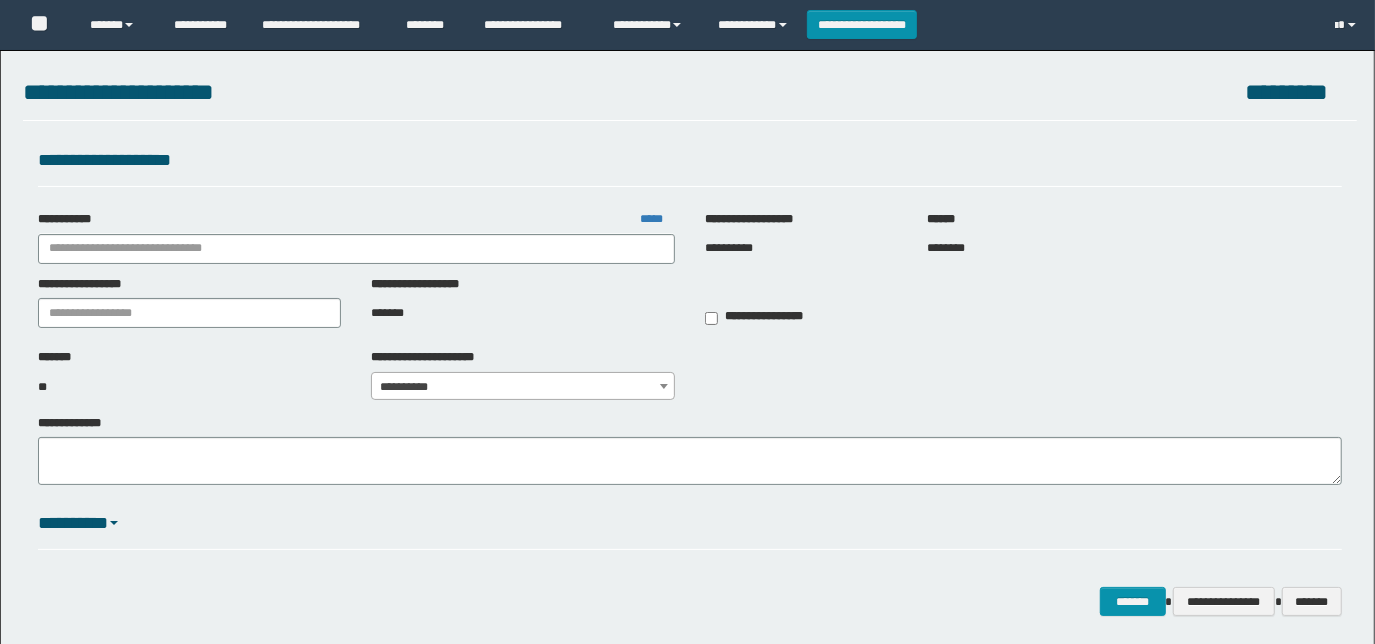 type on "**********" 